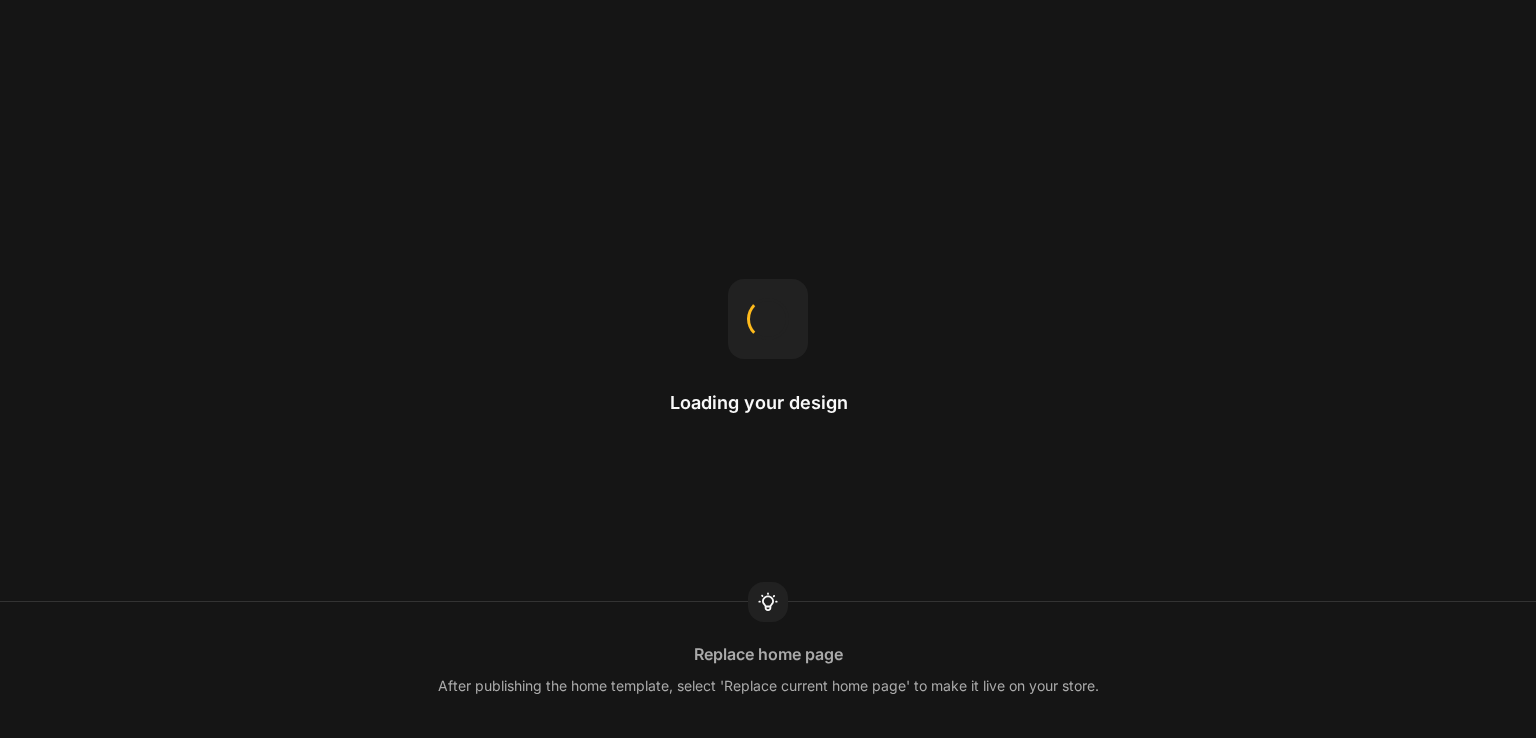 scroll, scrollTop: 0, scrollLeft: 0, axis: both 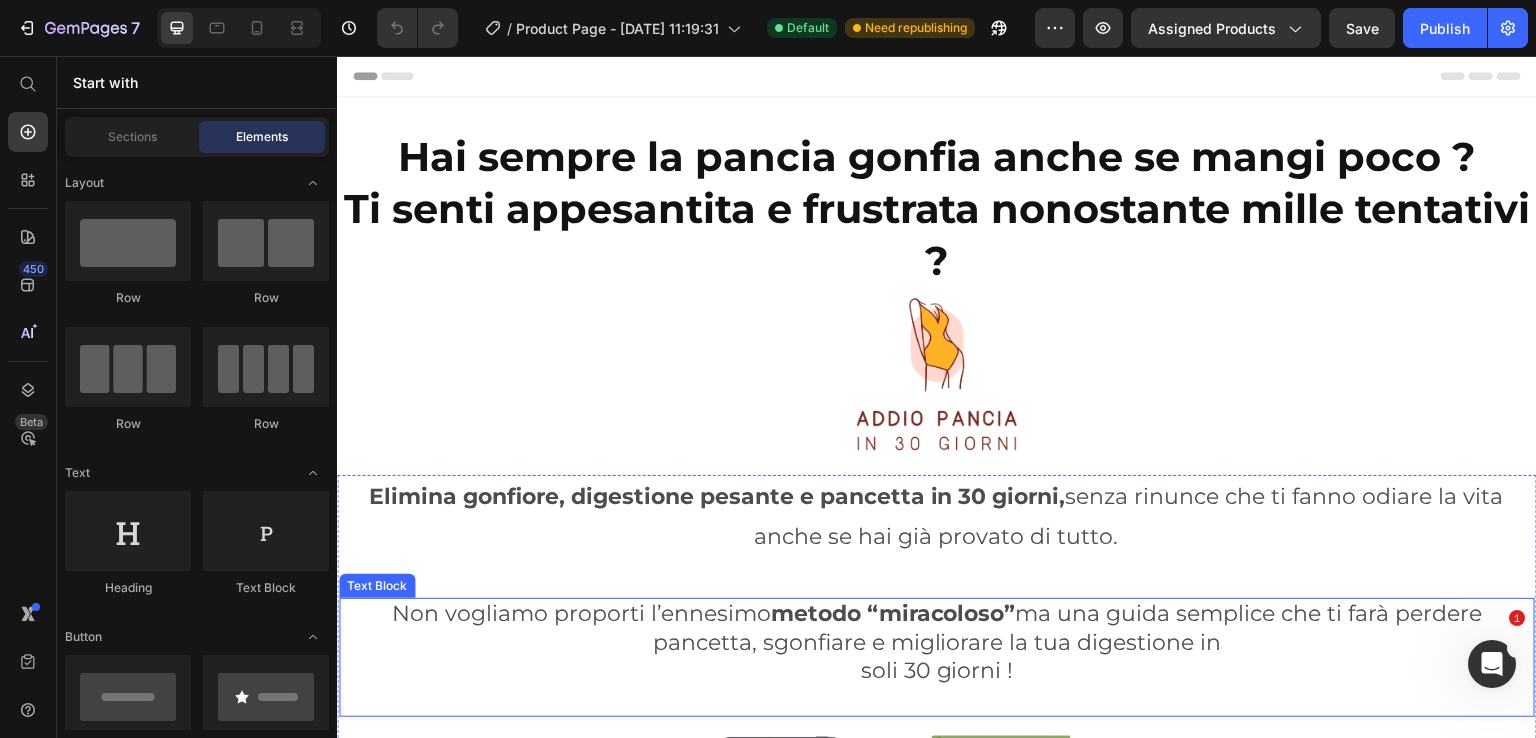 click on "Non vogliamo proporti l’ennesimo  metodo “miracoloso”  ma una guida semplice che ti farà perdere pancetta, sgonfiare e migliorare la tua digestione in  soli 30 giorni !" at bounding box center [937, 657] 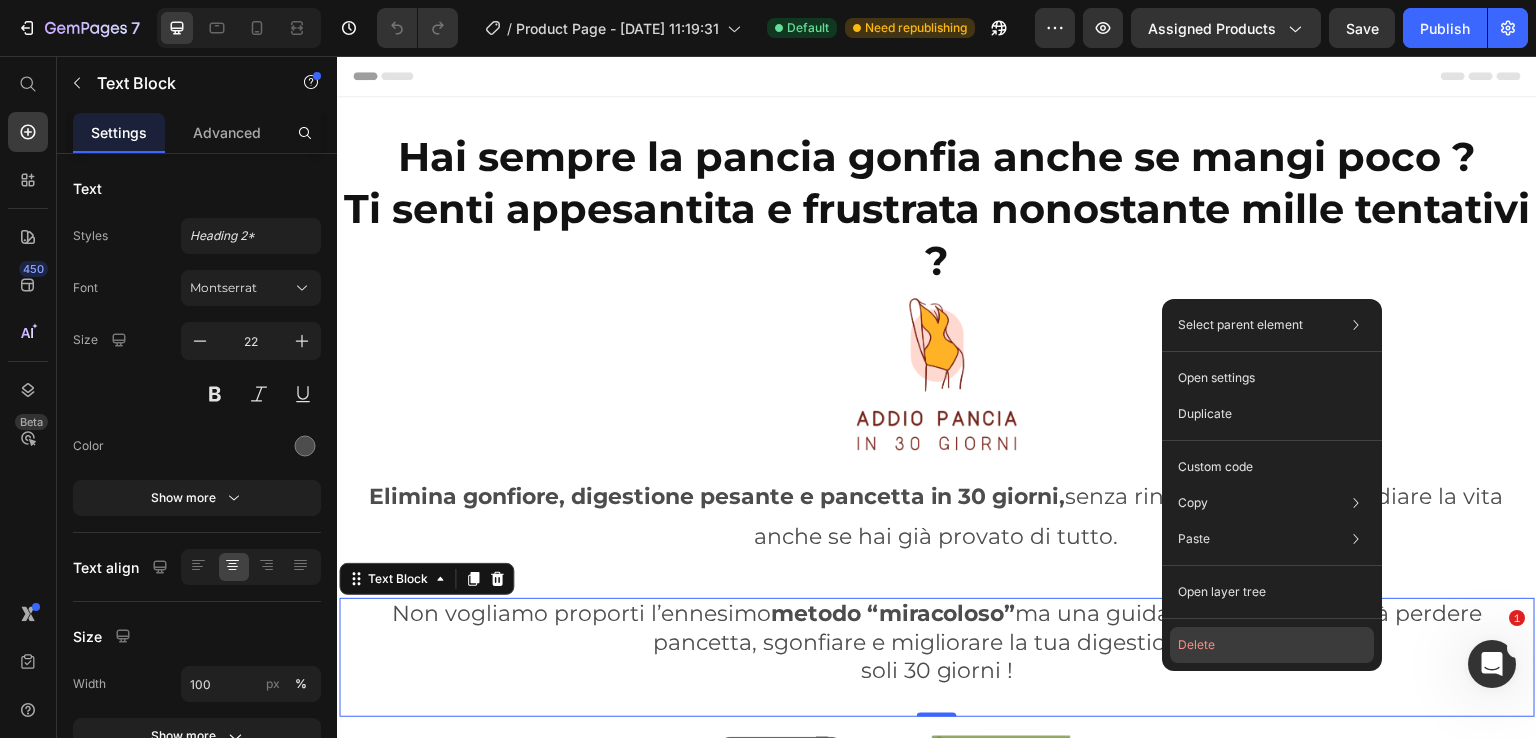 click on "Delete" 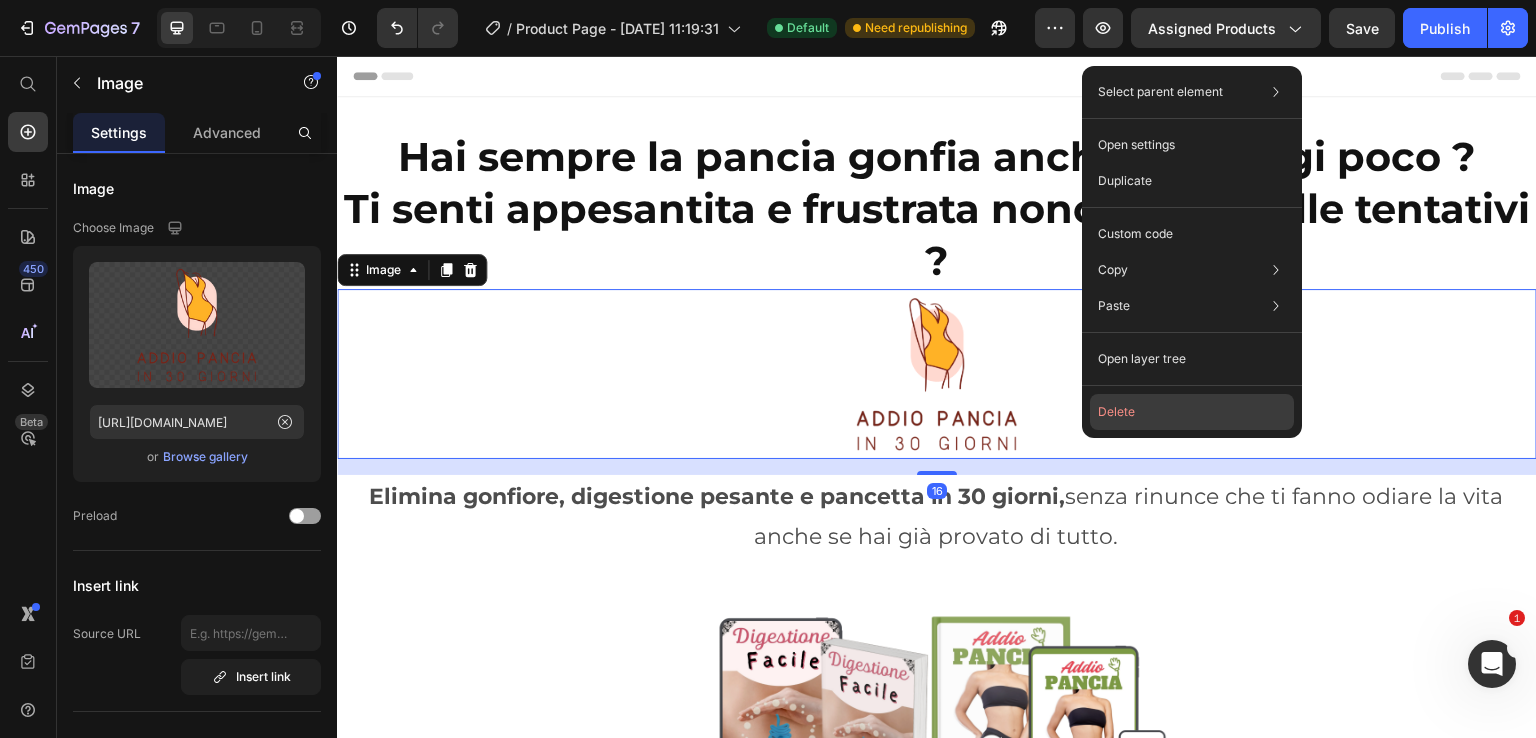 click on "Delete" 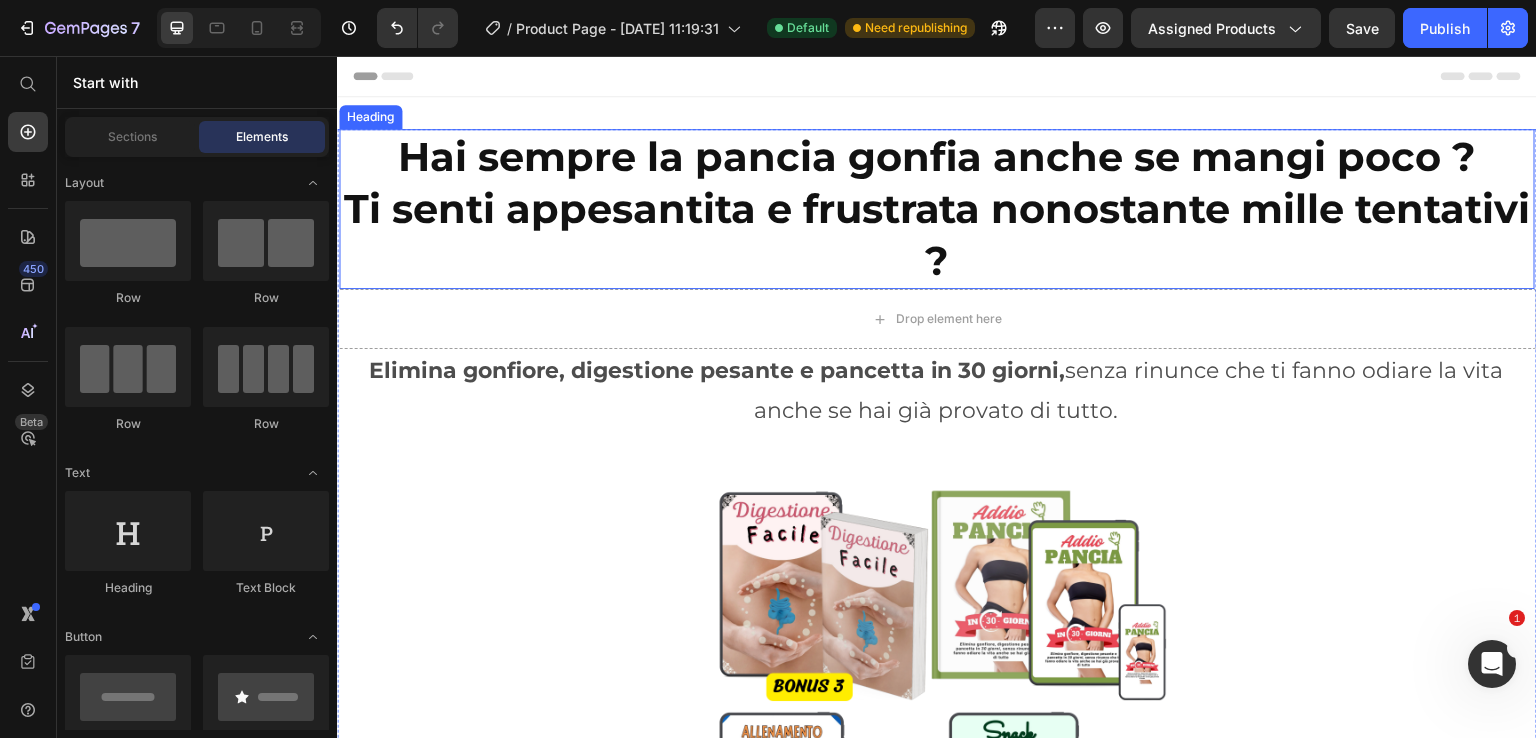 click on "Hai sempre la pancia gonfia anche se mangi poco ?  Ti senti appesantita e frustrata nonostante mille tentativi ?" at bounding box center (937, 209) 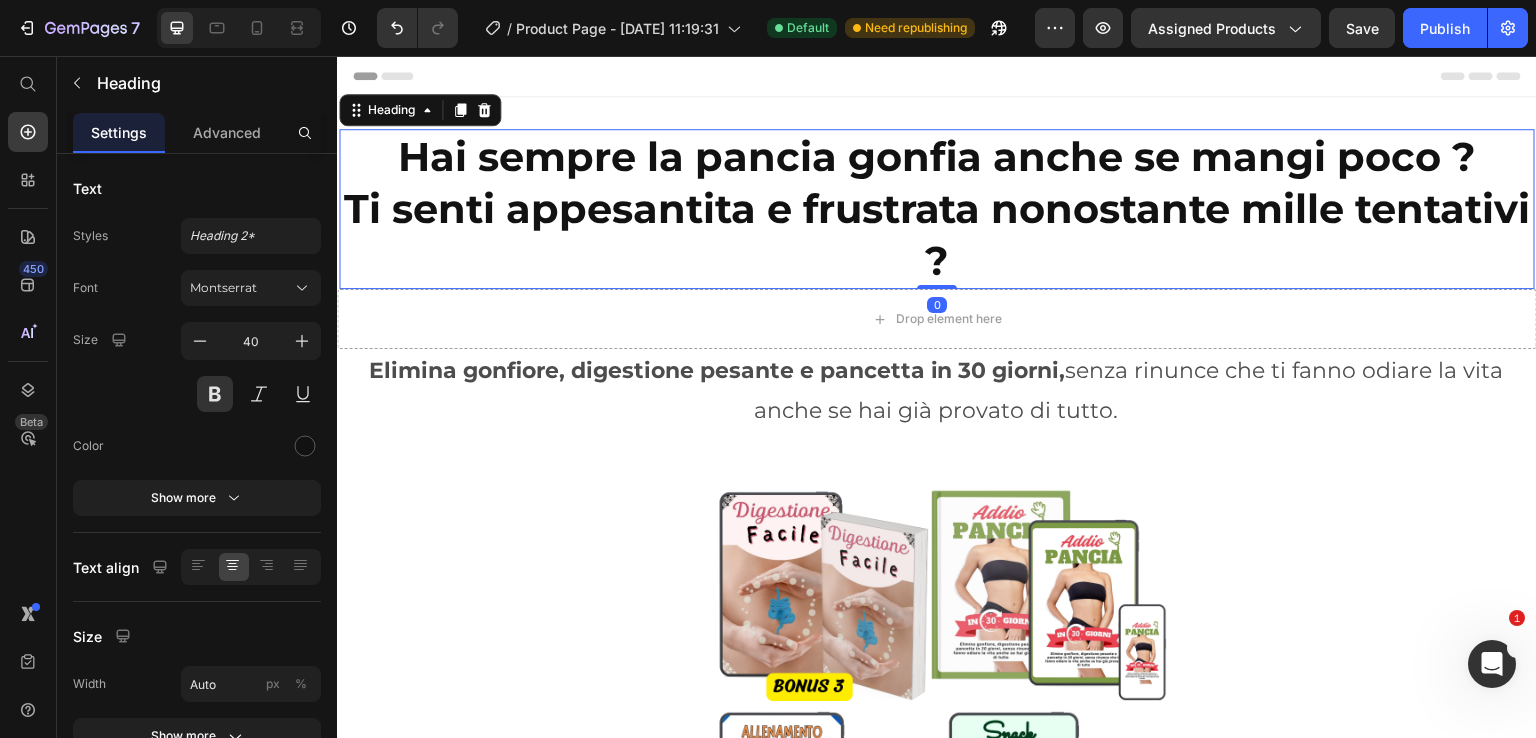 click on "Hai sempre la pancia gonfia anche se mangi poco ?  Ti senti appesantita e frustrata nonostante mille tentativi ?" at bounding box center (937, 209) 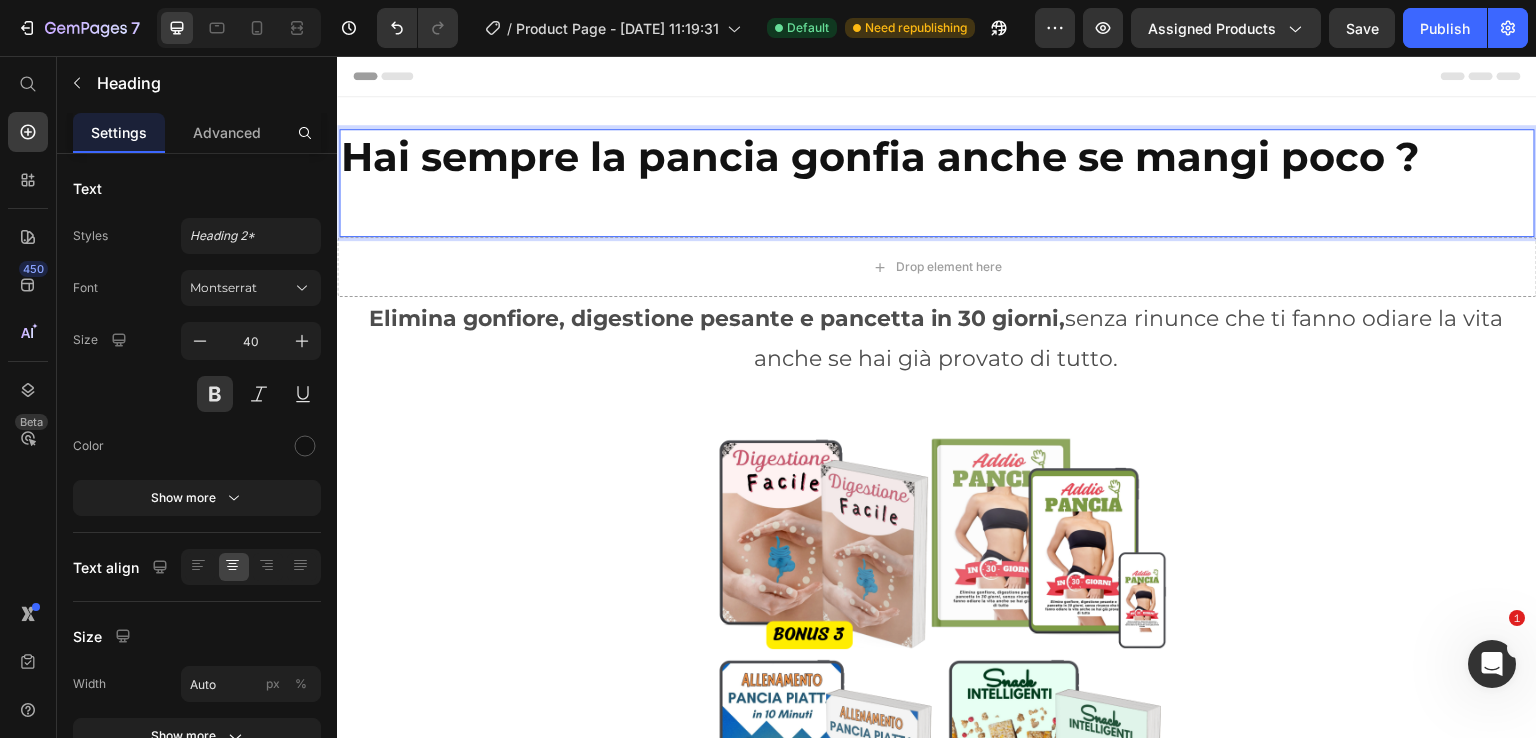 click on "Hai sempre la pancia gonfia anche se mangi poco ?" at bounding box center [880, 183] 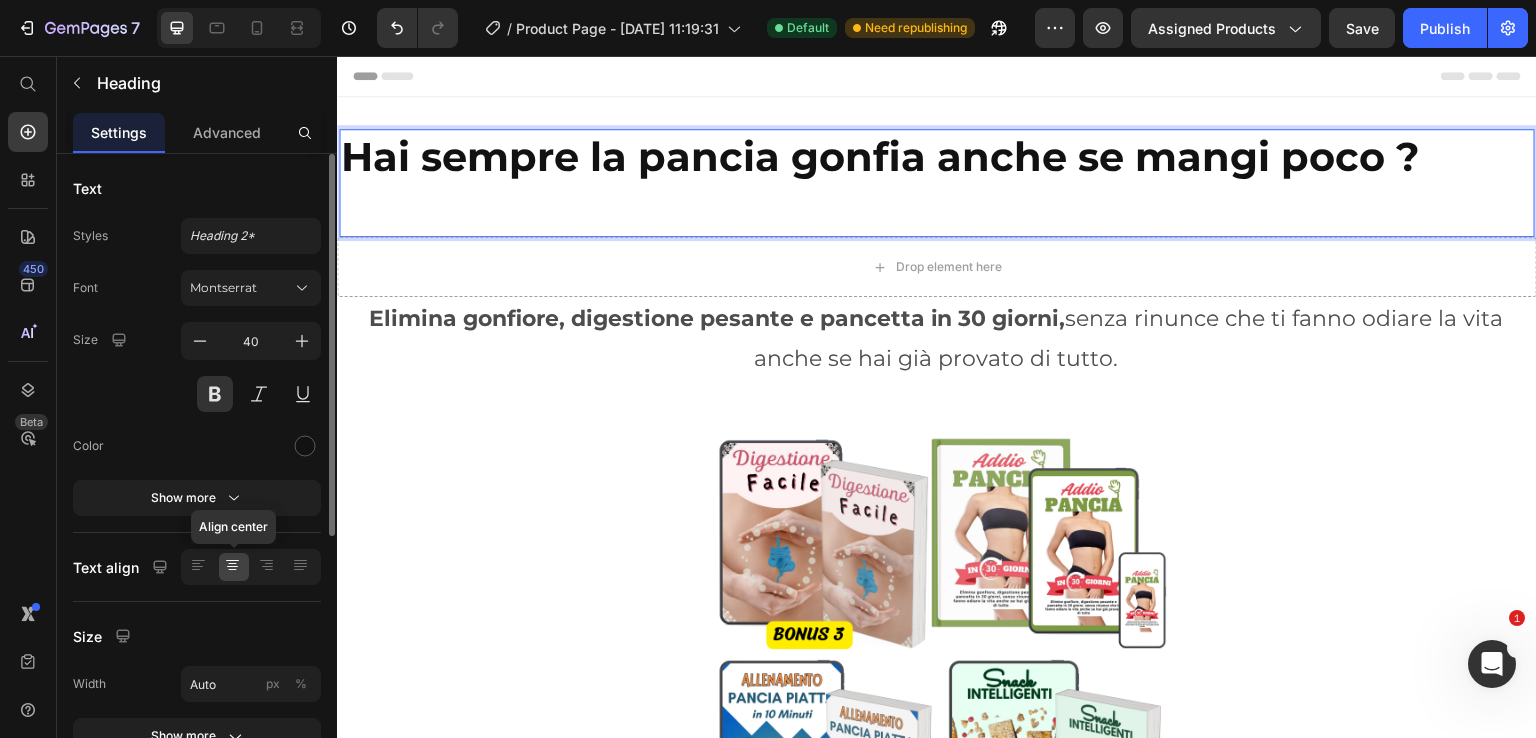 click 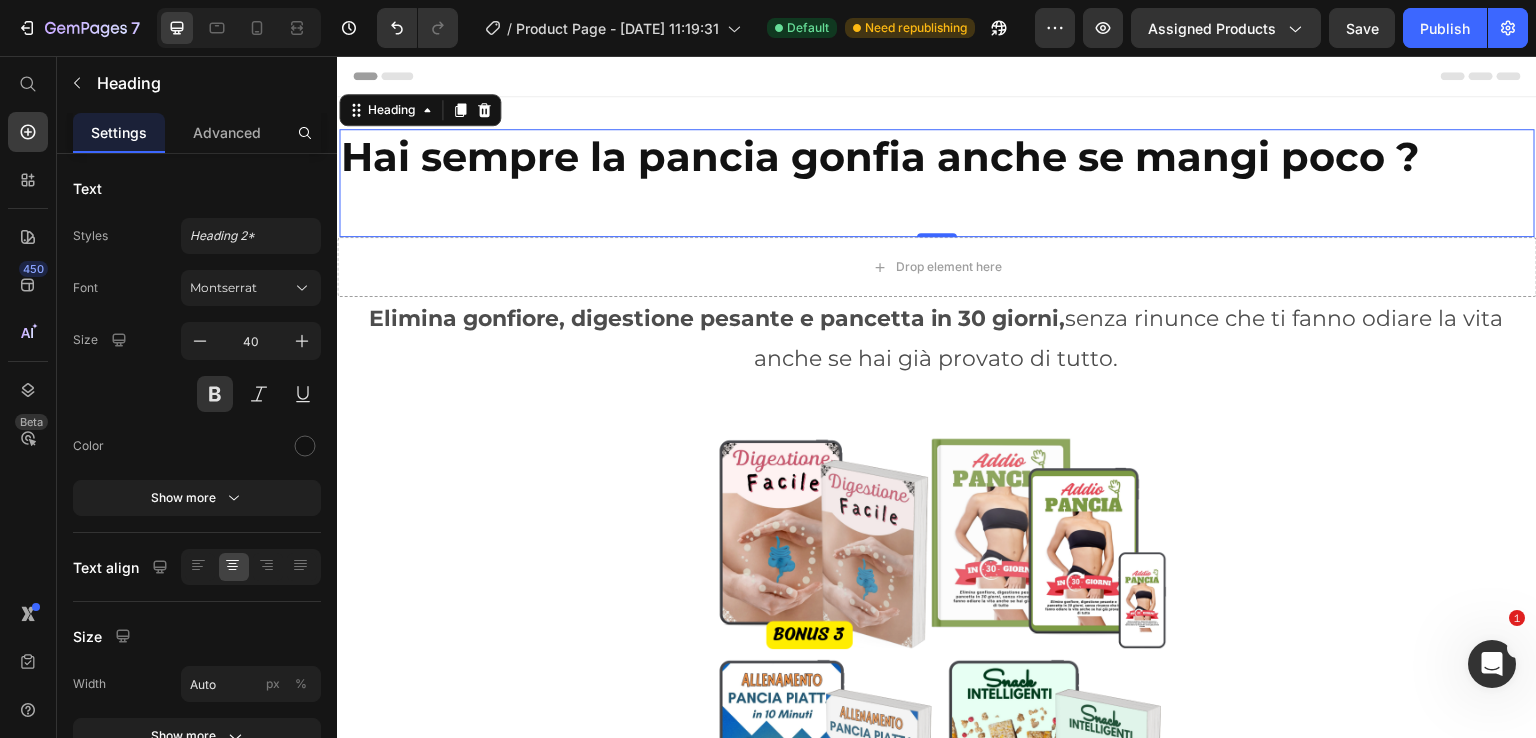 click on "Hai sempre la pancia gonfia anche se mangi poco ?" at bounding box center [880, 183] 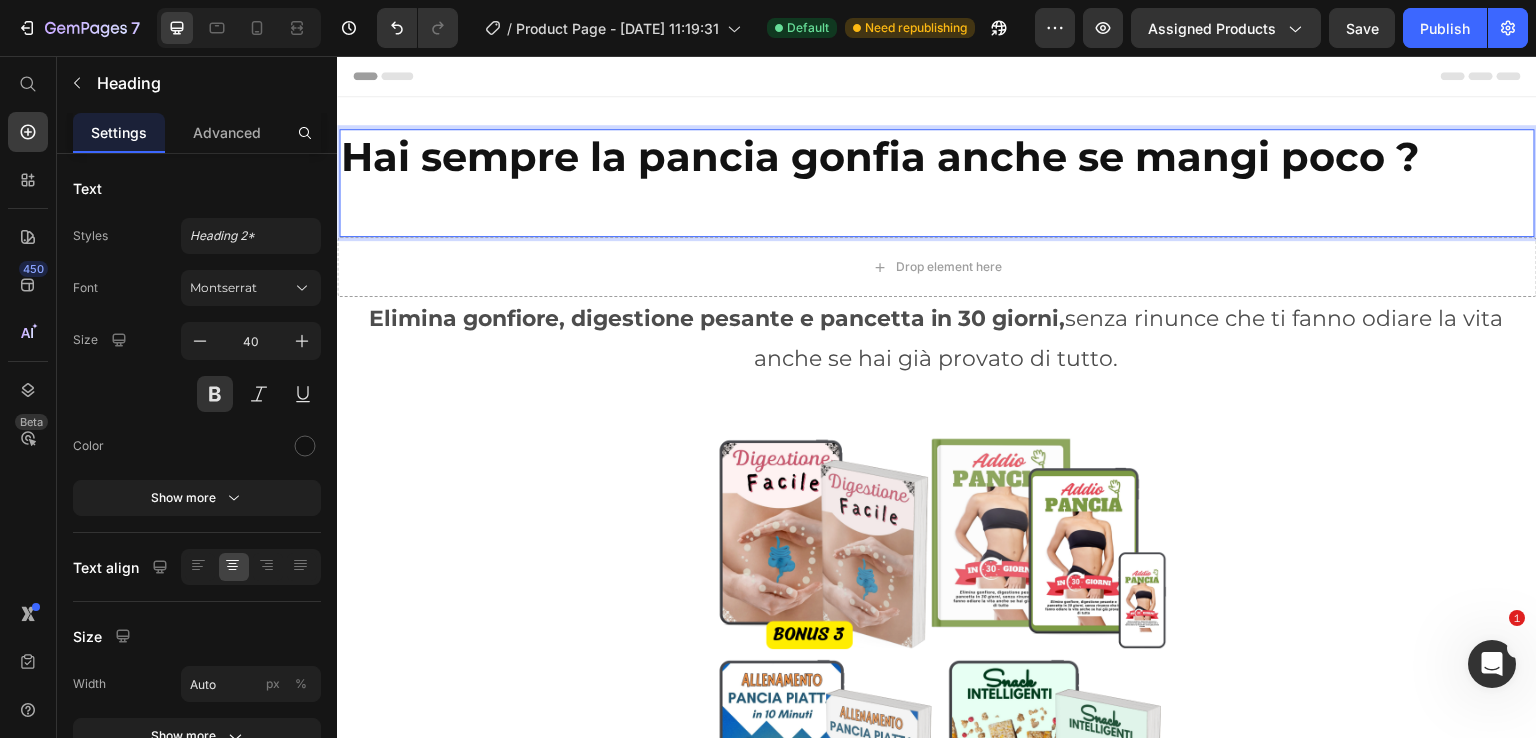 click on "Hai sempre la pancia gonfia anche se mangi poco ?" at bounding box center (880, 183) 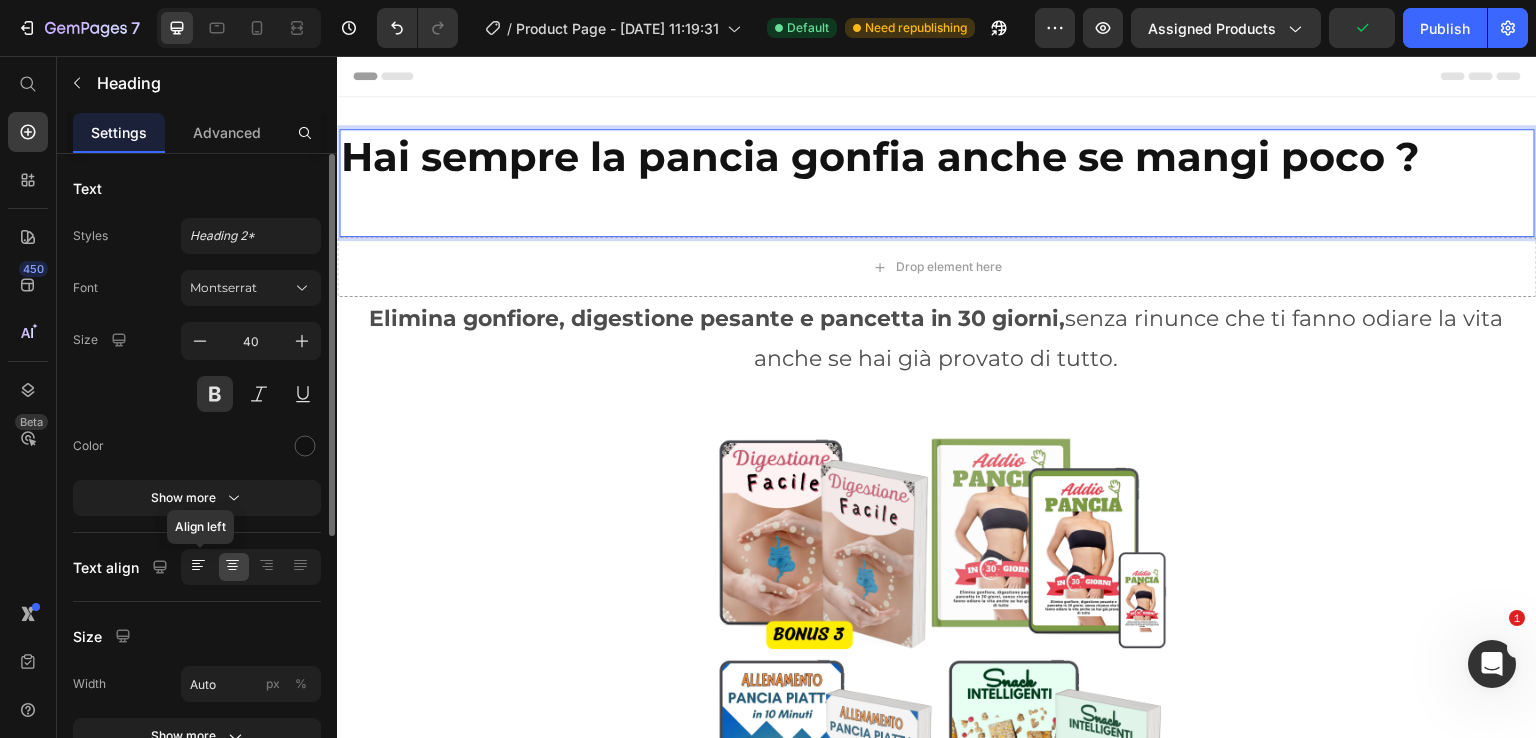 click 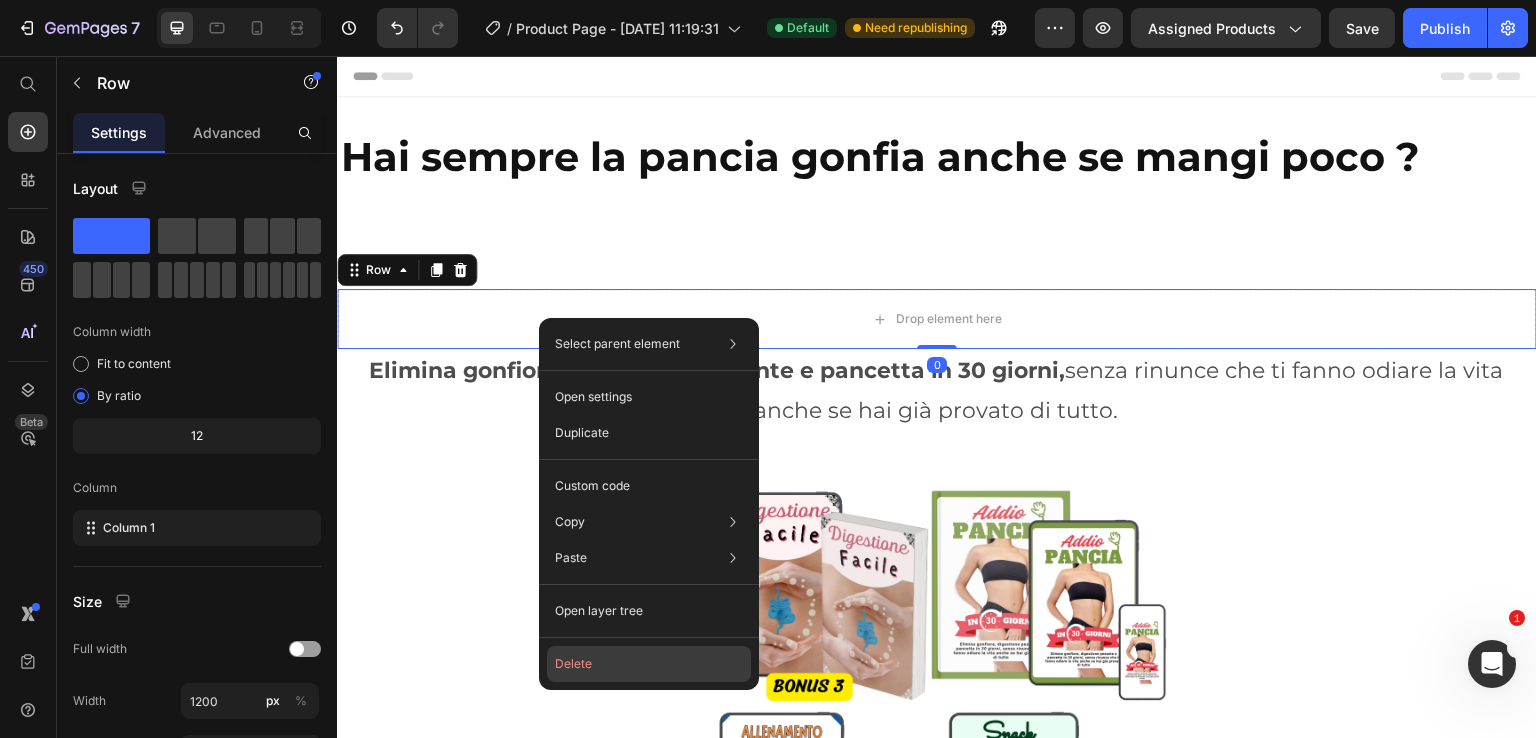 click on "Delete" 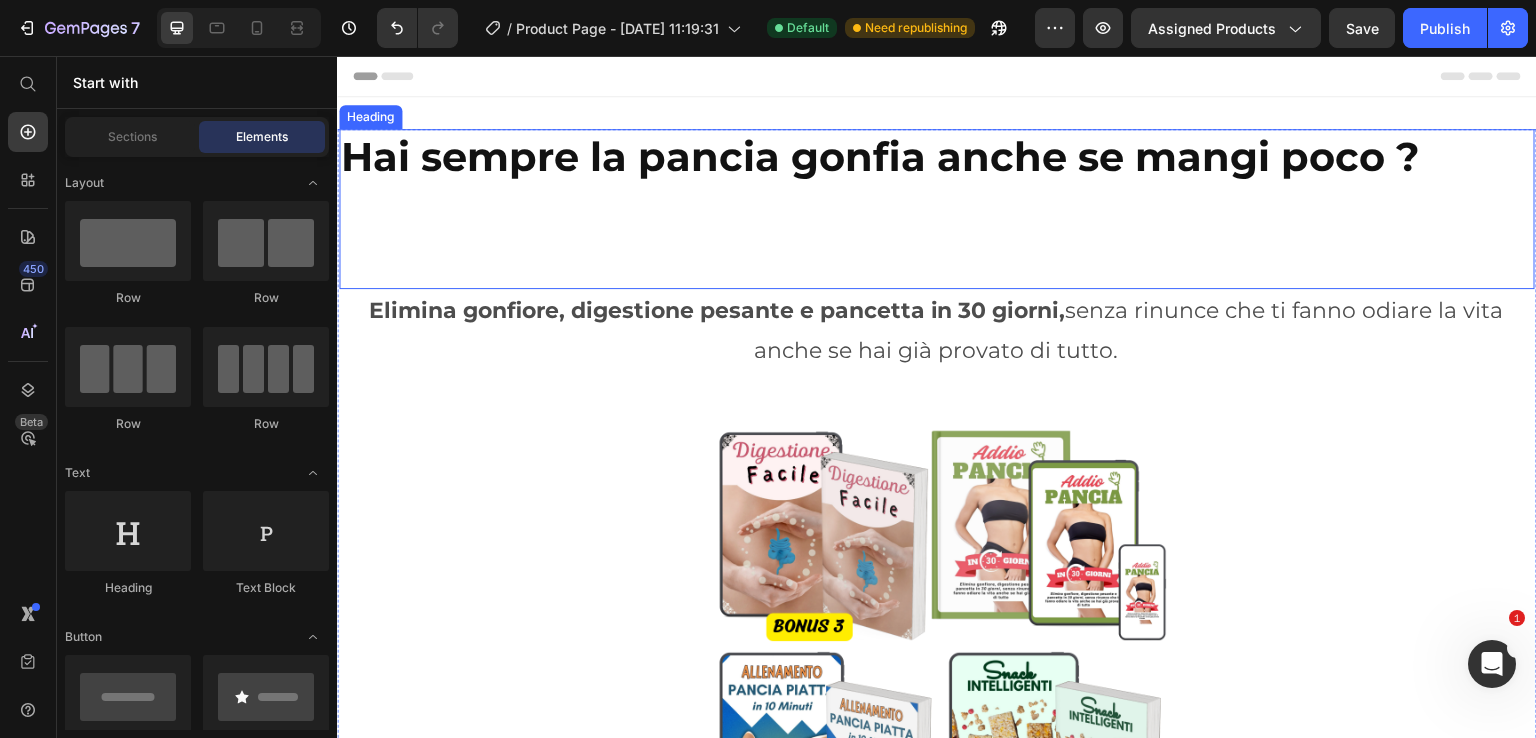 click on "Hai sempre la pancia gonfia anche se mangi poco ?" at bounding box center (880, 209) 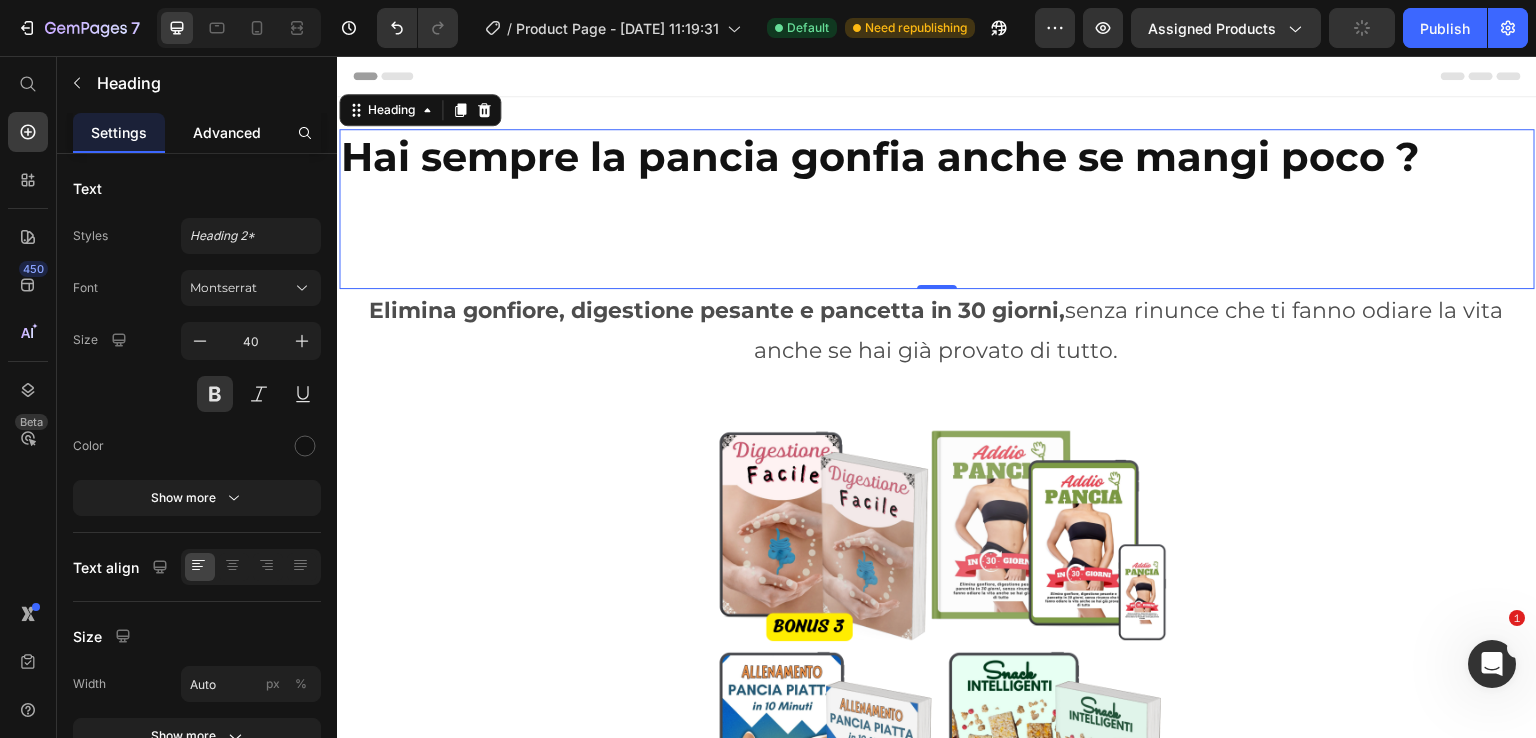click on "Advanced" at bounding box center [227, 132] 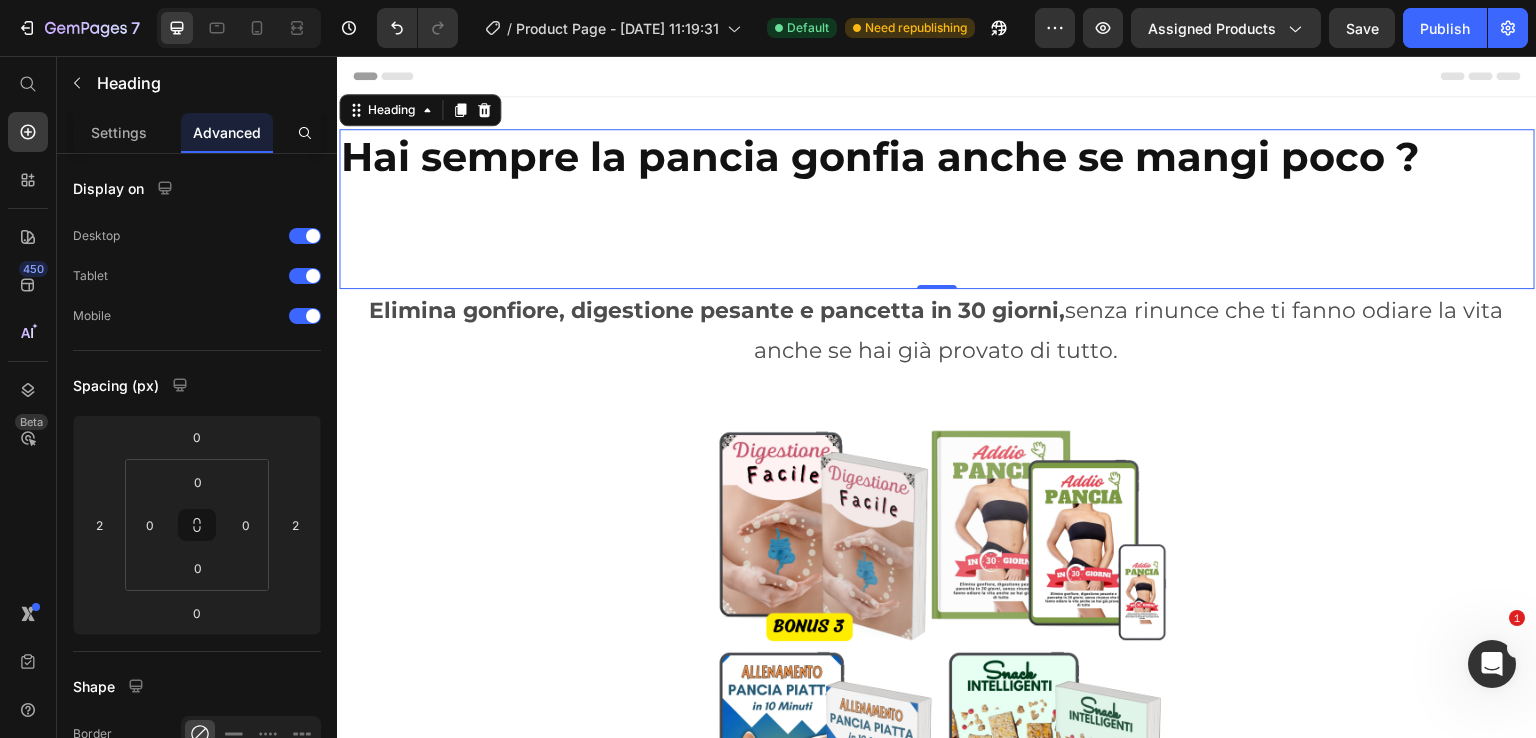 click on "Hai sempre la pancia gonfia anche se mangi poco ?" at bounding box center [880, 209] 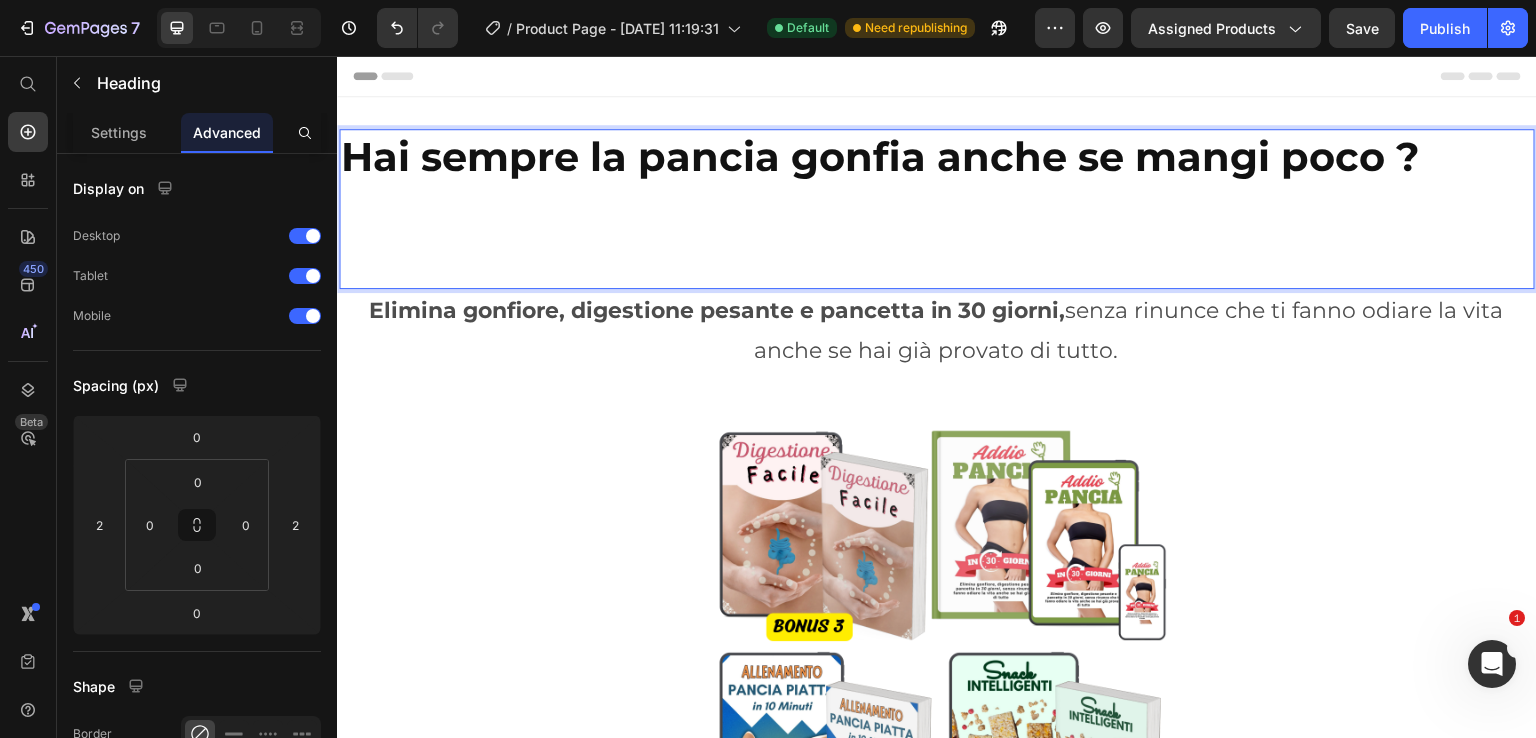 click on "Hai sempre la pancia gonfia anche se mangi poco ?  ⁠⁠⁠⁠⁠⁠⁠" at bounding box center [880, 209] 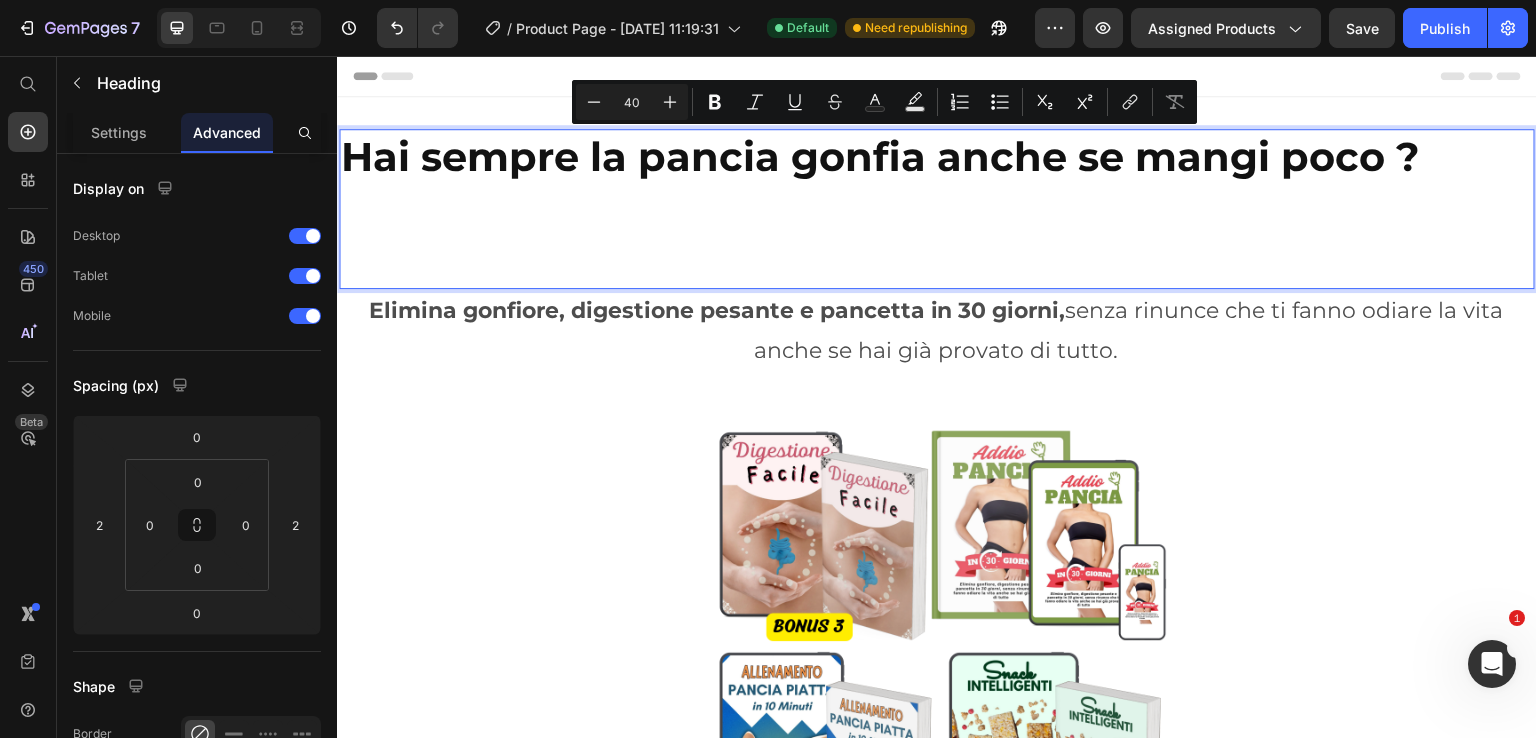 drag, startPoint x: 1428, startPoint y: 163, endPoint x: 334, endPoint y: 159, distance: 1094.0073 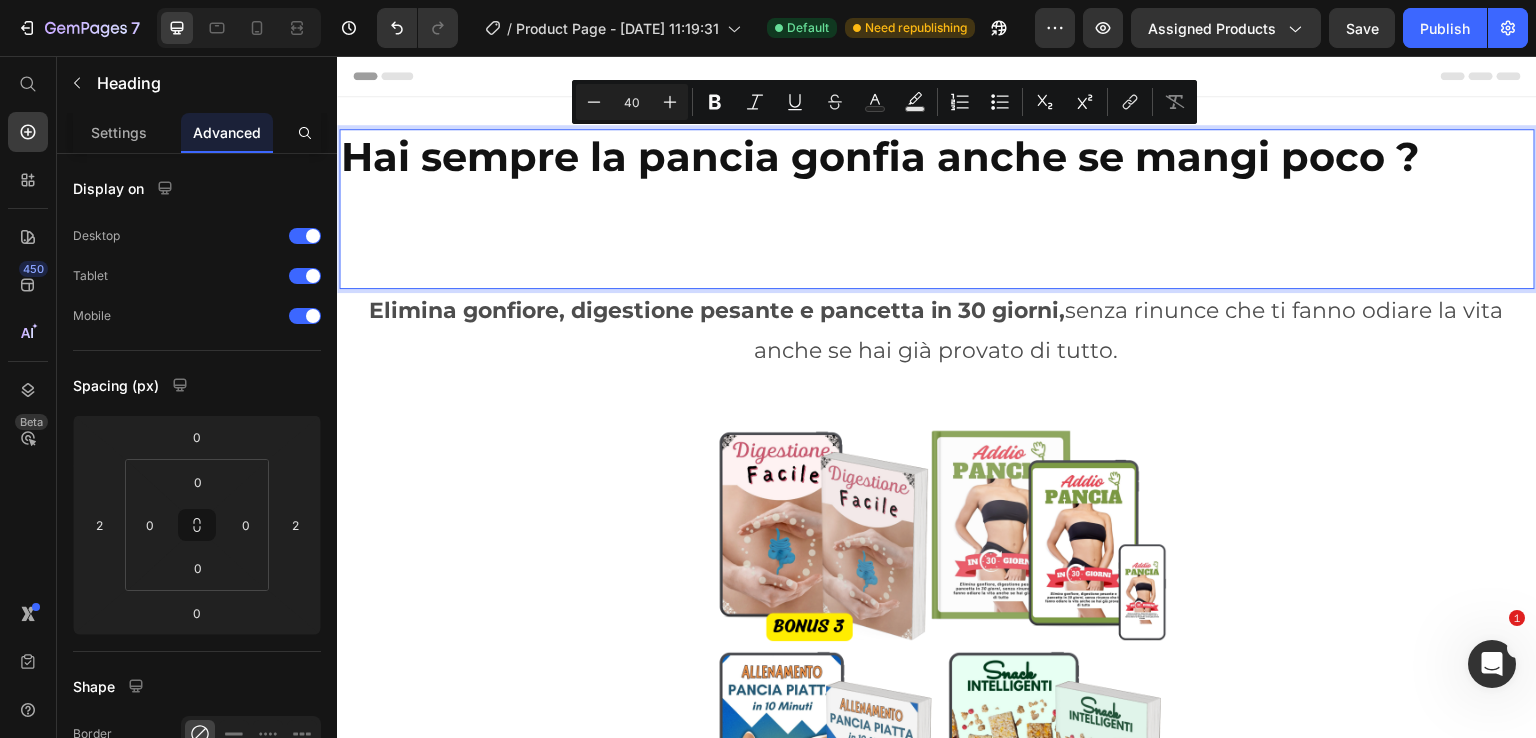 click on "Header Hai sempre la pancia gonfia anche se mangi poco ?    Heading   0 Elimina gonfiore, digestione pesante e pancetta in 30 giorni,  senza rinunce che ti fanno odiare la vita anche se hai già provato di tutto.   Text Block Row Image
Drop element here Addio pancia in 30 giorni Product Title €29,00 Product Price €97,00 Product Price Row Scarica ora la tua guida Add to Cart Se acquisti entro le prossime 24 ore avrai in omaggio 3 bonus del valore di 68€ Text Block Row Product Row Row 00 Hours 14 Minutes 37 Seconds Countdown Timer Row Row Row Row Questa guida fa per te se:  Heading Row Hai già provato mille diete  ma il gonfiore non ti abbandona mai Ti senti spesso appesantita  dopo i pasti, anche se mangi "bene" Cerchi un metodo realistico,  senza rinunce impossibili o allenamenti infiniti Item List Row Row Row Questa guida  NON  fa per te se: Heading
Cerchi una soluzione  "miracolosa"  da un giorno all'altro
Non sei disposta a metterti in gioco e" at bounding box center [937, 5074] 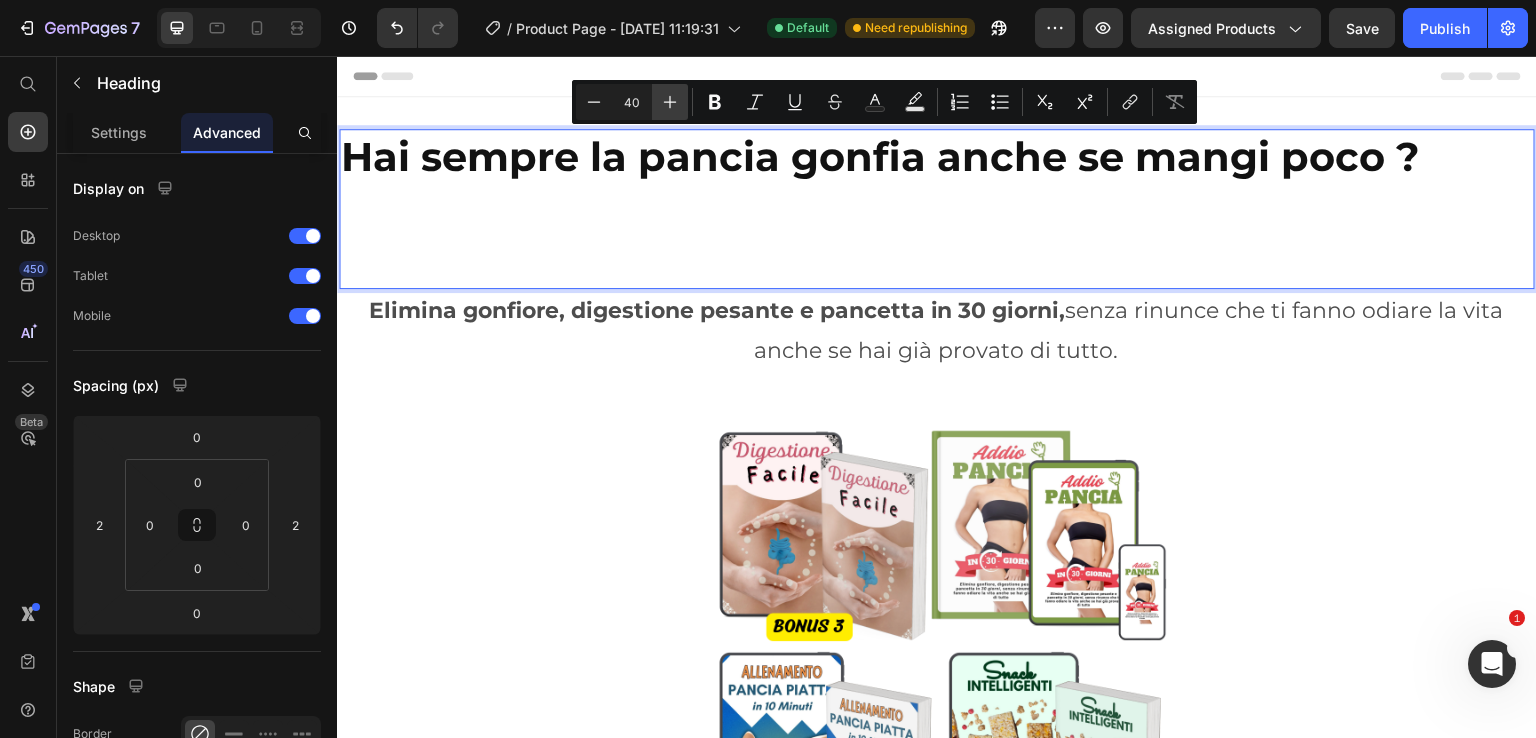 click 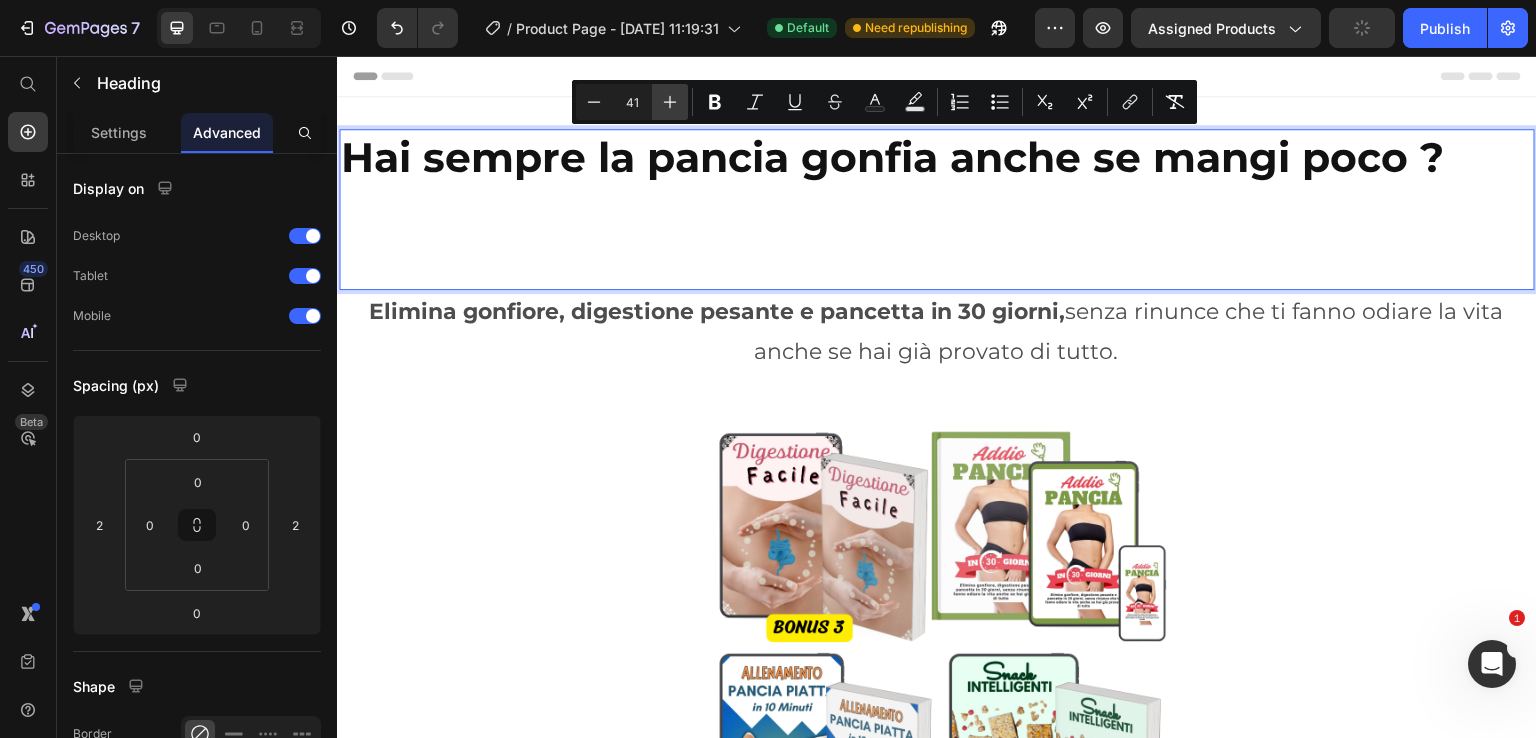 click 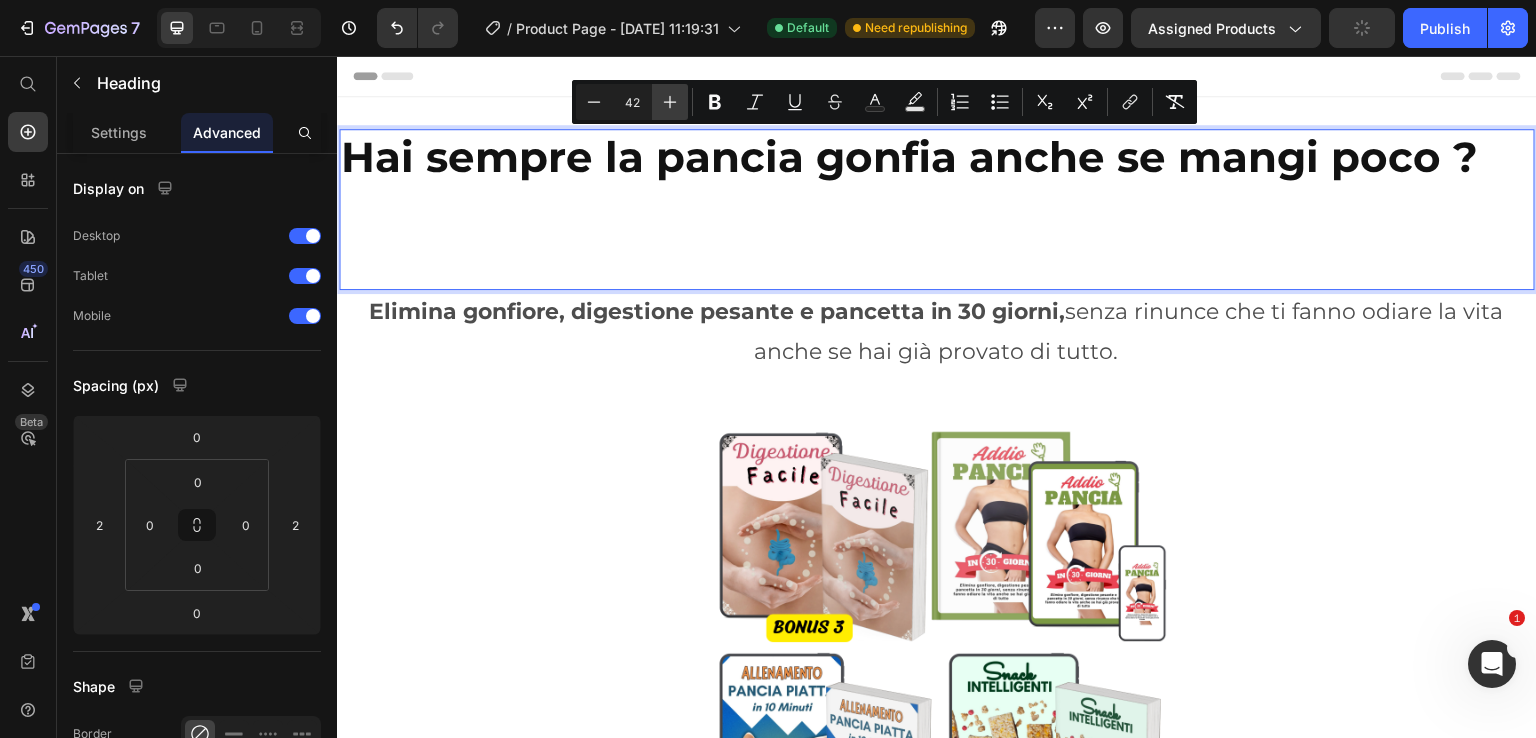 click 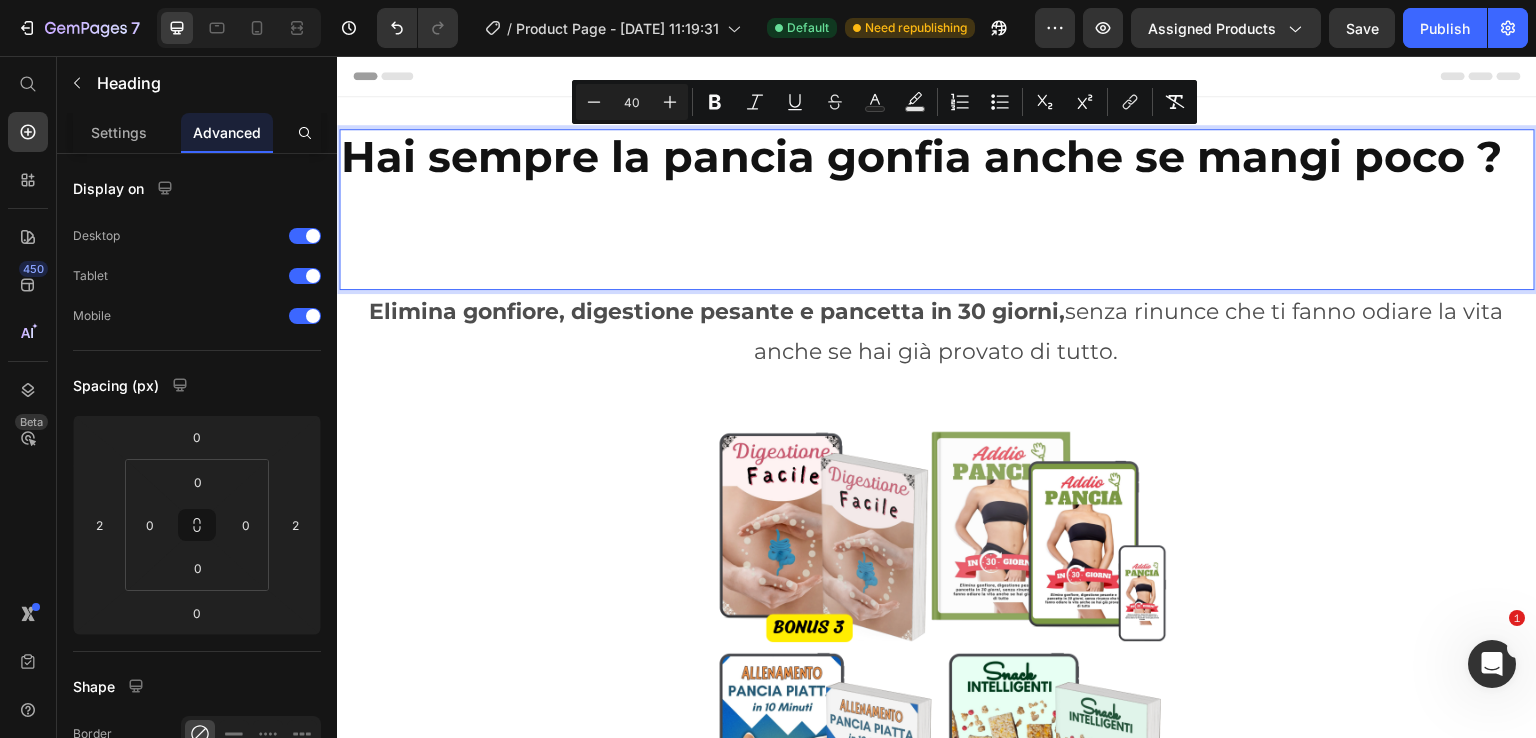 click on "Hai sempre la pancia gonfia anche se mangi poco ?" at bounding box center (921, 209) 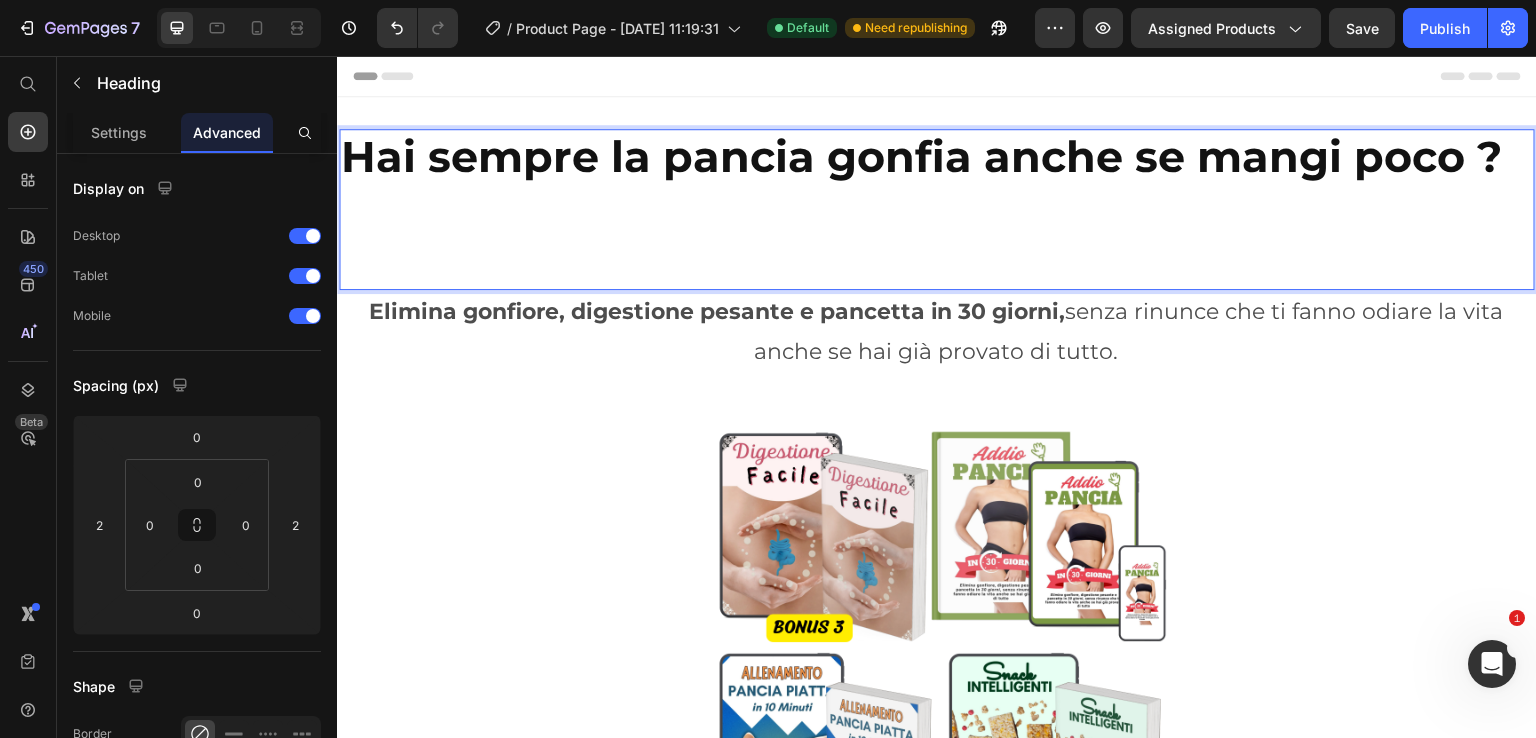 click on "Hai sempre la pancia gonfia anche se mangi poco ?" at bounding box center [921, 209] 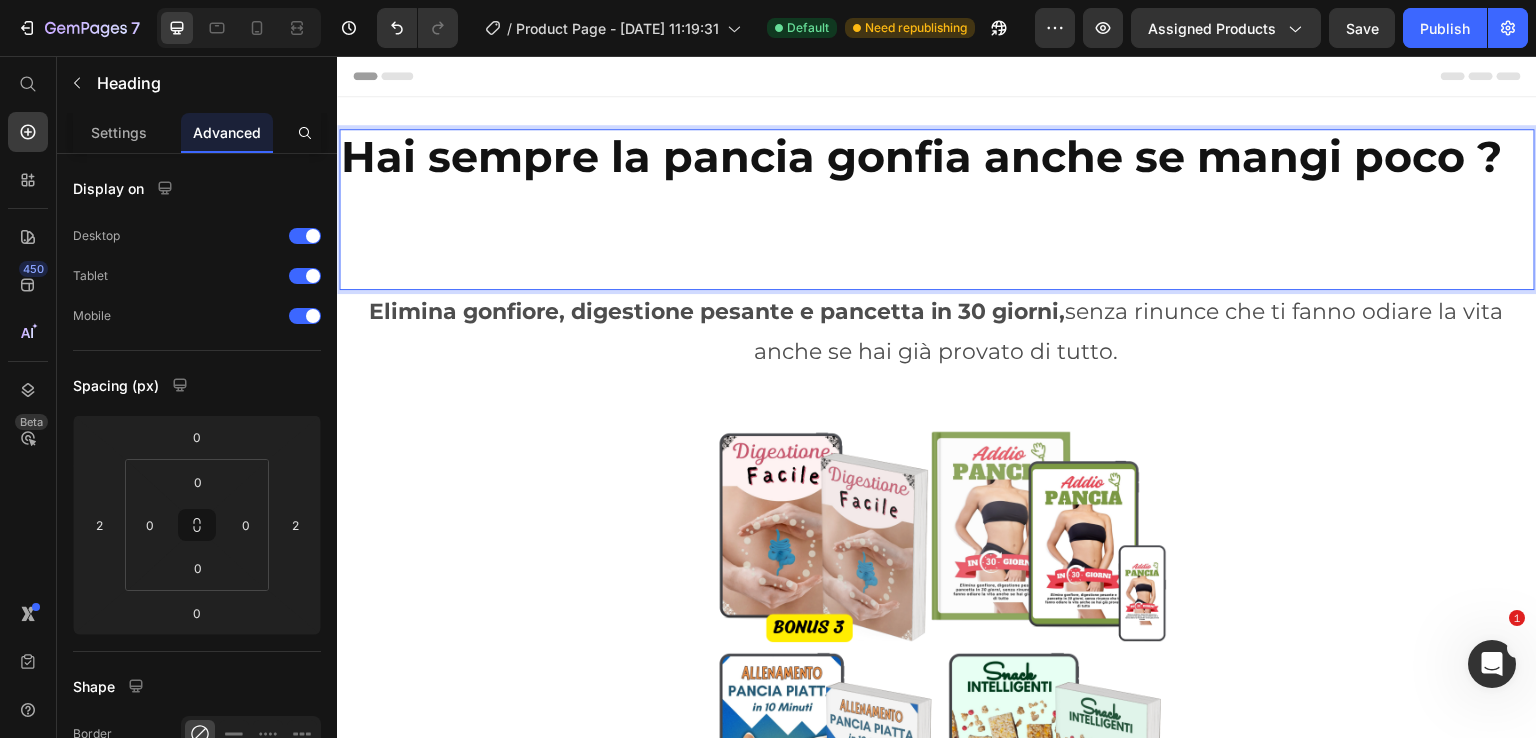 click on "Hai sempre la pancia gonfia anche se mangi poco ?  ⁠⁠⁠⁠⁠⁠⁠" at bounding box center [921, 209] 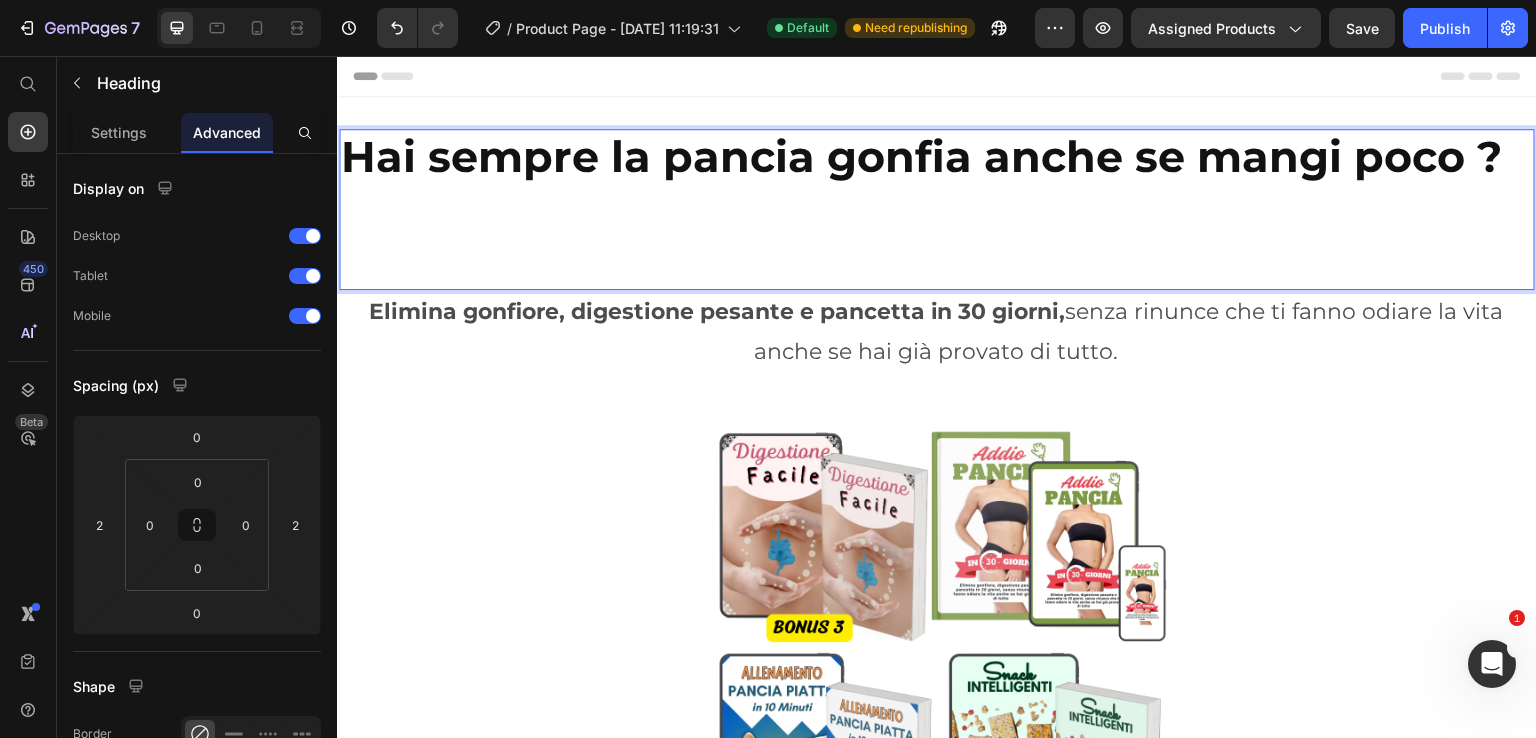 click on "Hai sempre la pancia gonfia anche se mangi poco ?" at bounding box center [921, 209] 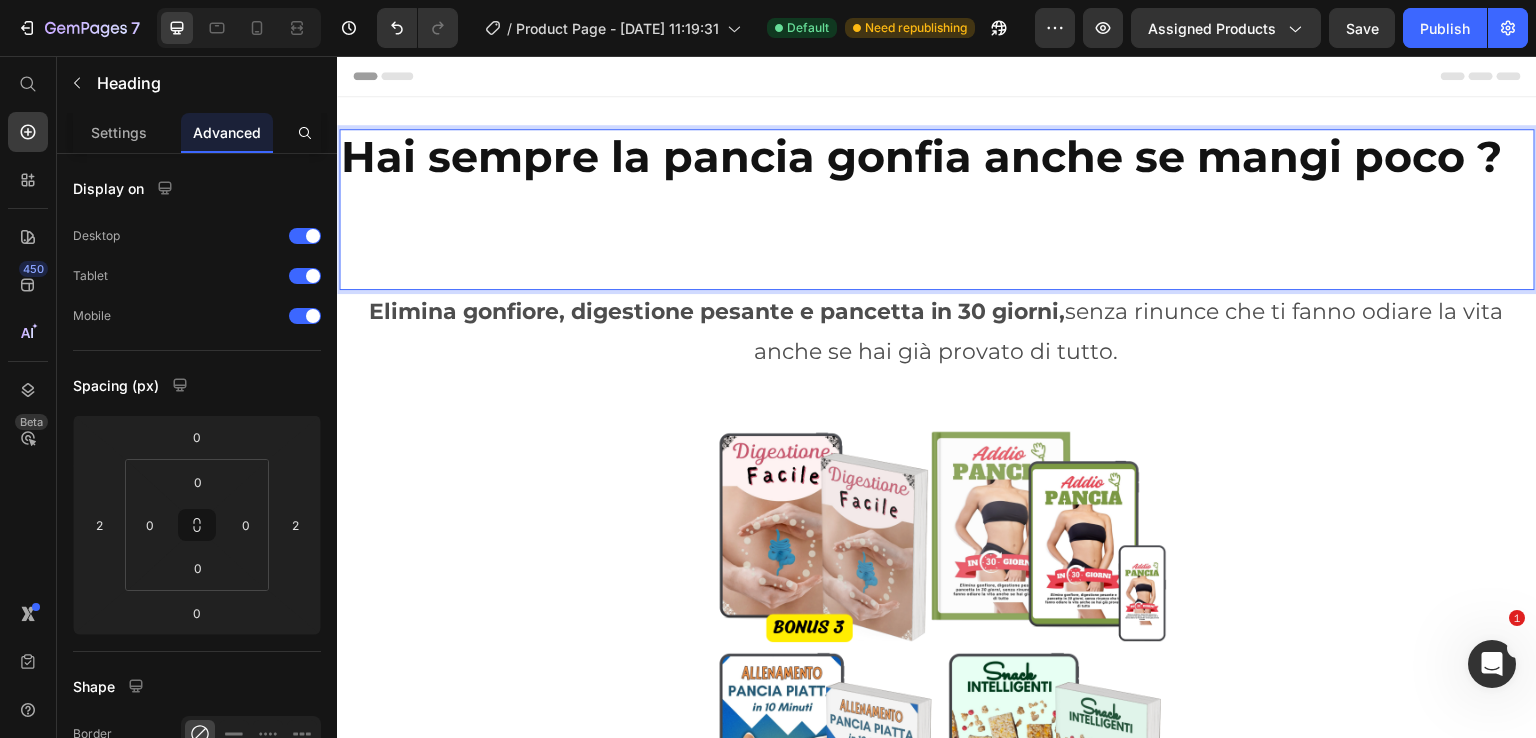 click on "Hai sempre la pancia gonfia anche se mangi poco ?  ⁠⁠⁠⁠⁠⁠⁠" at bounding box center (921, 209) 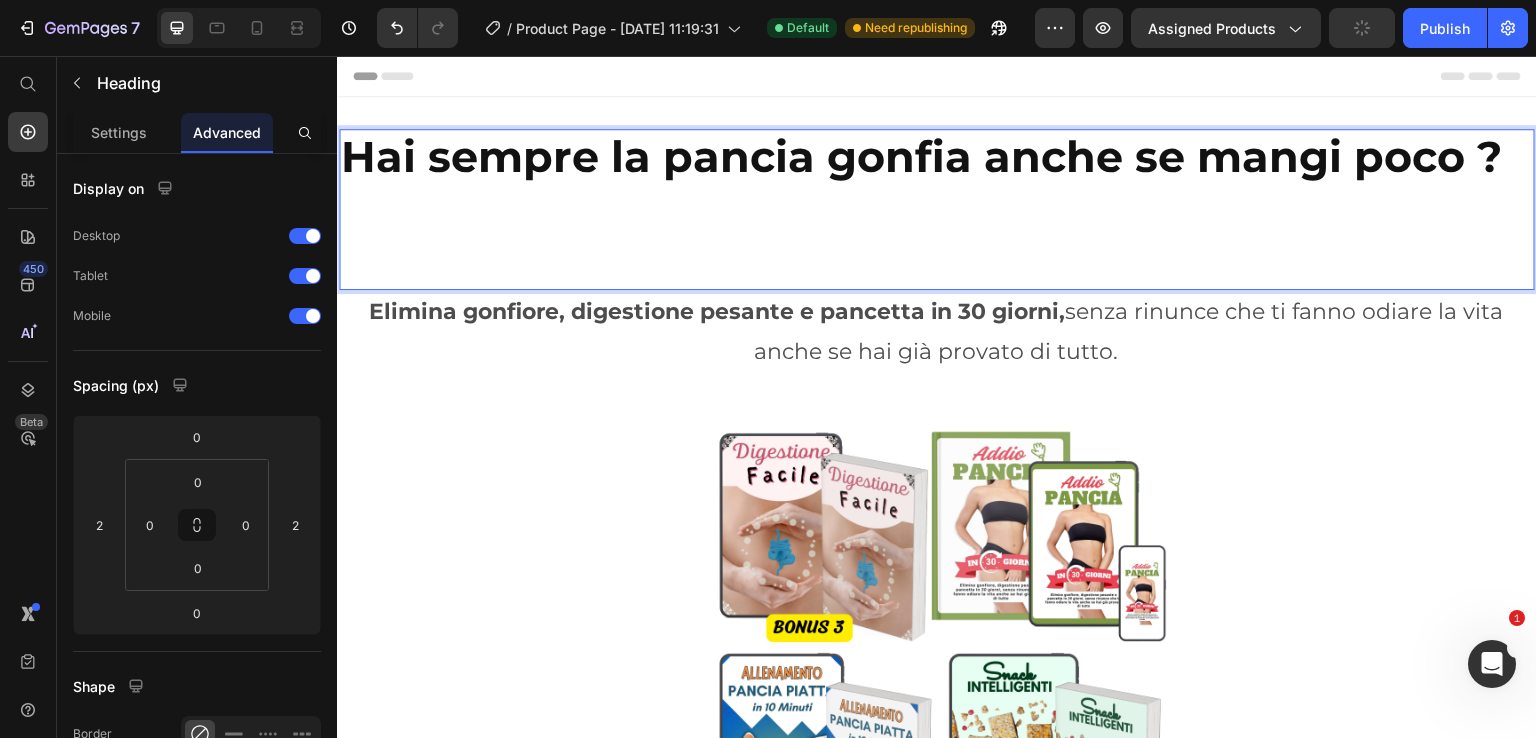 drag, startPoint x: 1471, startPoint y: 204, endPoint x: 782, endPoint y: 205, distance: 689.00073 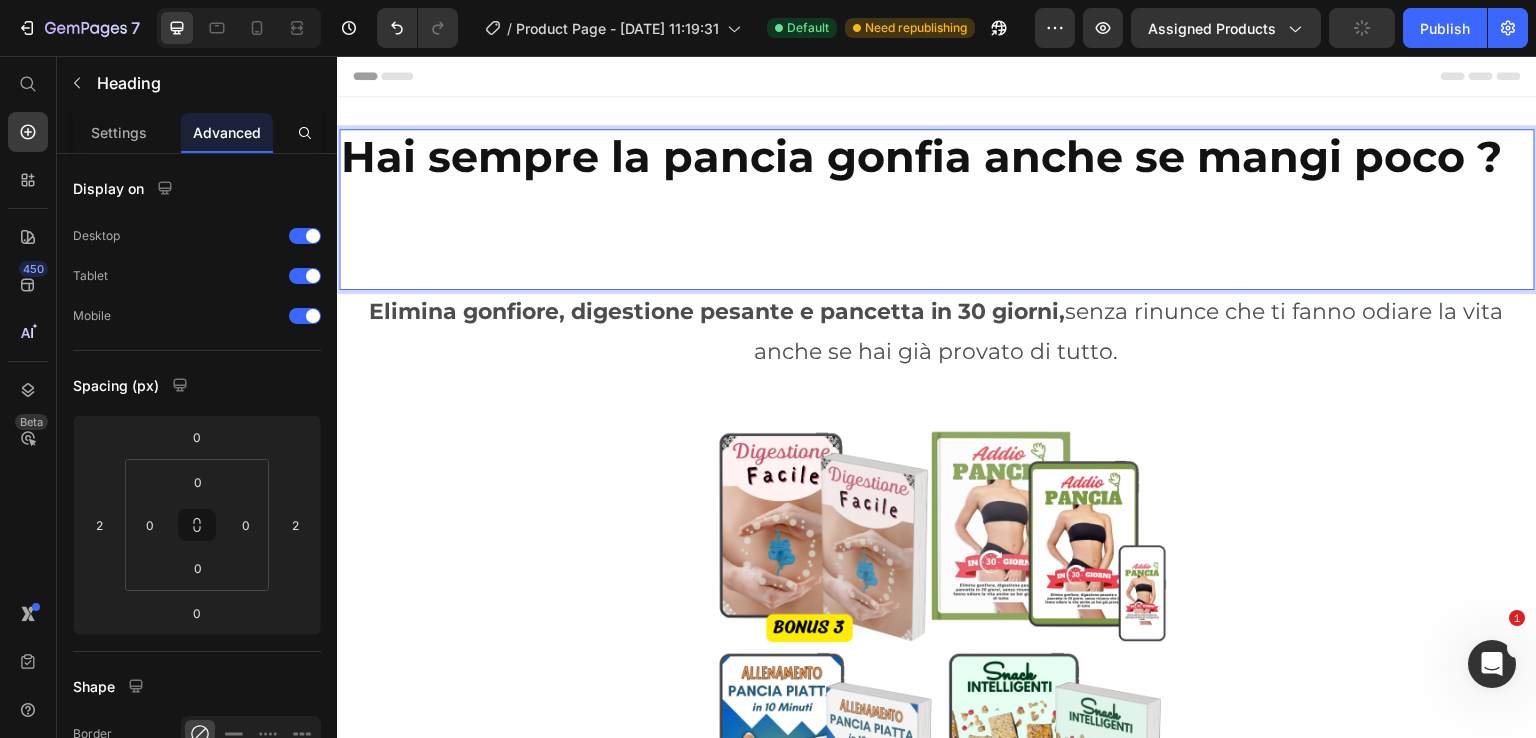 click on "Hai sempre la pancia gonfia anche se mangi poco ?  ⁠⁠⁠⁠⁠⁠⁠" at bounding box center [921, 209] 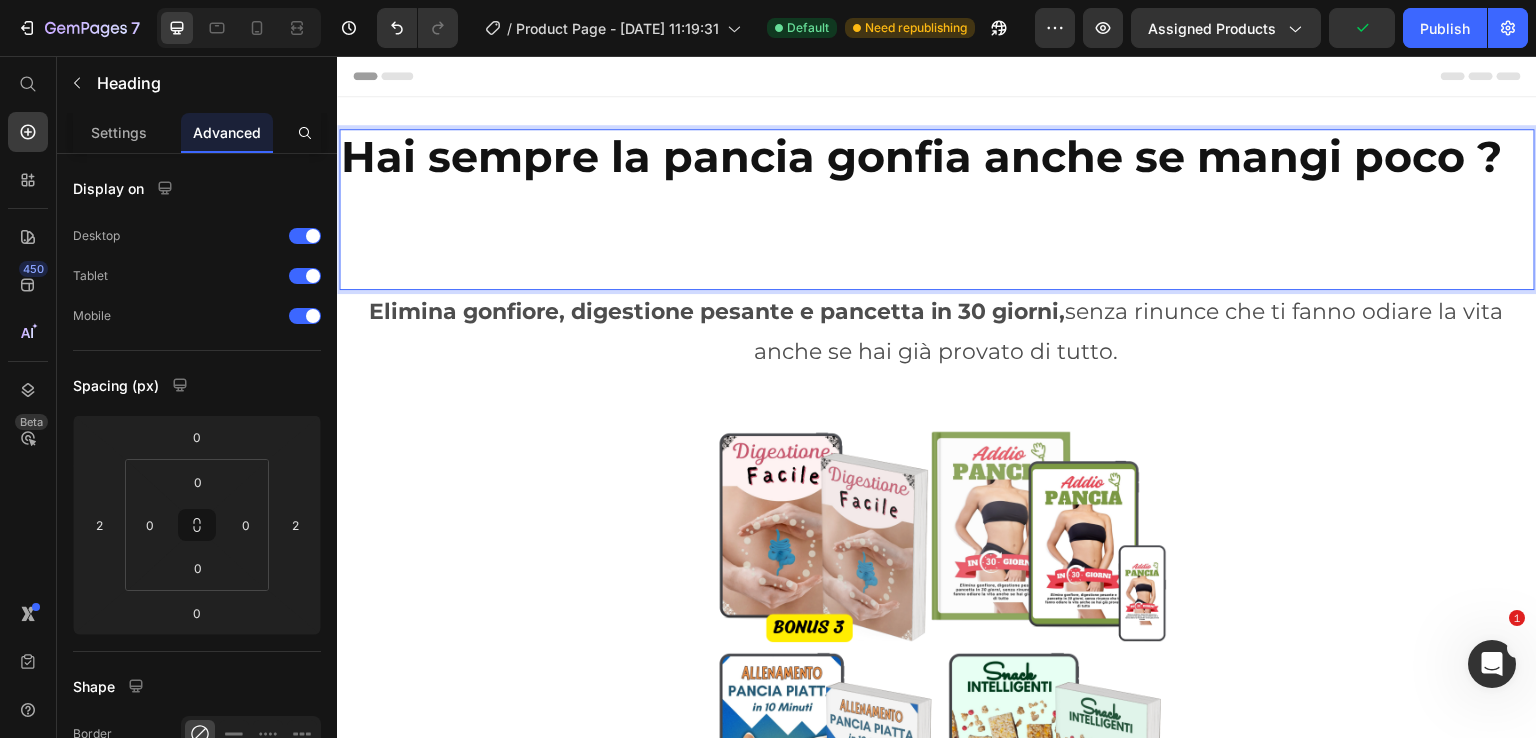 click on "Hai sempre la pancia gonfia anche se mangi poco ?  ⁠⁠⁠⁠⁠⁠⁠" at bounding box center (921, 209) 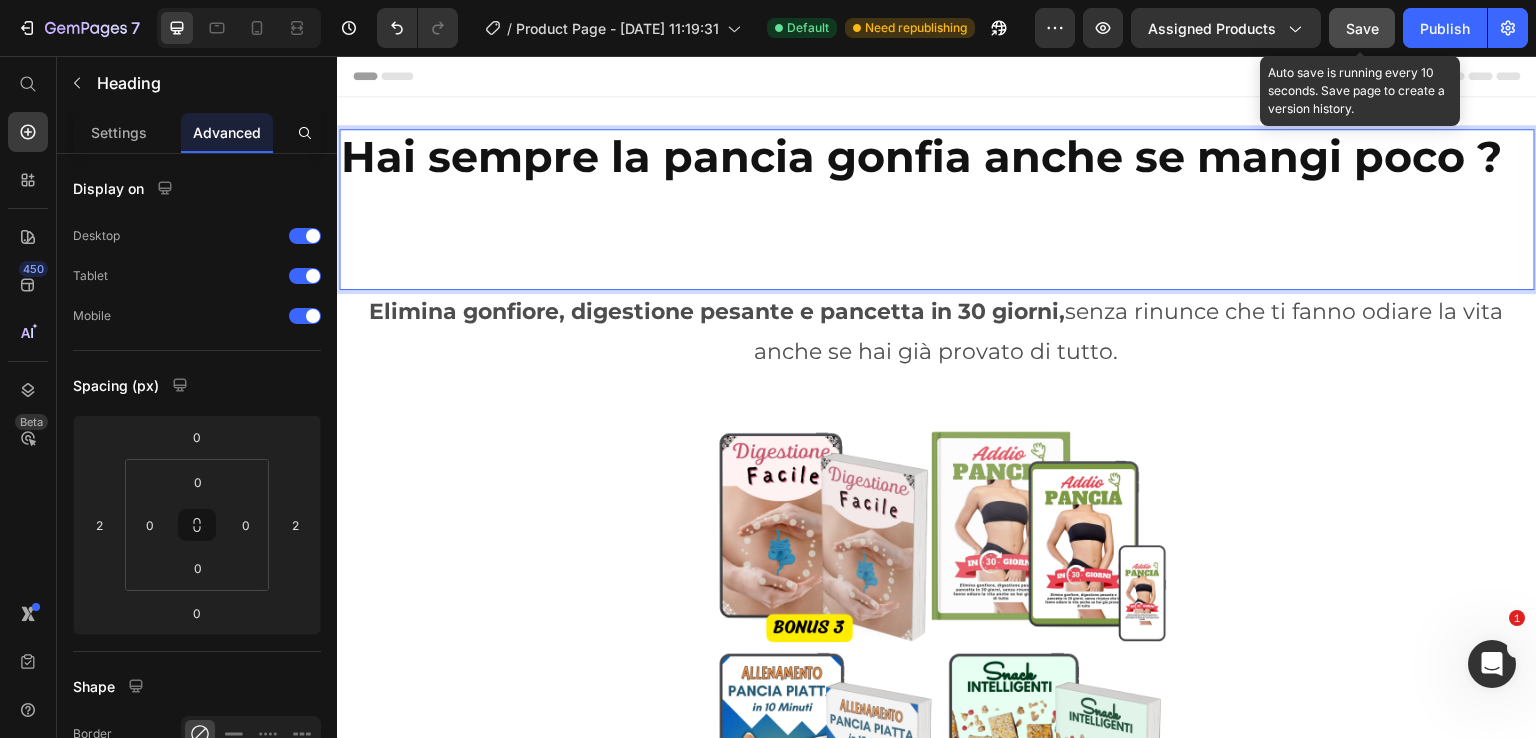 click on "Save" at bounding box center (1362, 28) 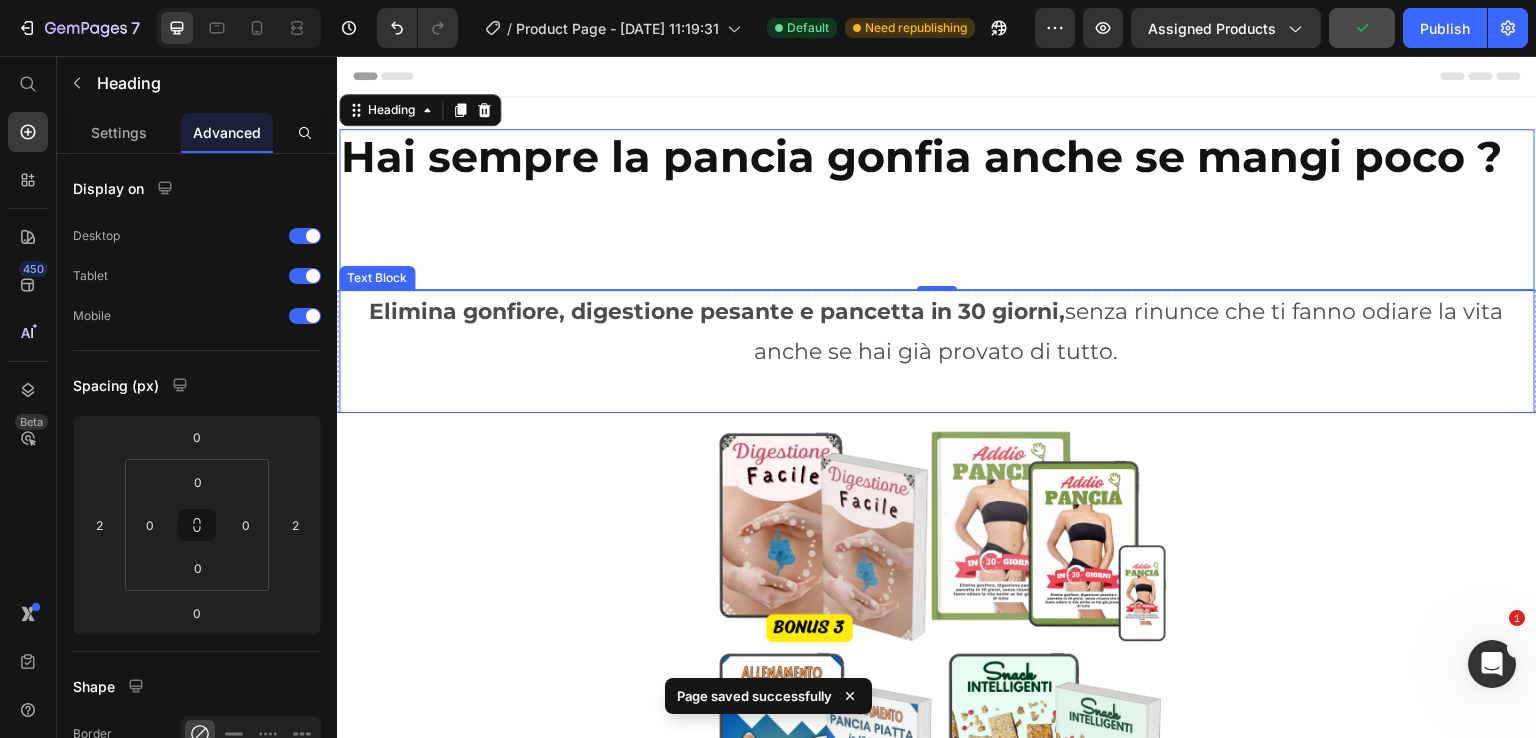 click on "Elimina gonfiore, digestione pesante e pancetta in 30 giorni,  senza rinunce che ti fanno odiare la vita anche se hai già provato di tutto." at bounding box center [936, 331] 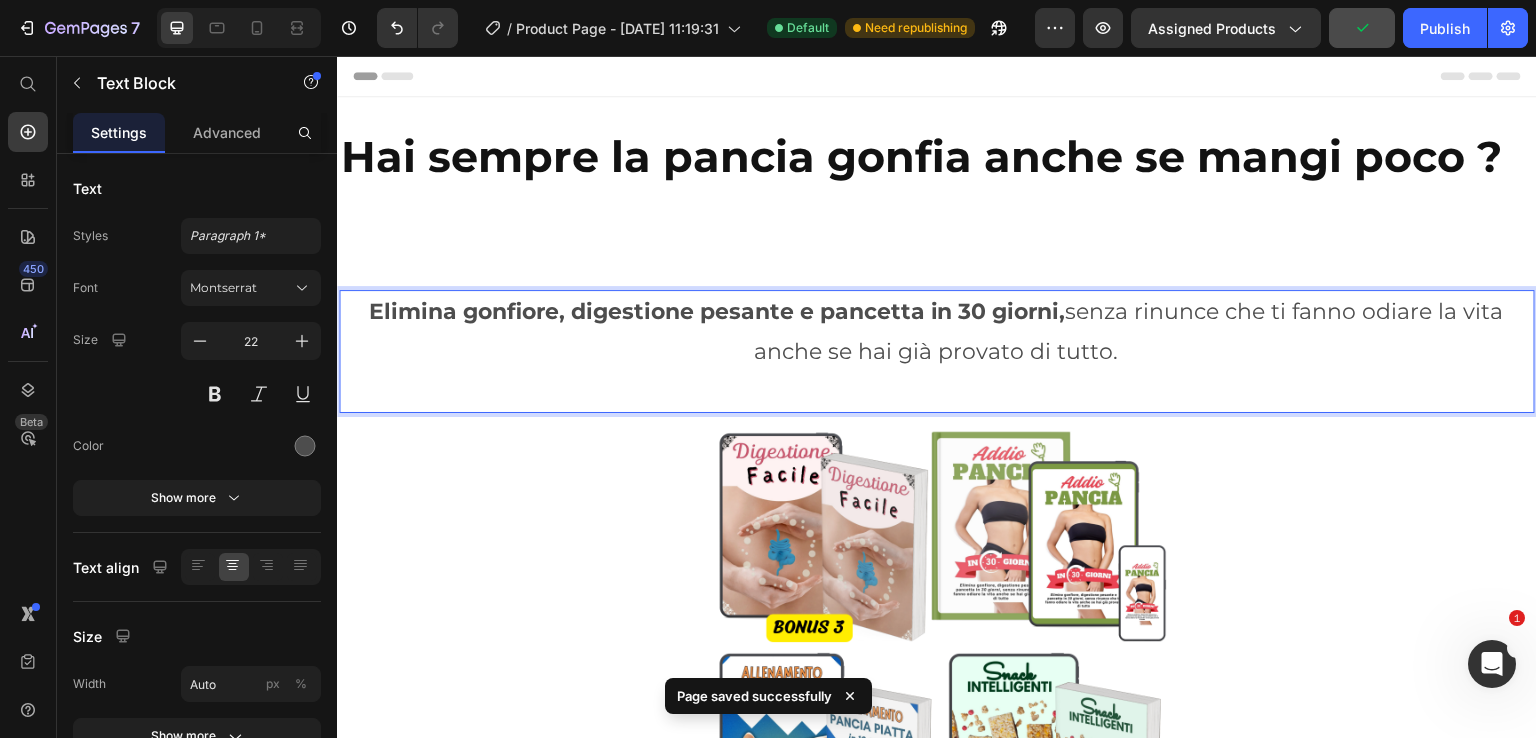 click at bounding box center (936, 391) 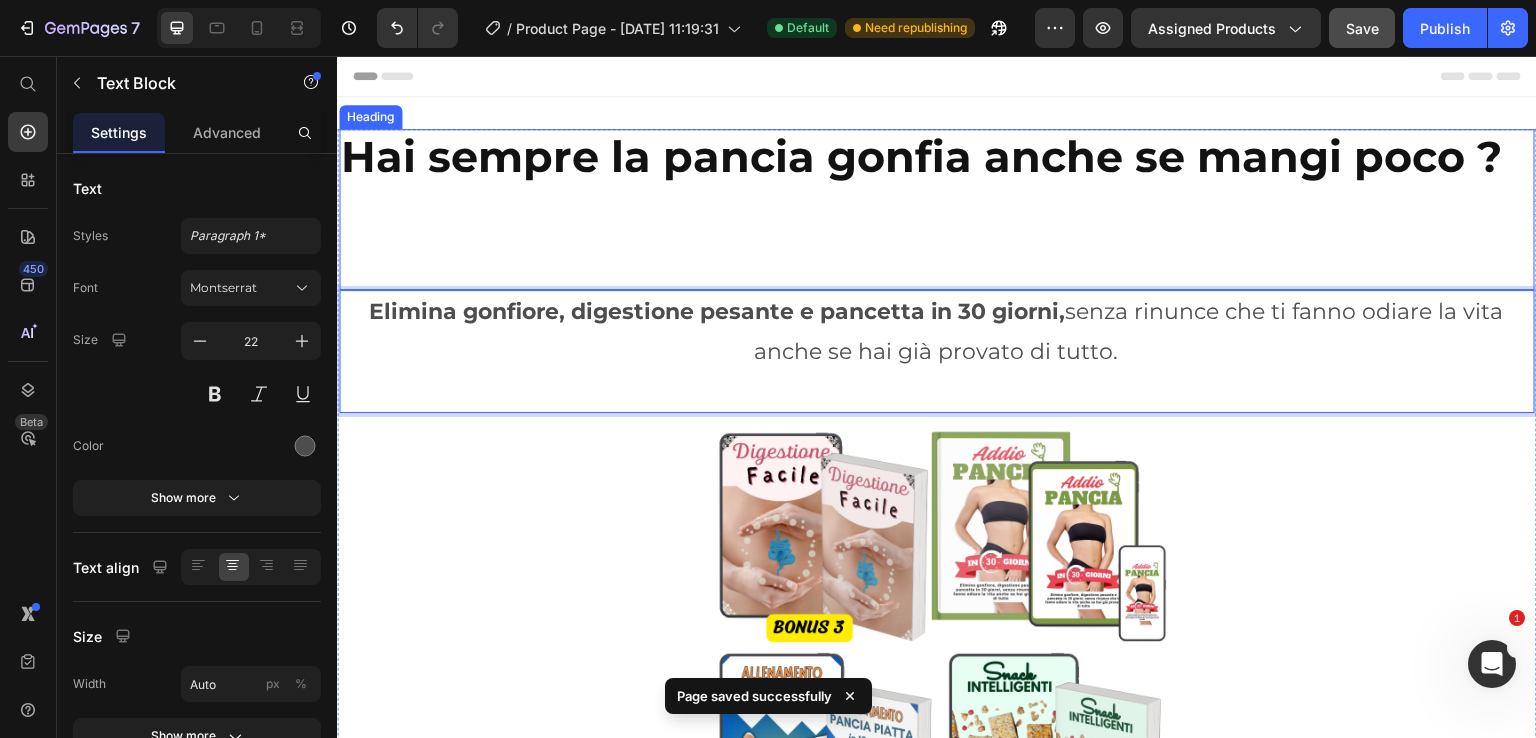 click on "⁠⁠⁠⁠⁠⁠⁠ Hai sempre la pancia gonfia anche se mangi poco ?" at bounding box center (921, 209) 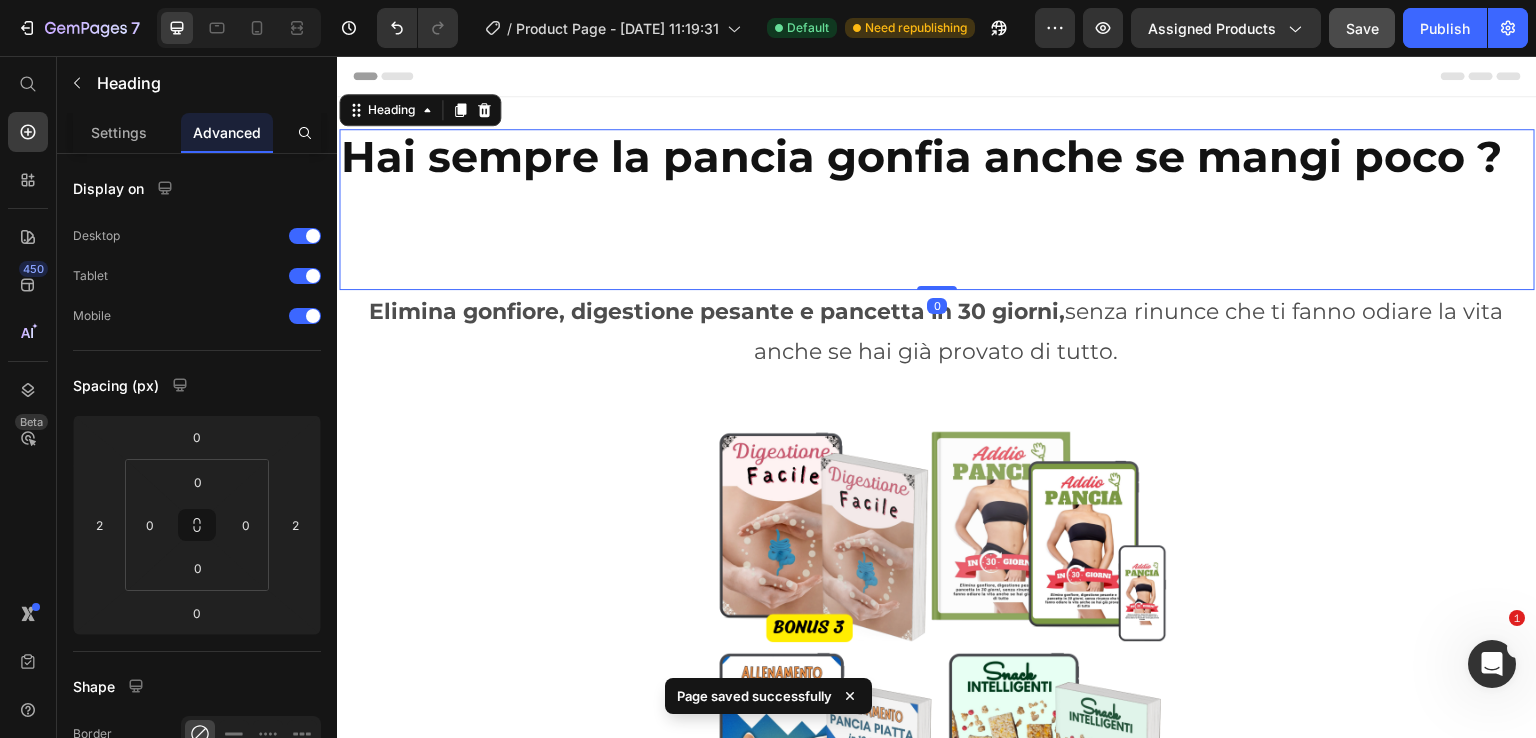click on "⁠⁠⁠⁠⁠⁠⁠ Hai sempre la pancia gonfia anche se mangi poco ?" at bounding box center [937, 209] 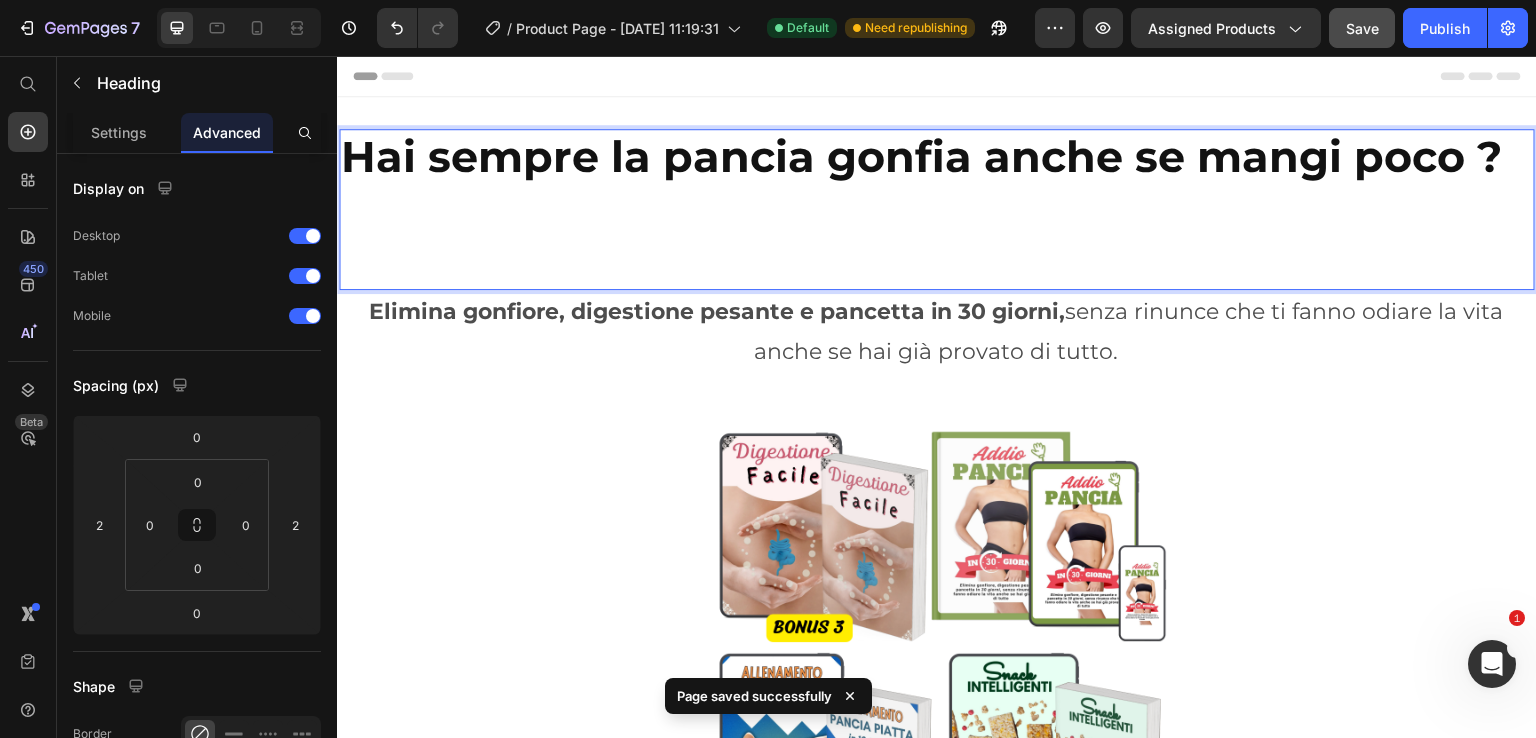 click on "Hai sempre la pancia gonfia anche se mangi poco ?" at bounding box center [921, 156] 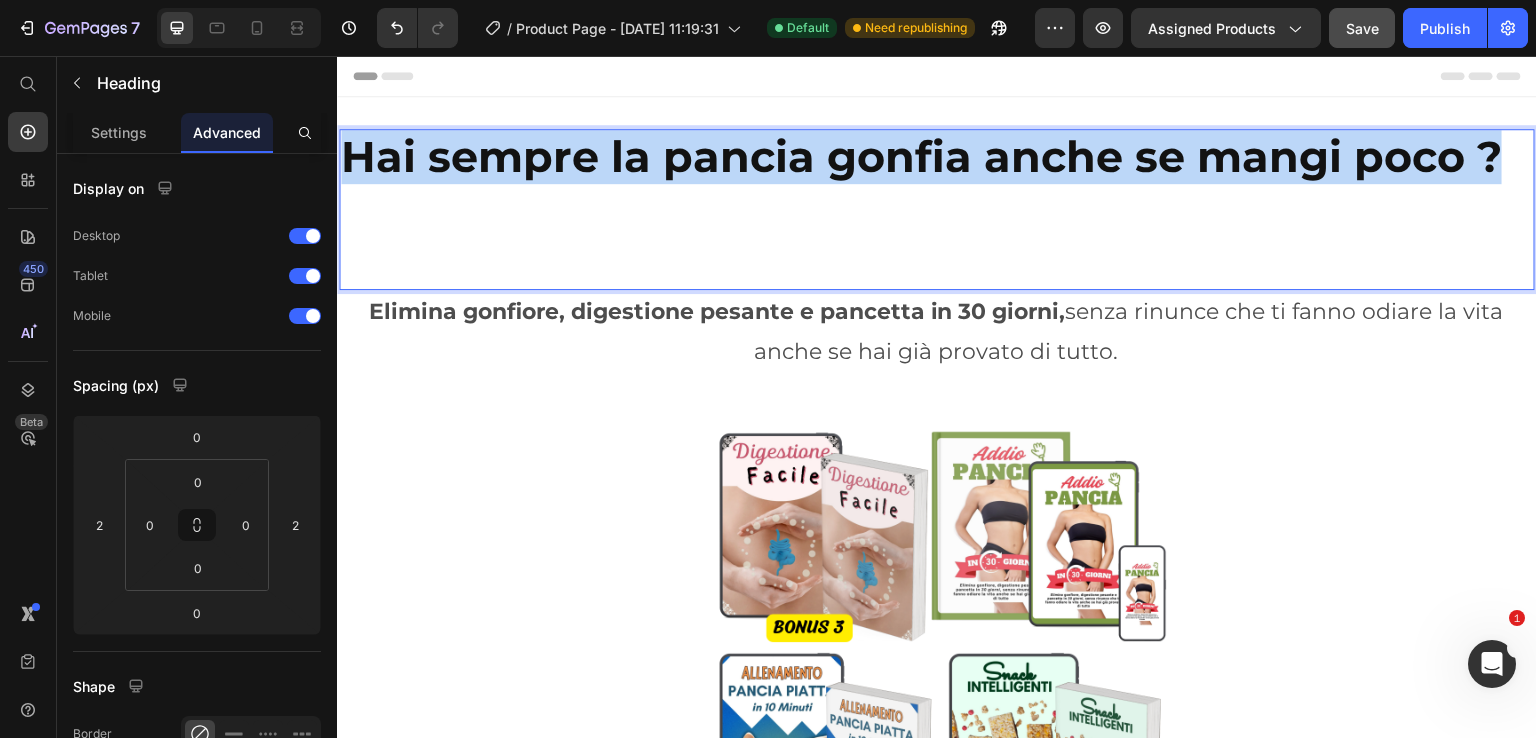 drag, startPoint x: 1504, startPoint y: 152, endPoint x: 345, endPoint y: 149, distance: 1159.0039 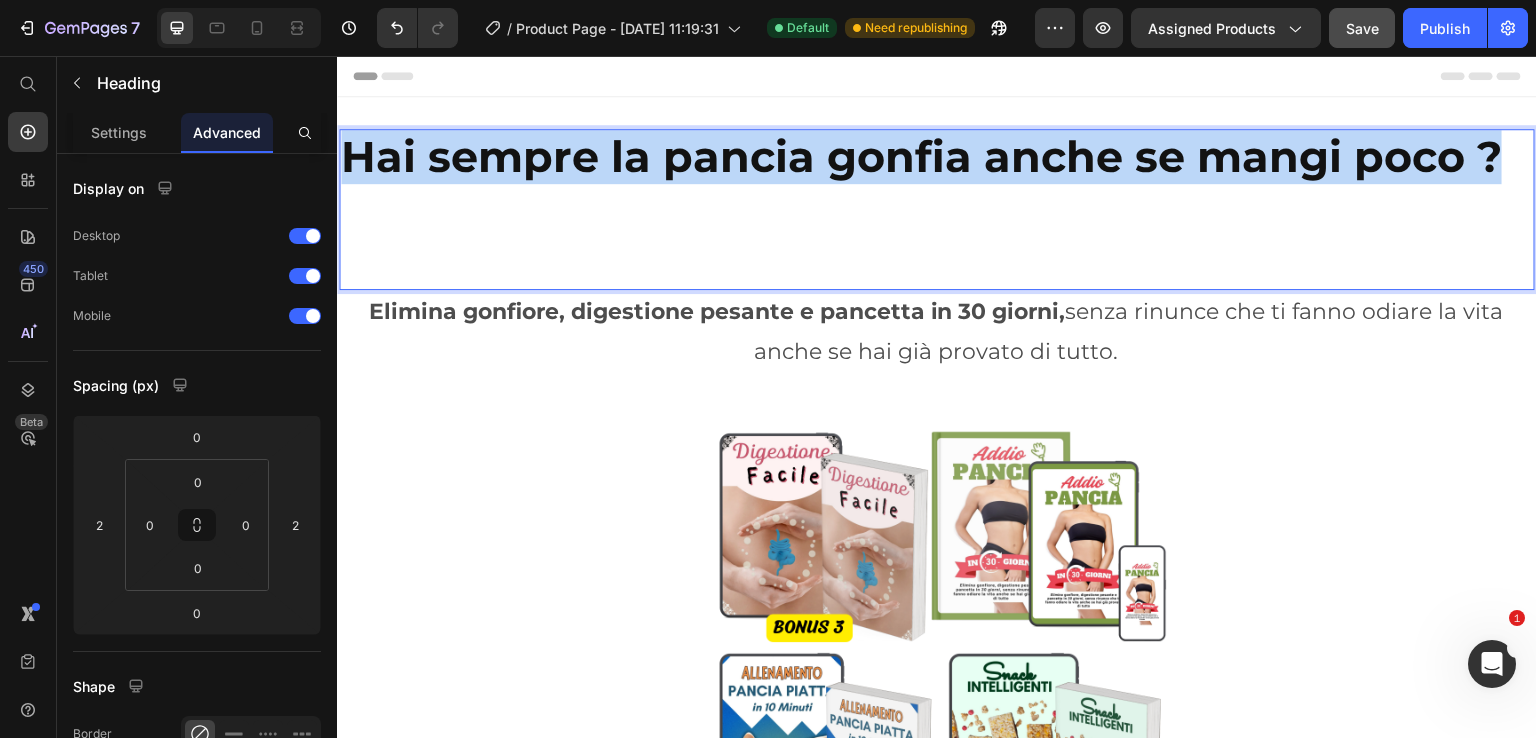 click on "Hai sempre la pancia gonfia anche se mangi poco ?" at bounding box center (921, 156) 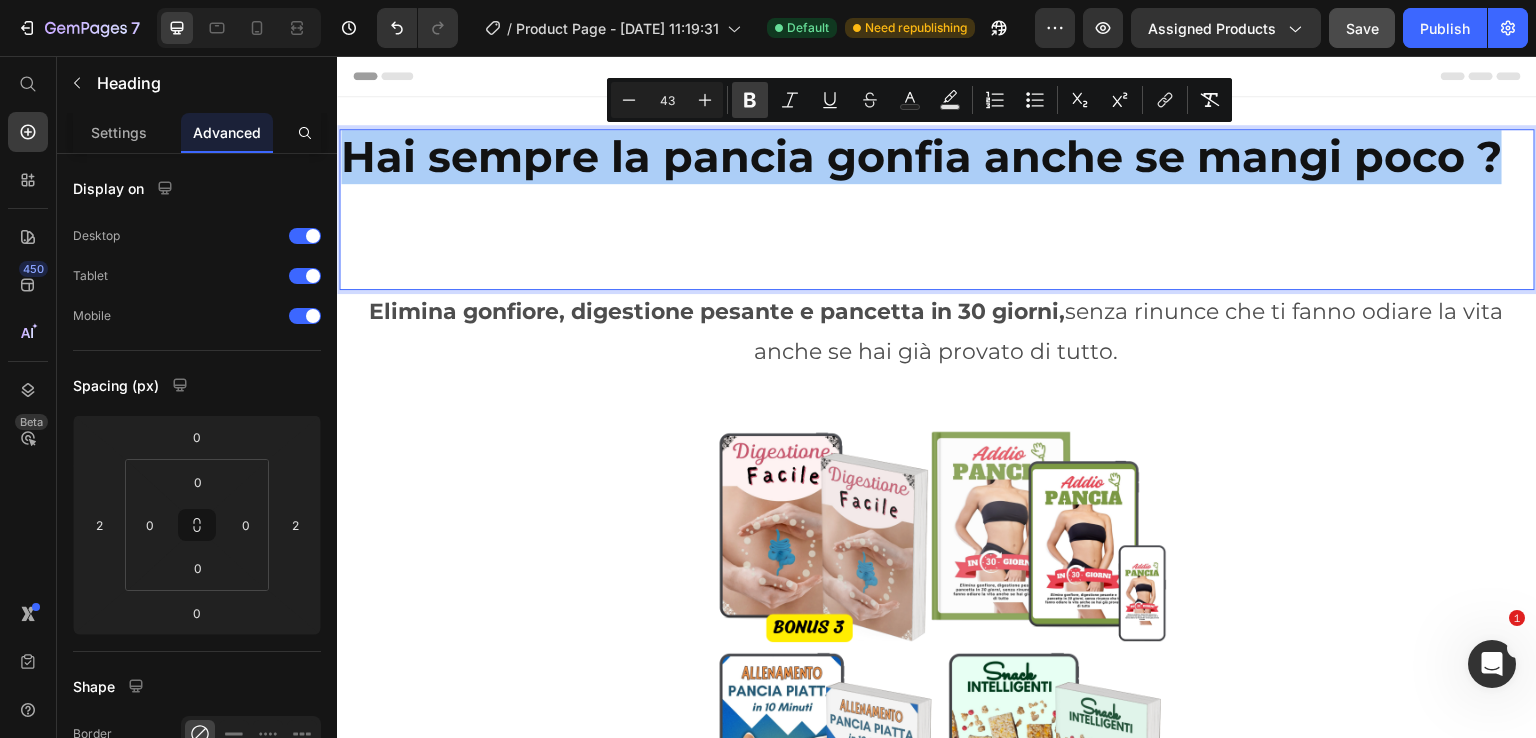 click on "Bold" at bounding box center (750, 100) 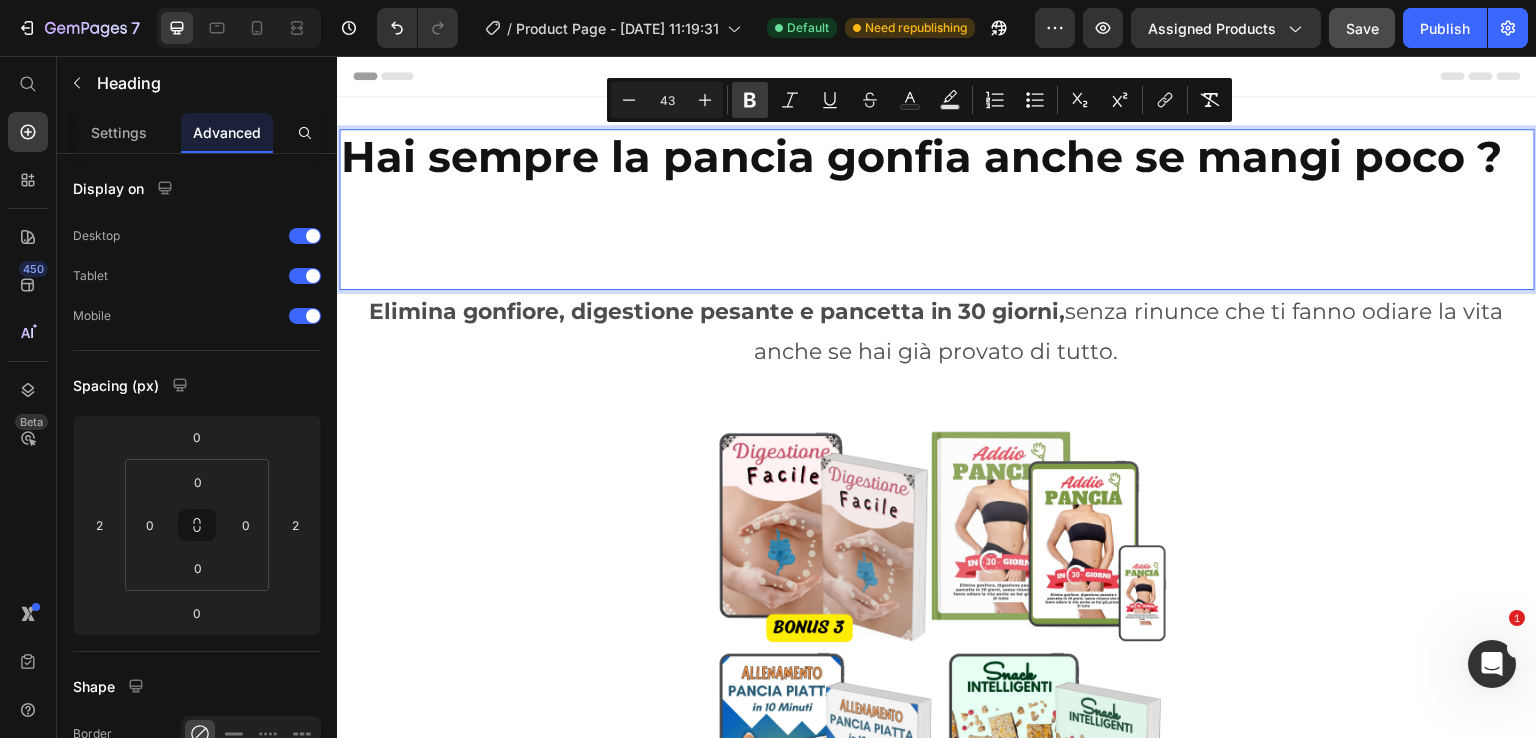 click 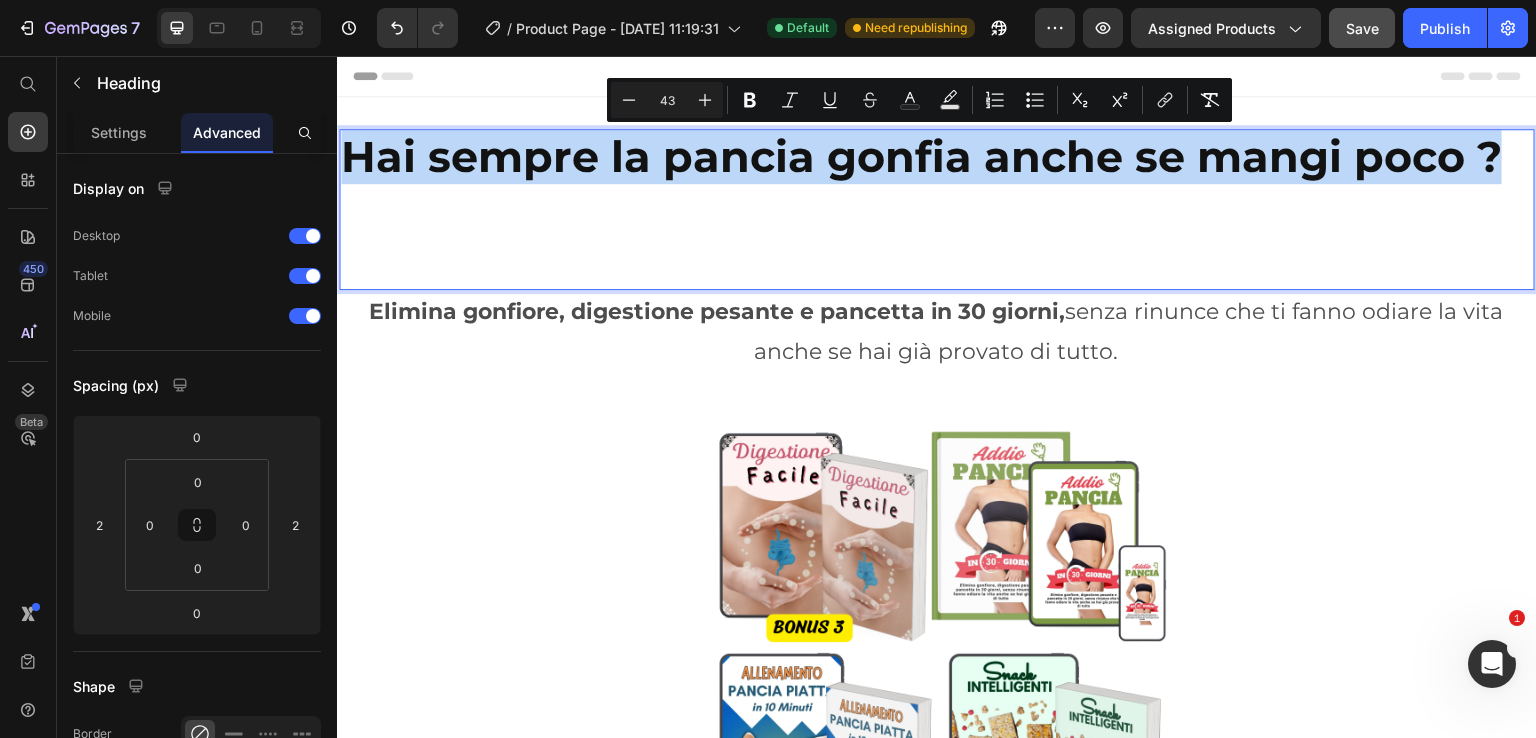 click on "Hai sempre la pancia gonfia anche se mangi poco ?" at bounding box center [921, 156] 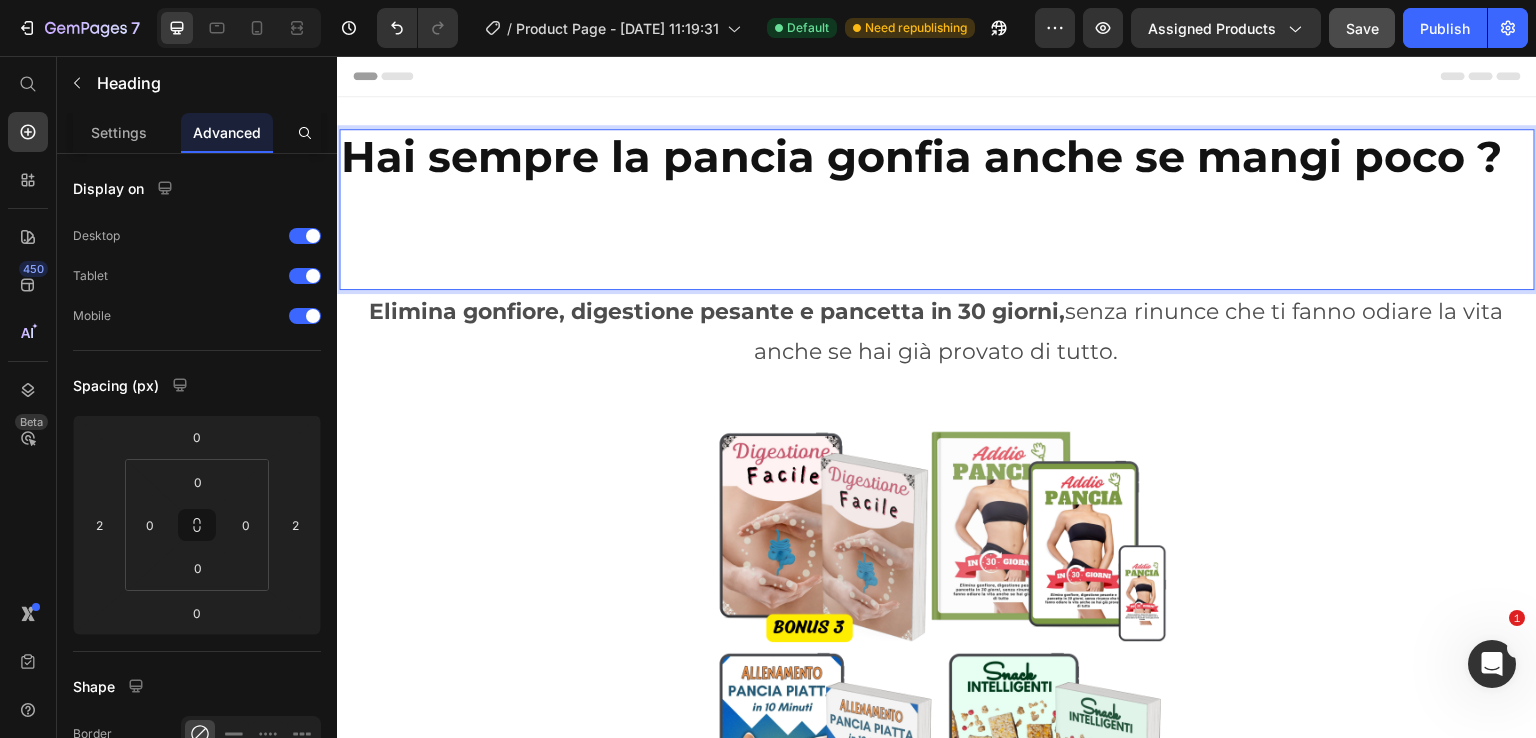 click on "Hai sempre la pancia gonfia anche se mangi poco ?" at bounding box center [921, 156] 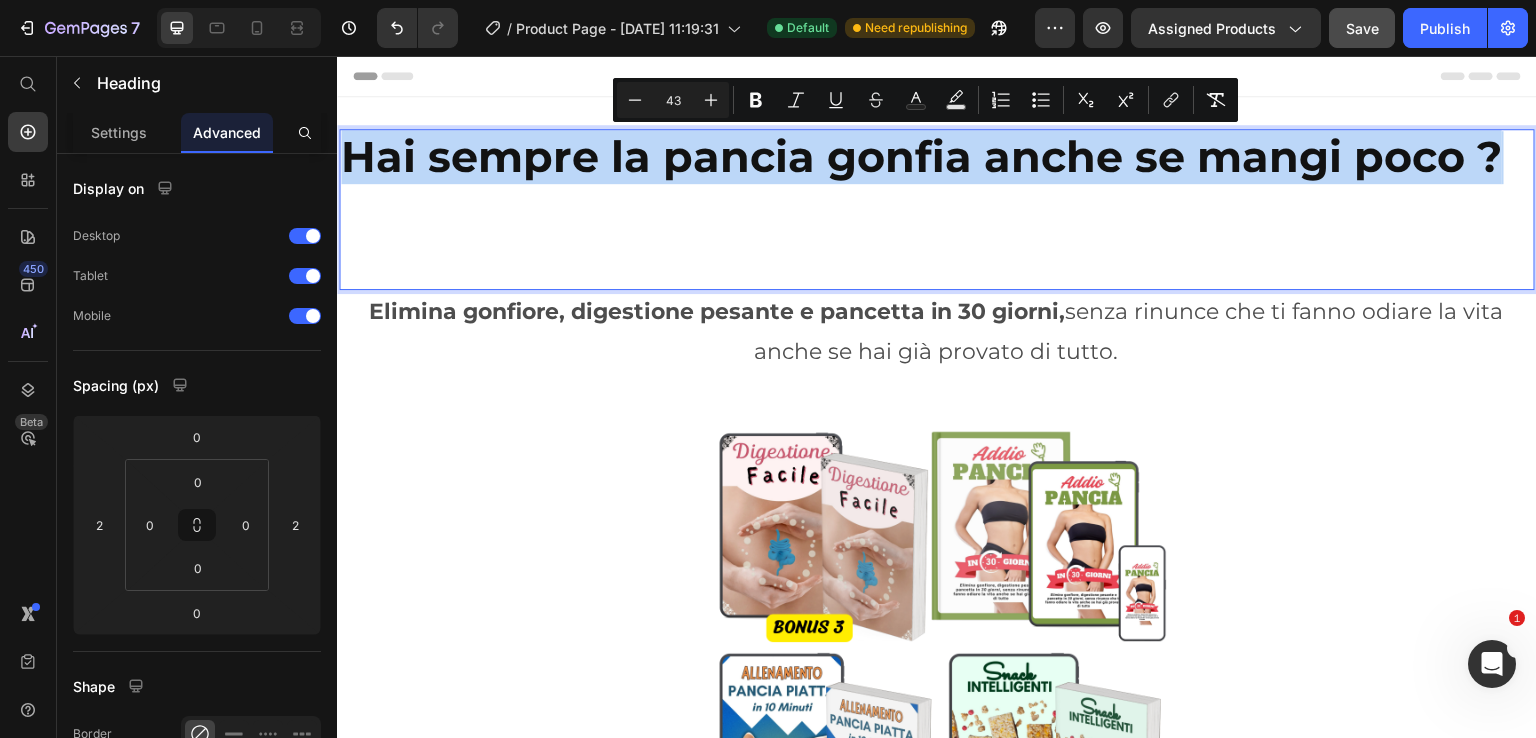 drag, startPoint x: 1504, startPoint y: 164, endPoint x: 394, endPoint y: 157, distance: 1110.0221 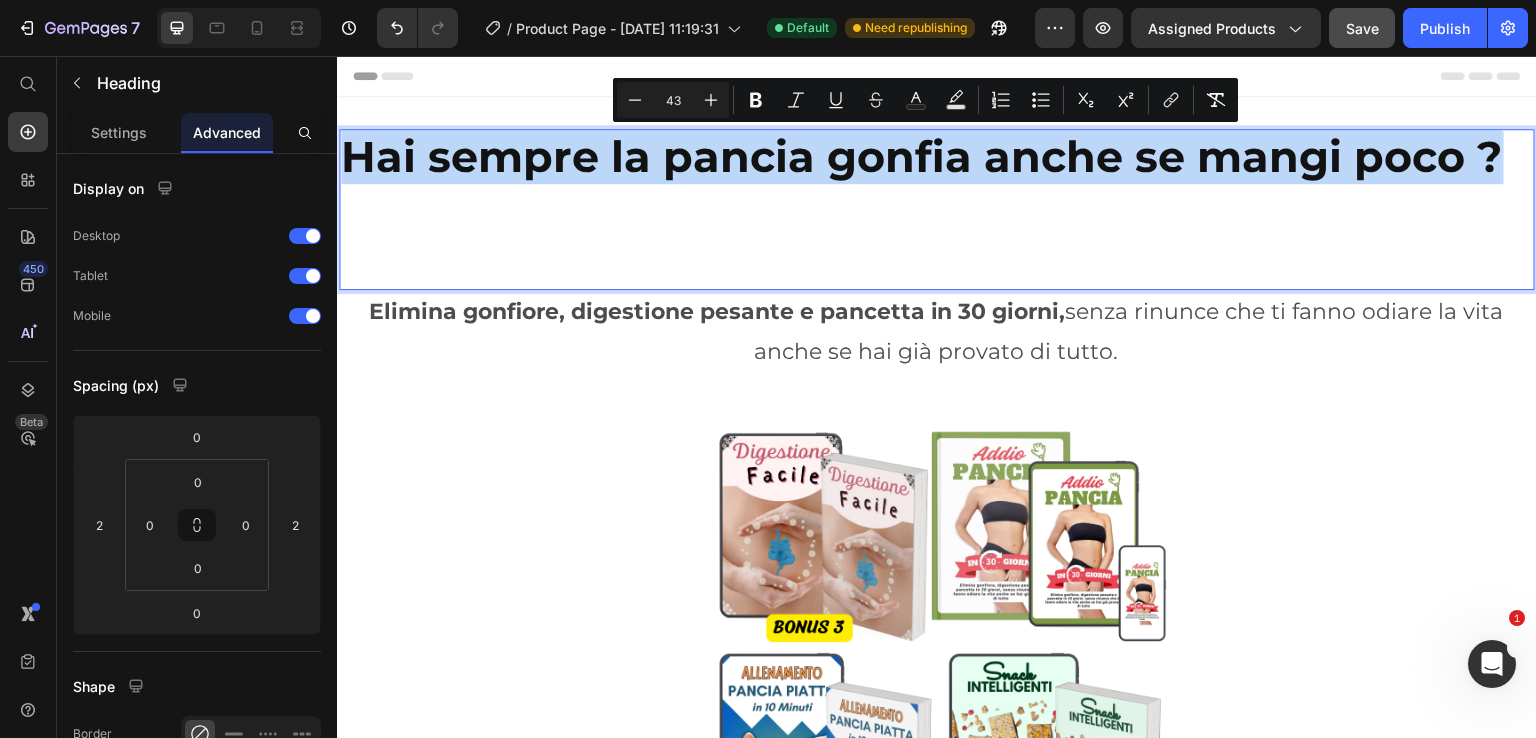 click on "Hai sempre la pancia gonfia anche se mangi poco ?" at bounding box center [921, 156] 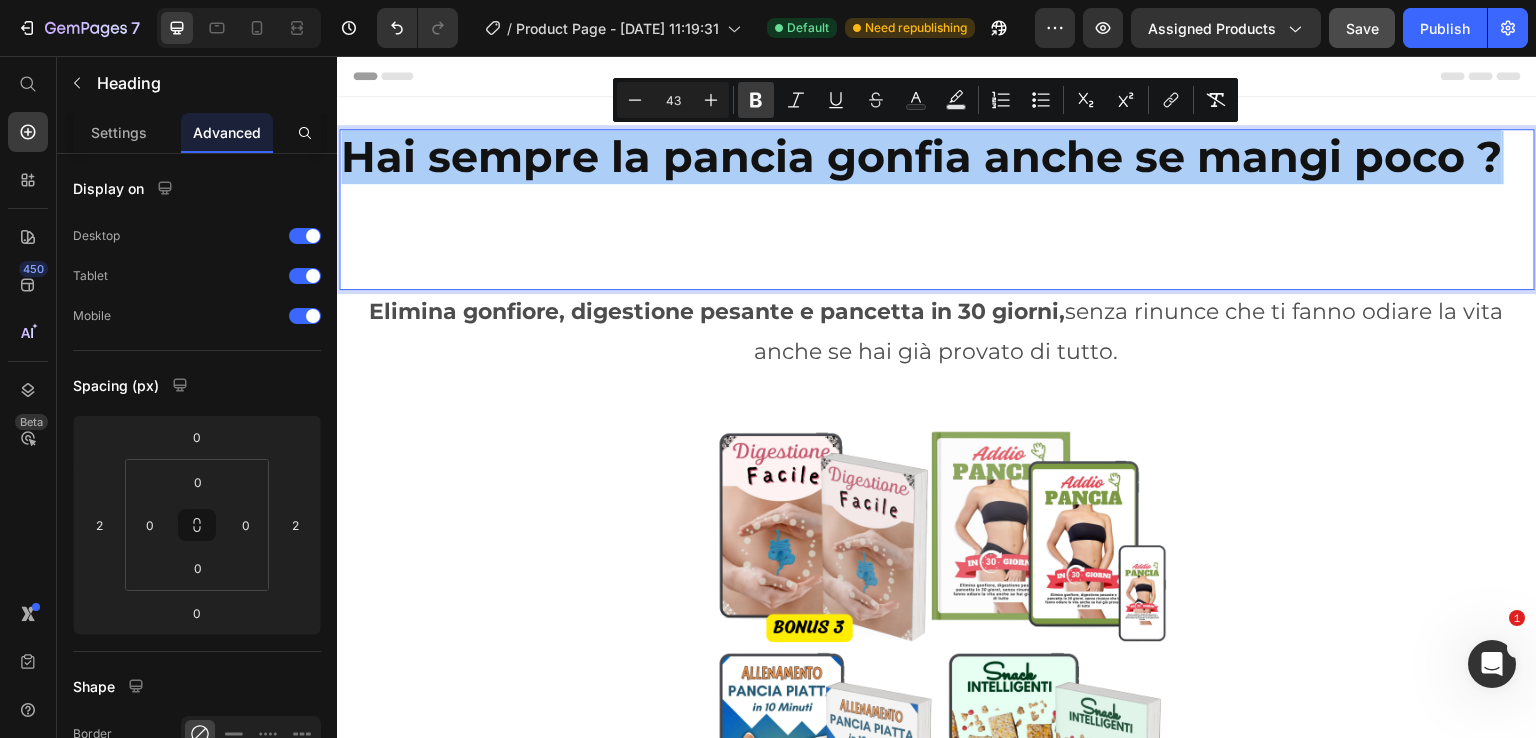 click on "Bold" at bounding box center (756, 100) 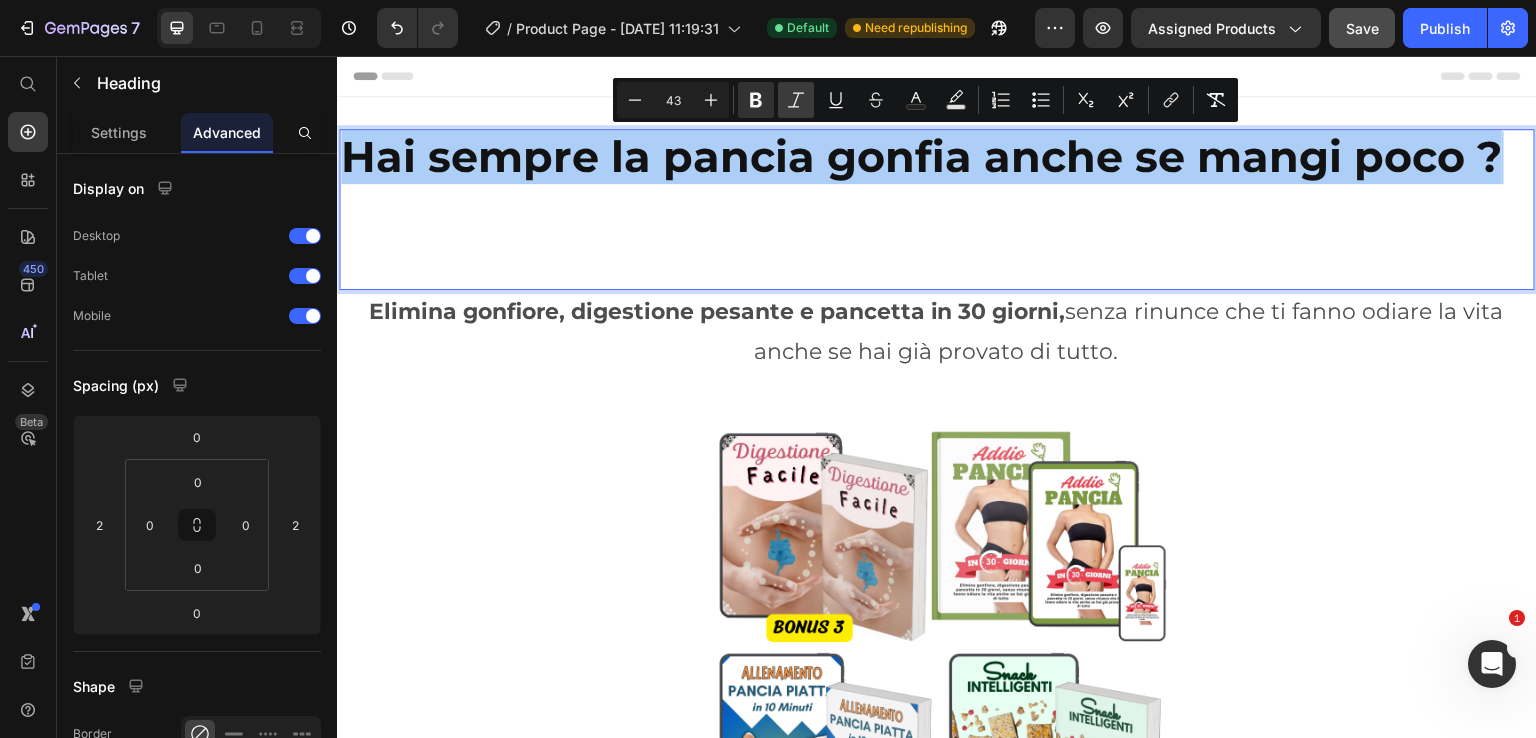 click on "Italic" at bounding box center (796, 100) 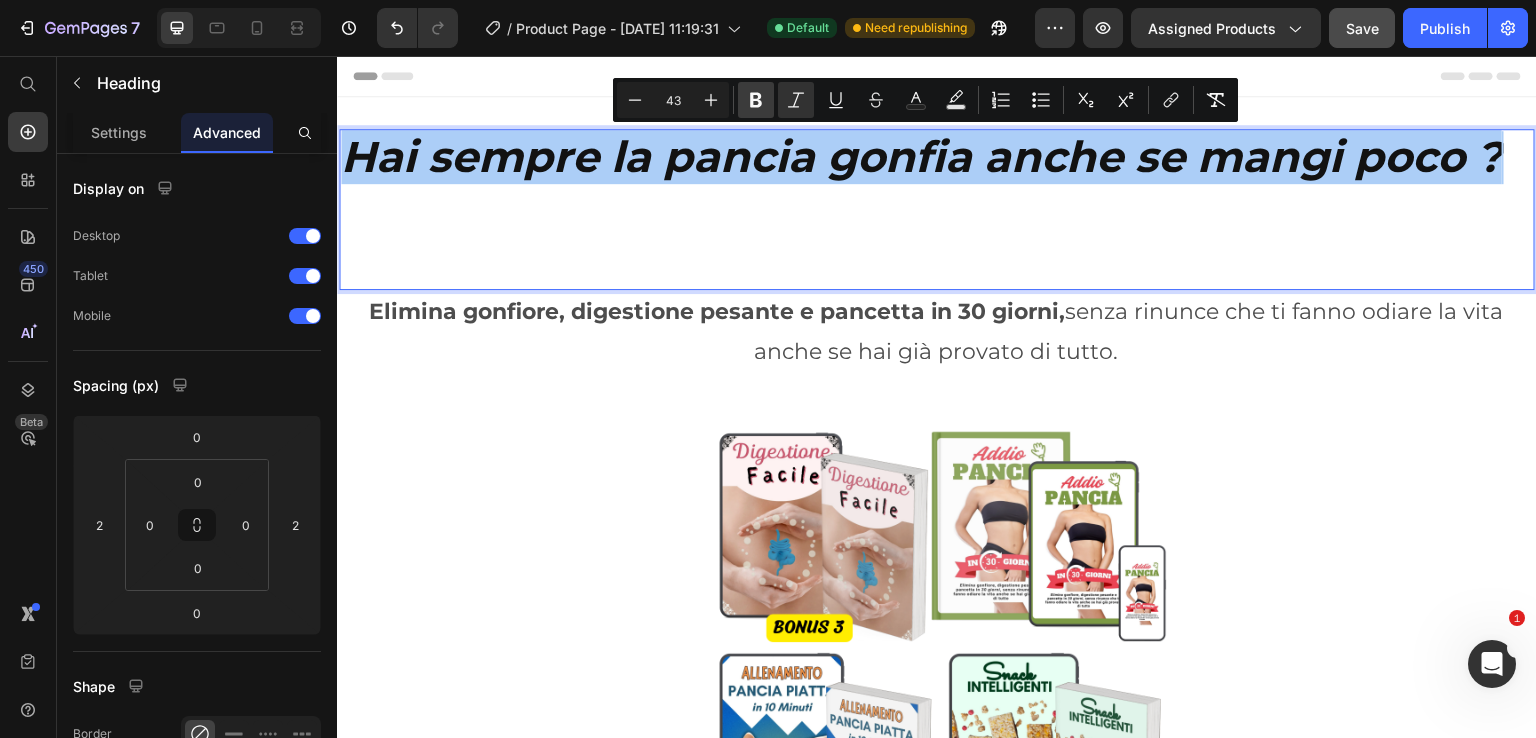 click 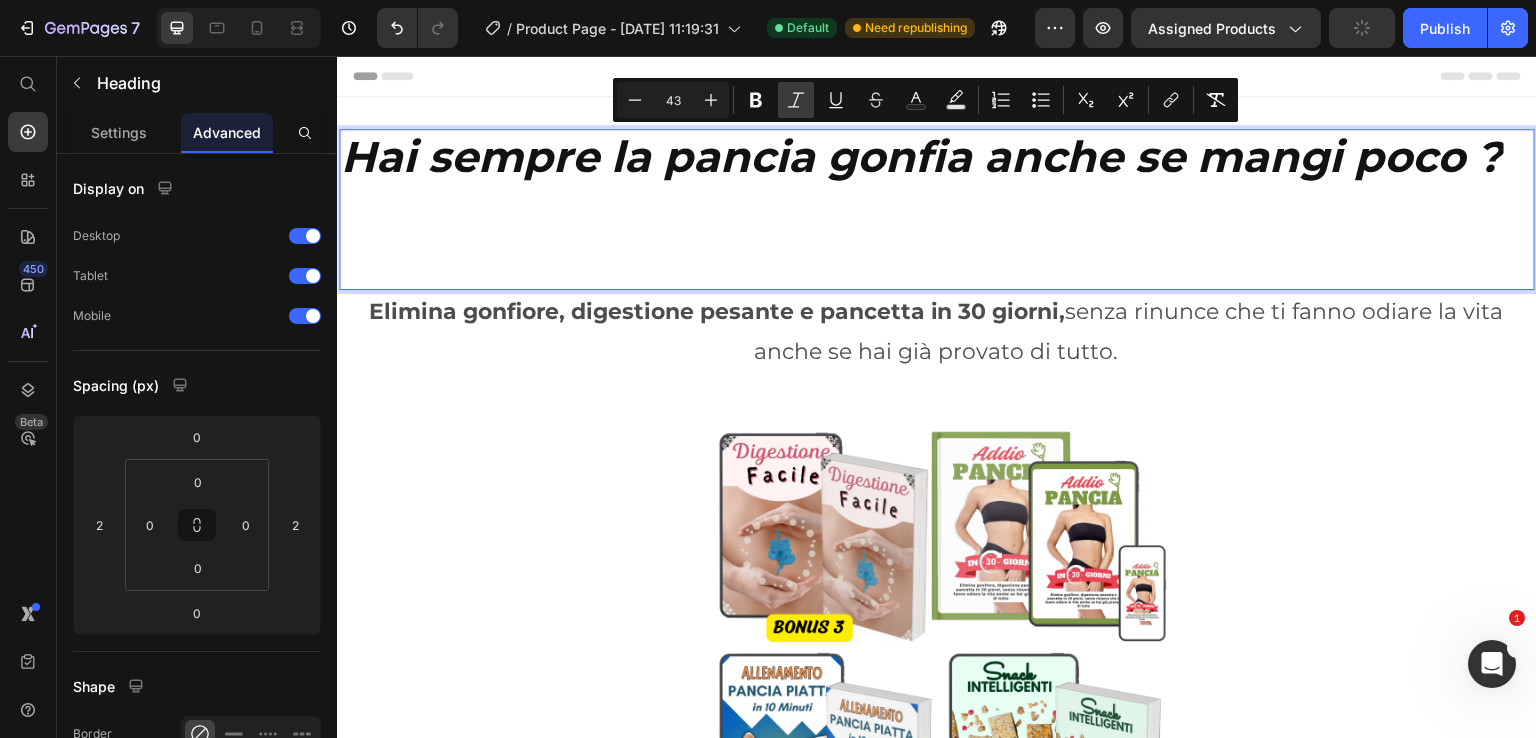 click 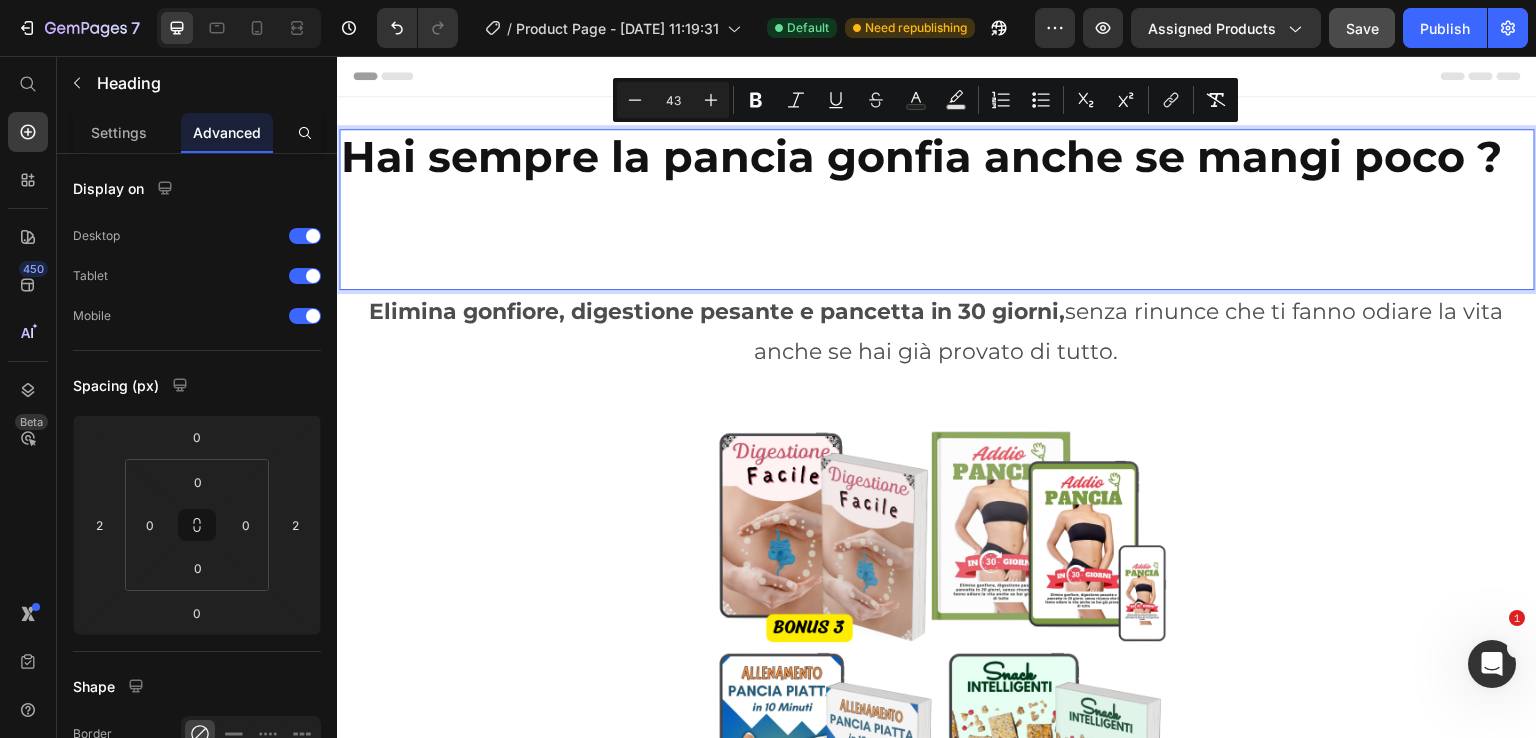 click on "Hai sempre la pancia gonfia anche se mangi poco ?" at bounding box center (921, 209) 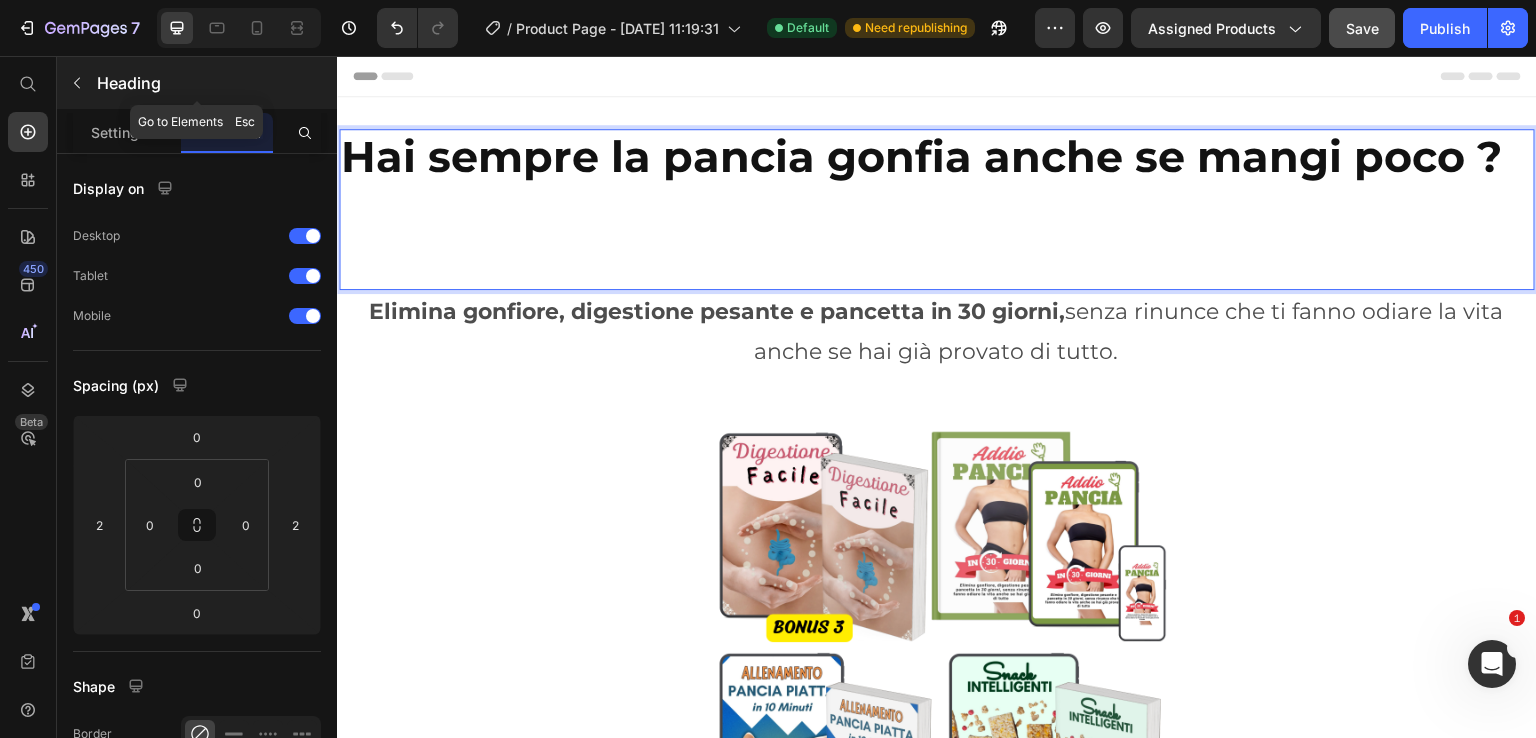 click 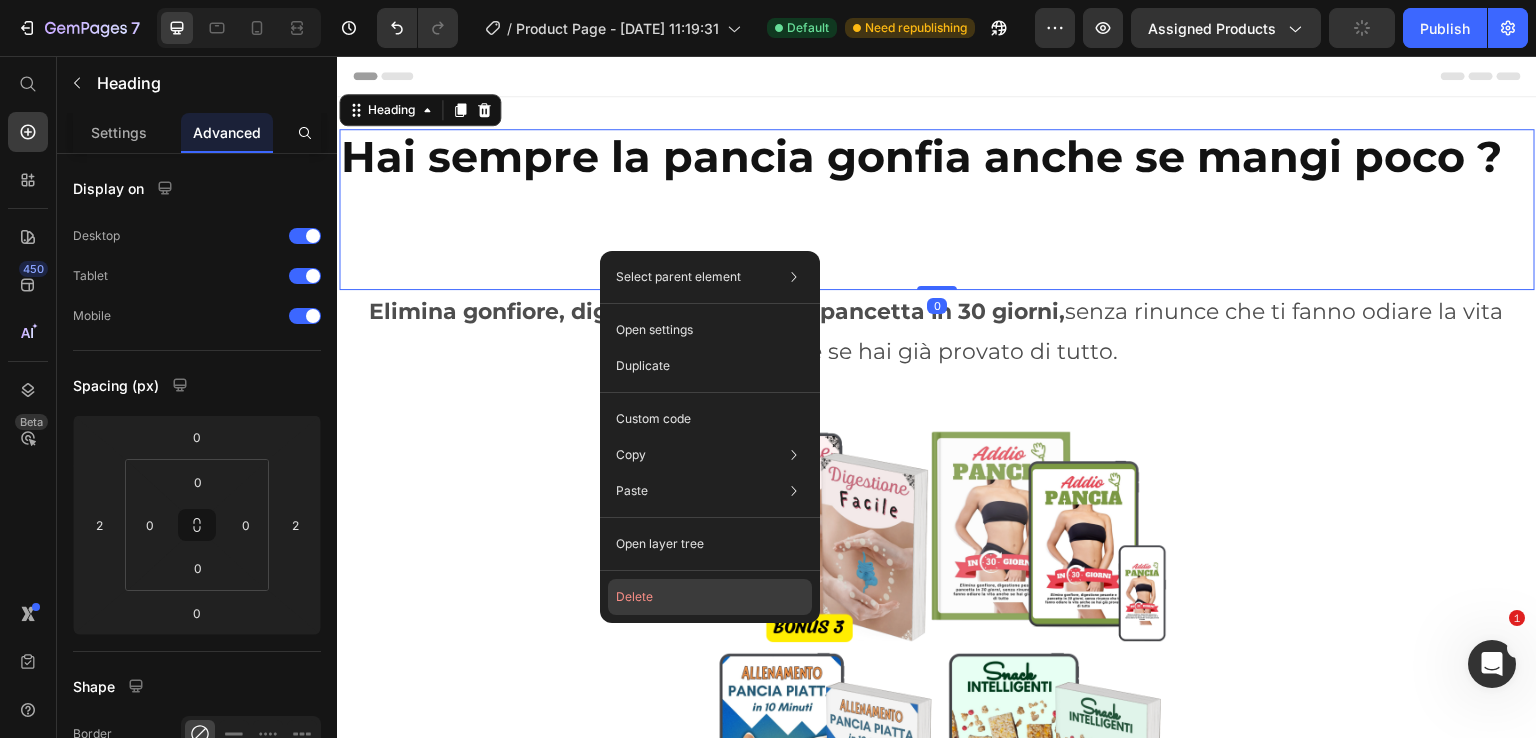 click on "Delete" 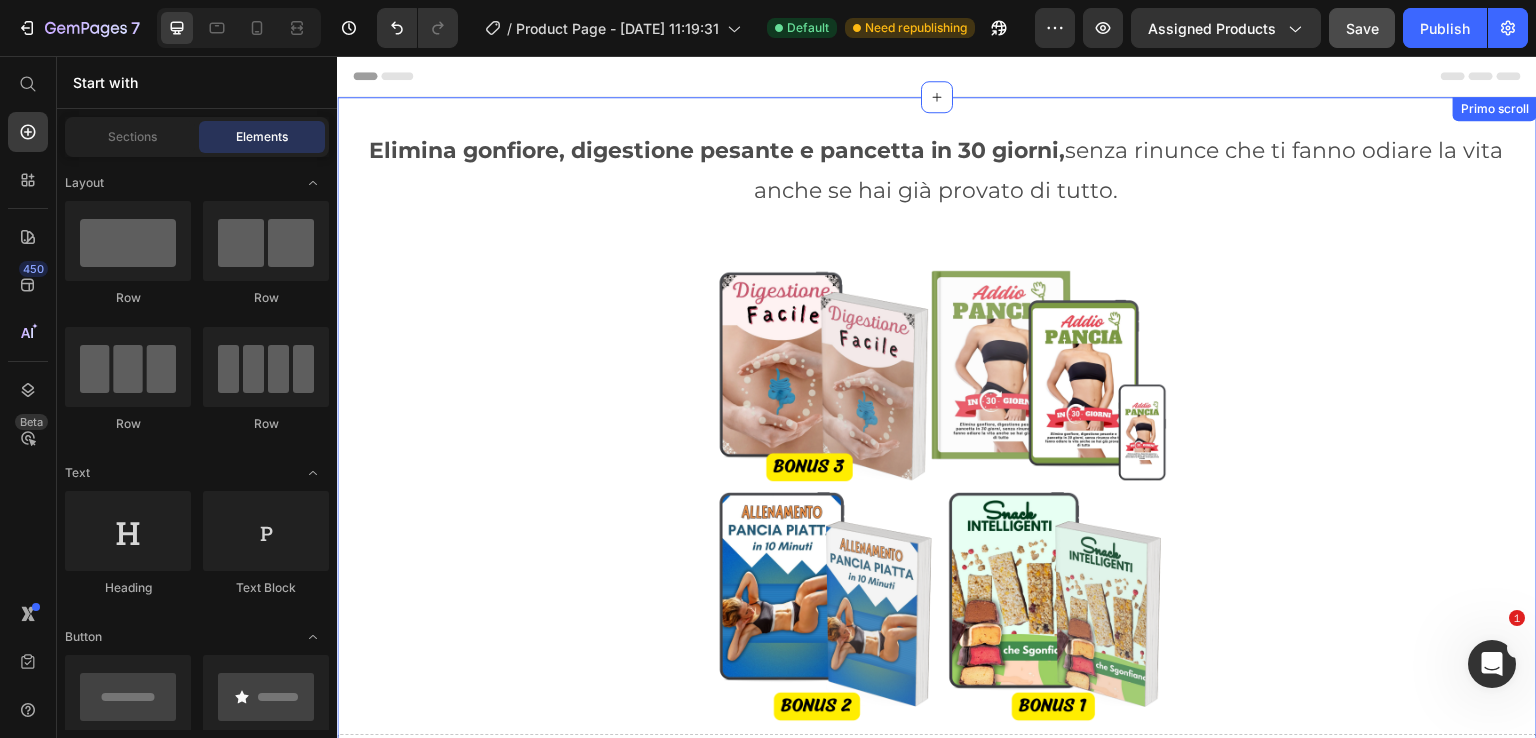 click on "Elimina gonfiore, digestione pesante e pancetta in 30 giorni,  senza rinunce che ti fanno odiare la vita anche se hai già provato di tutto. Text Block Row Image
Drop element here Addio pancia in 30 giorni Product Title €29,00 Product Price €97,00 Product Price Row Scarica ora la tua guida Add to Cart Se acquisti entro le prossime 24 ore avrai in omaggio 3 bonus del valore di 68€ Text Block Row Product Row Row 00 Hours 13 Minutes 36 Seconds Countdown Timer Row Row Row Row Questa guida fa per te se:  Heading Row Hai già provato mille diete  ma il gonfiore non ti abbandona mai Ti senti spesso appesantita  dopo i pasti, anche se mangi "bene" Cerchi un metodo realistico,  senza rinunce impossibili o allenamenti infiniti Item List Row Row Row Questa guida  NON  fa per te se: Heading
Cerchi una soluzione  "miracolosa"  da un giorno all'altro
Non sei disposta a metterti in gioco e  ascoltare il tuo corpo
Credi ancora che serva solo  Item List" at bounding box center [937, 1030] 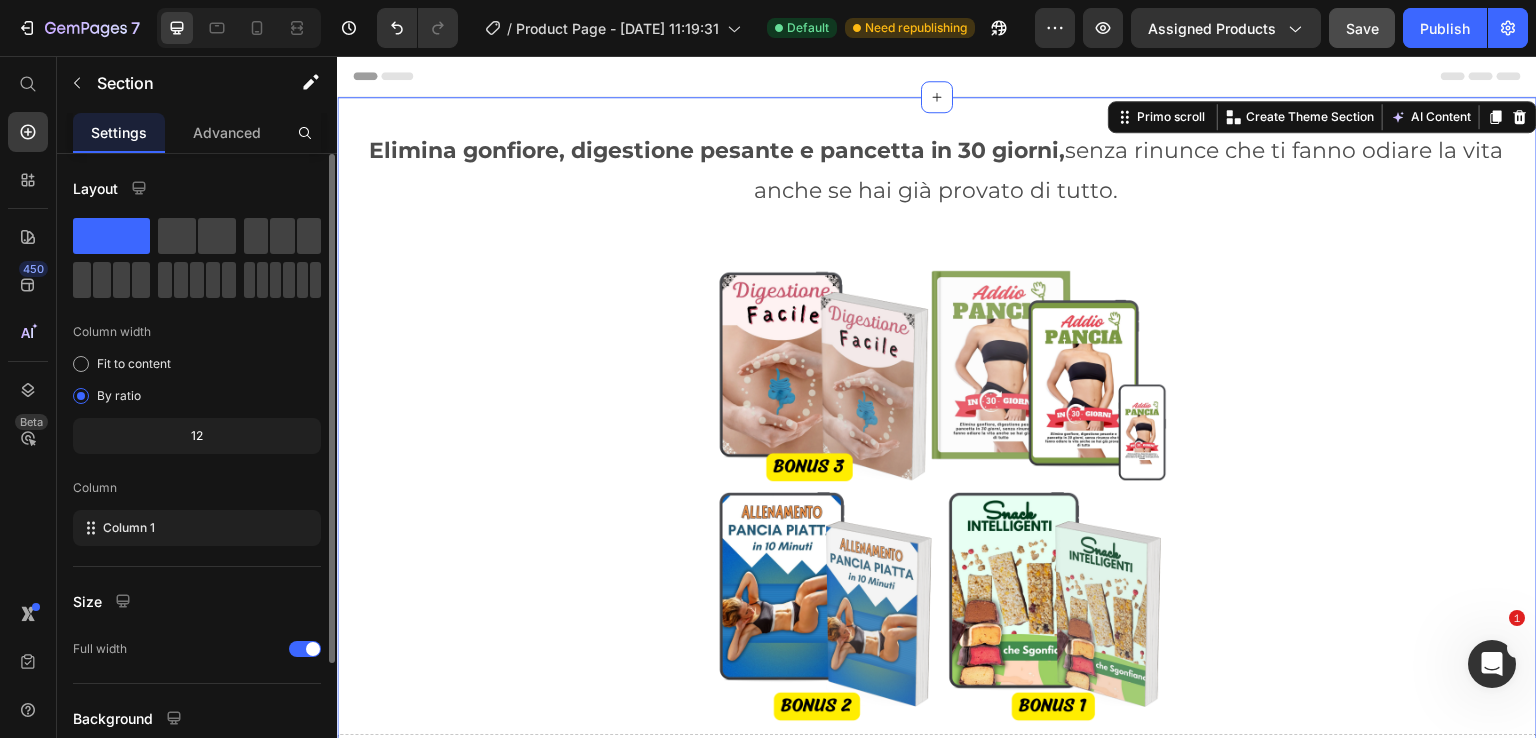 click 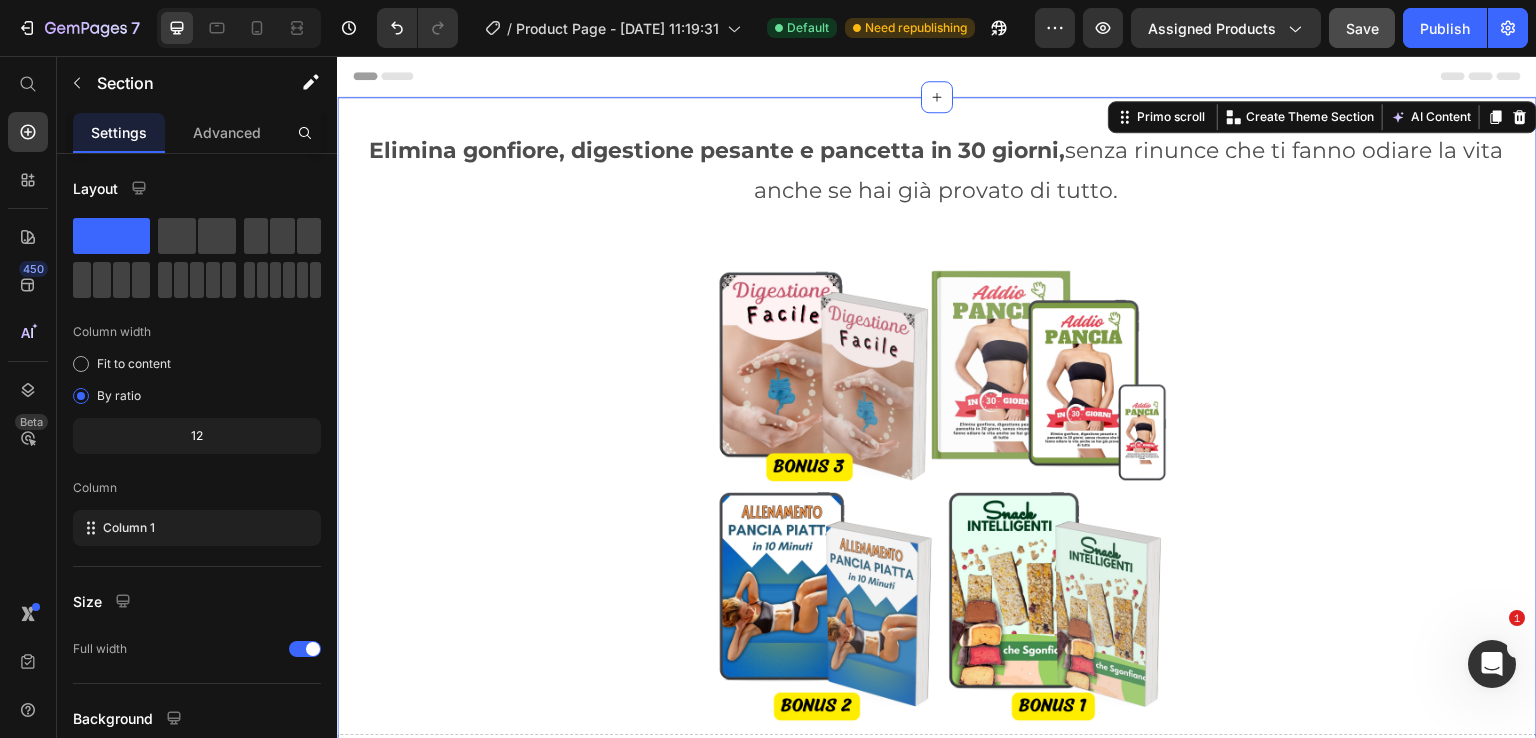 click on "Settings" at bounding box center (119, 132) 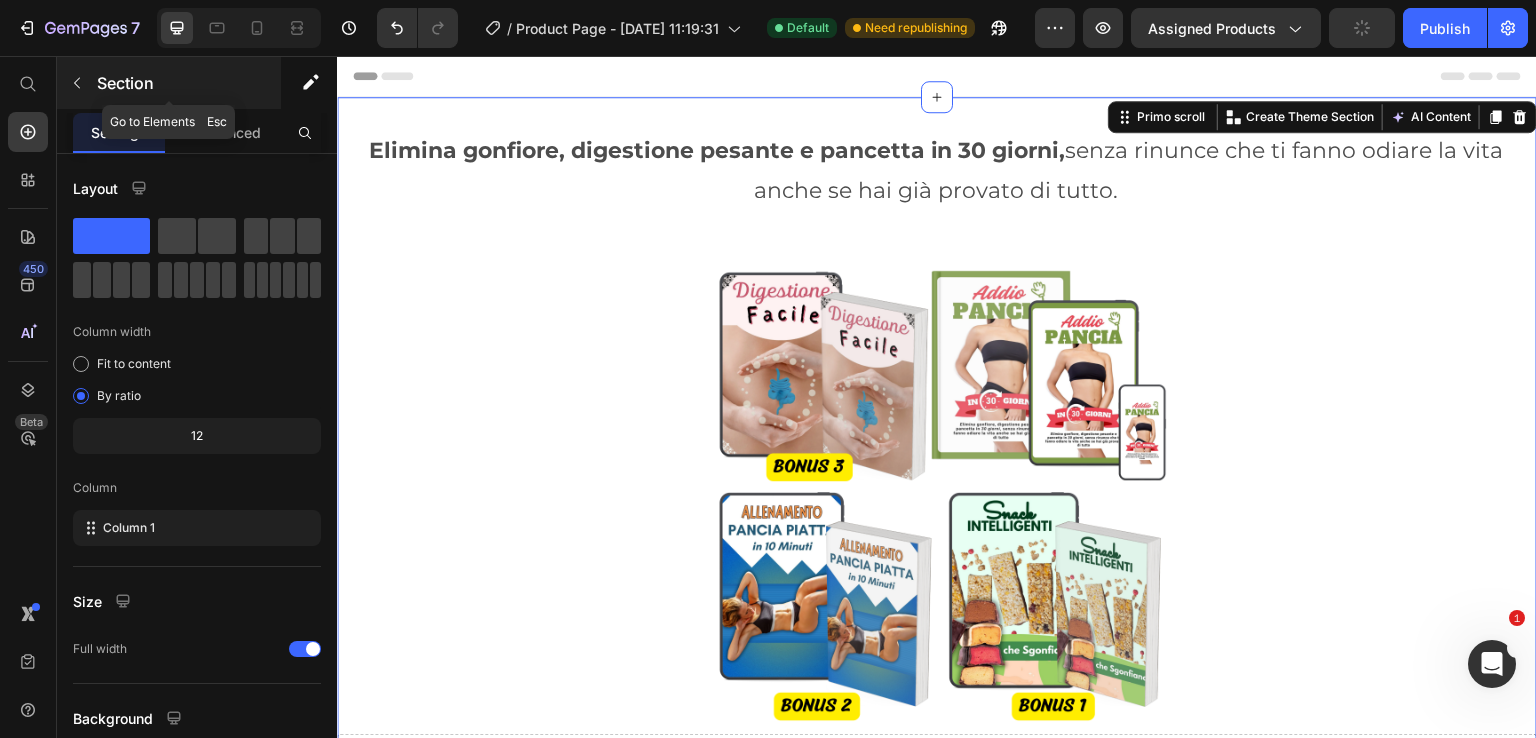 click at bounding box center [77, 83] 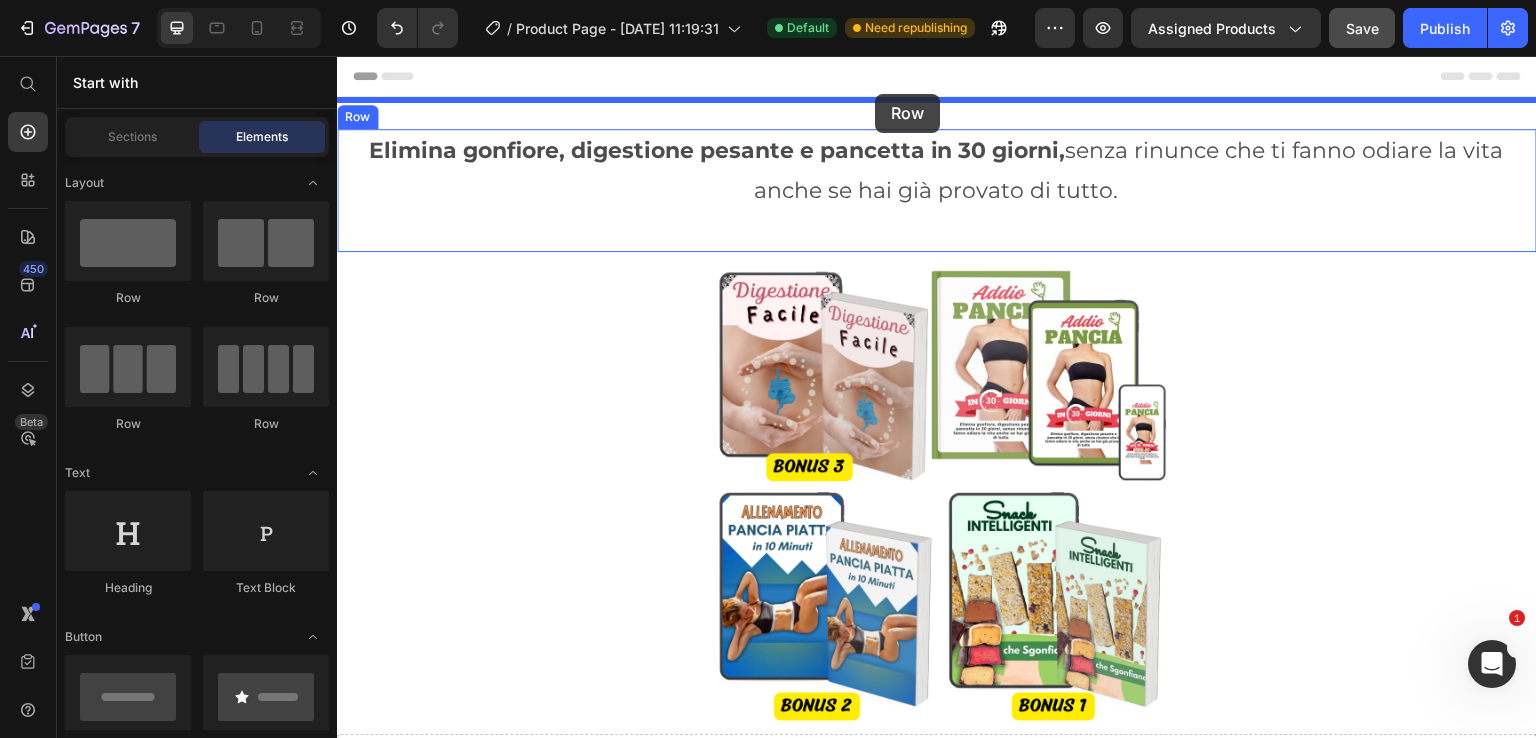 drag, startPoint x: 462, startPoint y: 306, endPoint x: 875, endPoint y: 94, distance: 464.23376 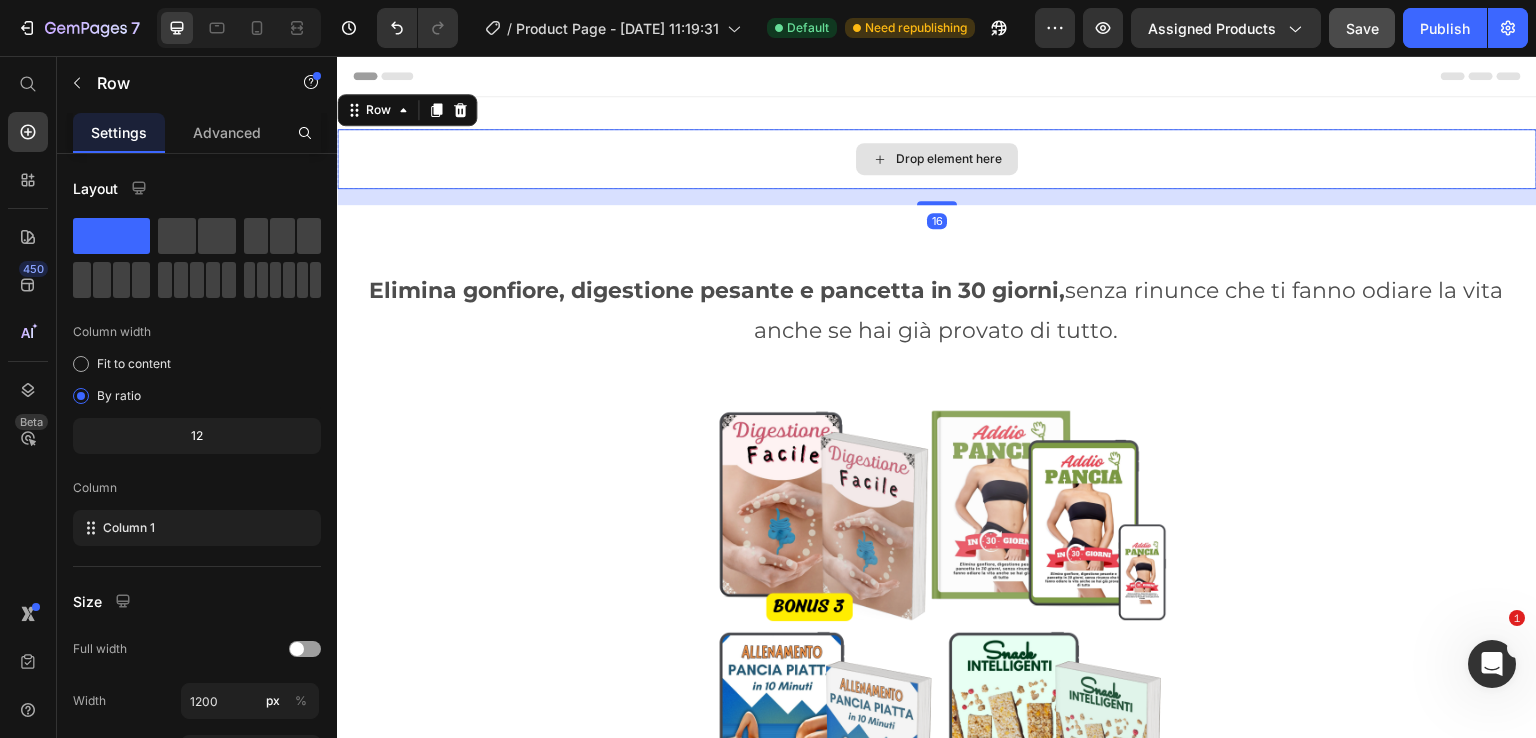 click on "Drop element here" at bounding box center (949, 159) 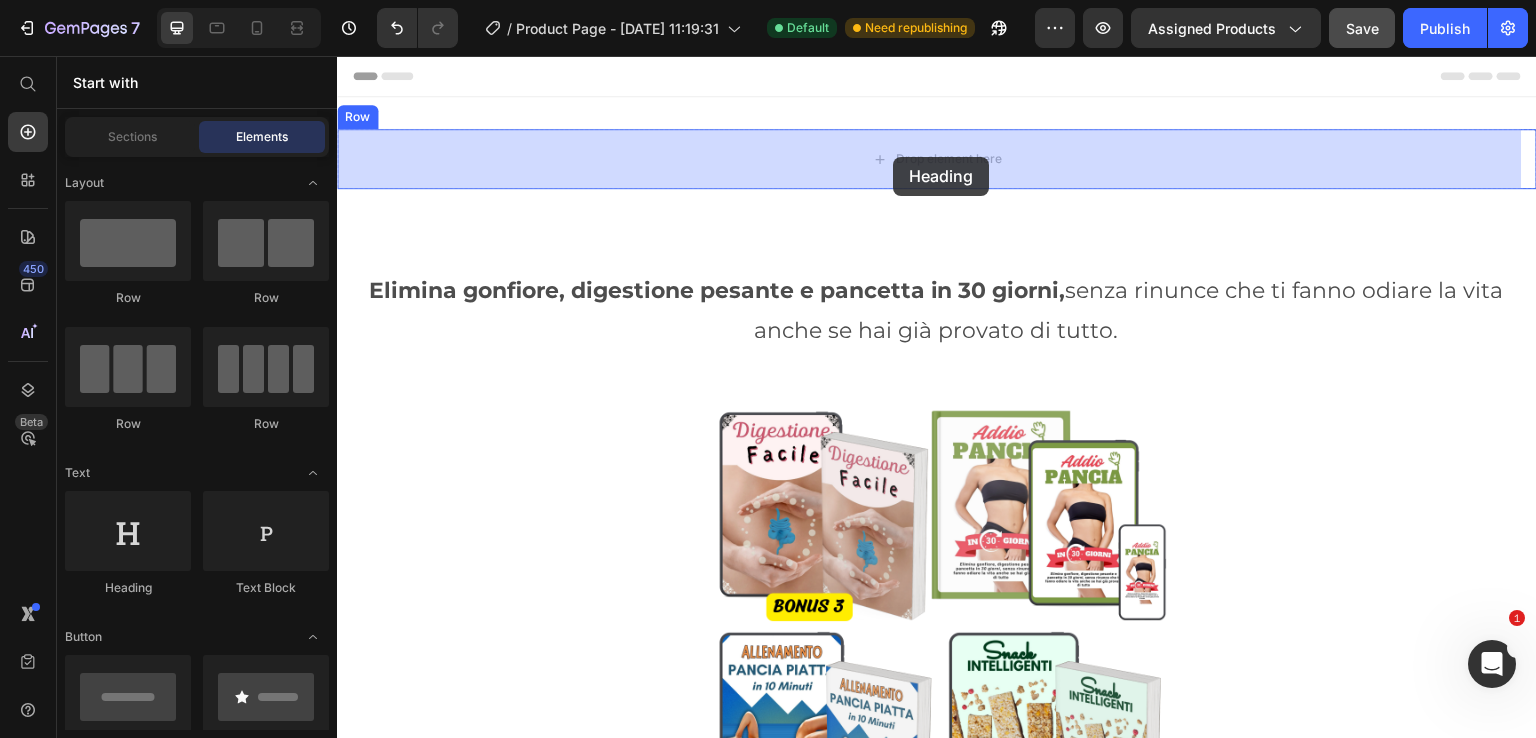 drag, startPoint x: 461, startPoint y: 603, endPoint x: 893, endPoint y: 157, distance: 620.9187 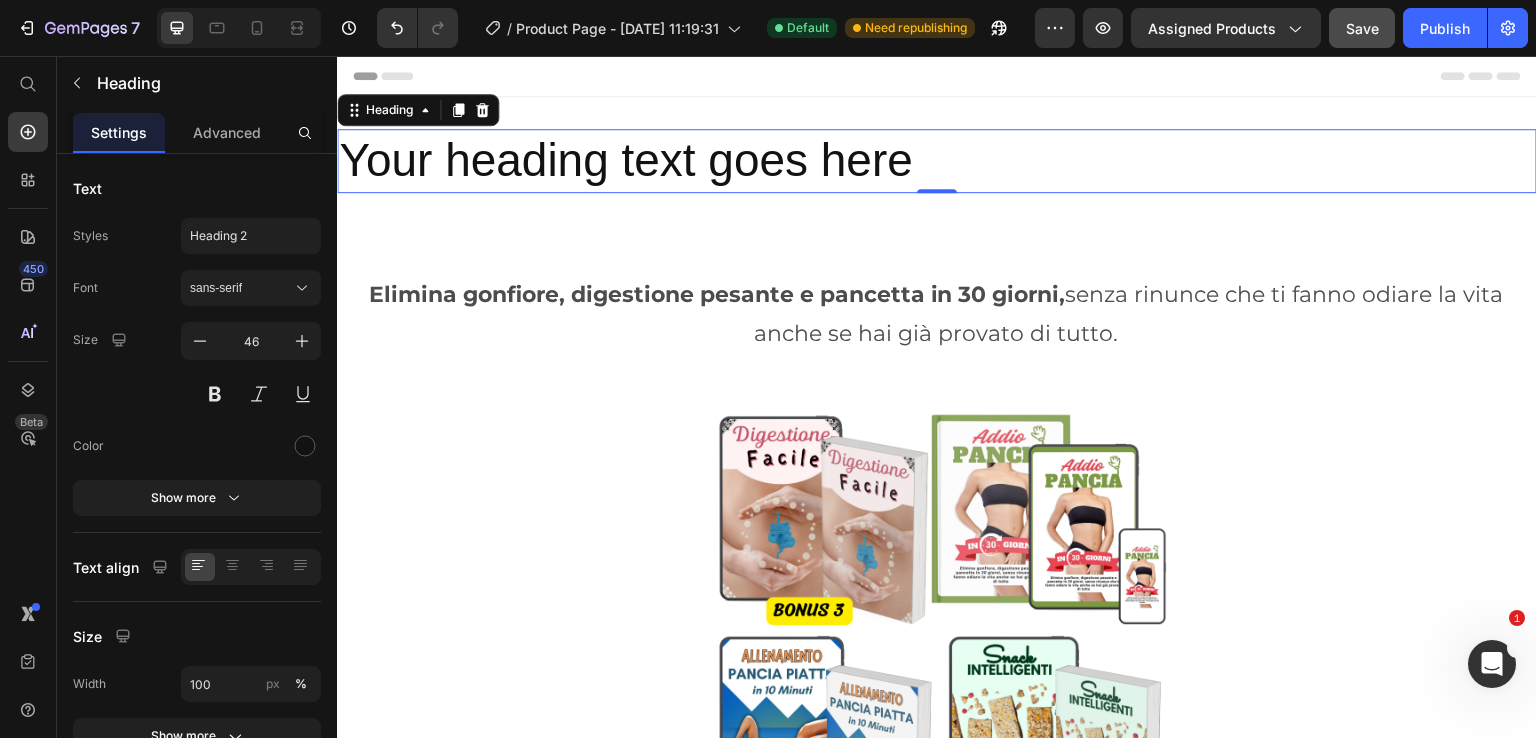 click on "Your heading text goes here" at bounding box center (937, 161) 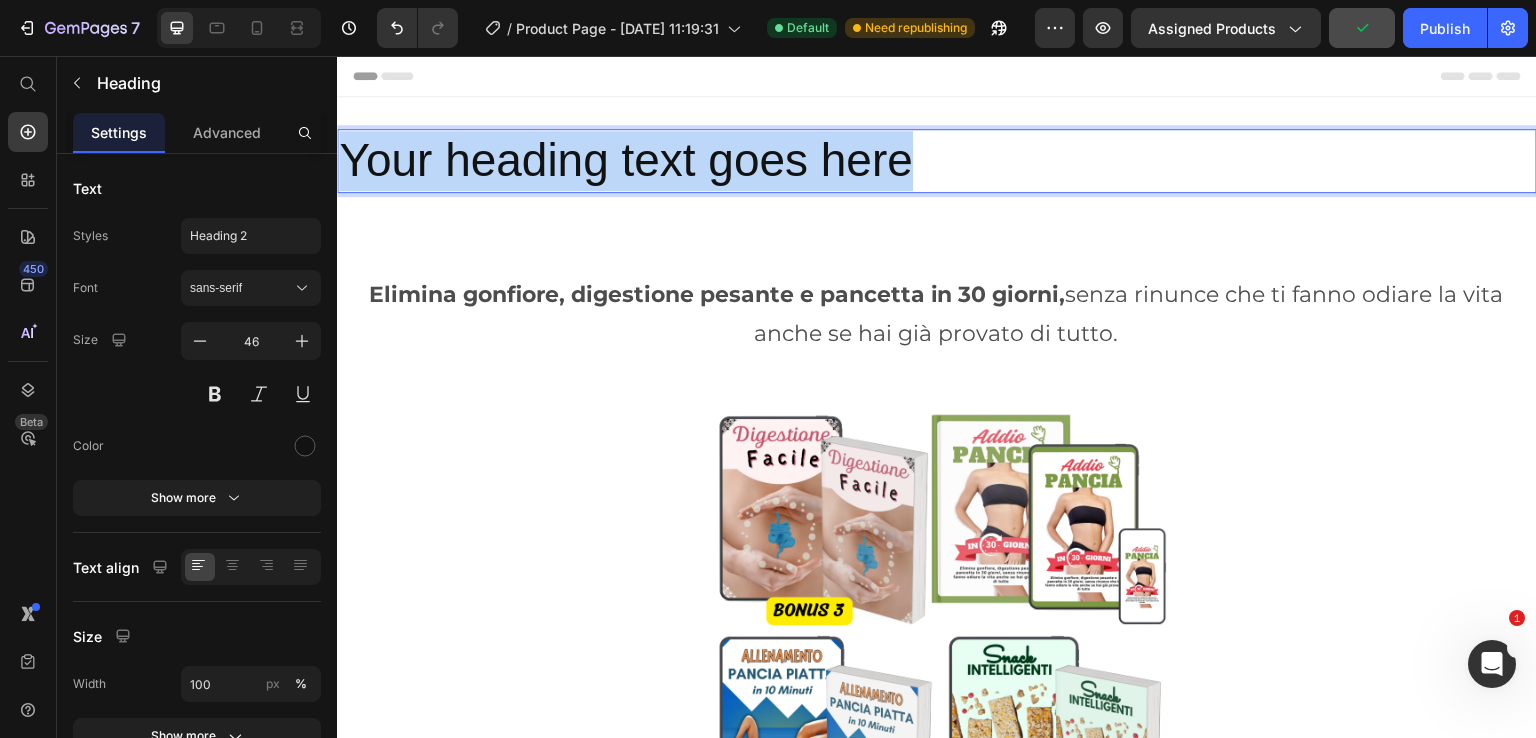 drag, startPoint x: 913, startPoint y: 165, endPoint x: 341, endPoint y: 144, distance: 572.3854 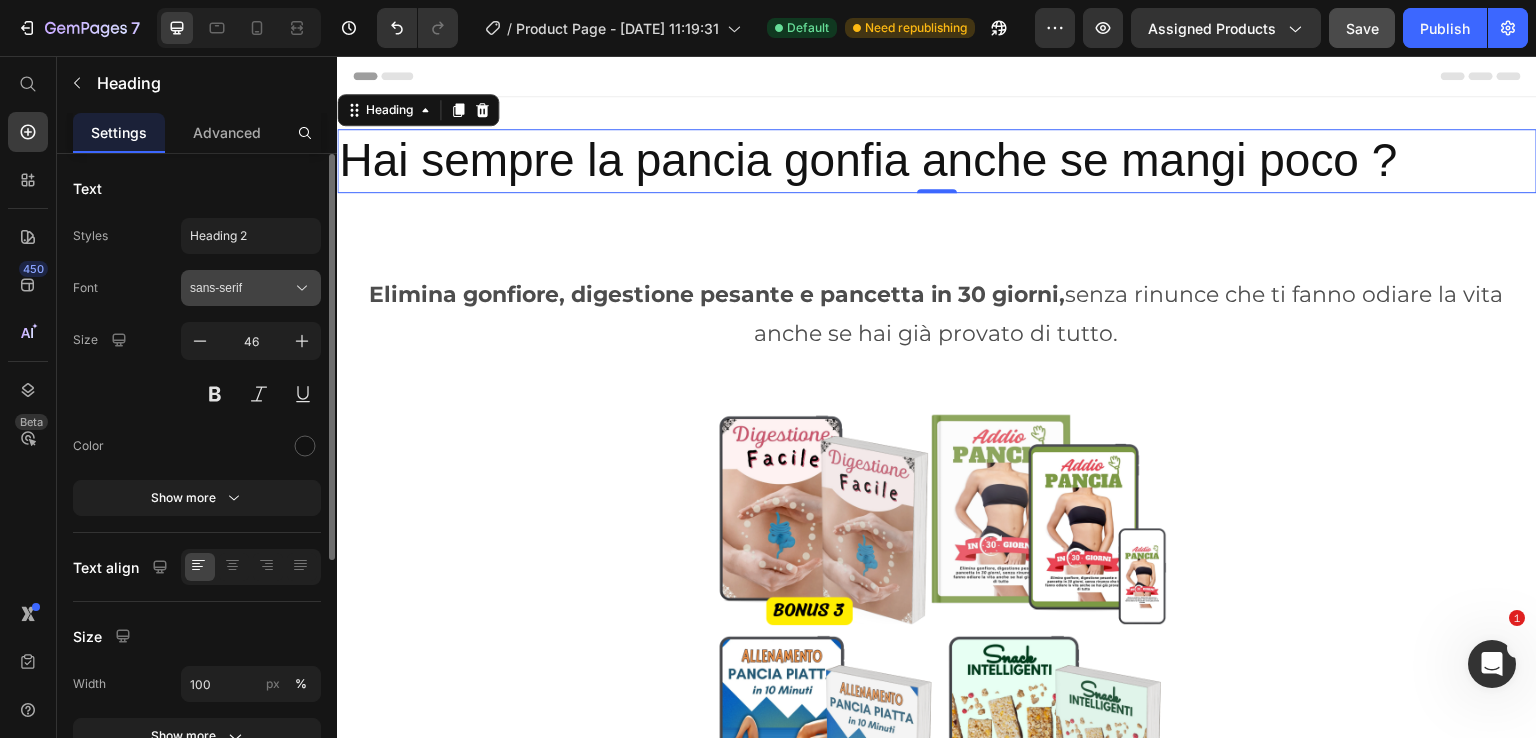 click on "sans-serif" at bounding box center (241, 288) 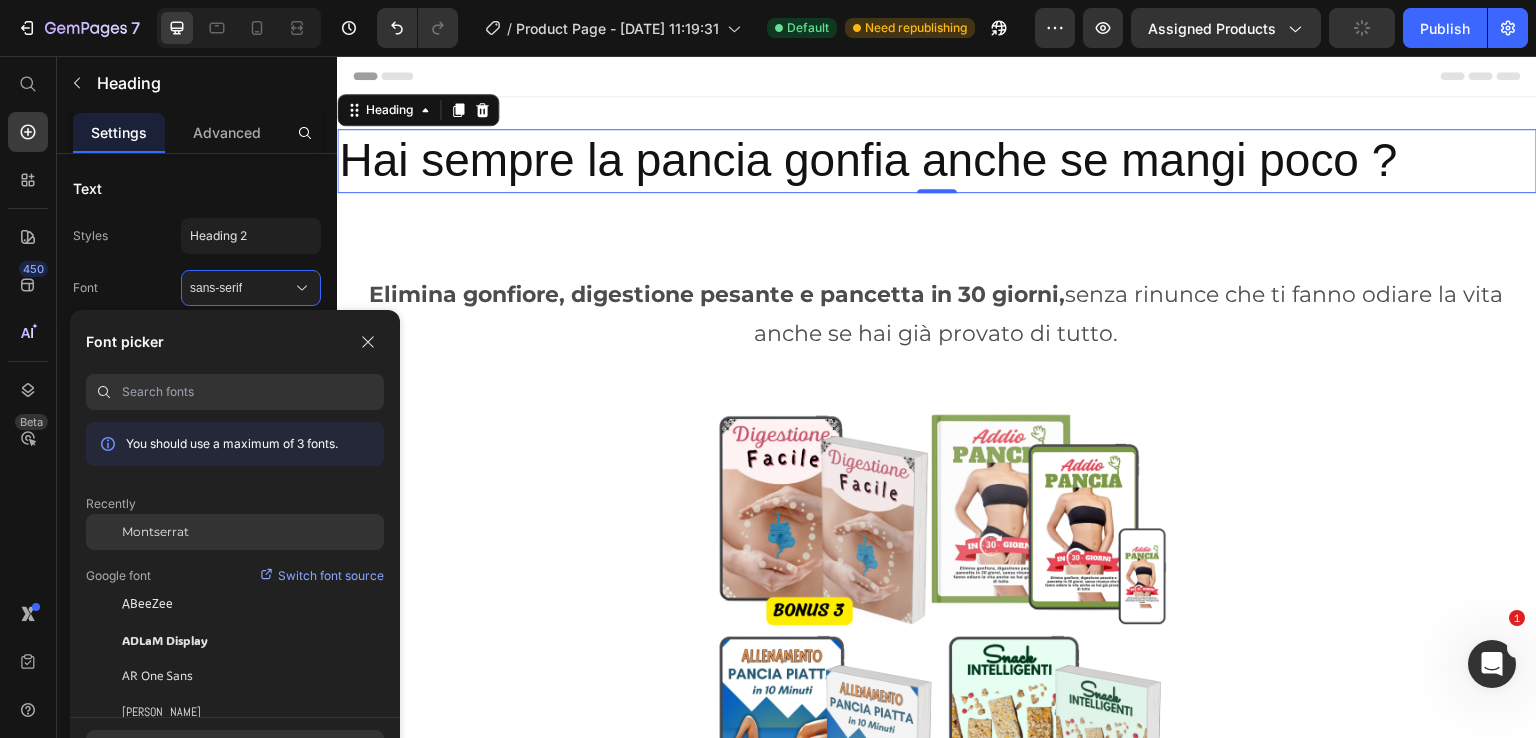 click on "Montserrat" 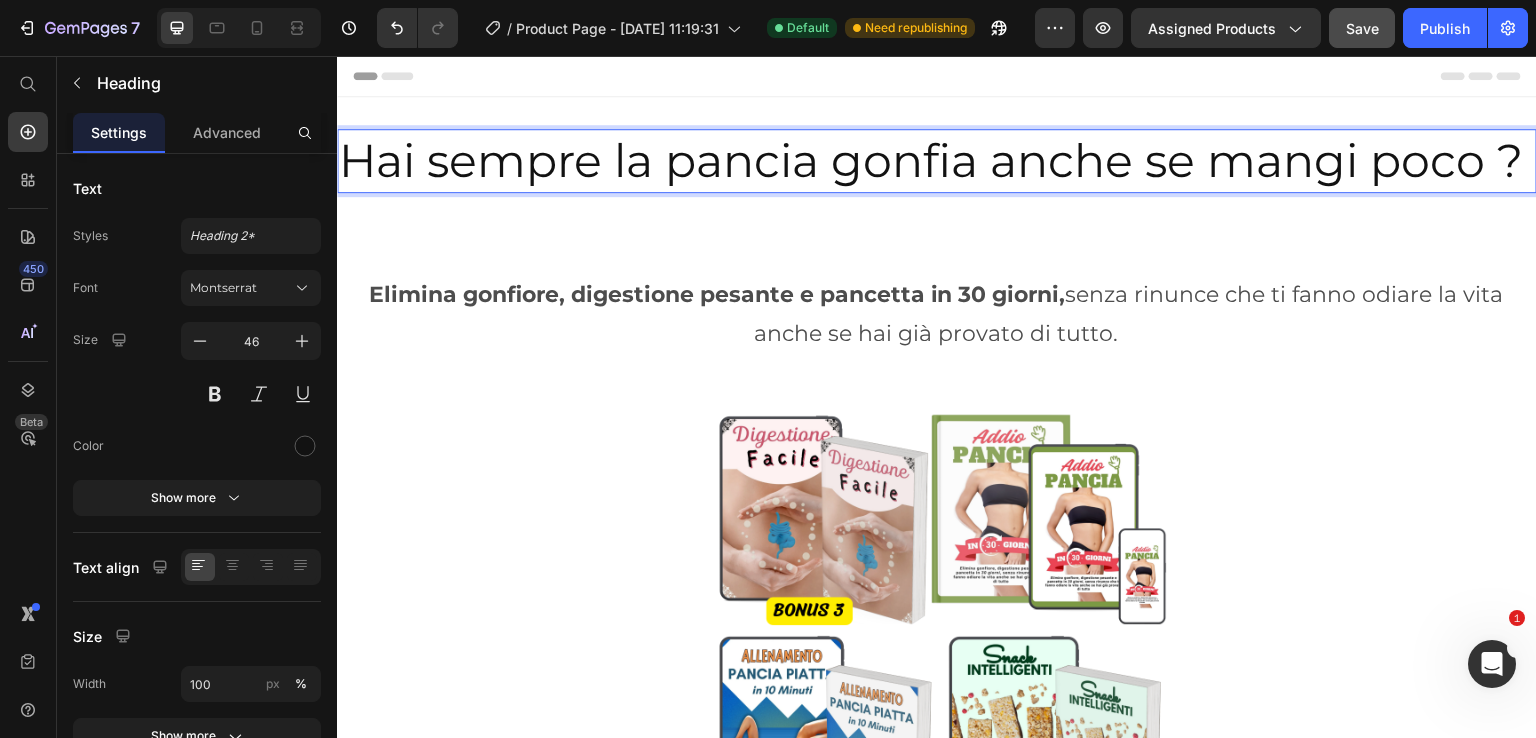 click on "Hai sempre la pancia gonfia anche se mangi poco ?" at bounding box center (937, 161) 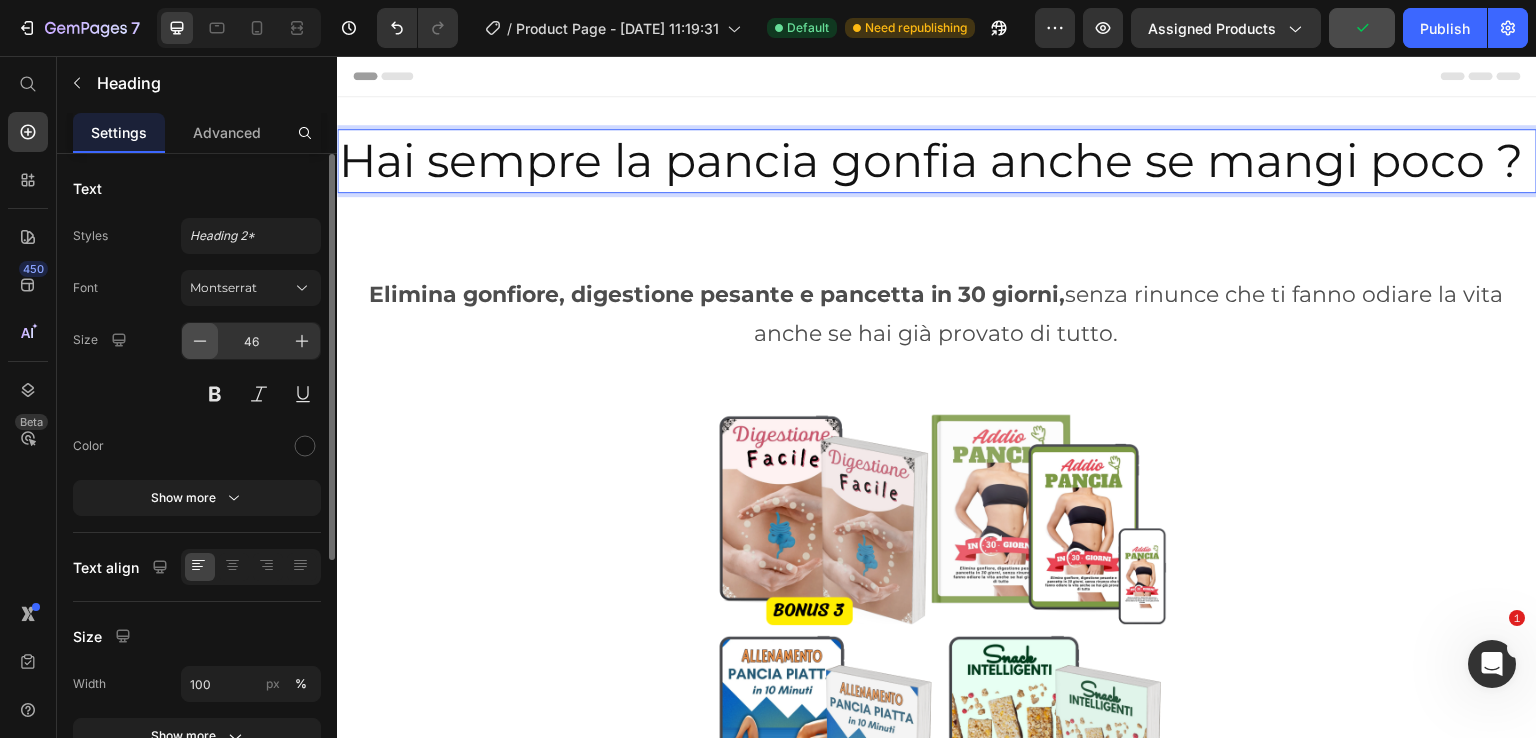 click 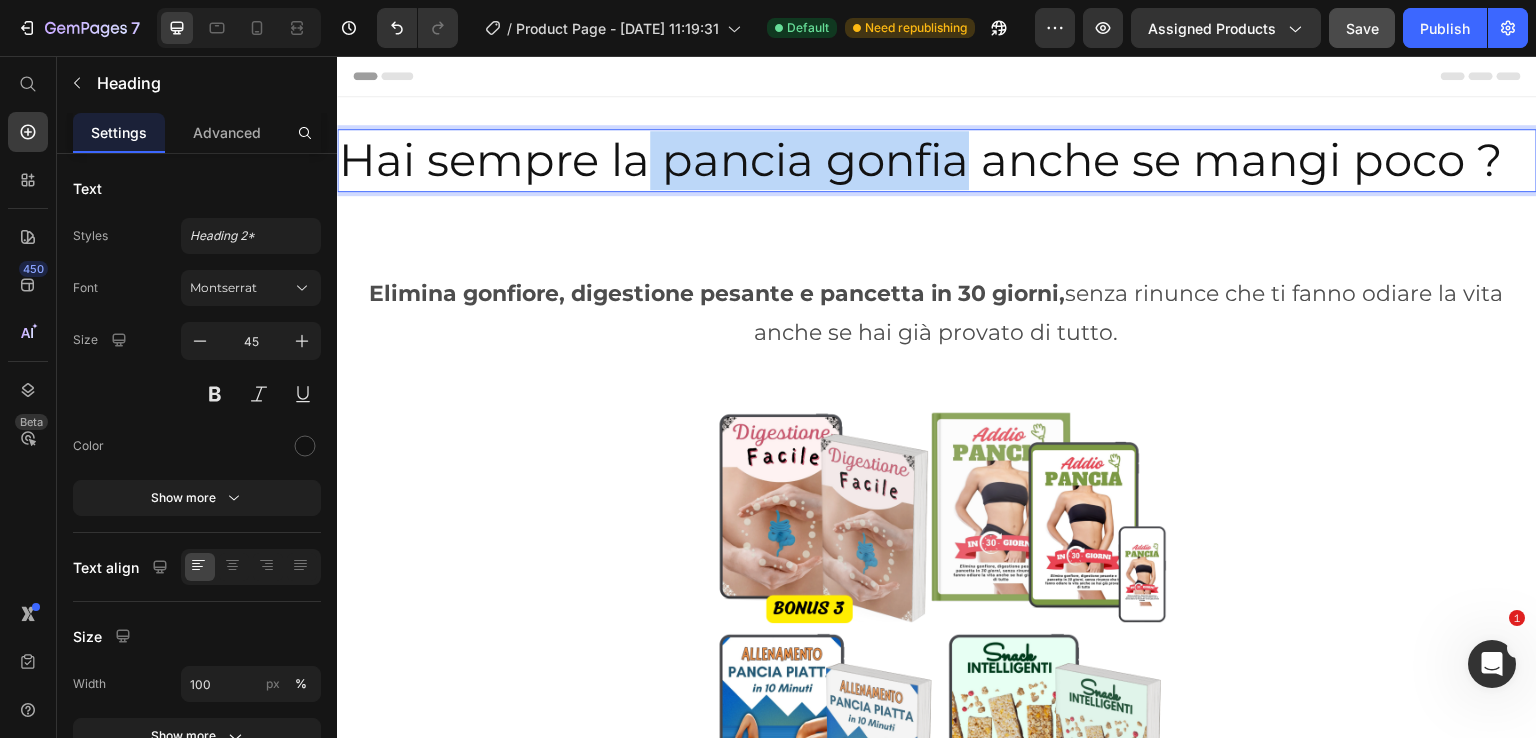 drag, startPoint x: 650, startPoint y: 176, endPoint x: 962, endPoint y: 151, distance: 313 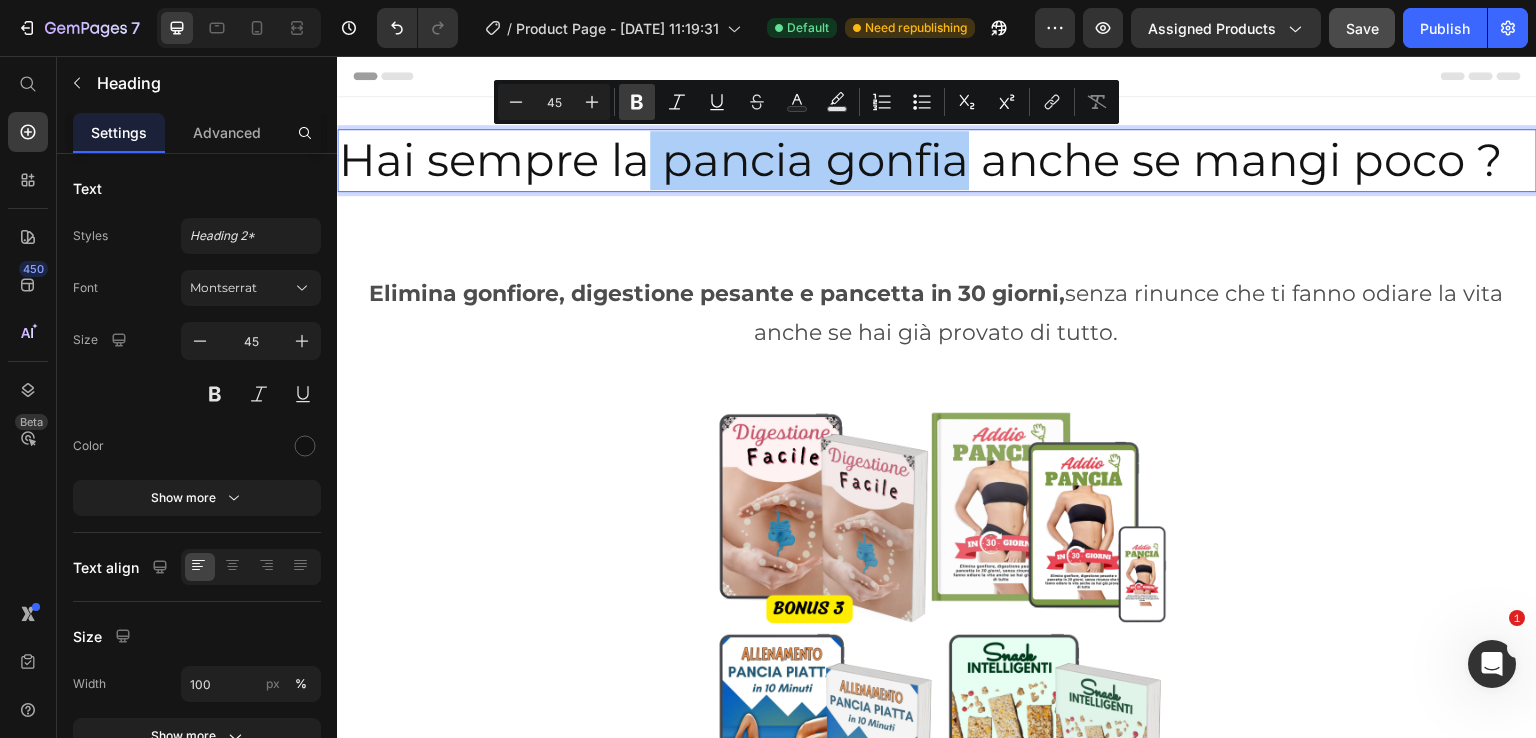 click 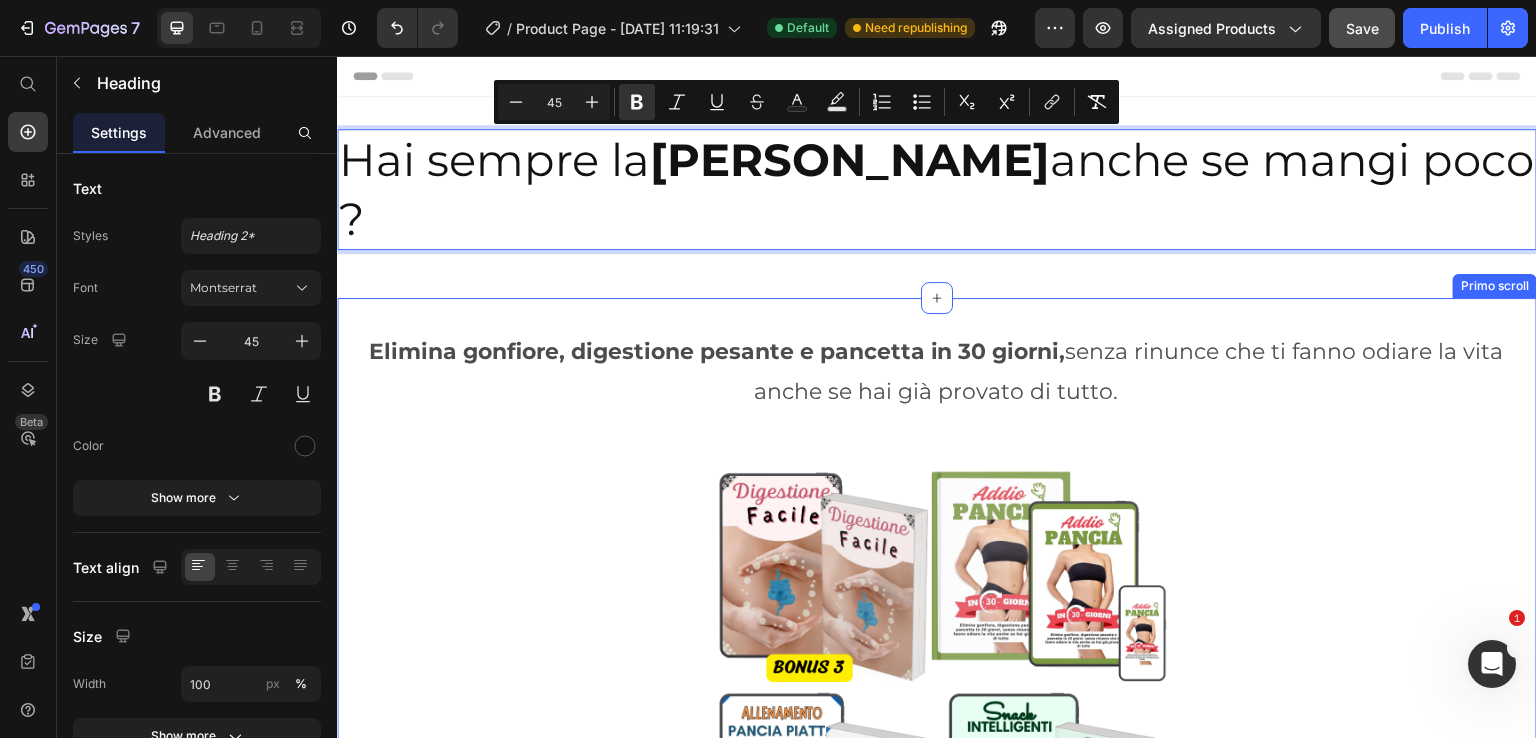 click on "Elimina gonfiore, digestione pesante e pancetta in 30 giorni,  senza rinunce che ti fanno odiare la vita anche se hai già provato di tutto. Text Block Row Image
Drop element here Addio pancia in 30 giorni Product Title €29,00 Product Price €97,00 Product Price Row Scarica ora la tua guida Add to Cart Se acquisti entro le prossime 24 ore avrai in omaggio 3 bonus del valore di 68€ Text Block Row Product Row Row 00 Hours 12 Minutes 28 Seconds Countdown Timer Row Row Row Row Questa guida fa per te se:  Heading Row Hai già provato mille diete  ma il gonfiore non ti abbandona mai Ti senti spesso appesantita  dopo i pasti, anche se mangi "bene" Cerchi un metodo realistico,  senza rinunce impossibili o allenamenti infiniti Item List Row Row Row Questa guida  NON  fa per te se: Heading
Cerchi una soluzione  "miracolosa"  da un giorno all'altro
Non sei disposta a metterti in gioco e  ascoltare il tuo corpo
Credi ancora che serva solo  Item List" at bounding box center [937, 1231] 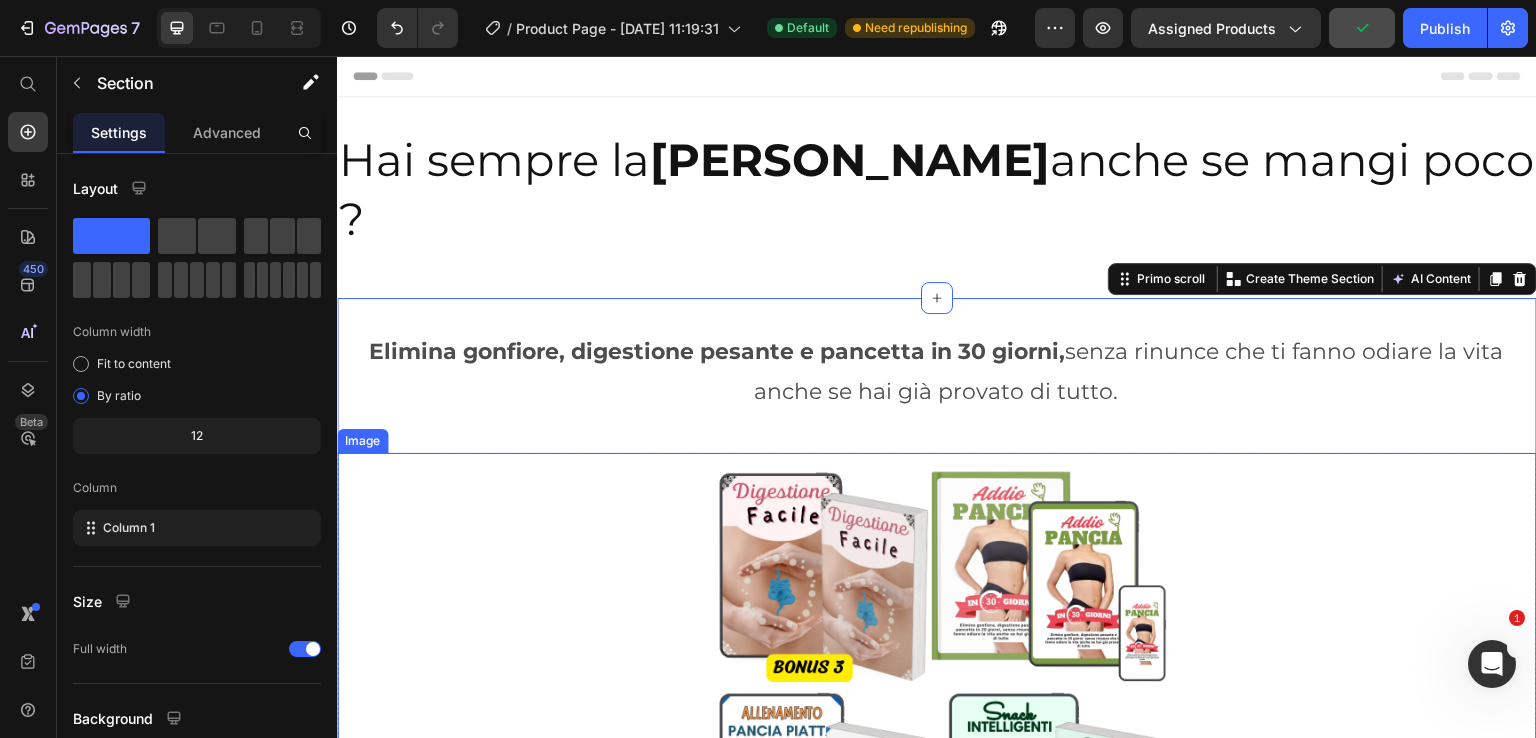 click at bounding box center [937, 693] 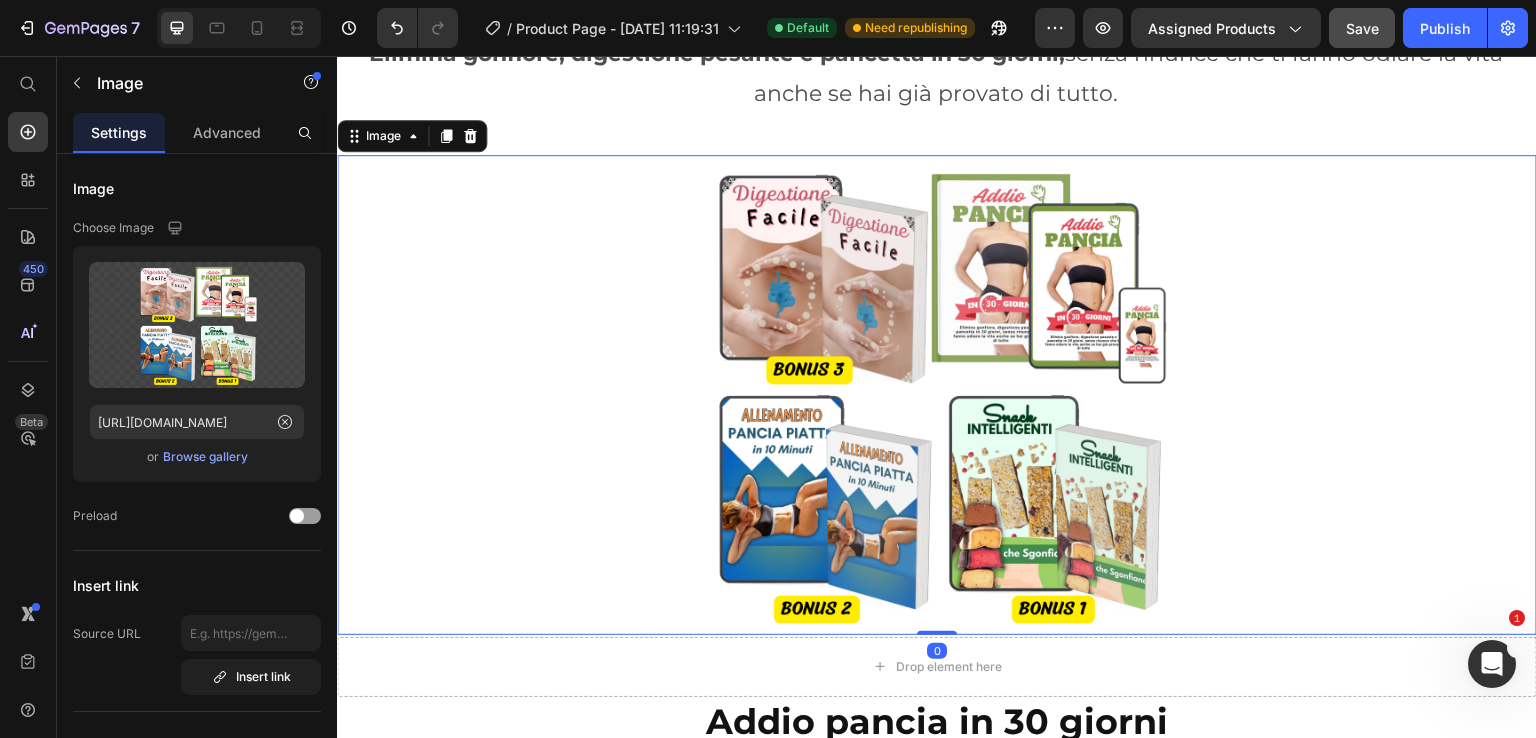 scroll, scrollTop: 300, scrollLeft: 0, axis: vertical 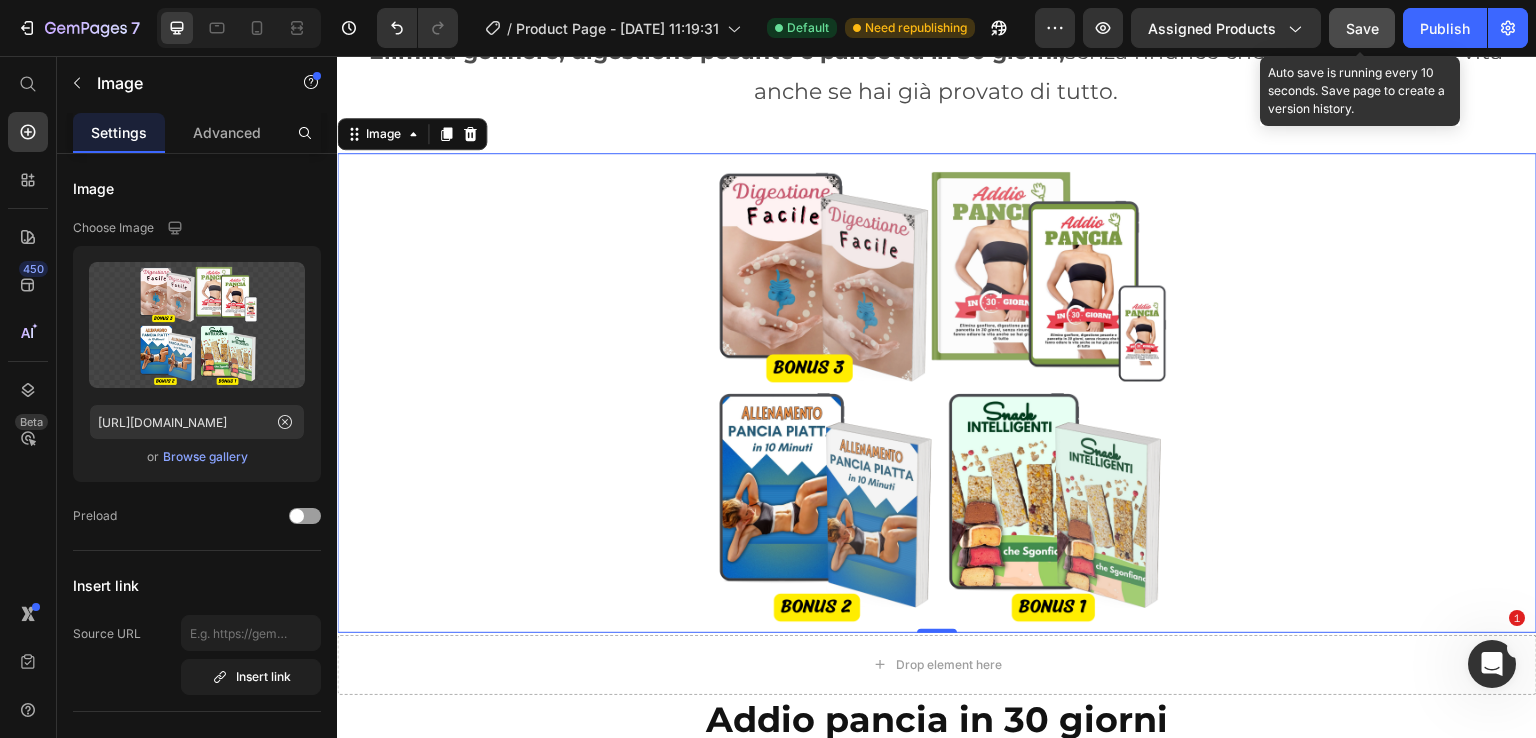 click on "Save" at bounding box center [1362, 28] 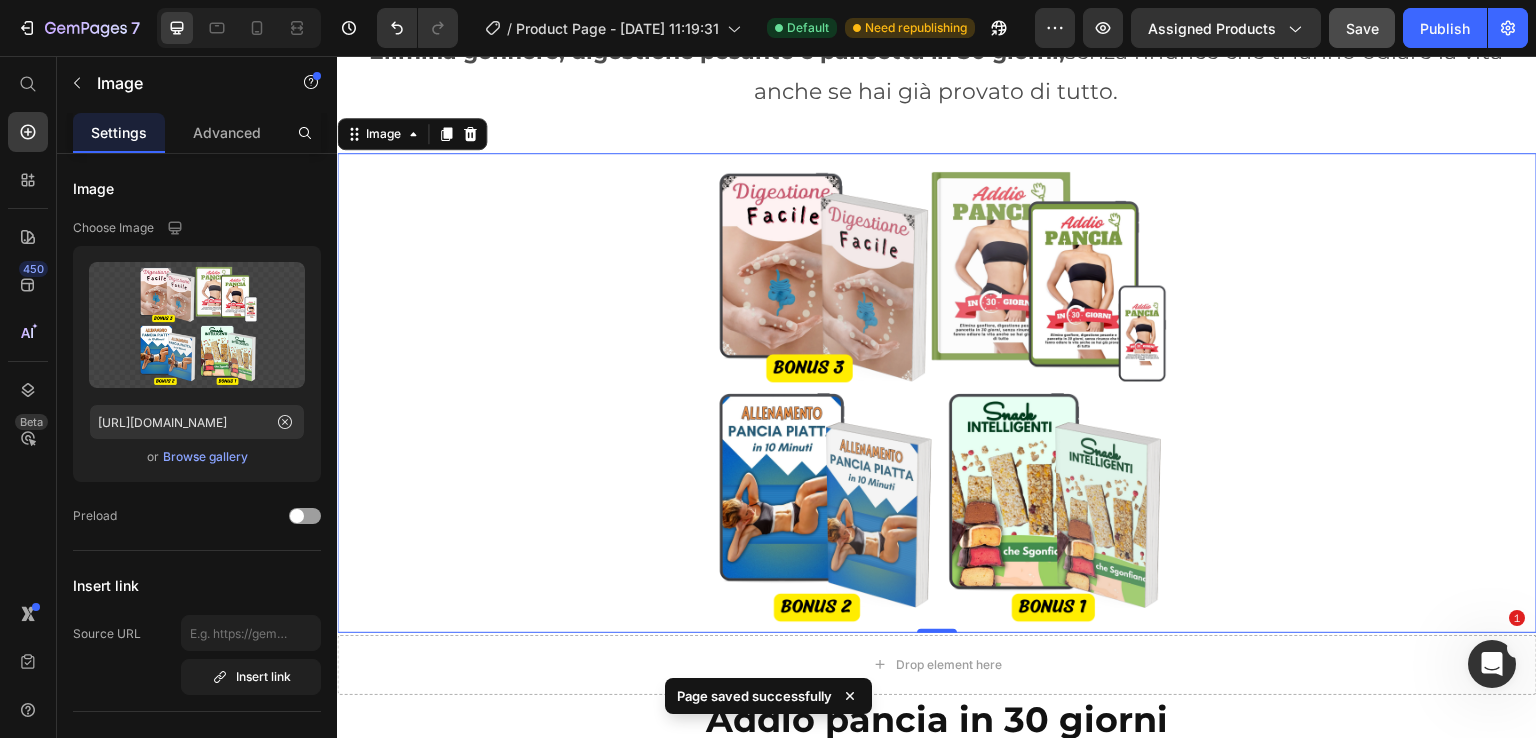 click at bounding box center [937, 393] 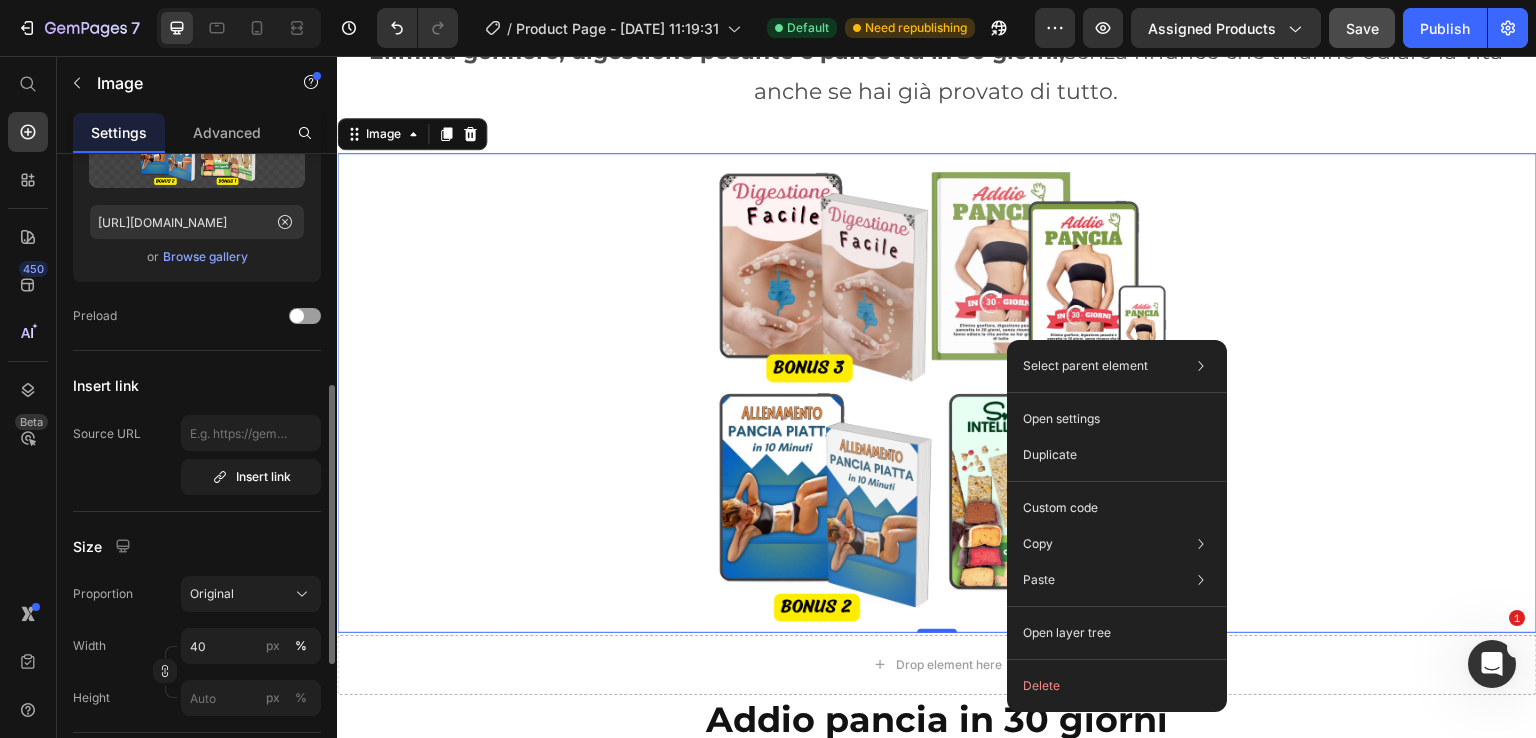 scroll, scrollTop: 300, scrollLeft: 0, axis: vertical 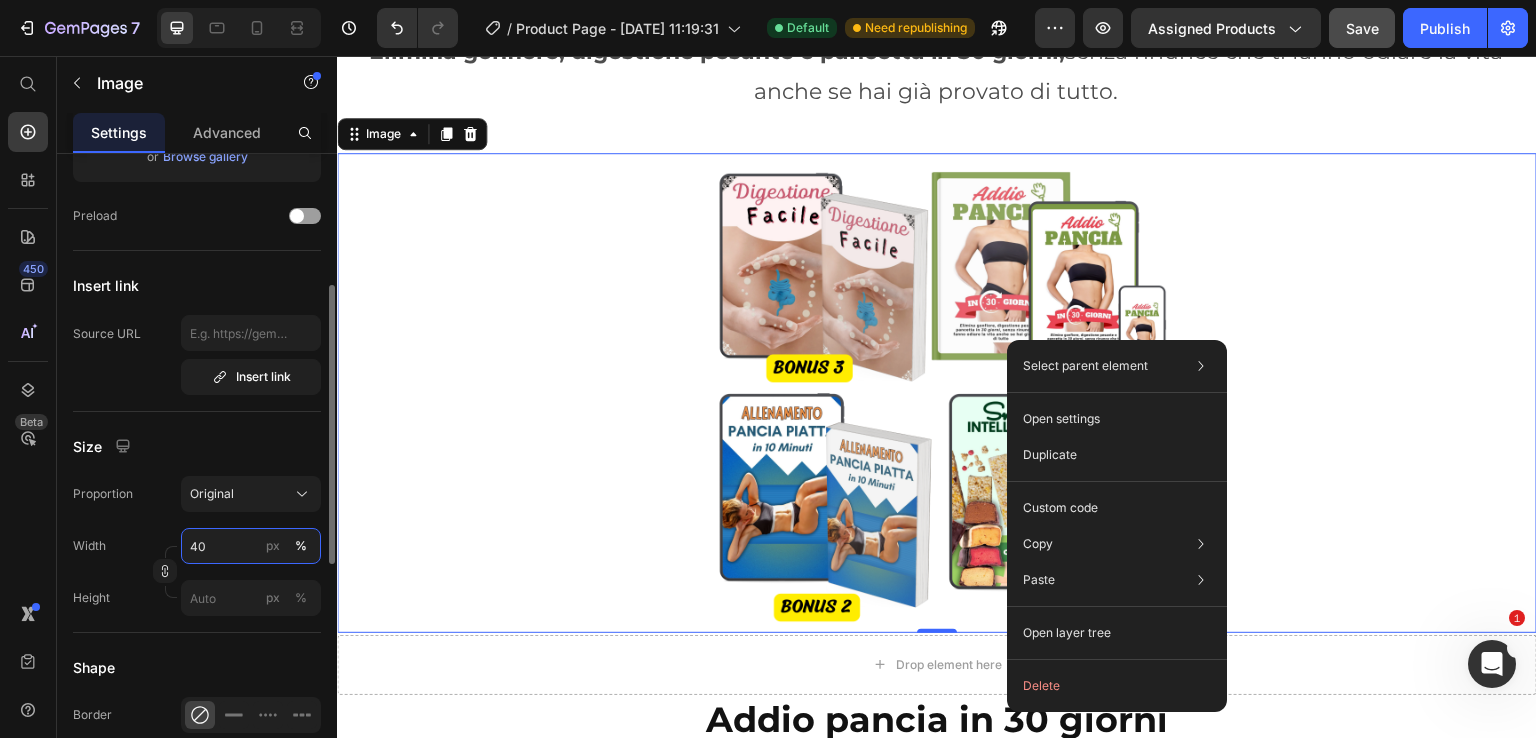 click on "40" at bounding box center (251, 546) 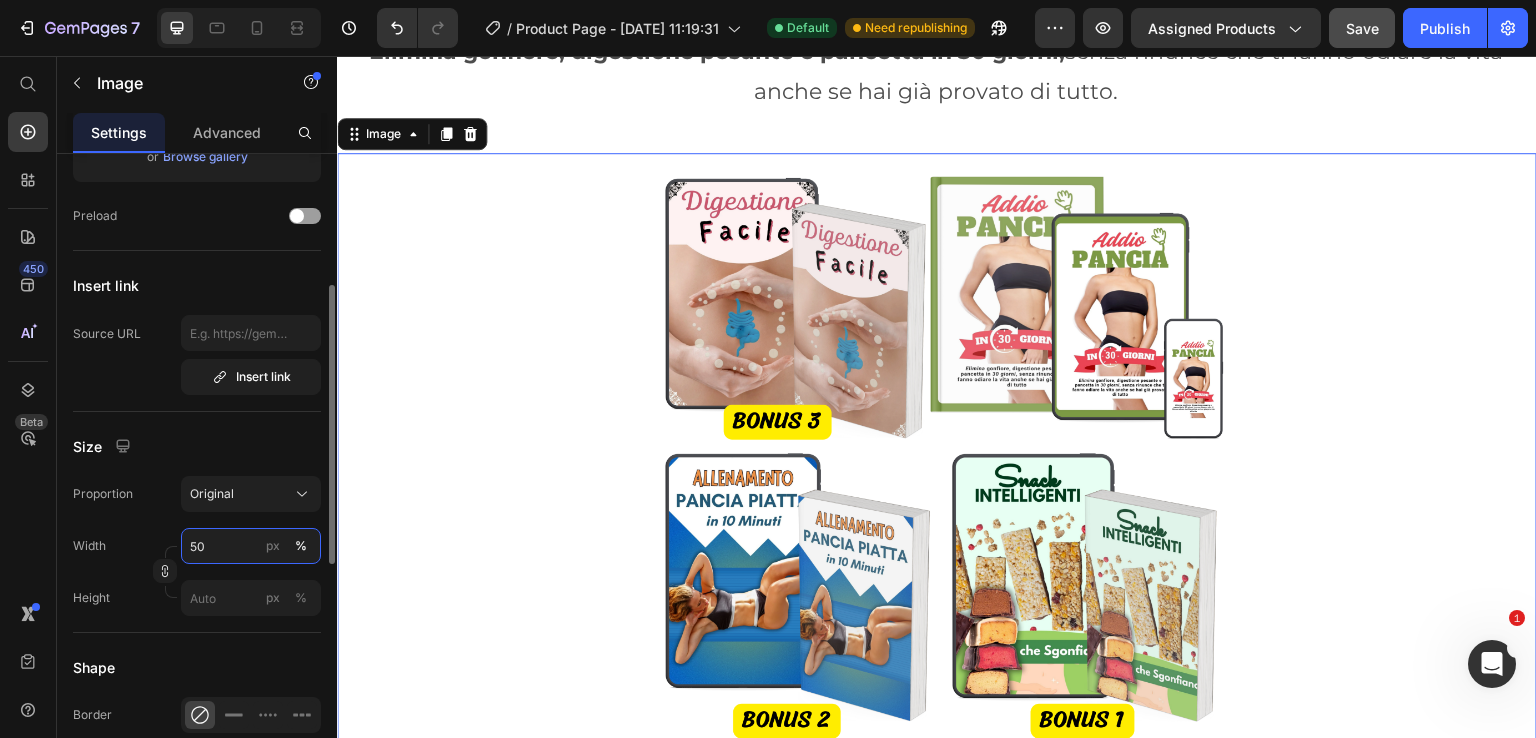 type on "5" 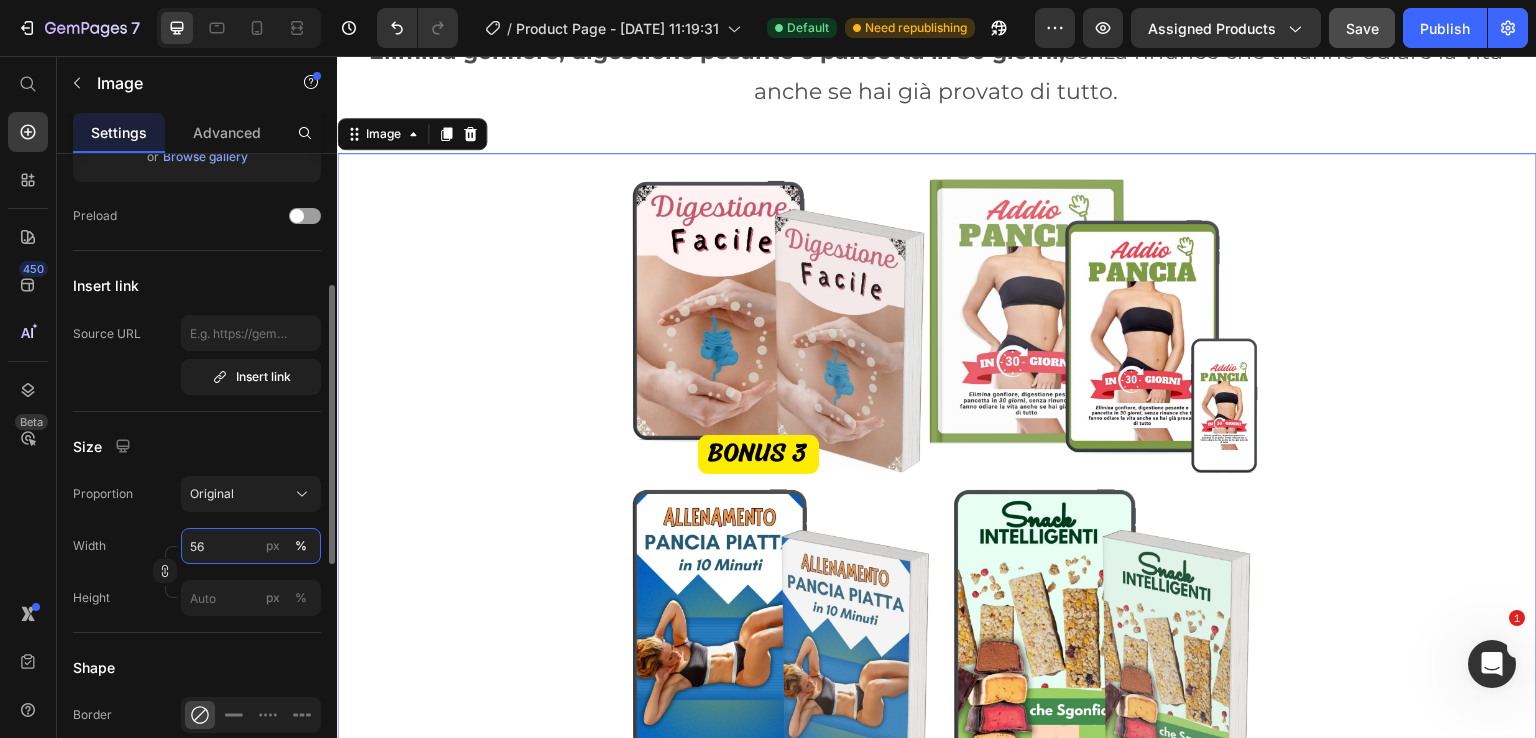 type on "5" 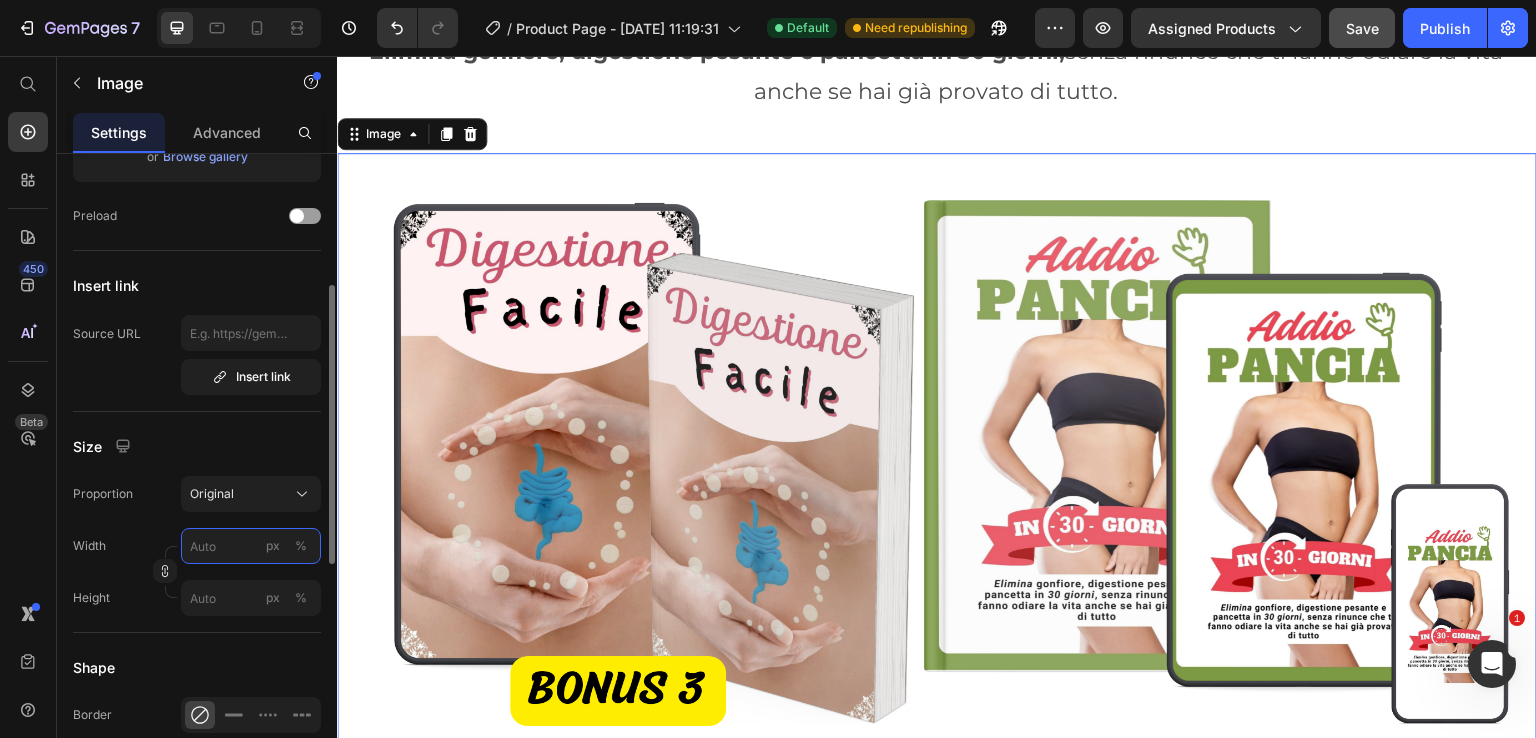 type on "5" 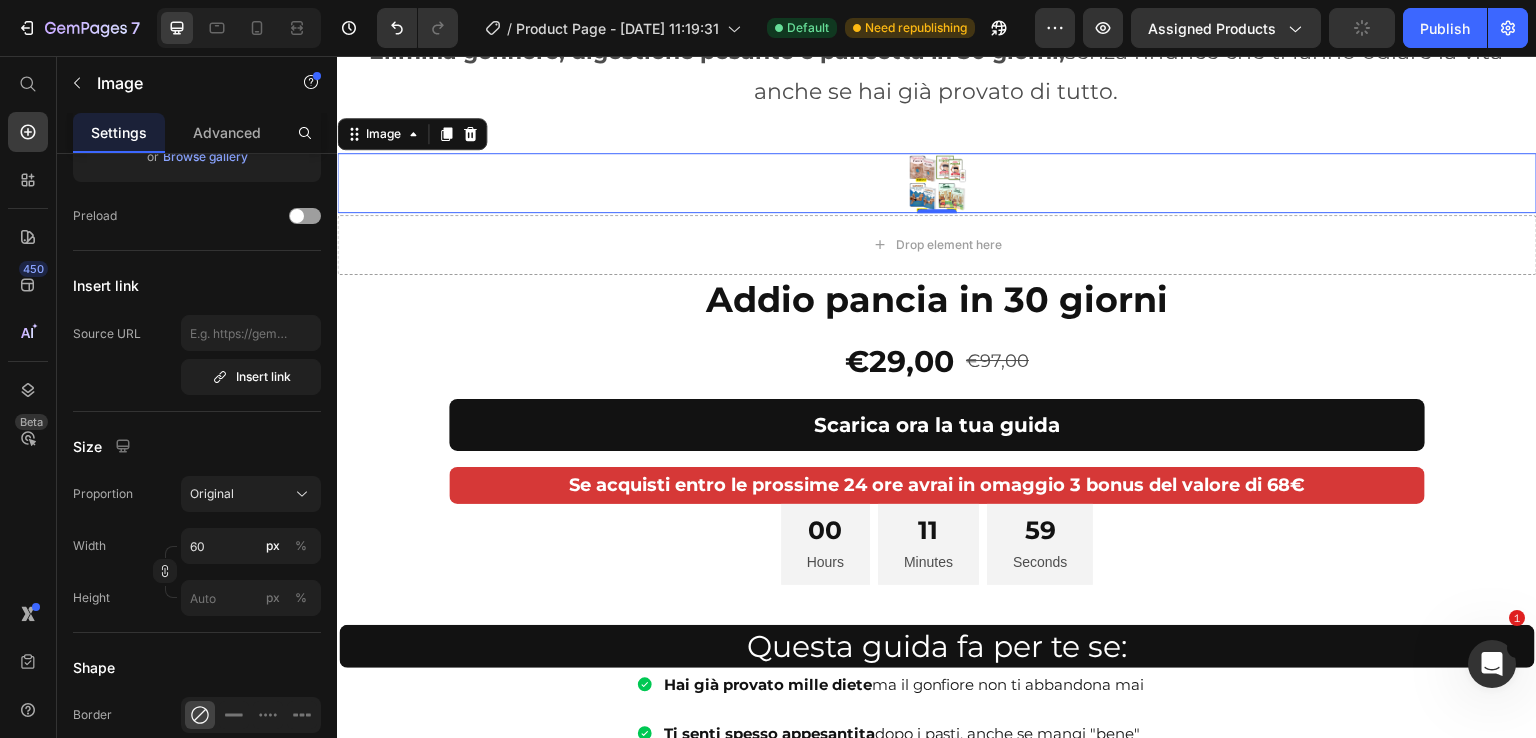 click at bounding box center (937, 183) 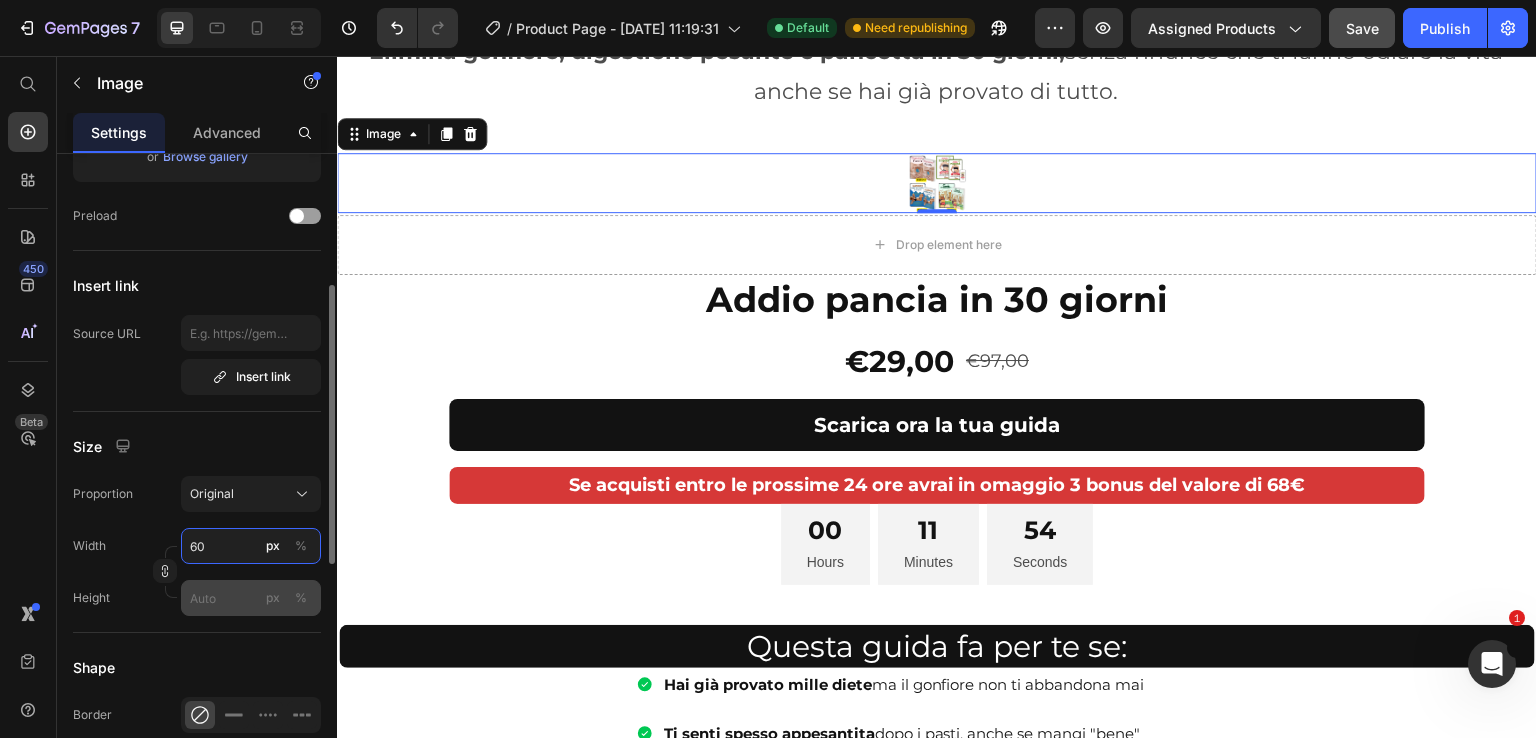 type on "6" 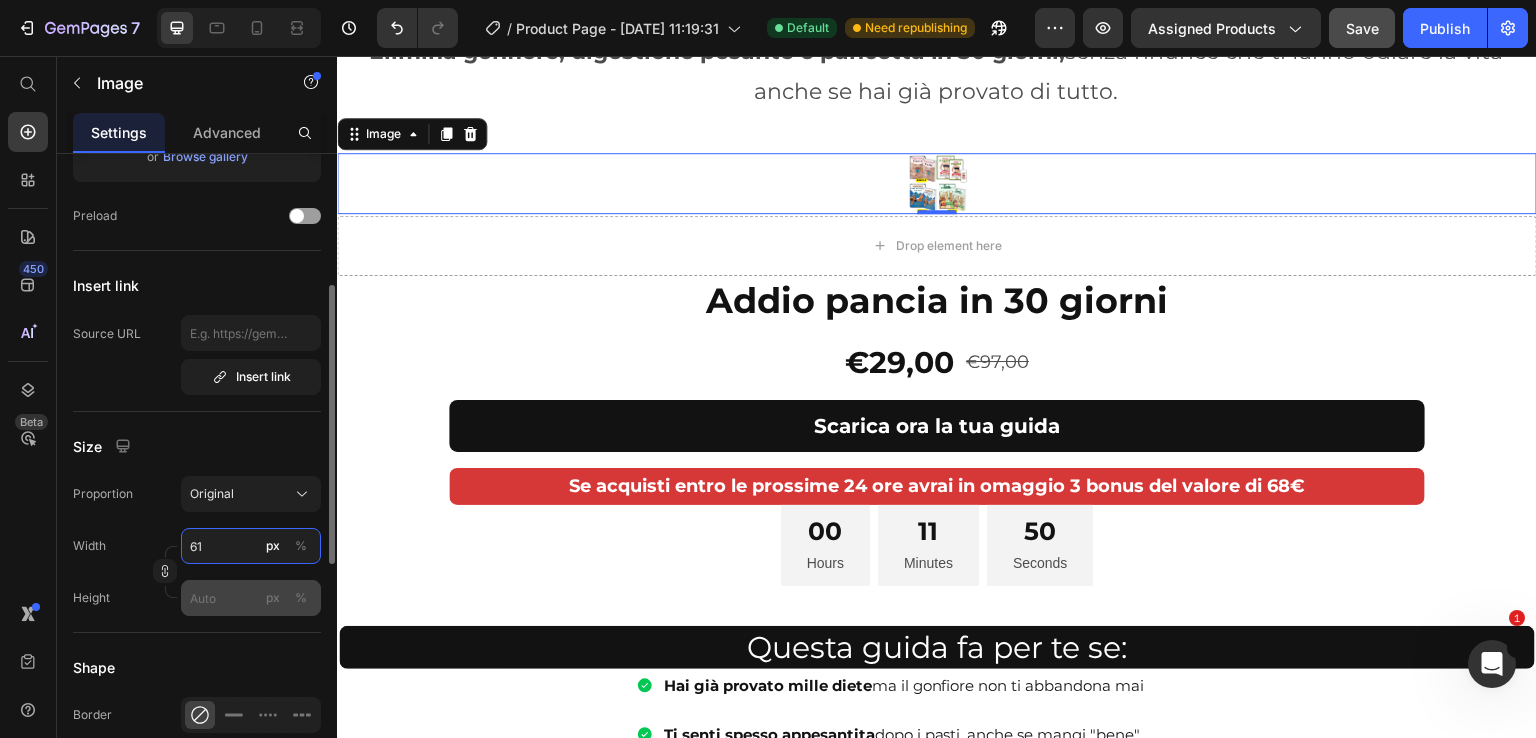 type on "6" 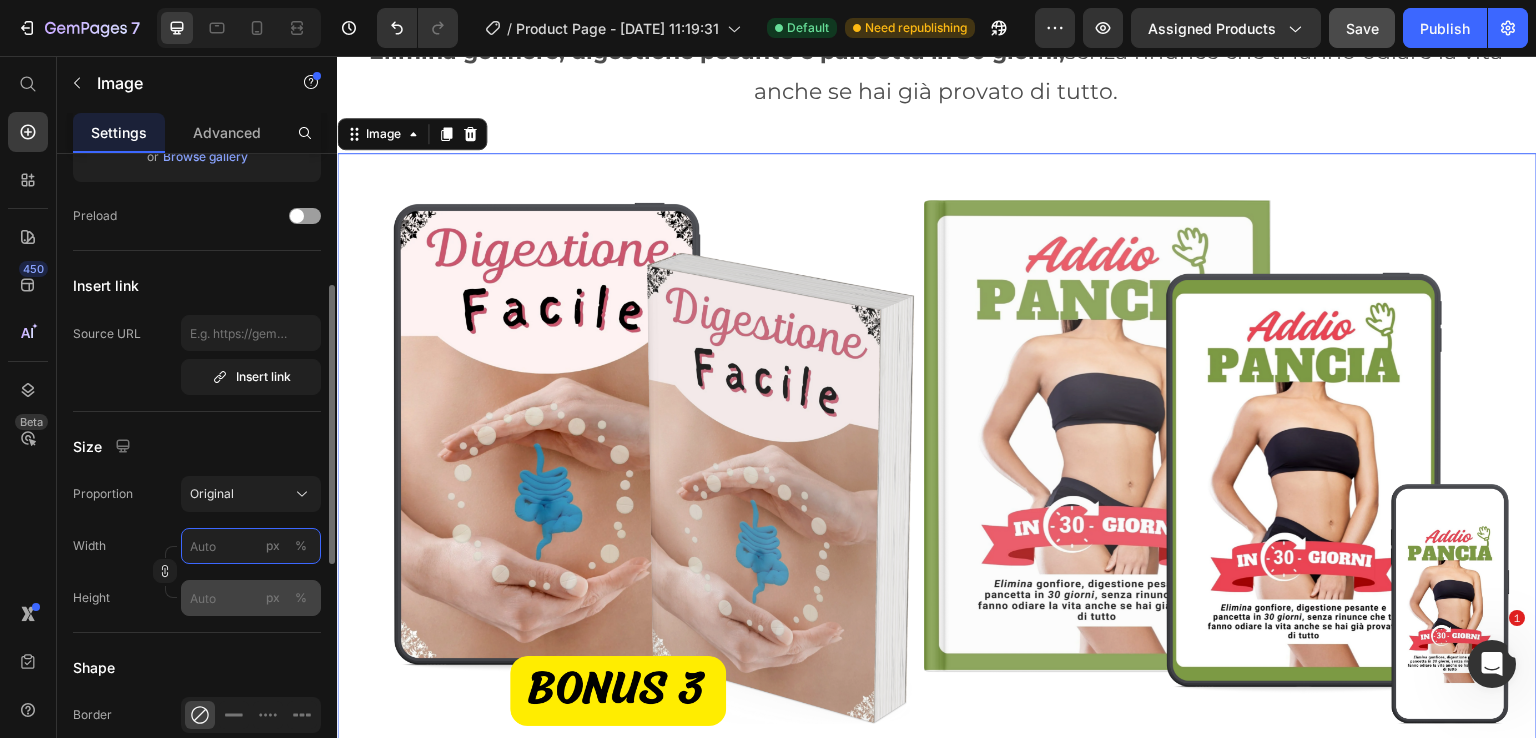 type on "6" 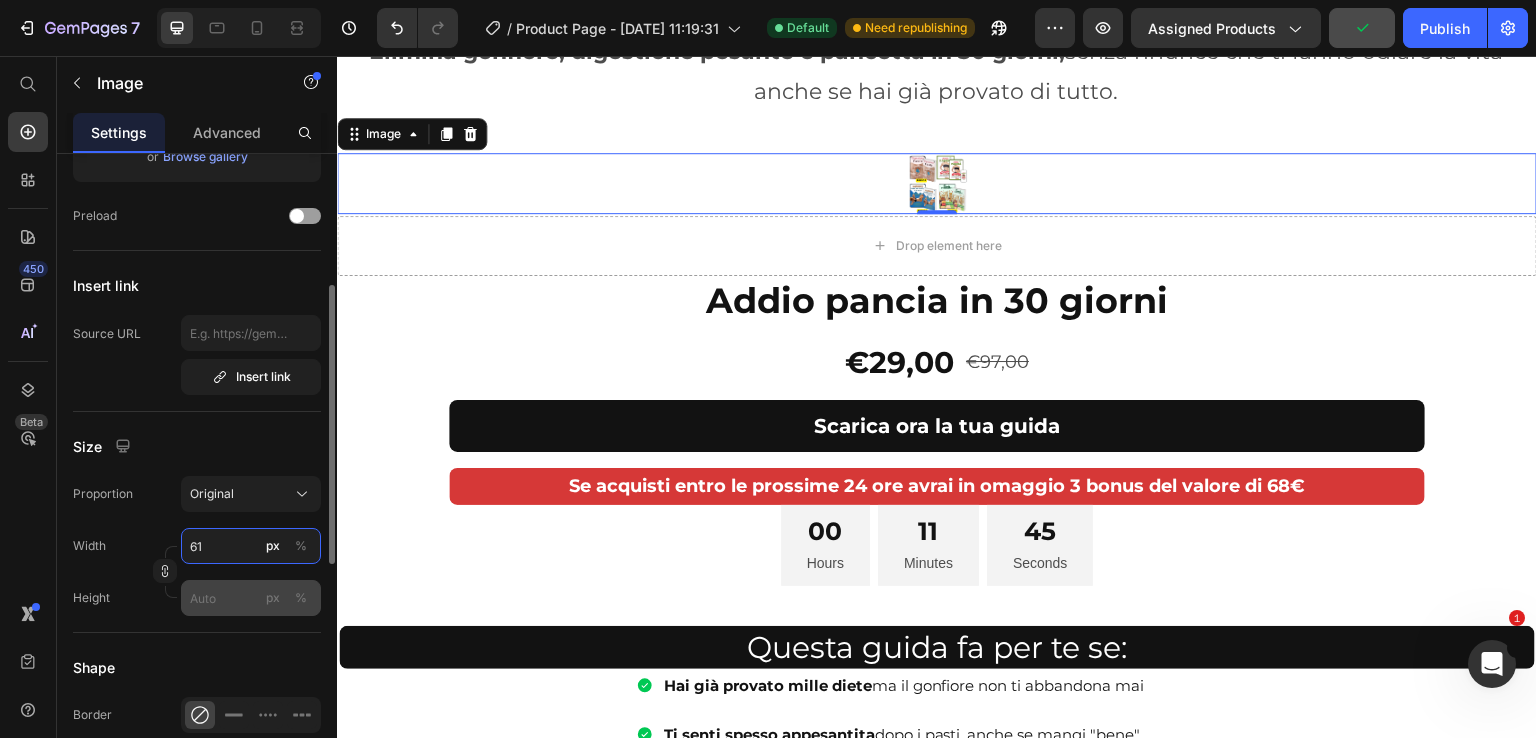 type on "6" 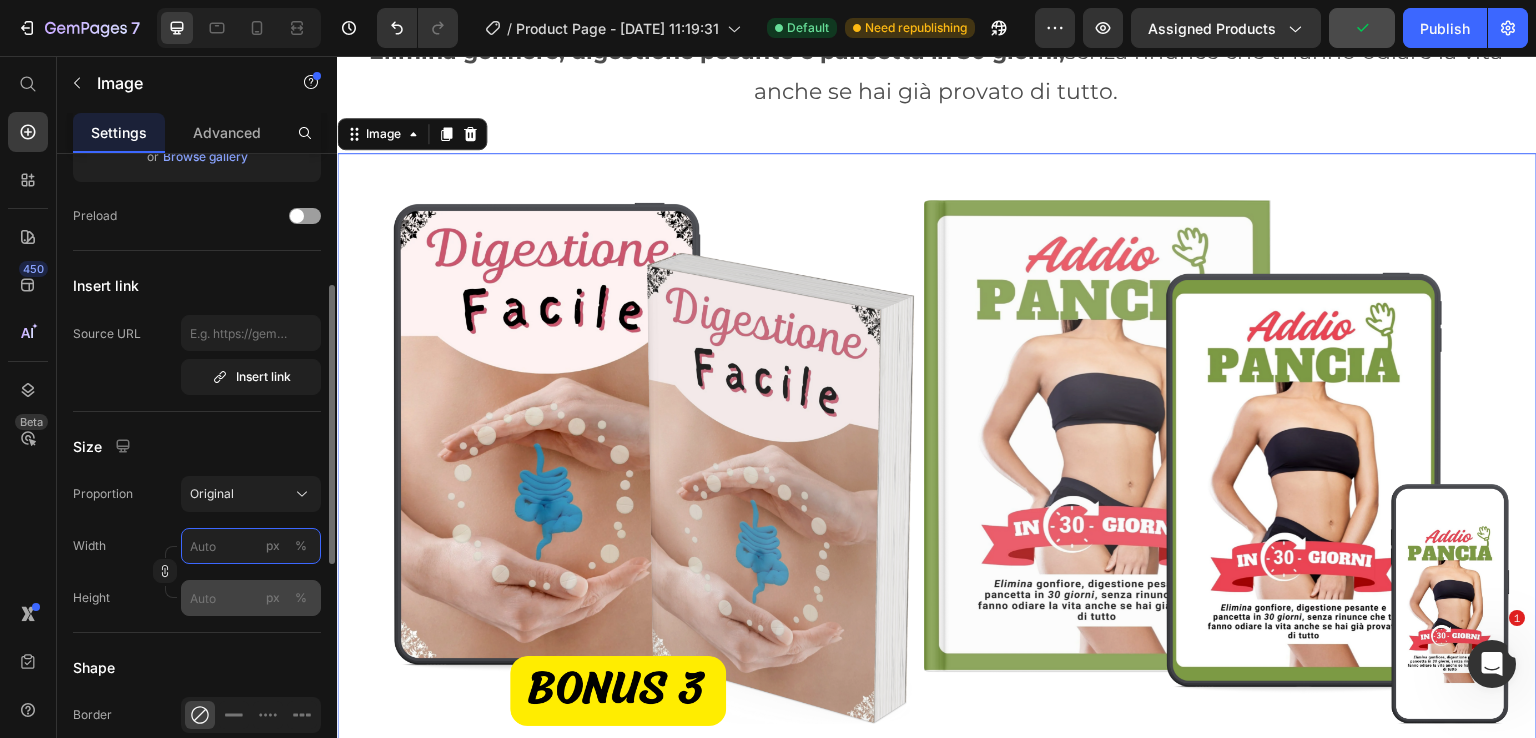 type on "6" 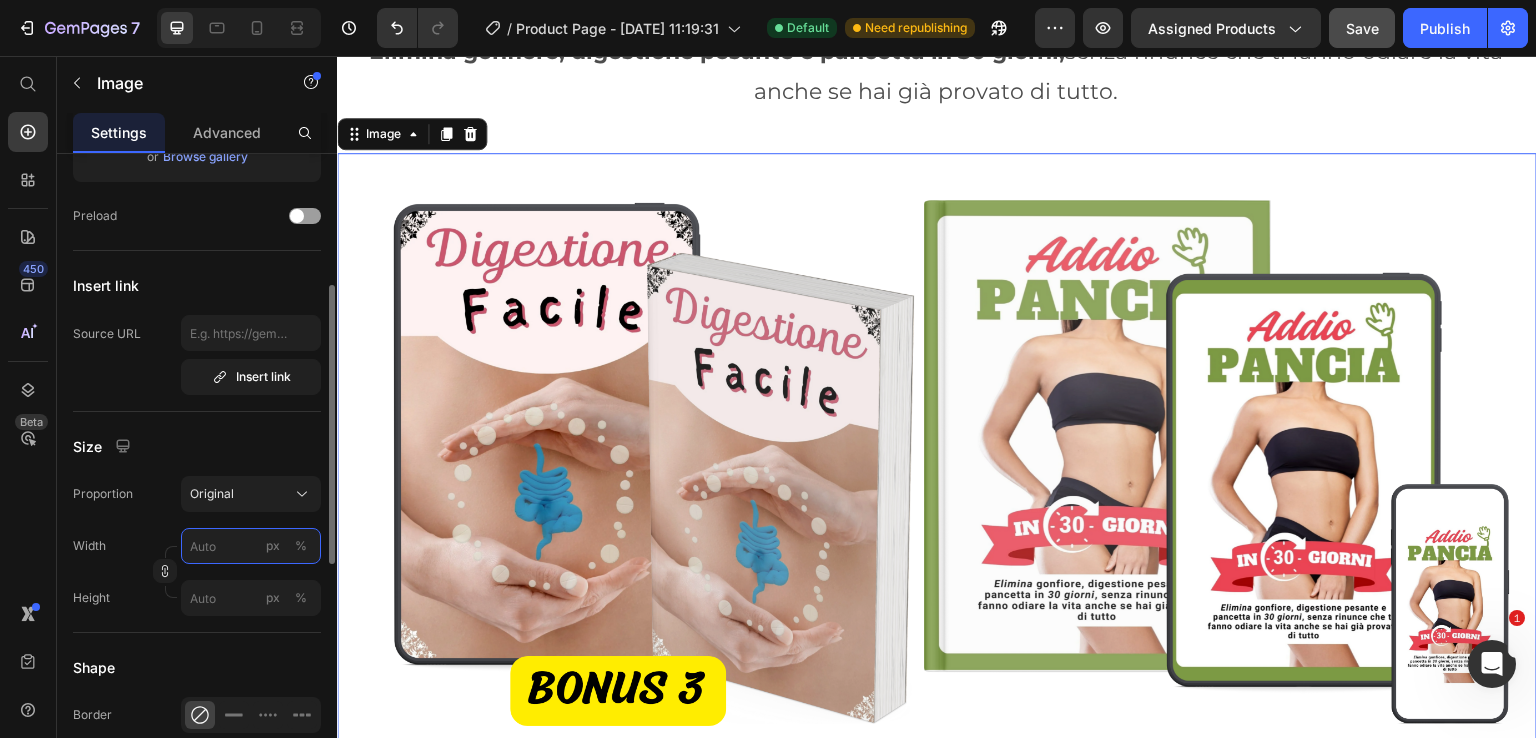 click on "px %" at bounding box center [251, 546] 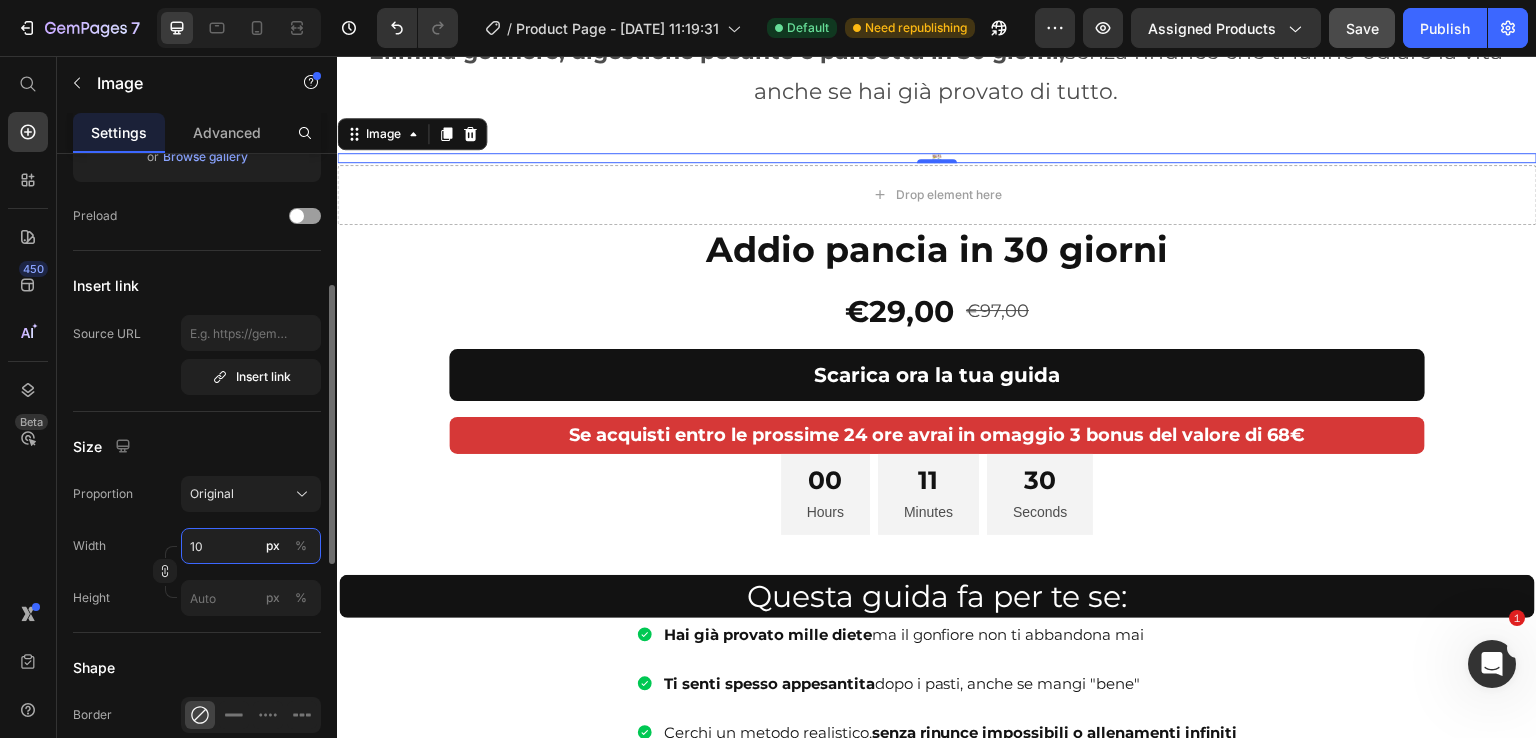 type on "1" 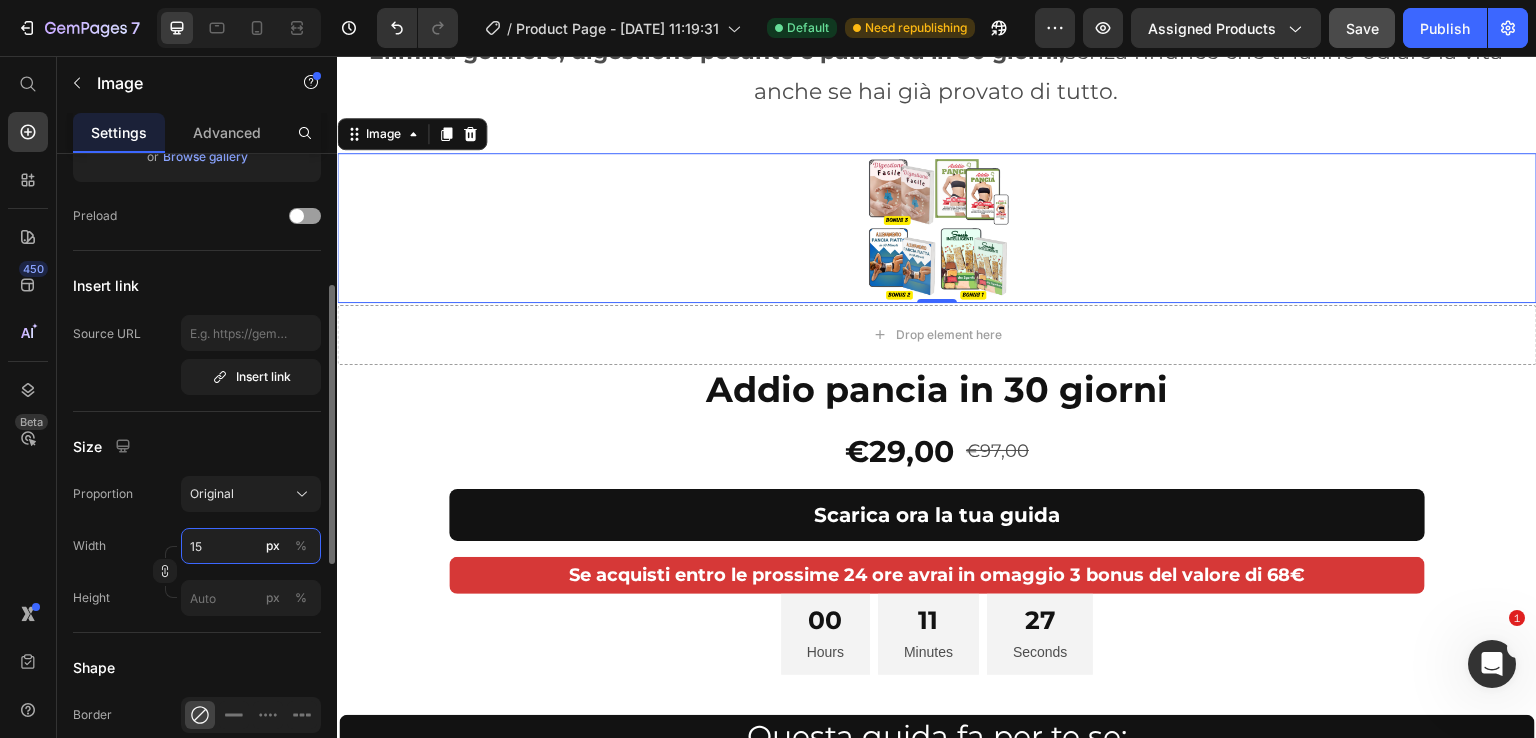 type on "1" 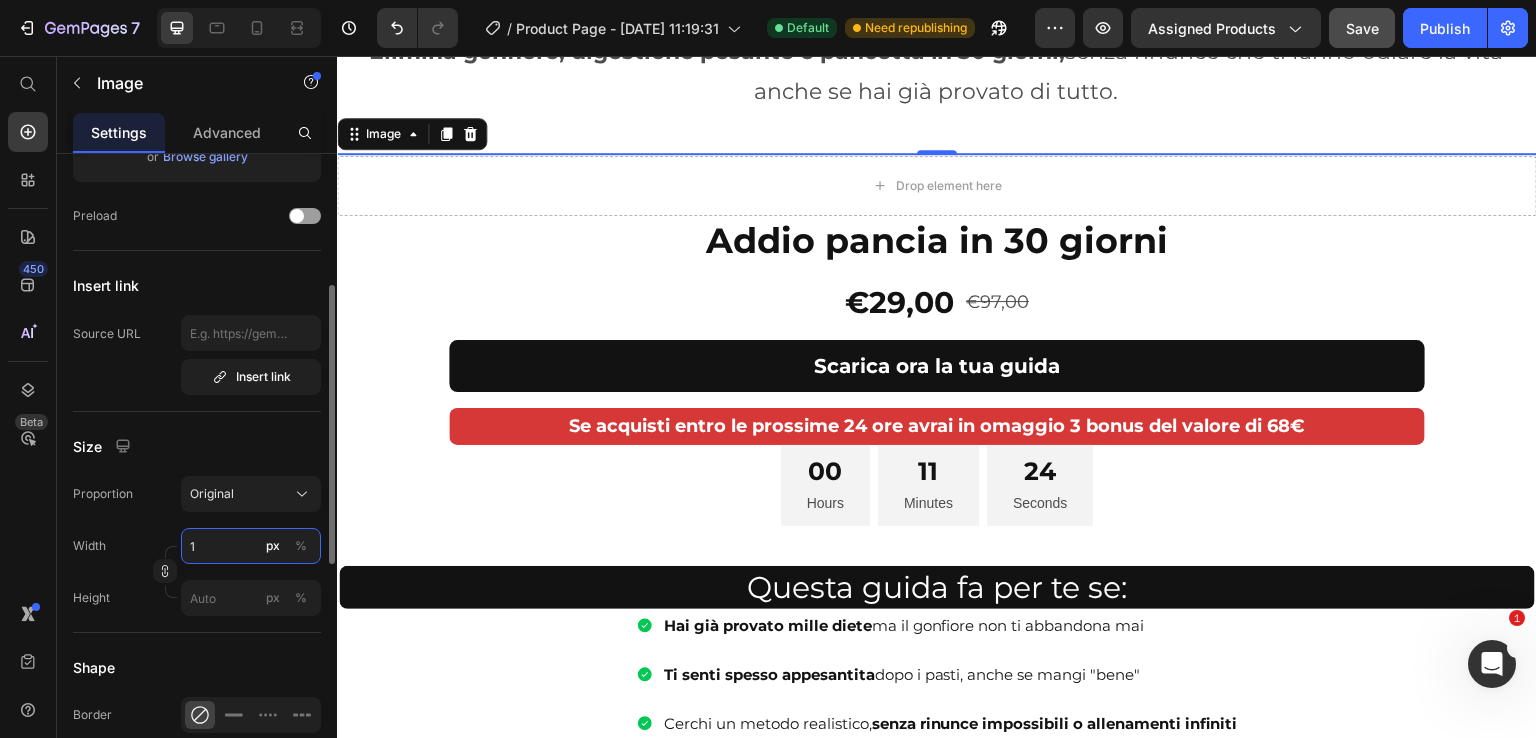 drag, startPoint x: 200, startPoint y: 553, endPoint x: 181, endPoint y: 548, distance: 19.646883 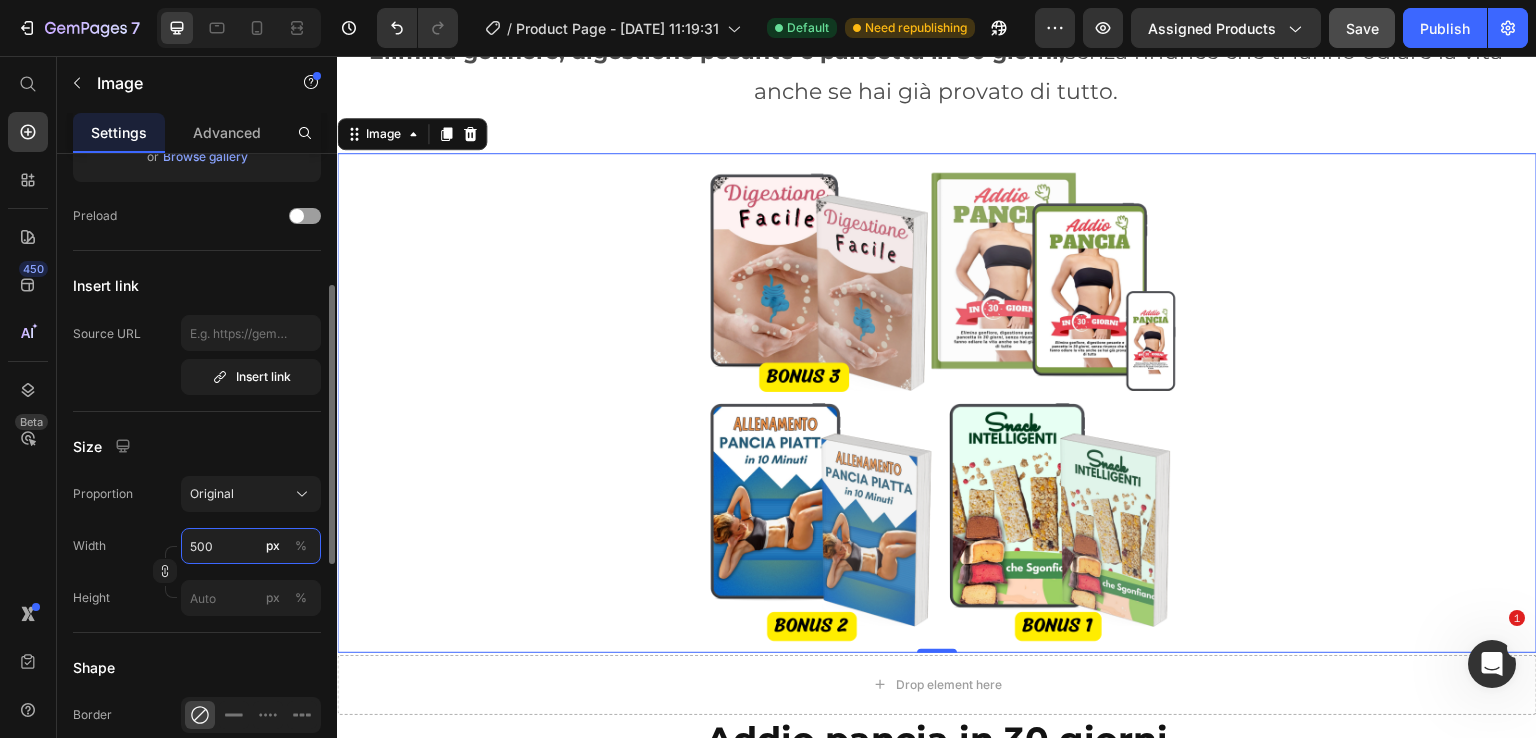 click on "500" at bounding box center (251, 546) 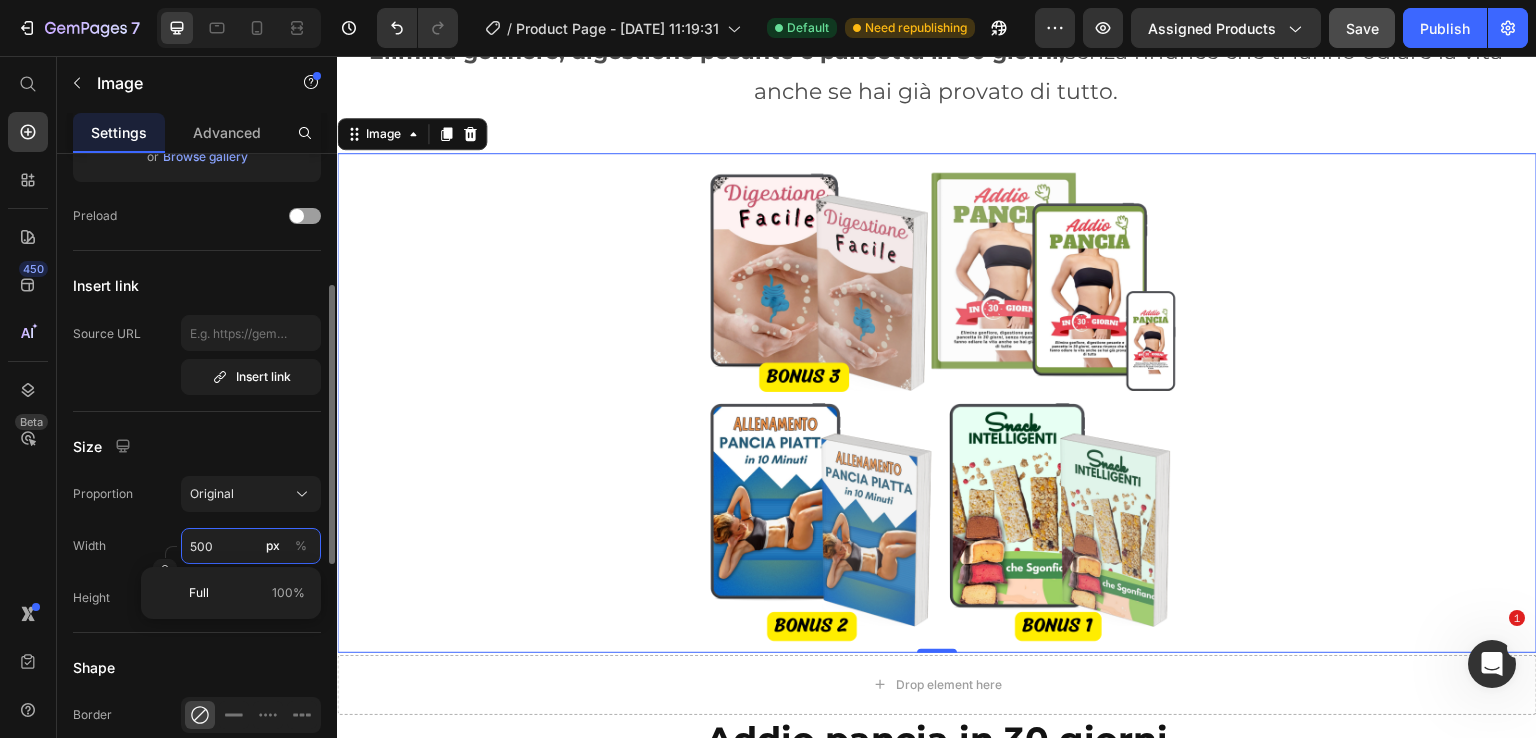 click on "500" at bounding box center (251, 546) 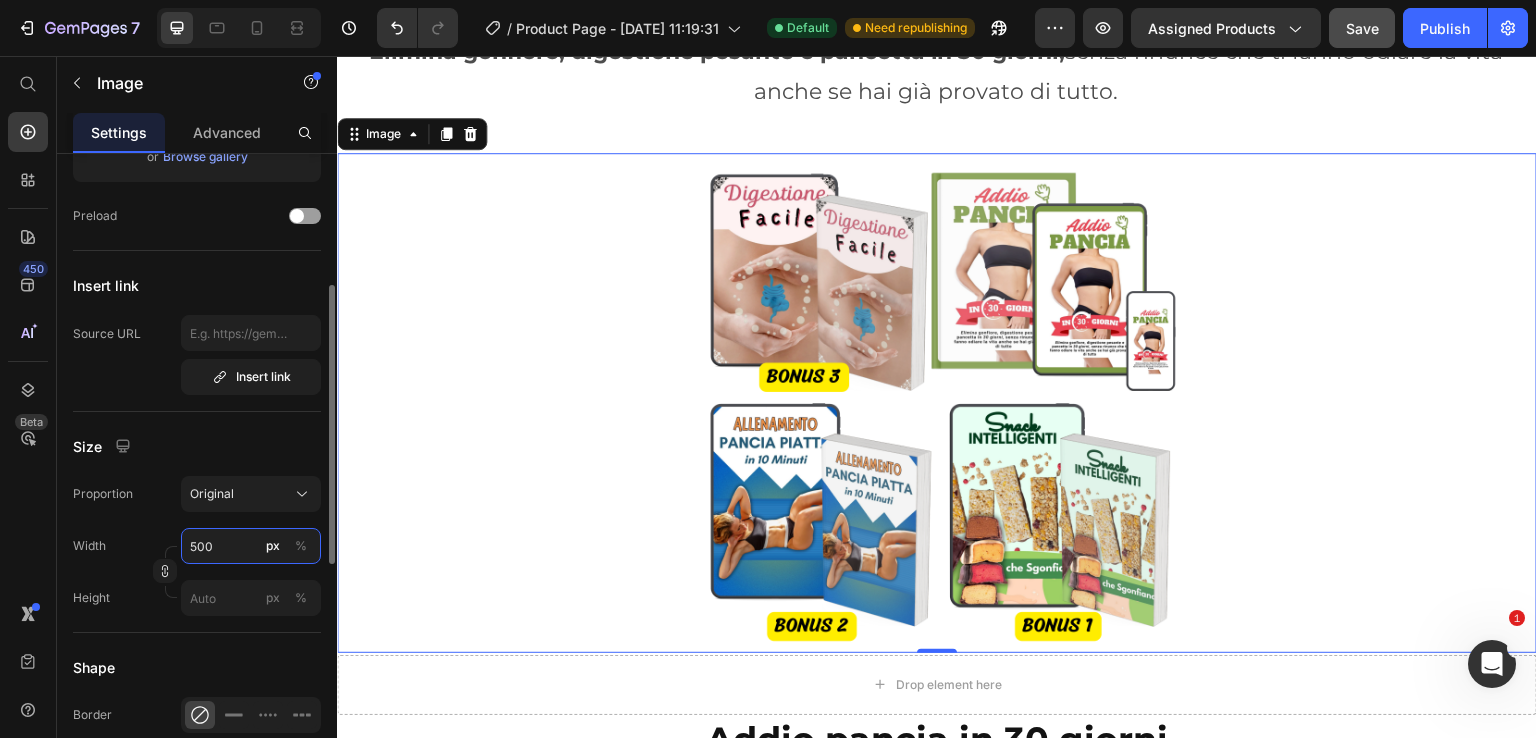 drag, startPoint x: 195, startPoint y: 543, endPoint x: 103, endPoint y: 538, distance: 92.13577 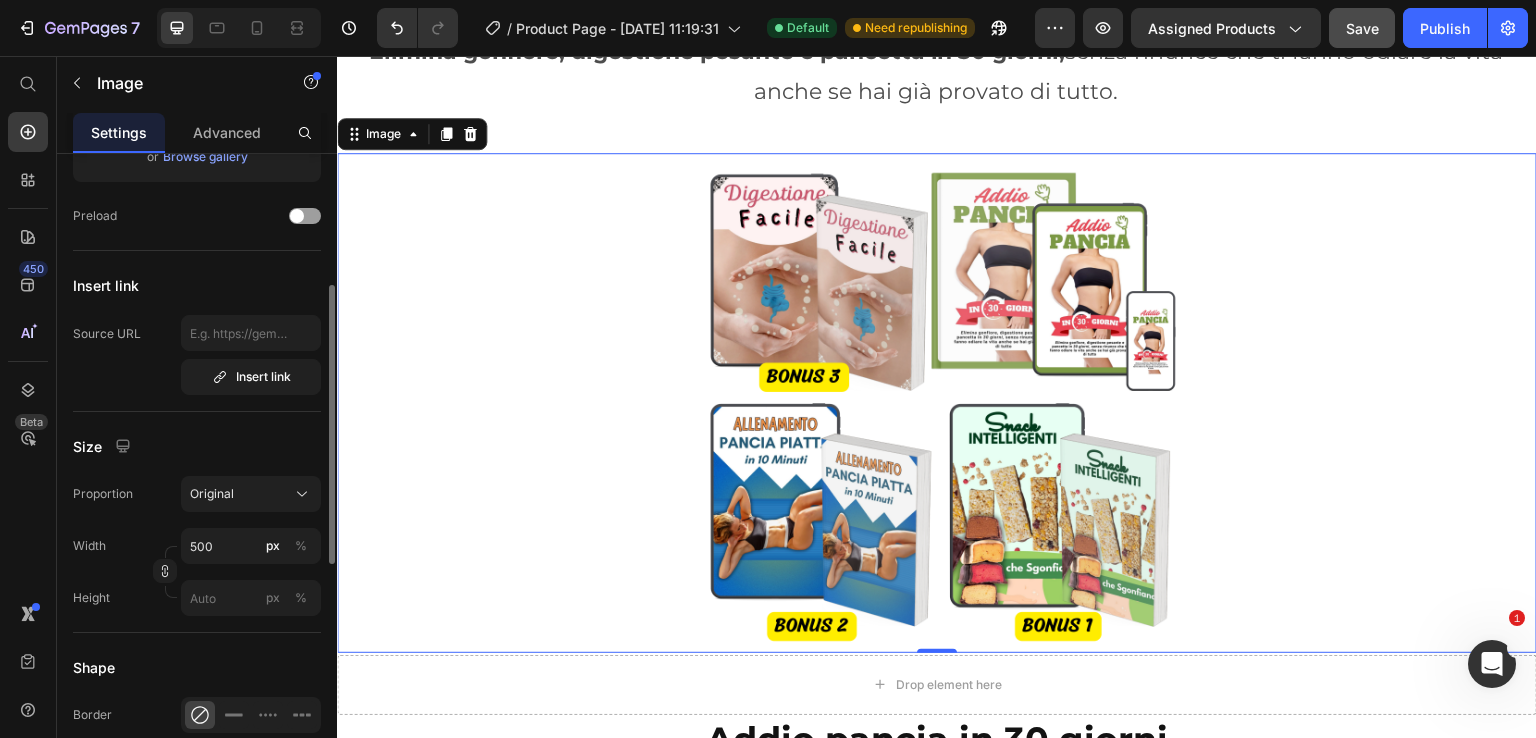 click on "Width" at bounding box center [89, 546] 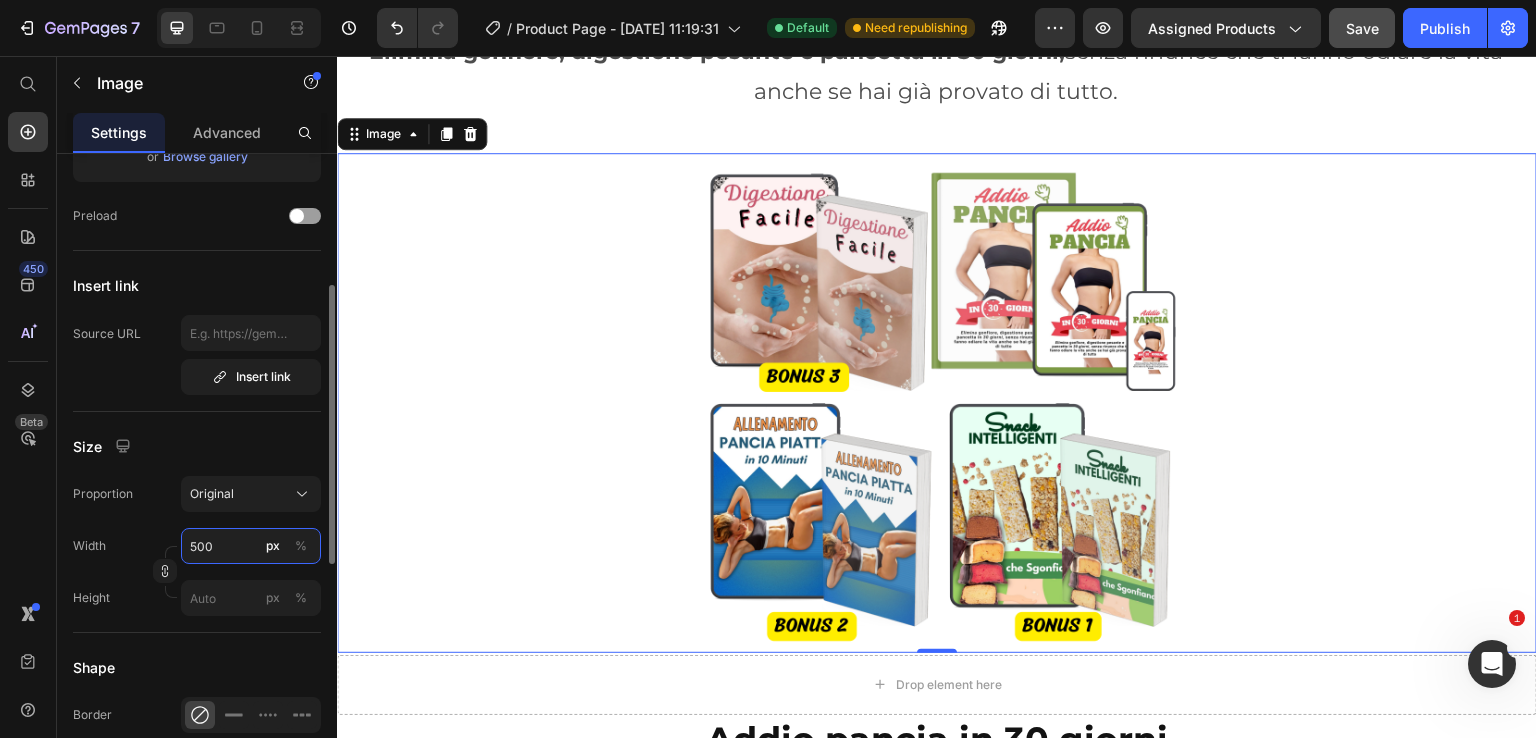 click on "500" at bounding box center (251, 546) 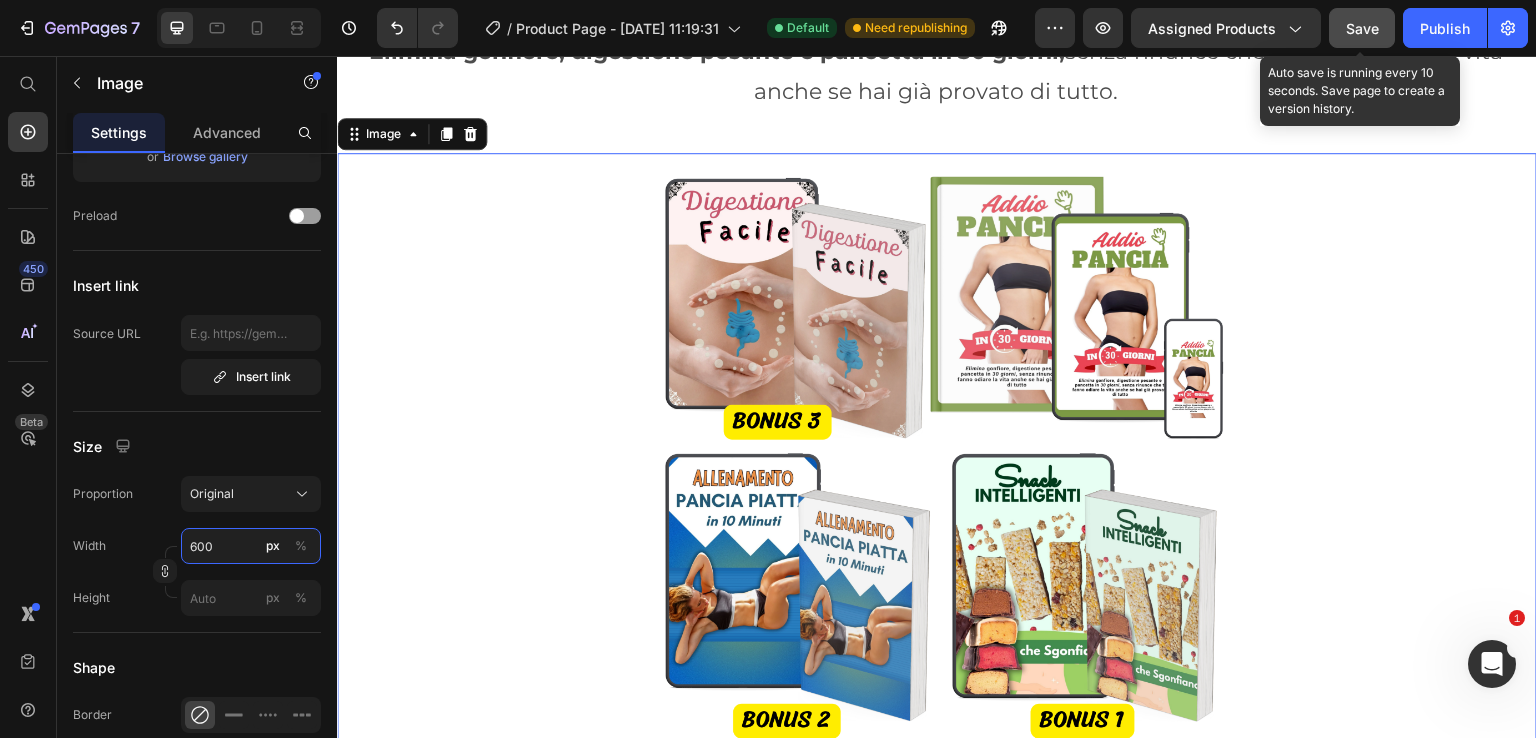 type on "600" 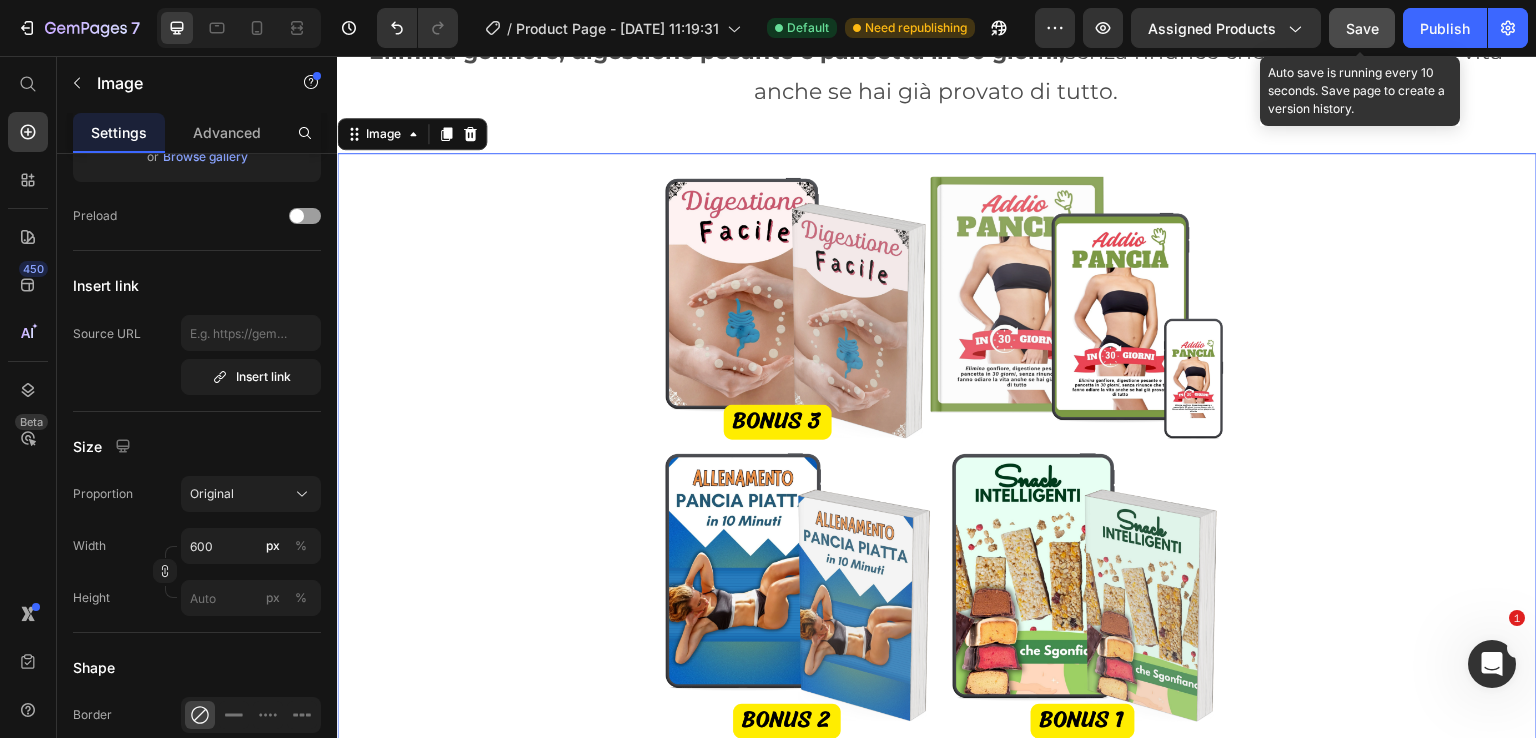 click on "Save" at bounding box center [1362, 28] 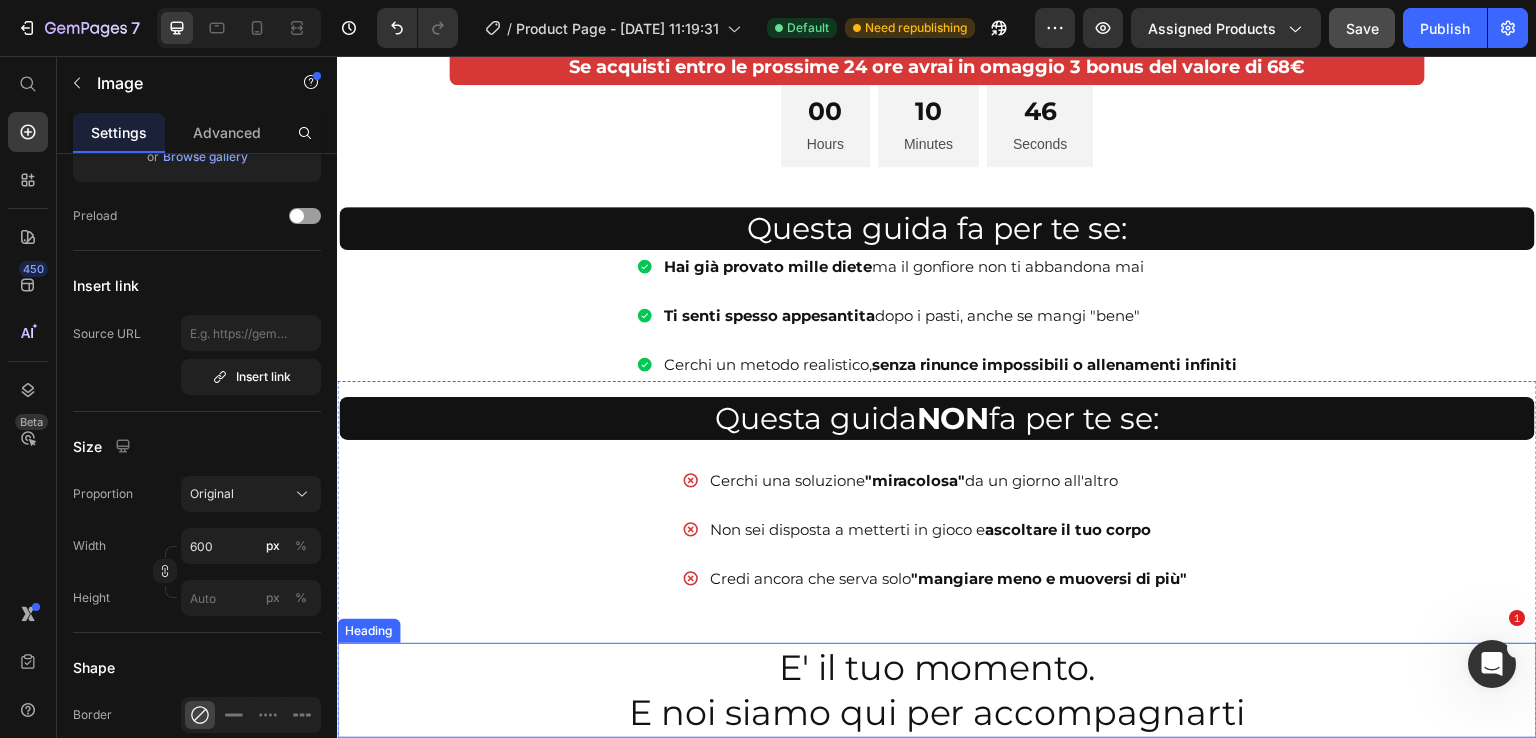 scroll, scrollTop: 700, scrollLeft: 0, axis: vertical 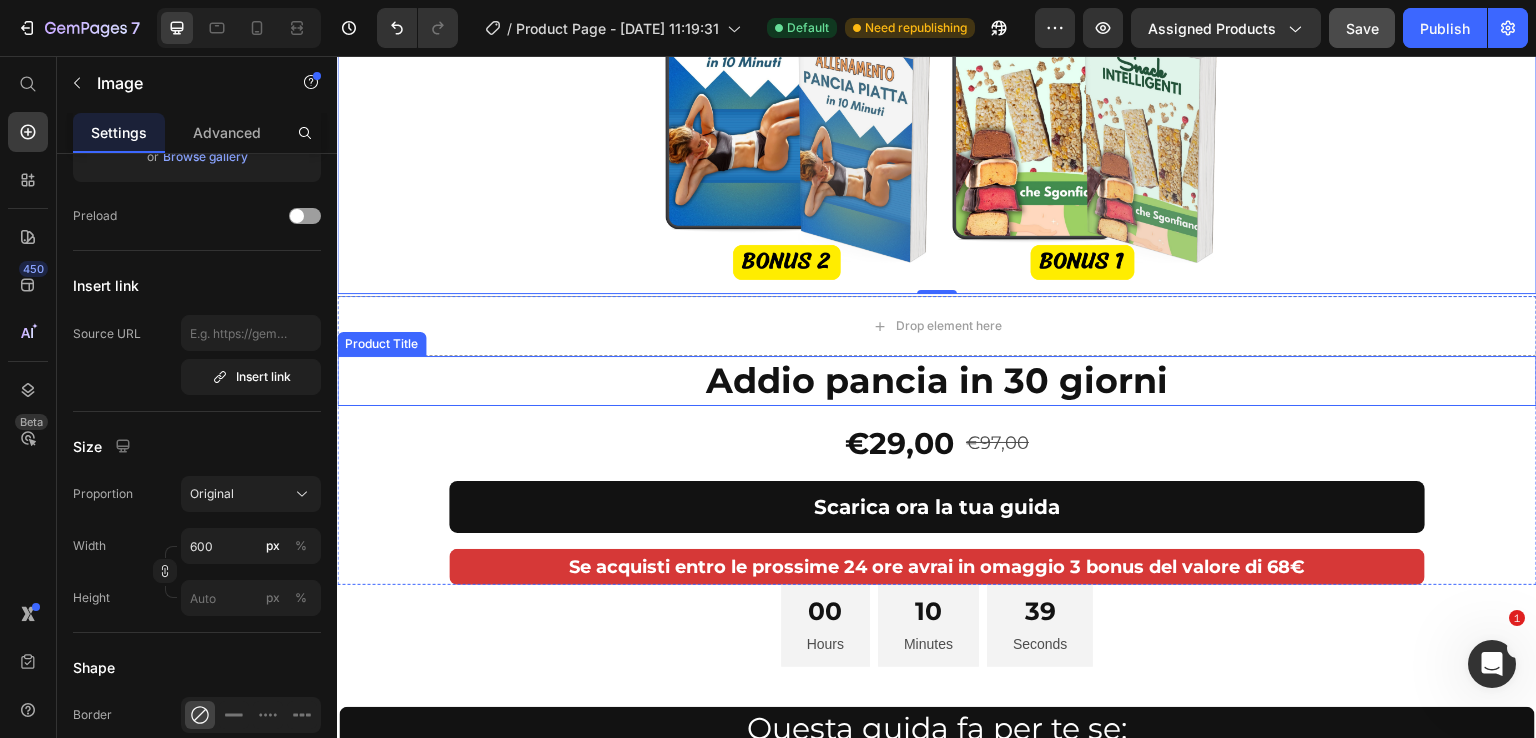 click on "Addio pancia in 30 giorni" at bounding box center [937, 381] 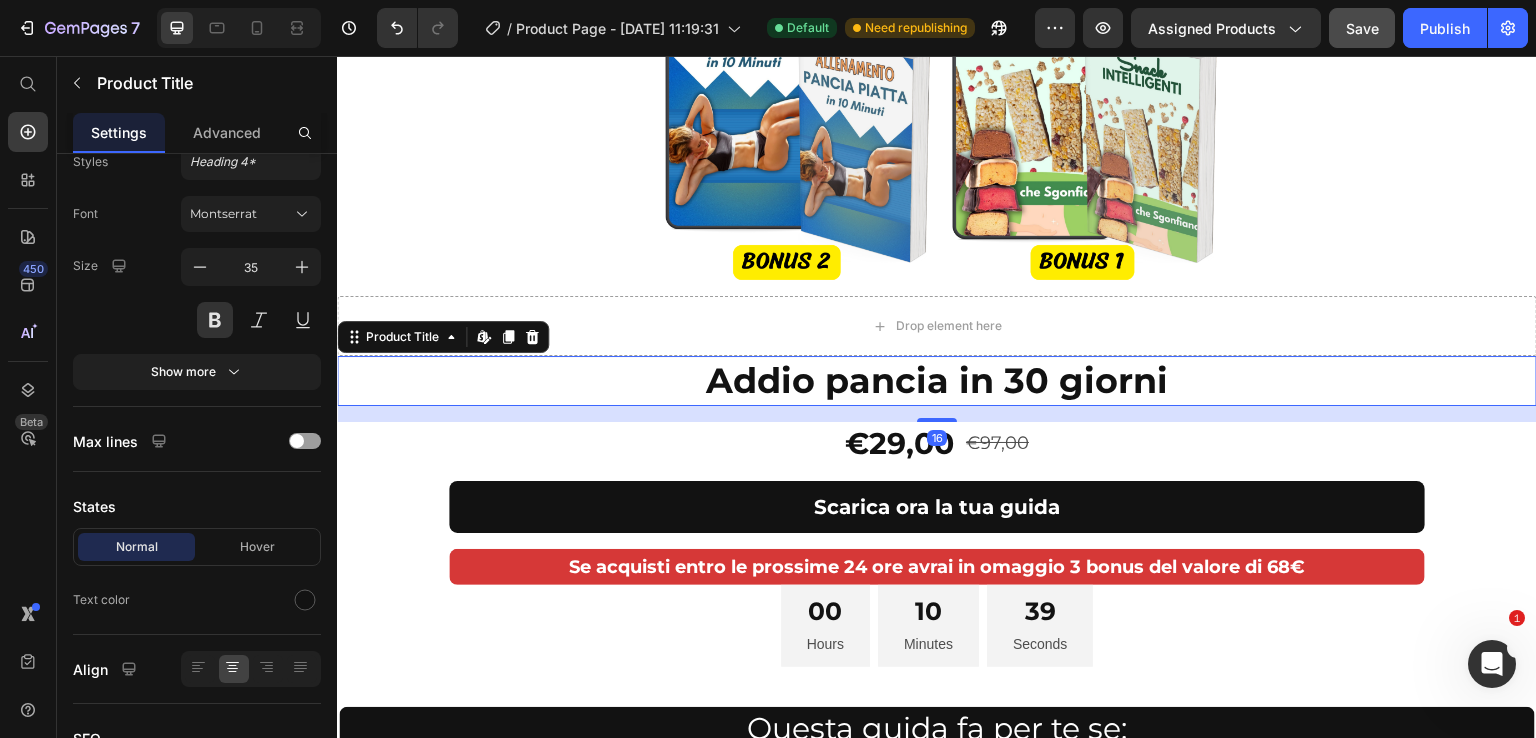 scroll, scrollTop: 0, scrollLeft: 0, axis: both 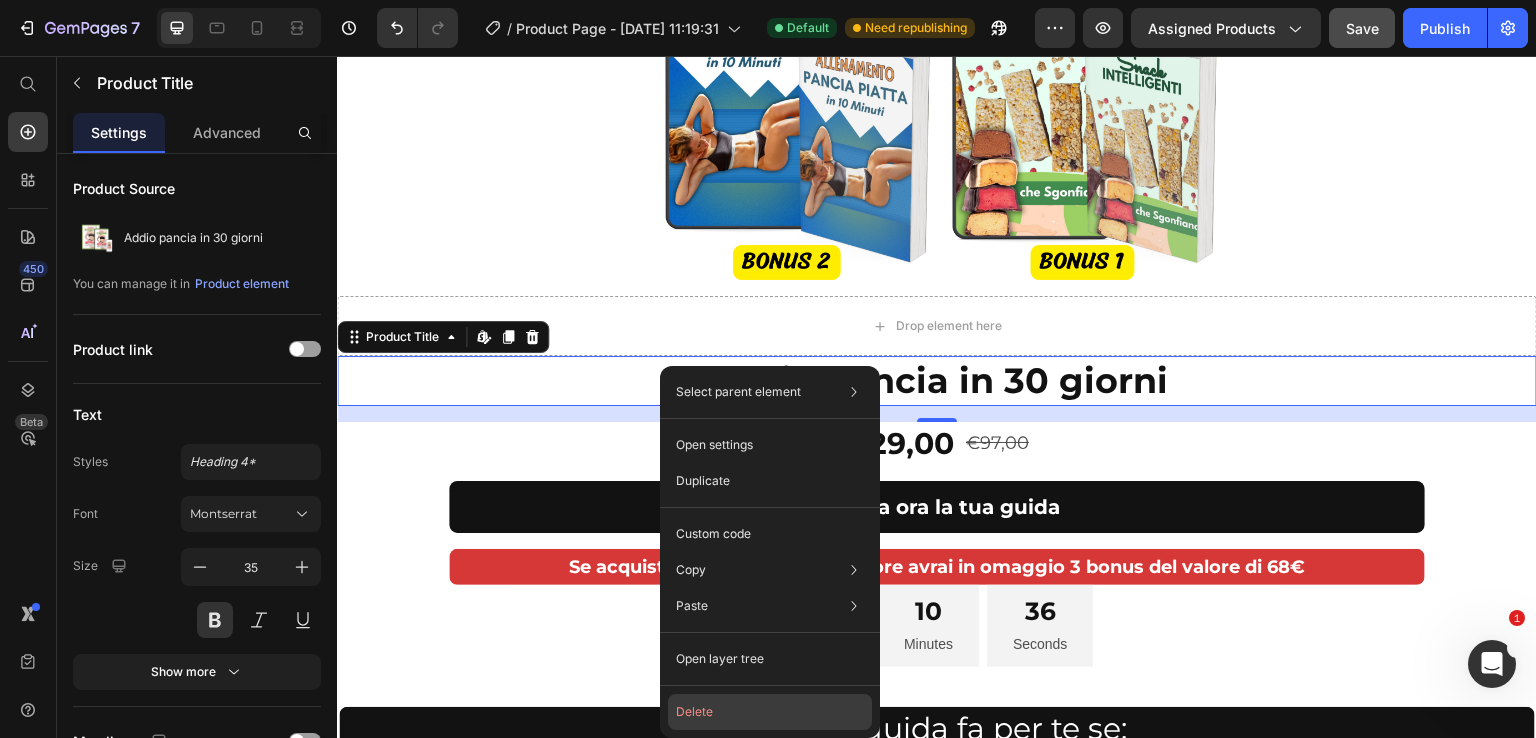 click on "Delete" 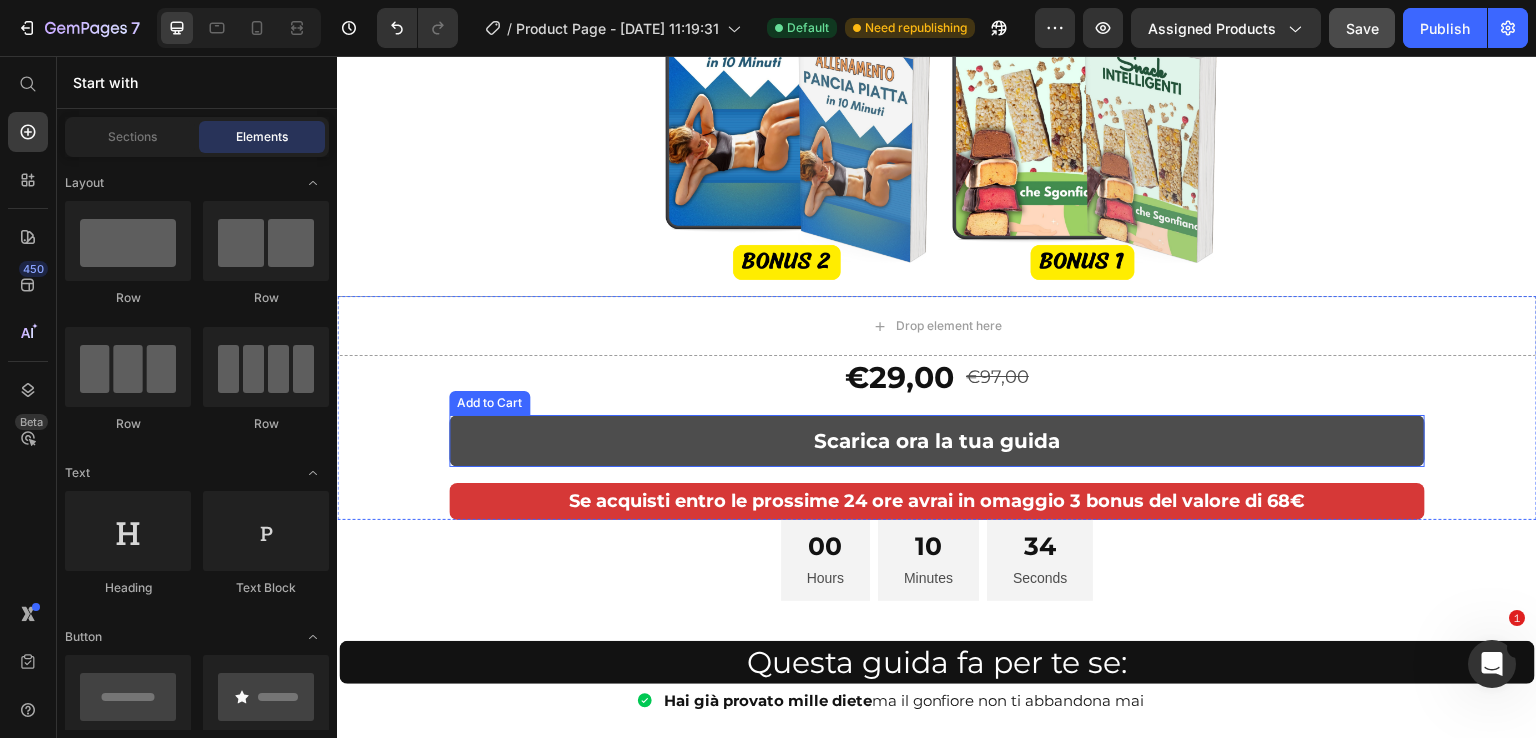 click on "Scarica ora la tua guida" at bounding box center [937, 441] 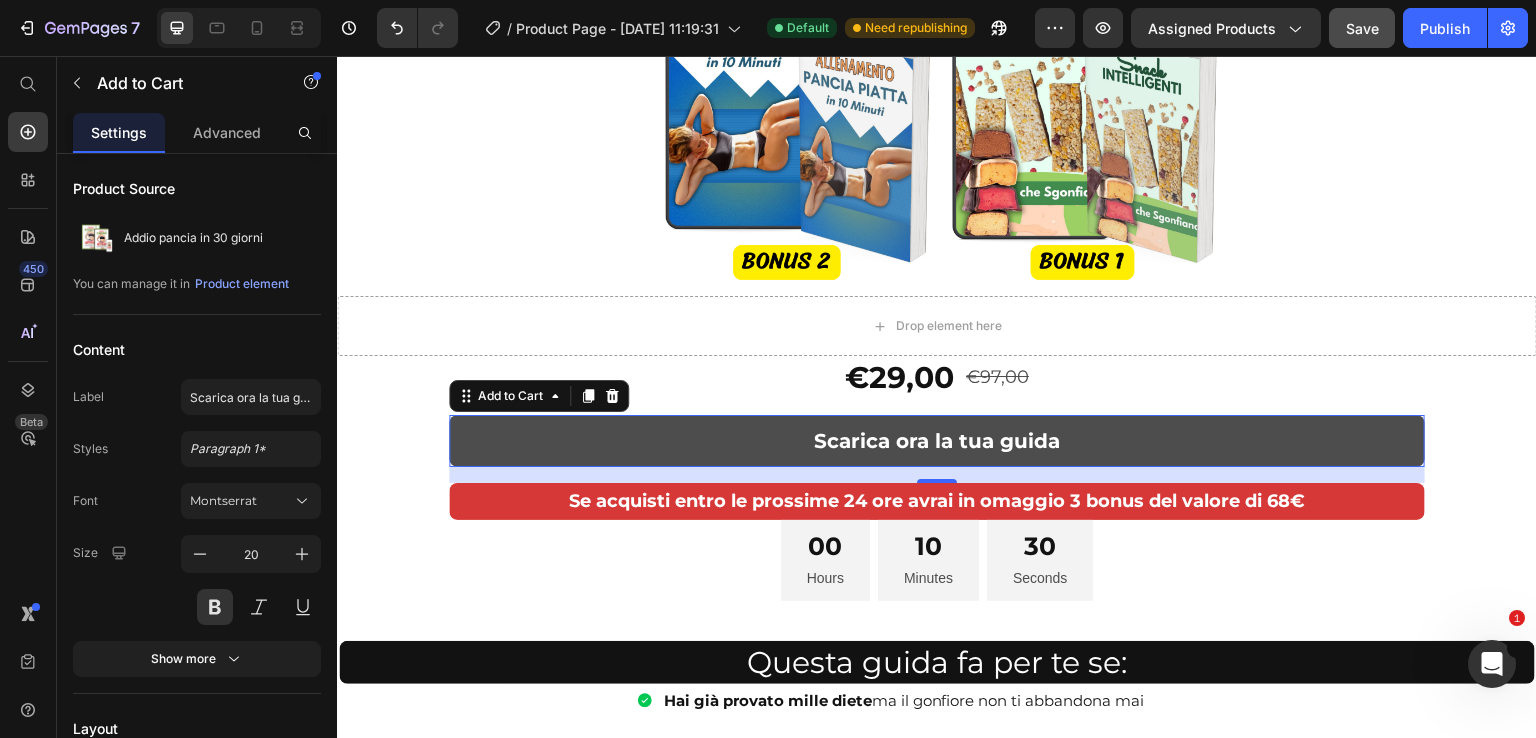 click on "Scarica ora la tua guida" at bounding box center [937, 441] 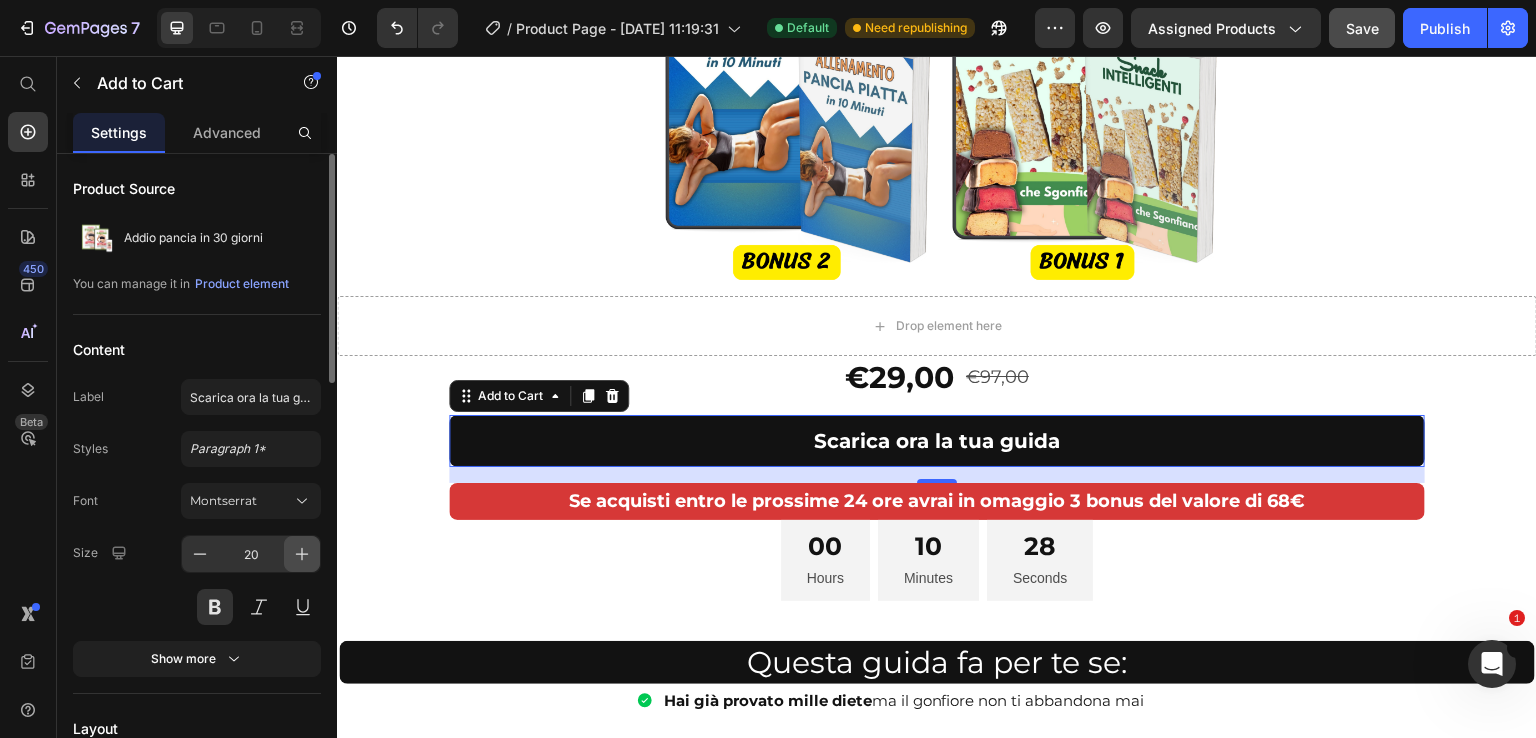 click 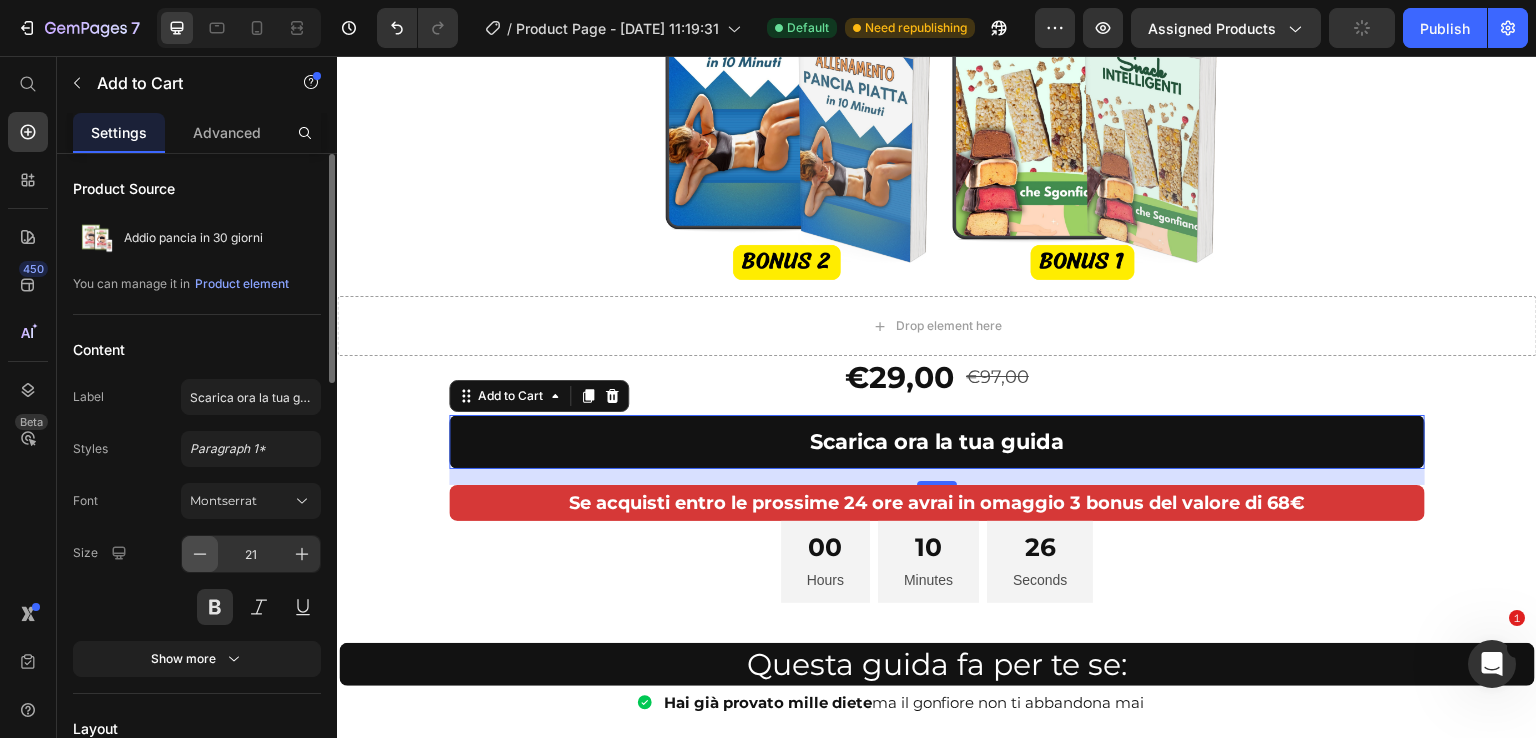 click 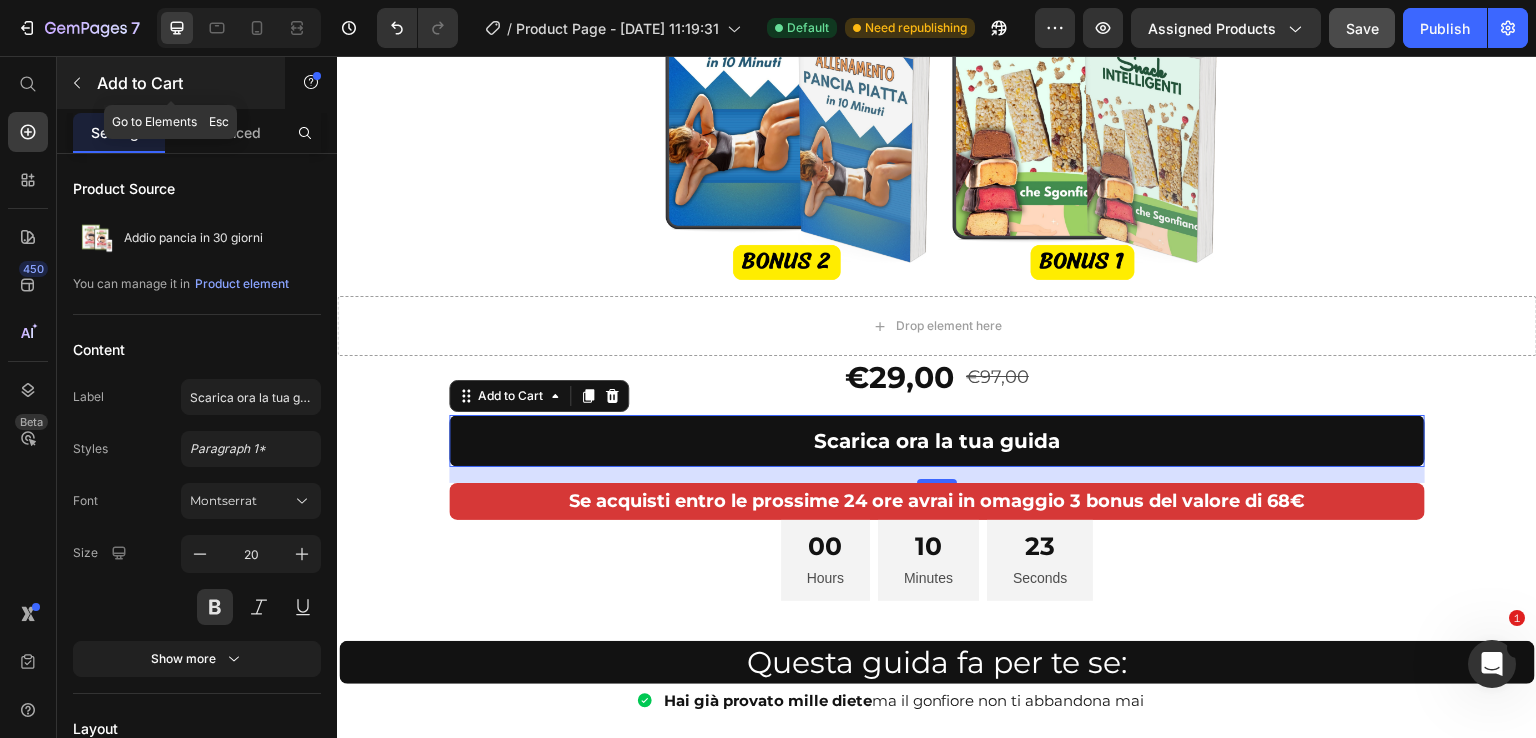 click 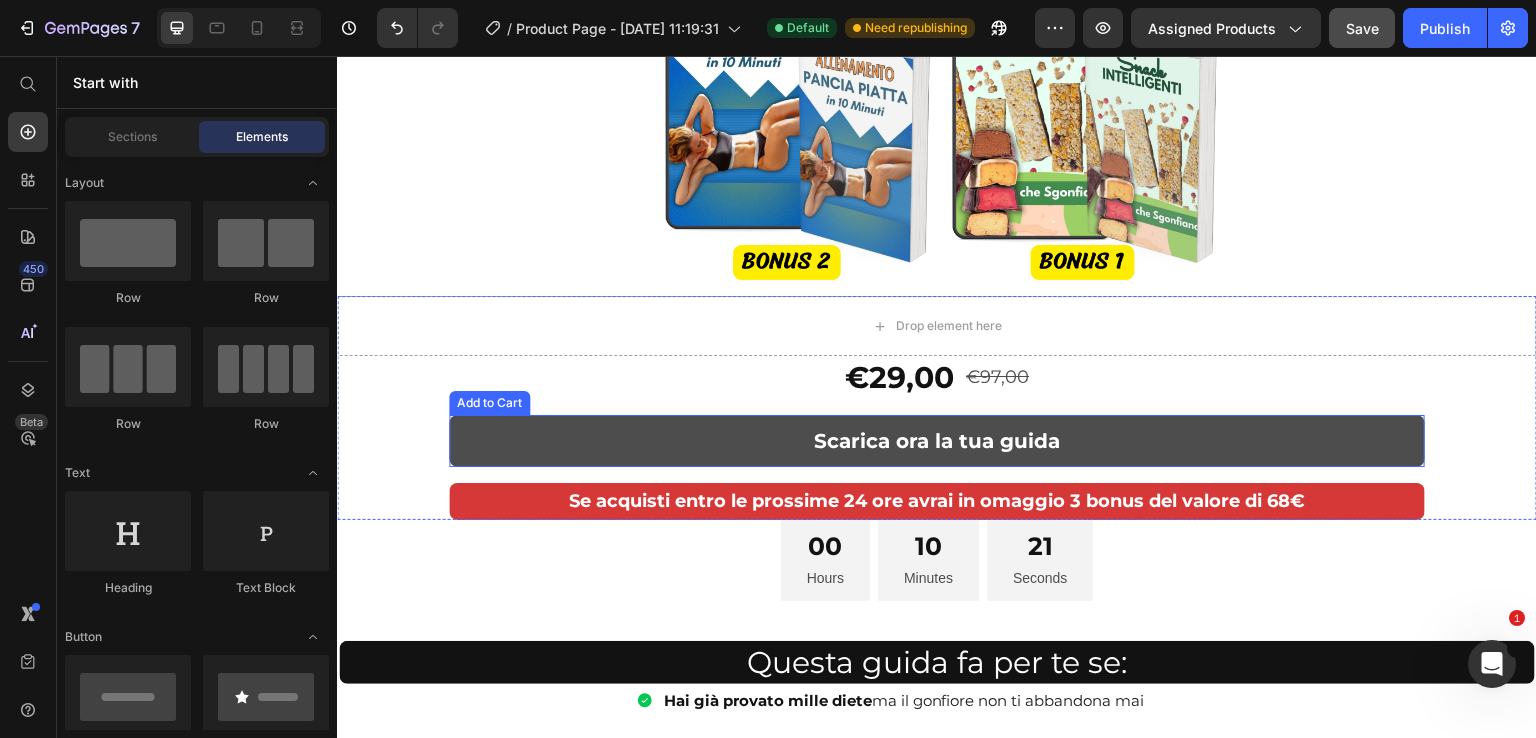 click on "Scarica ora la tua guida" at bounding box center [937, 441] 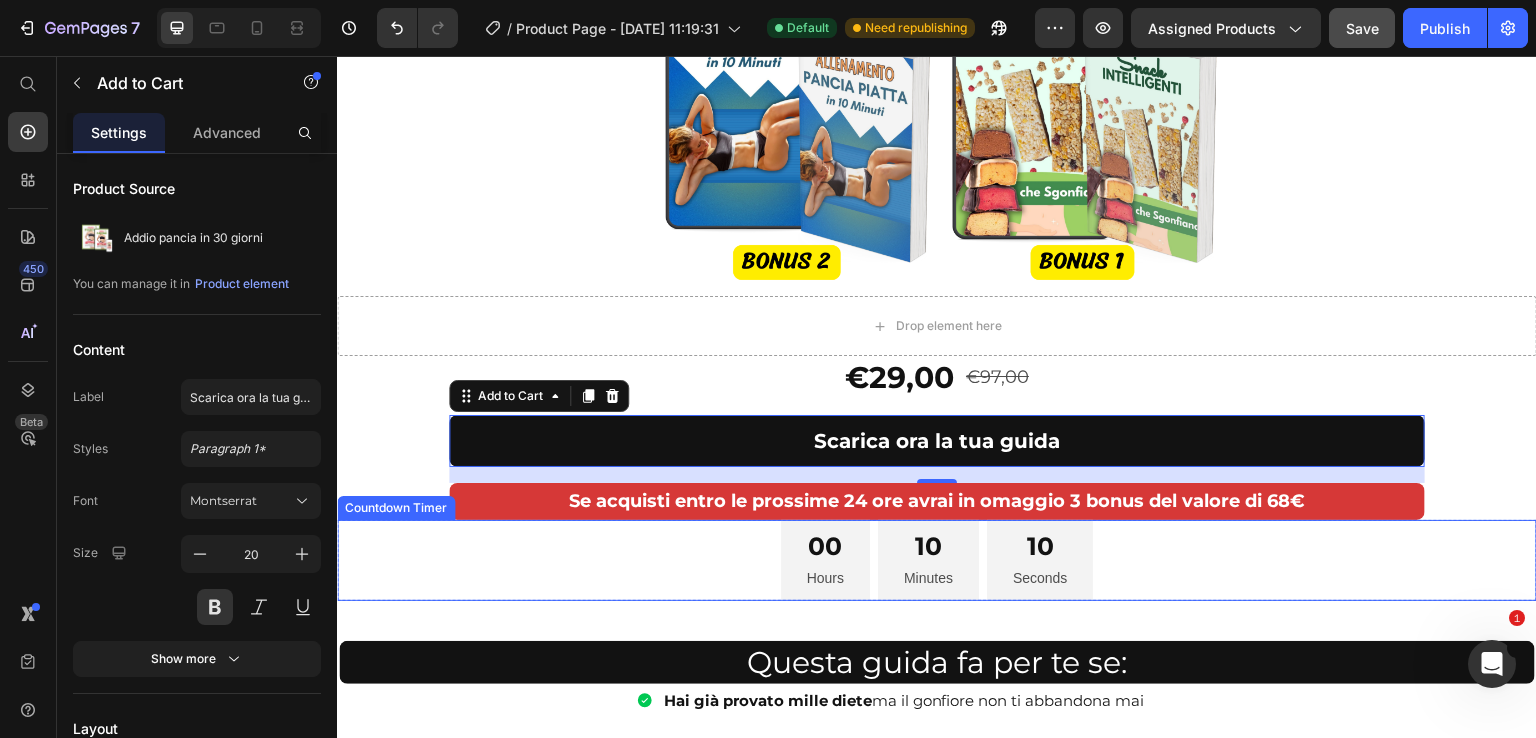 click on "00 Hours 10 Minutes 10 Seconds" at bounding box center (937, 561) 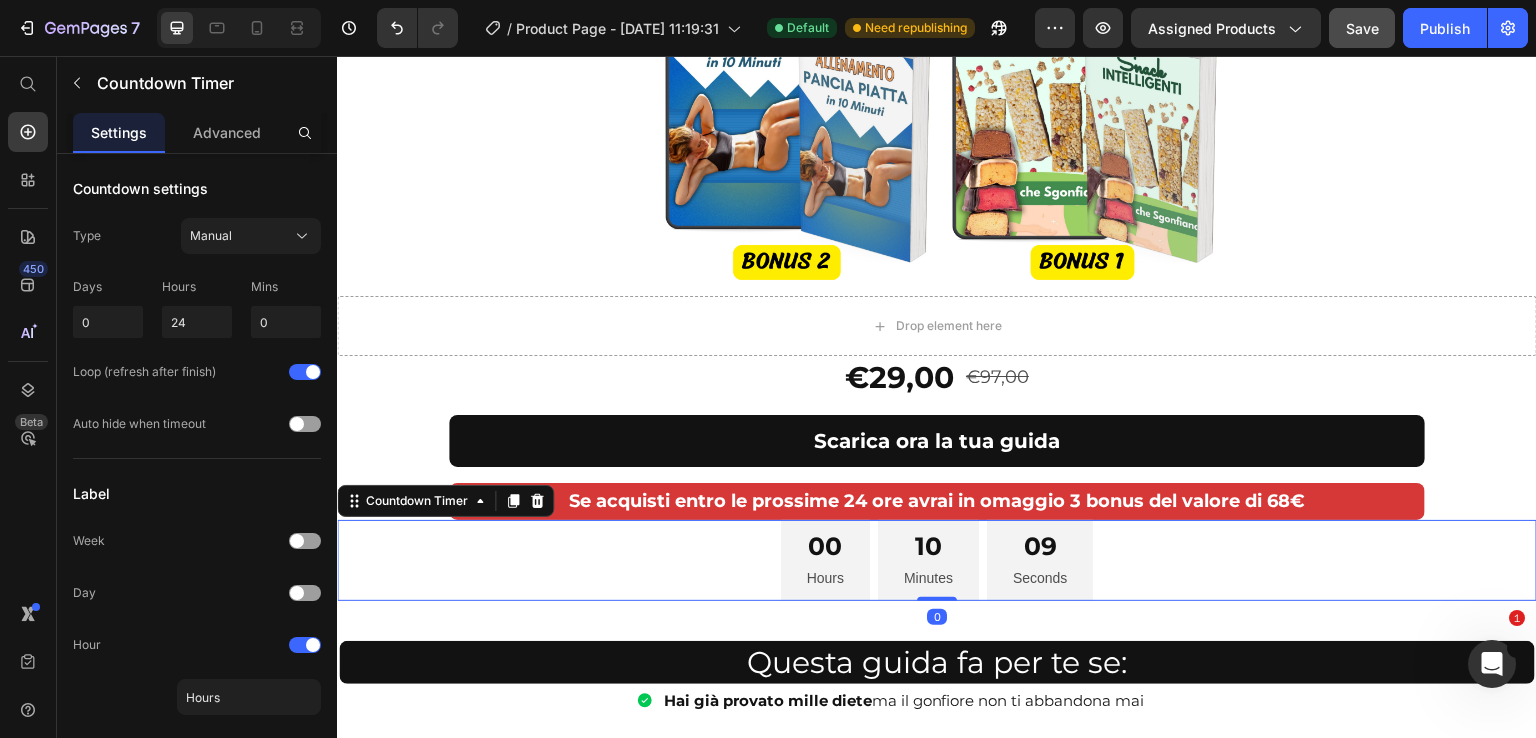click on "Hours" at bounding box center (825, 578) 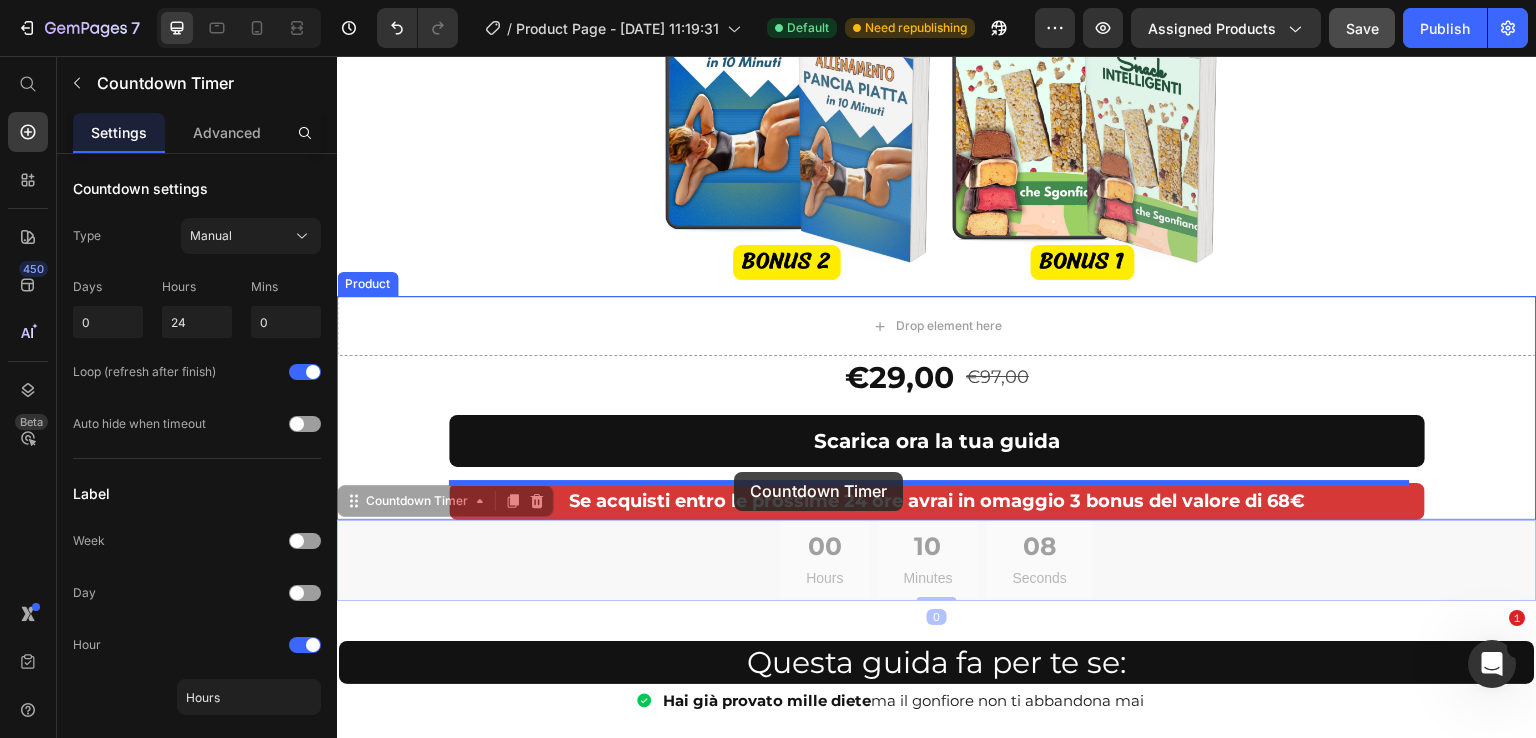 drag, startPoint x: 733, startPoint y: 581, endPoint x: 734, endPoint y: 472, distance: 109.004585 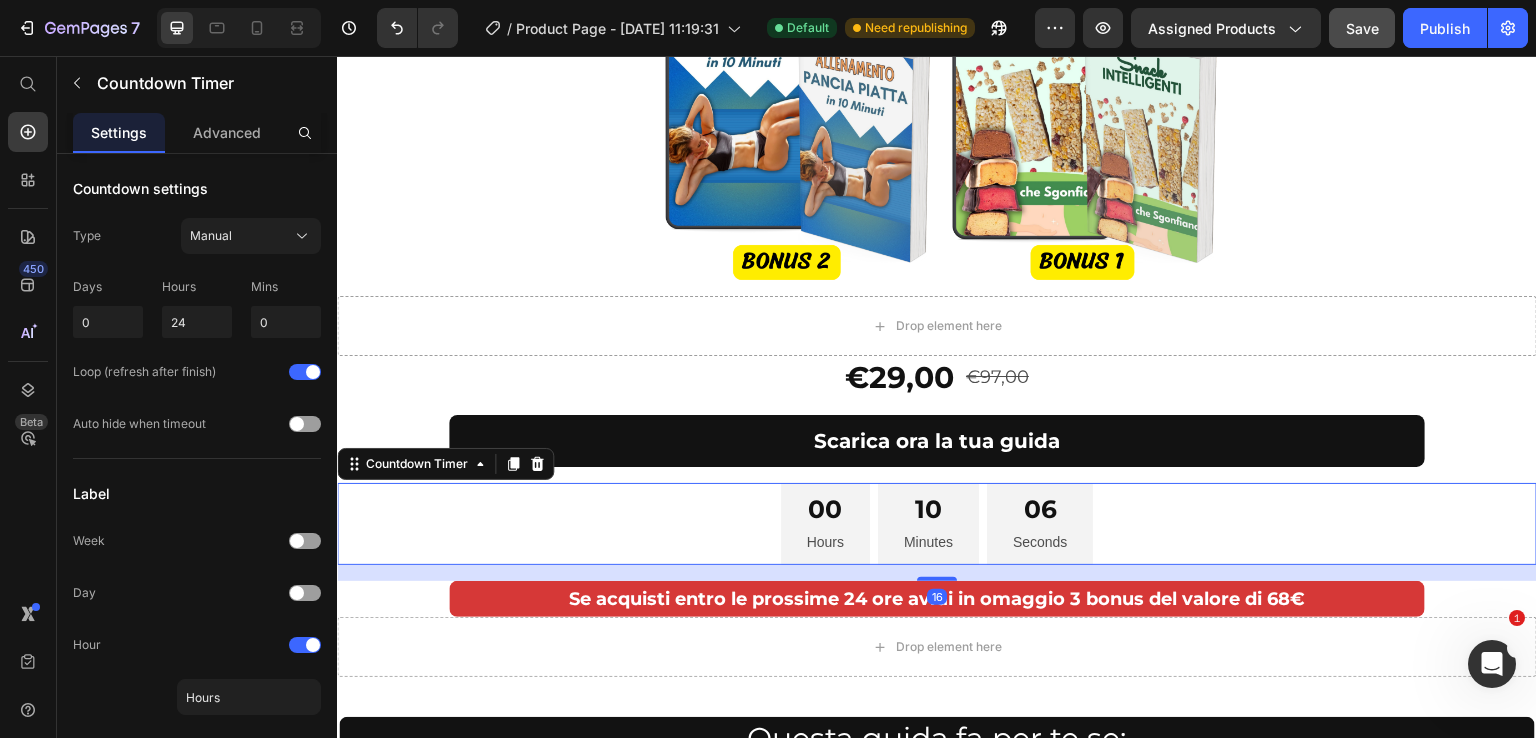 click on "00 Hours 10 Minutes 06 Seconds" at bounding box center (937, 524) 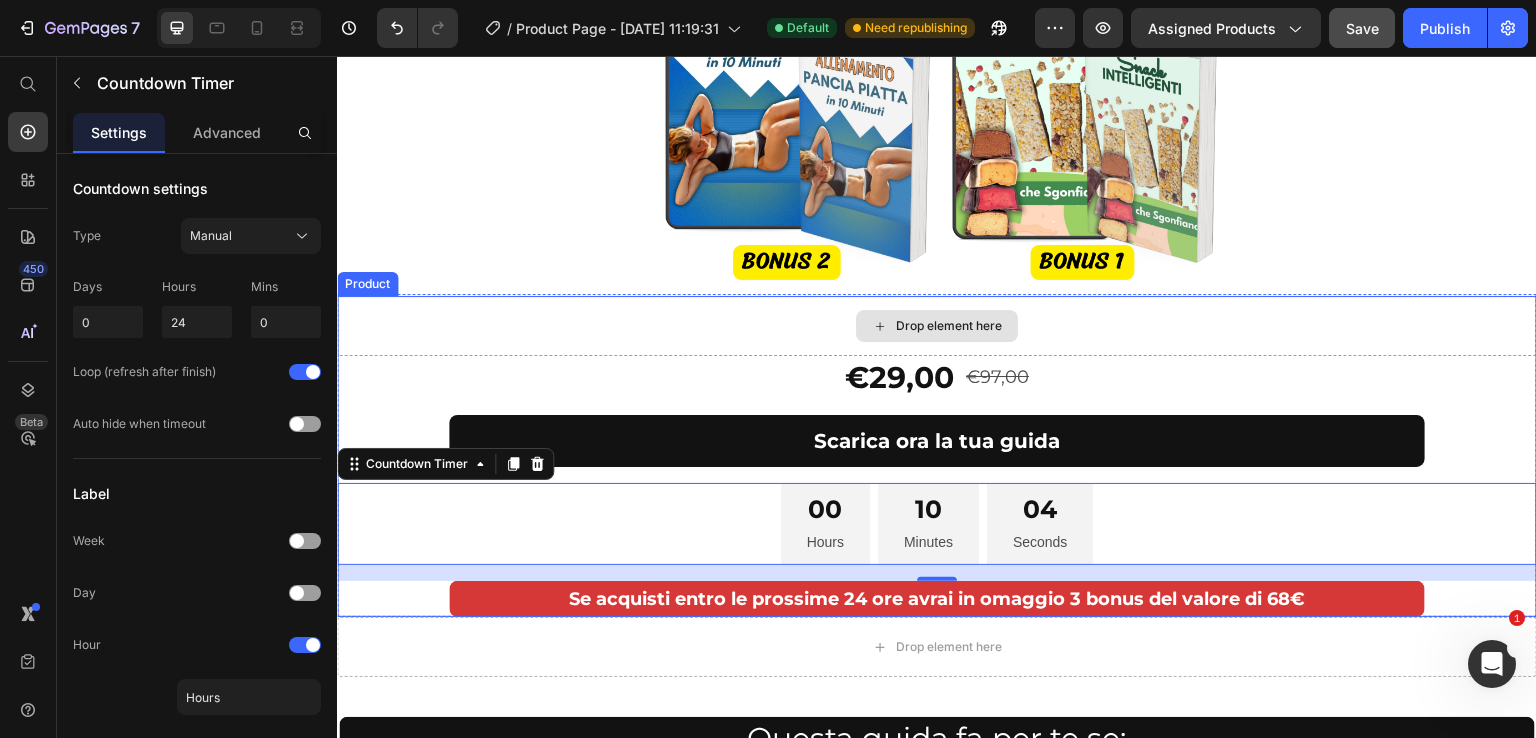 click on "Drop element here" at bounding box center (937, 326) 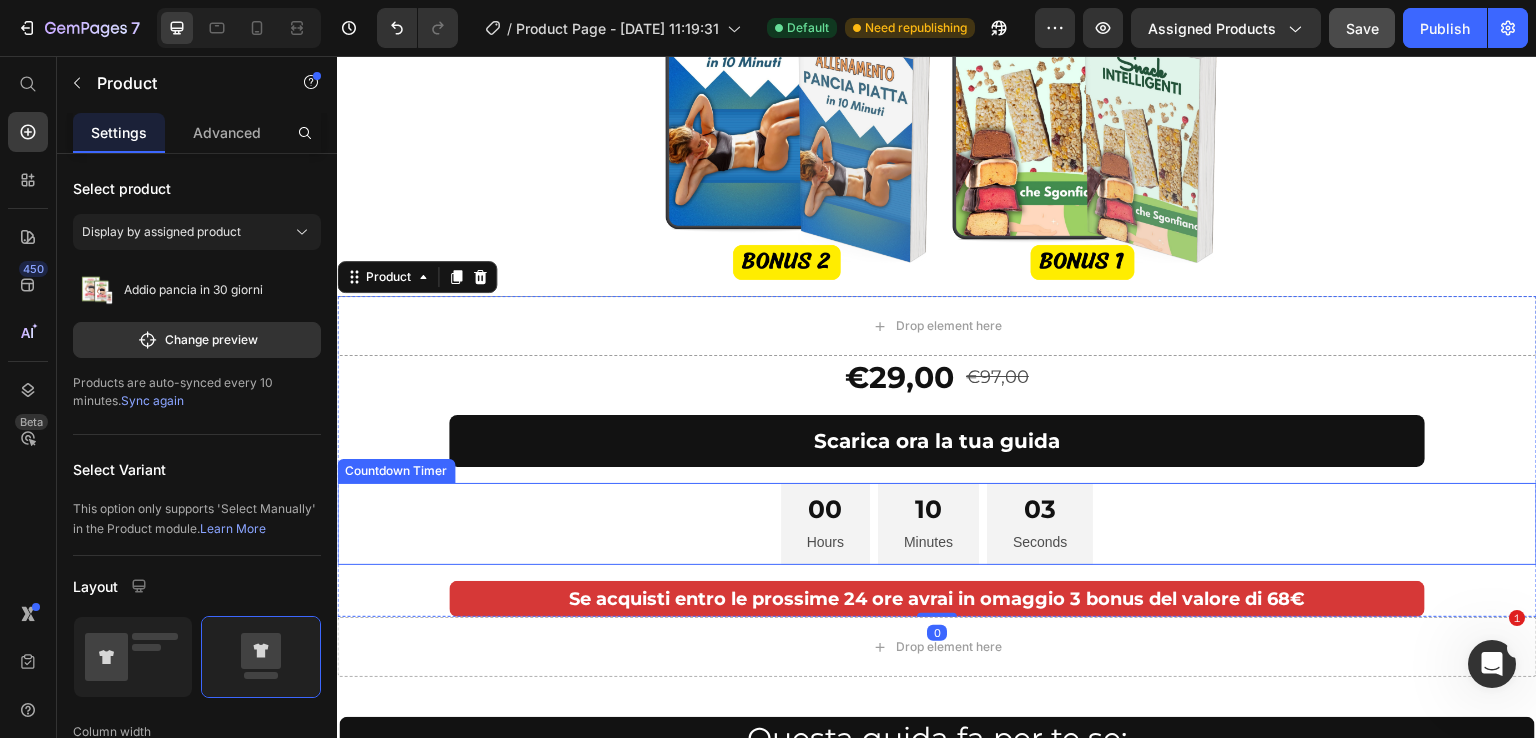 click on "Hours" at bounding box center (825, 542) 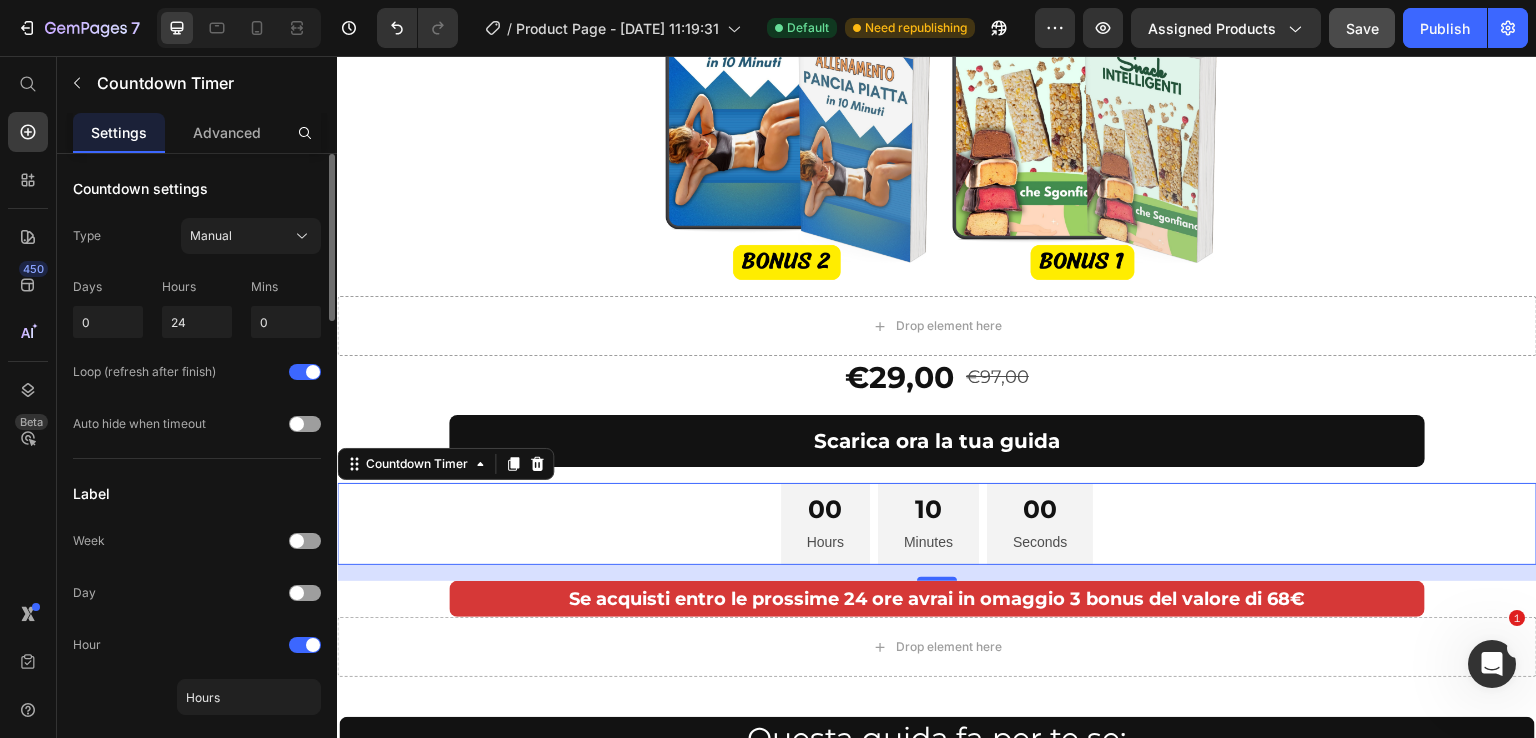 click on "Days" at bounding box center [108, 287] 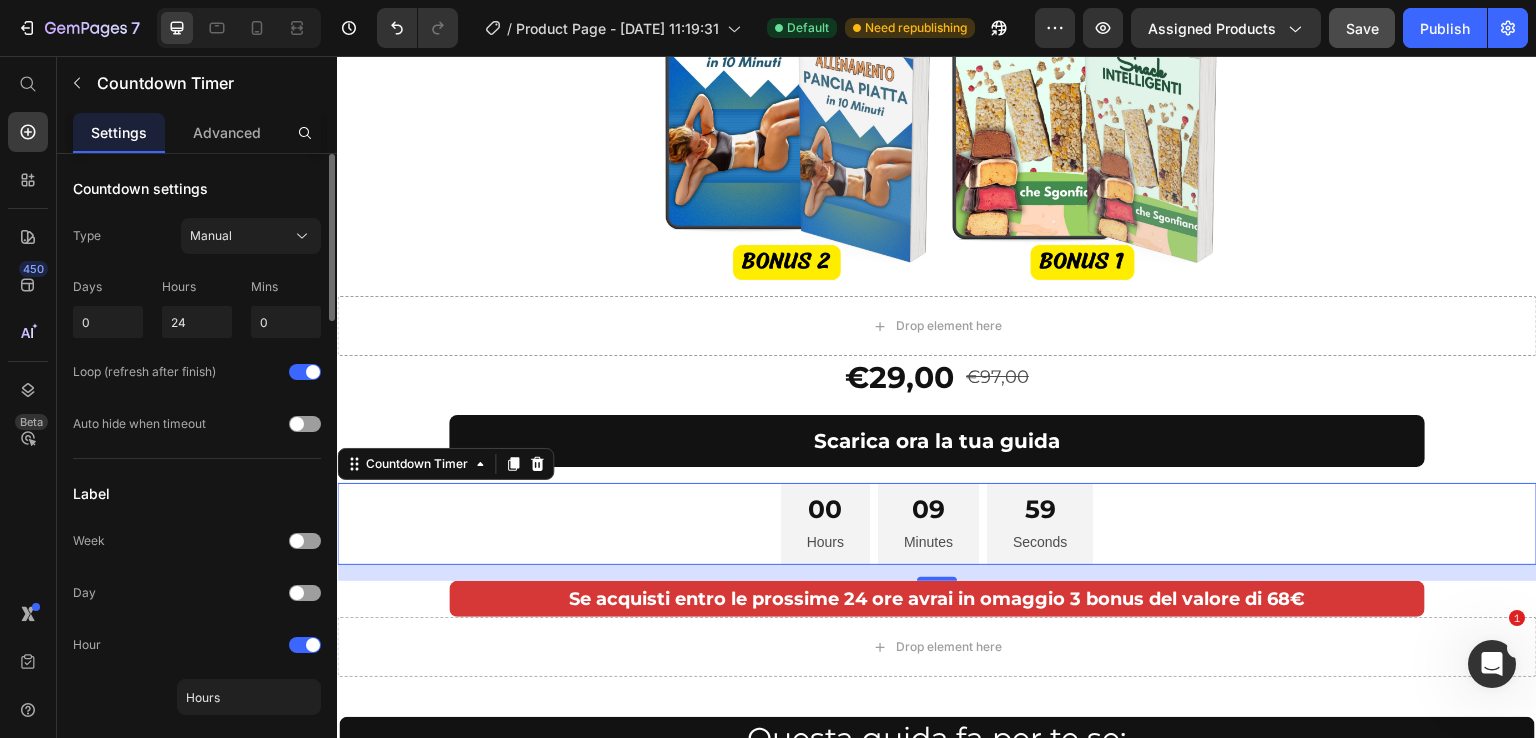 click on "Days" at bounding box center [108, 287] 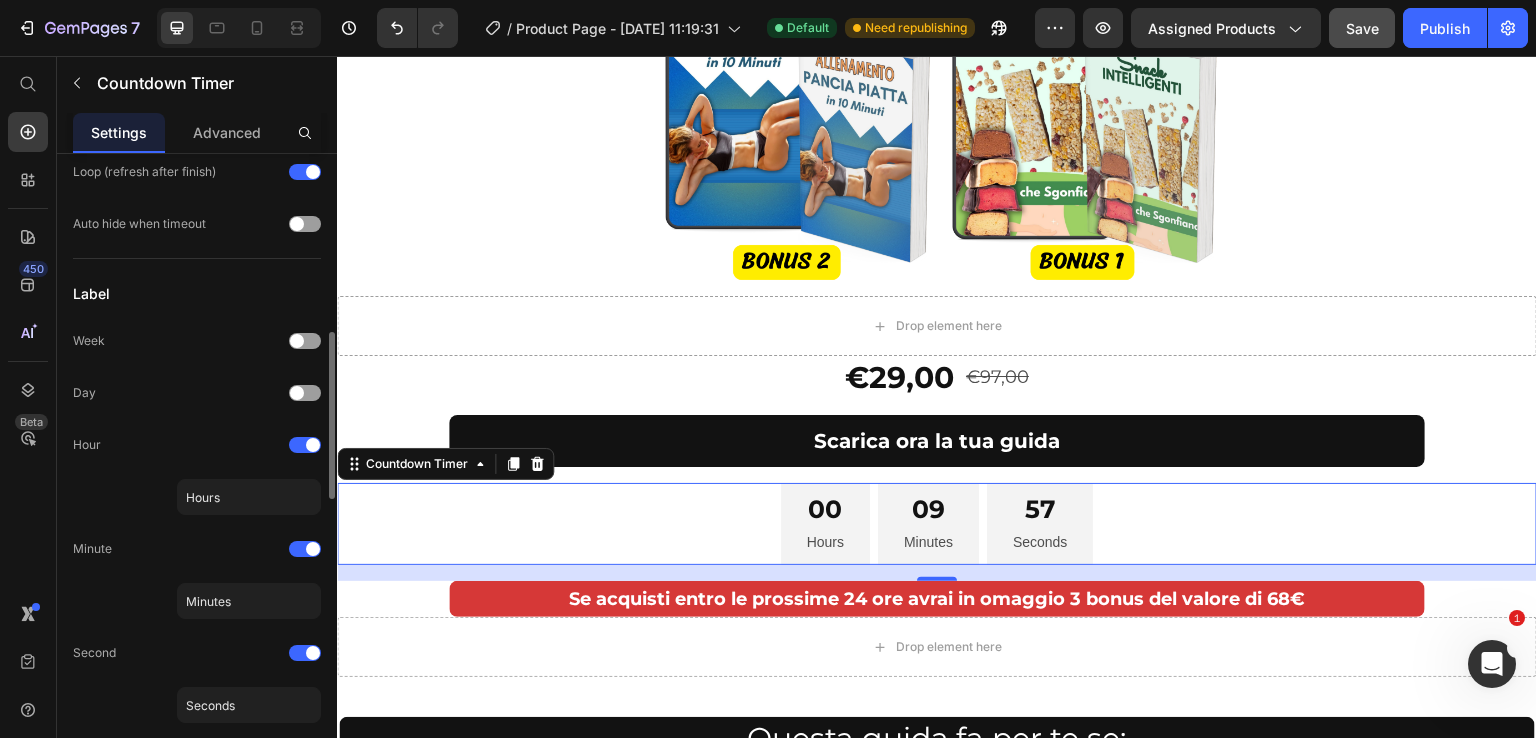 scroll, scrollTop: 400, scrollLeft: 0, axis: vertical 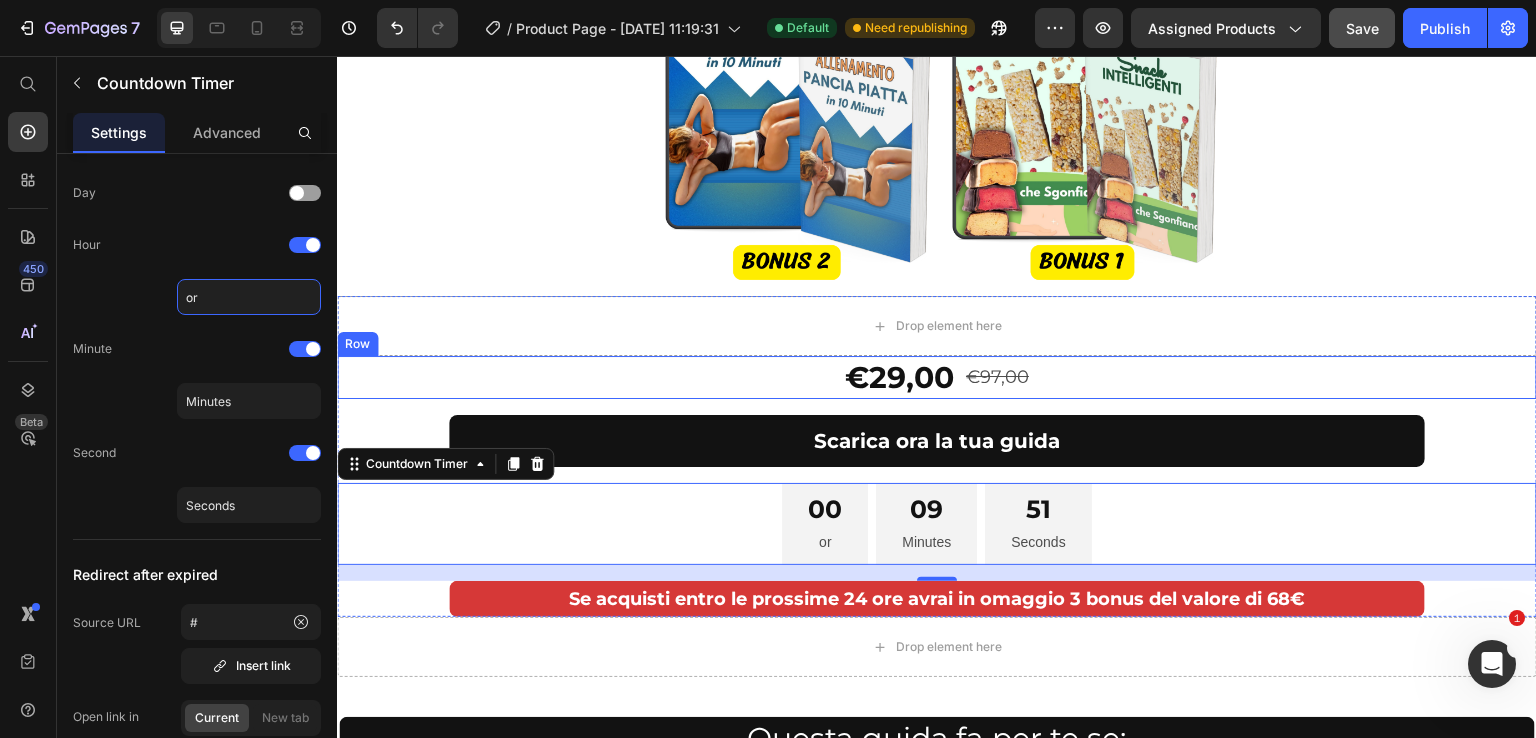 type on "o" 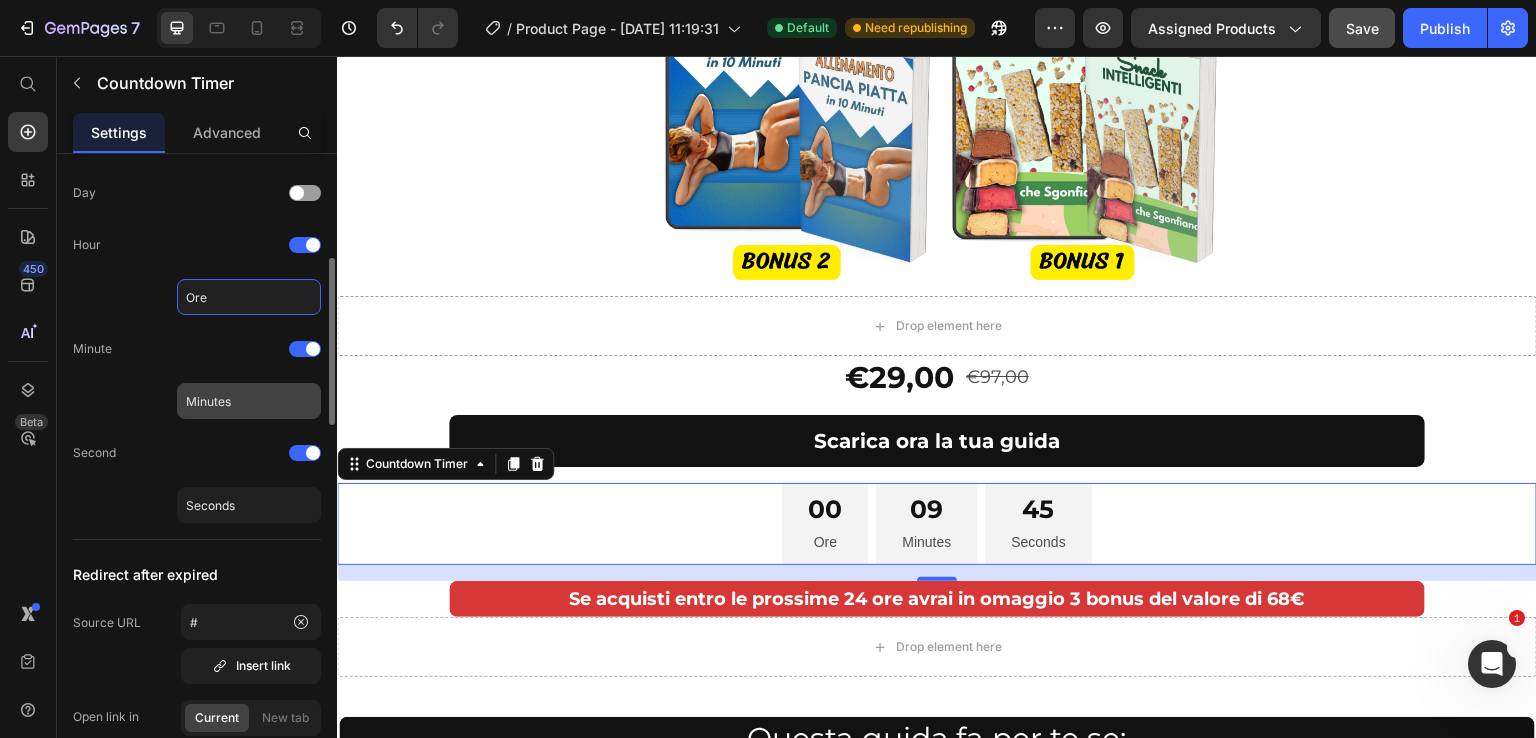 type on "Ore" 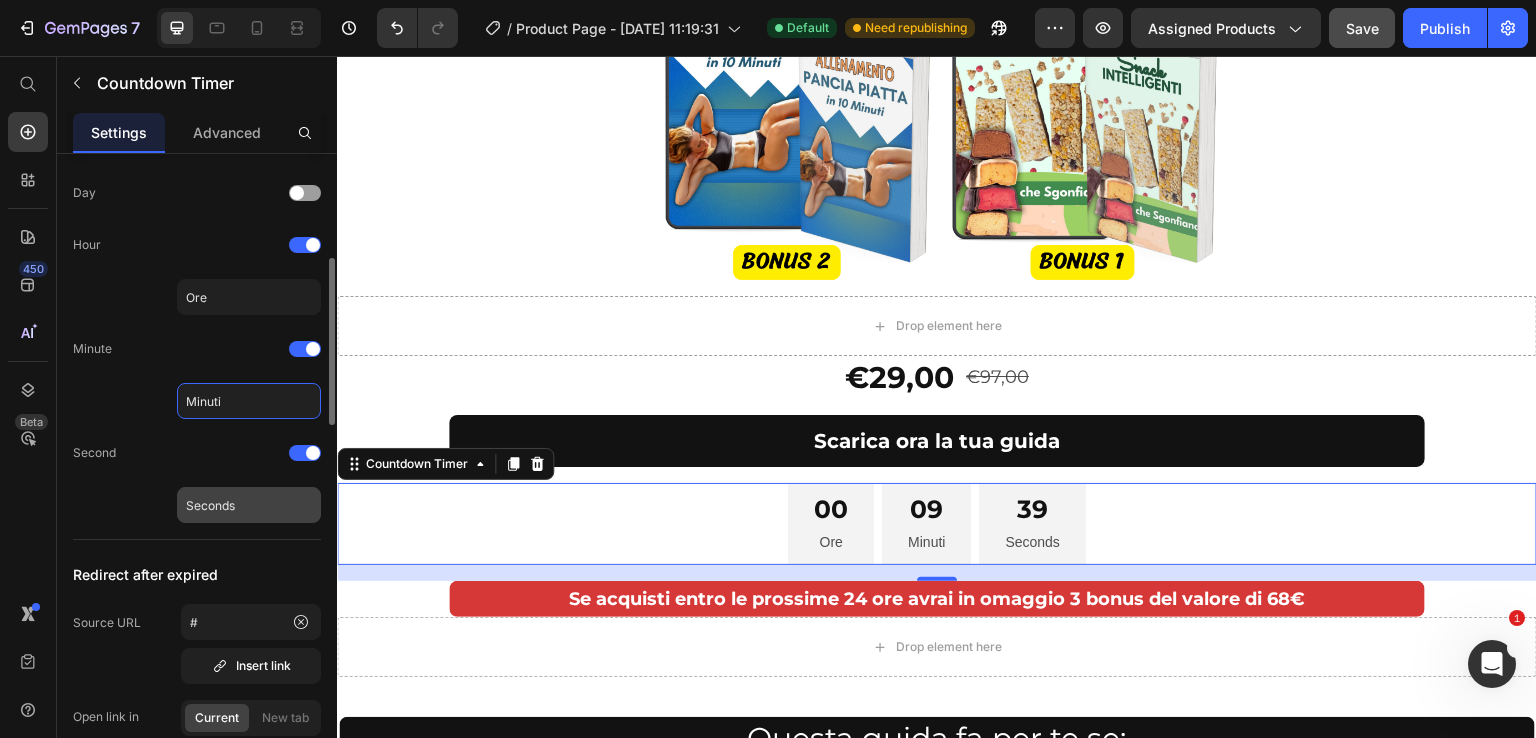 type on "Minuti" 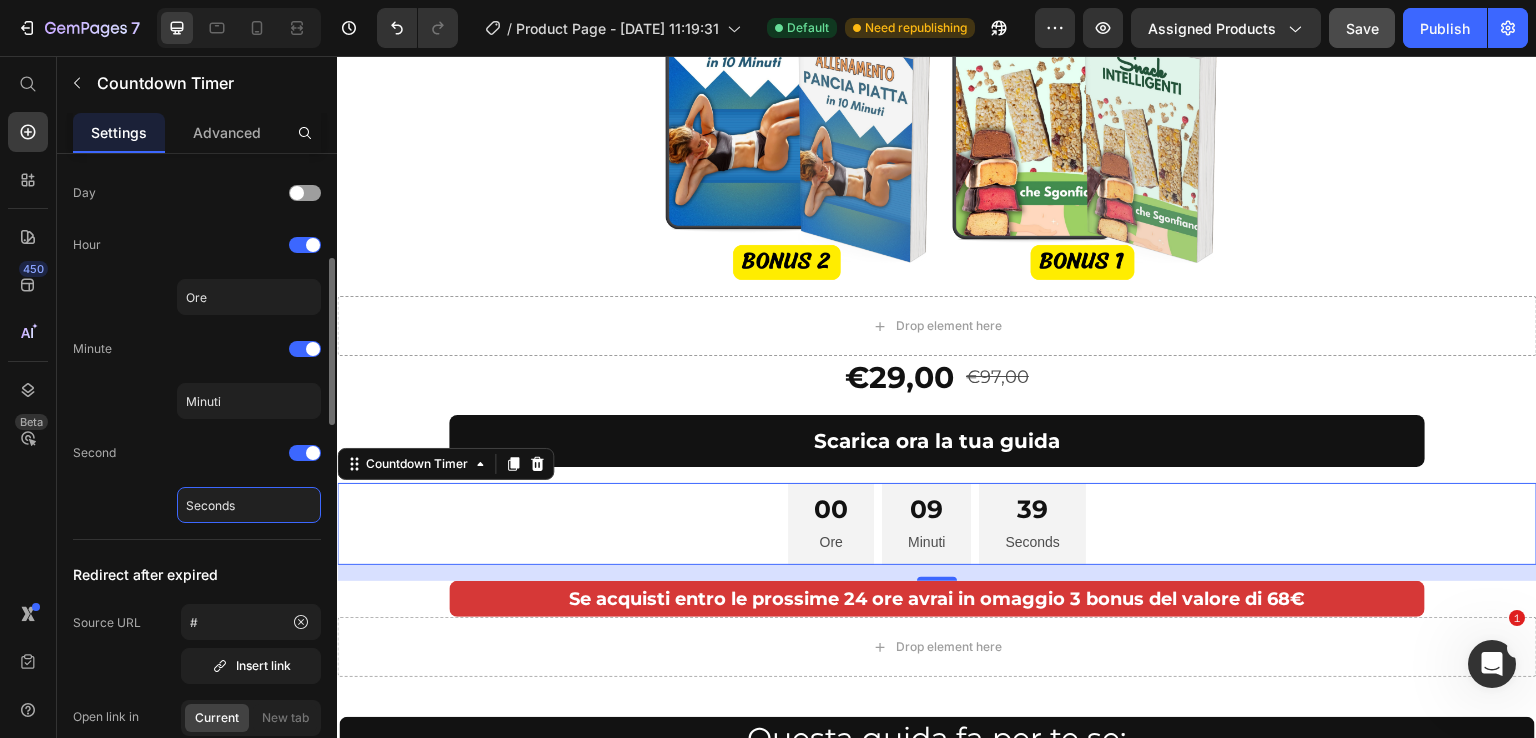 click on "Seconds" 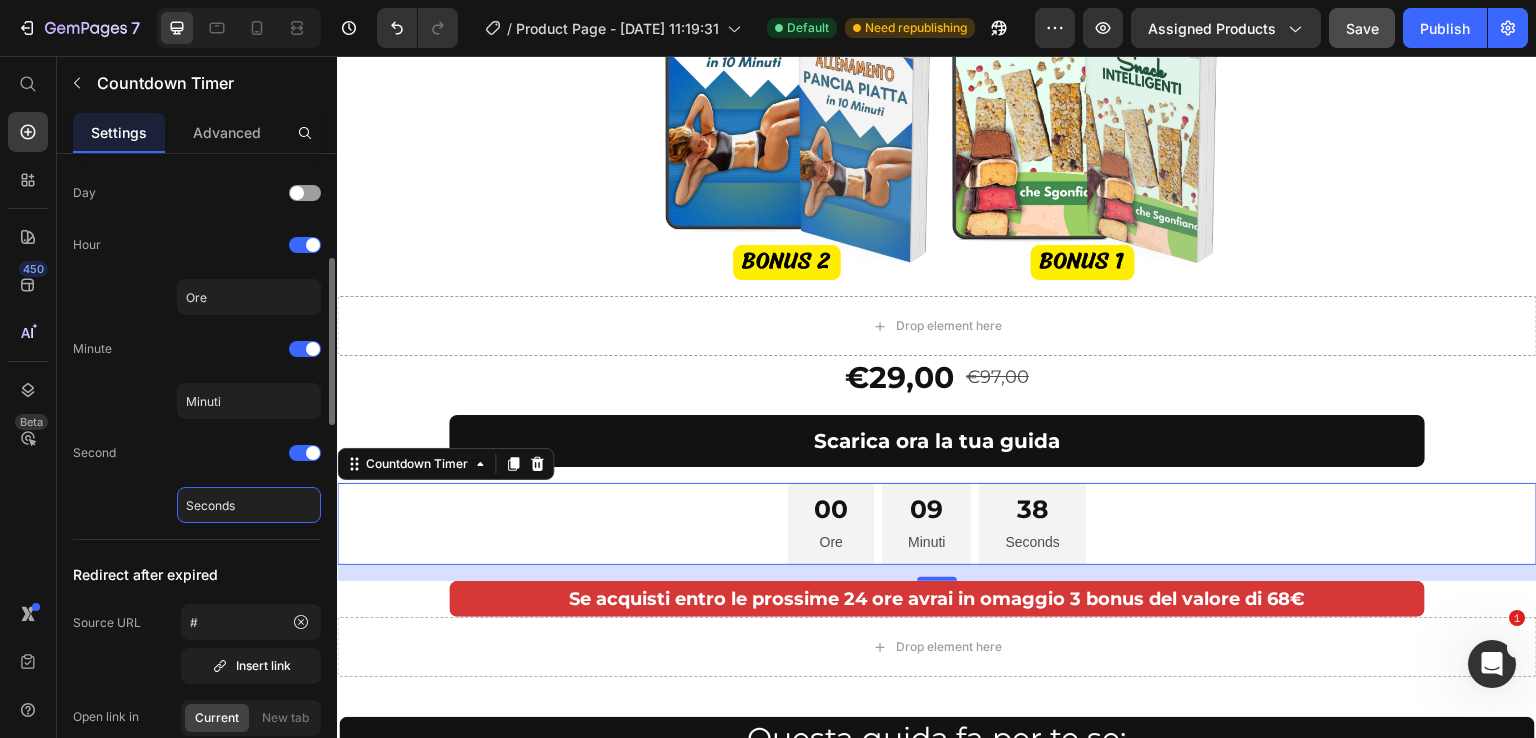 click on "Seconds" 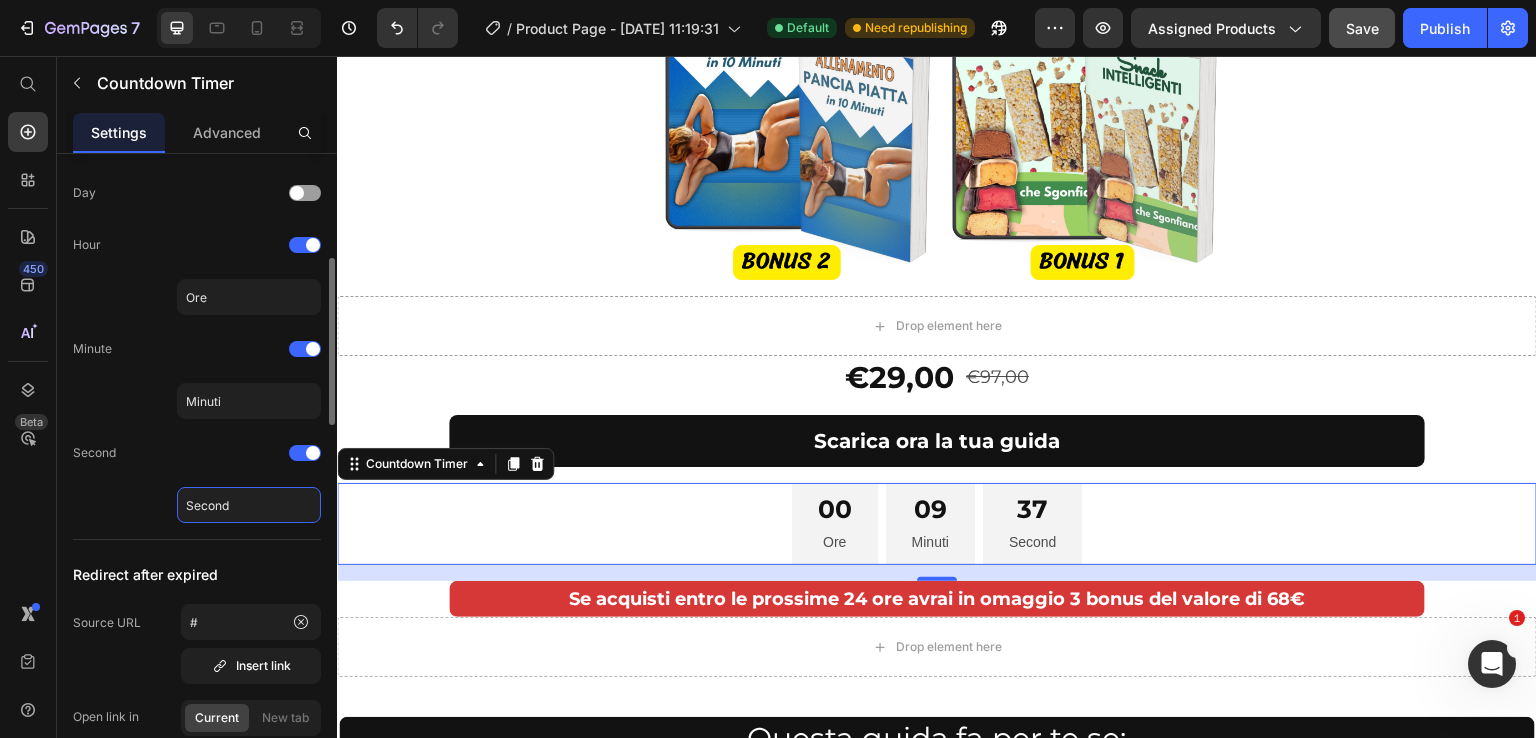 type on "Secondi" 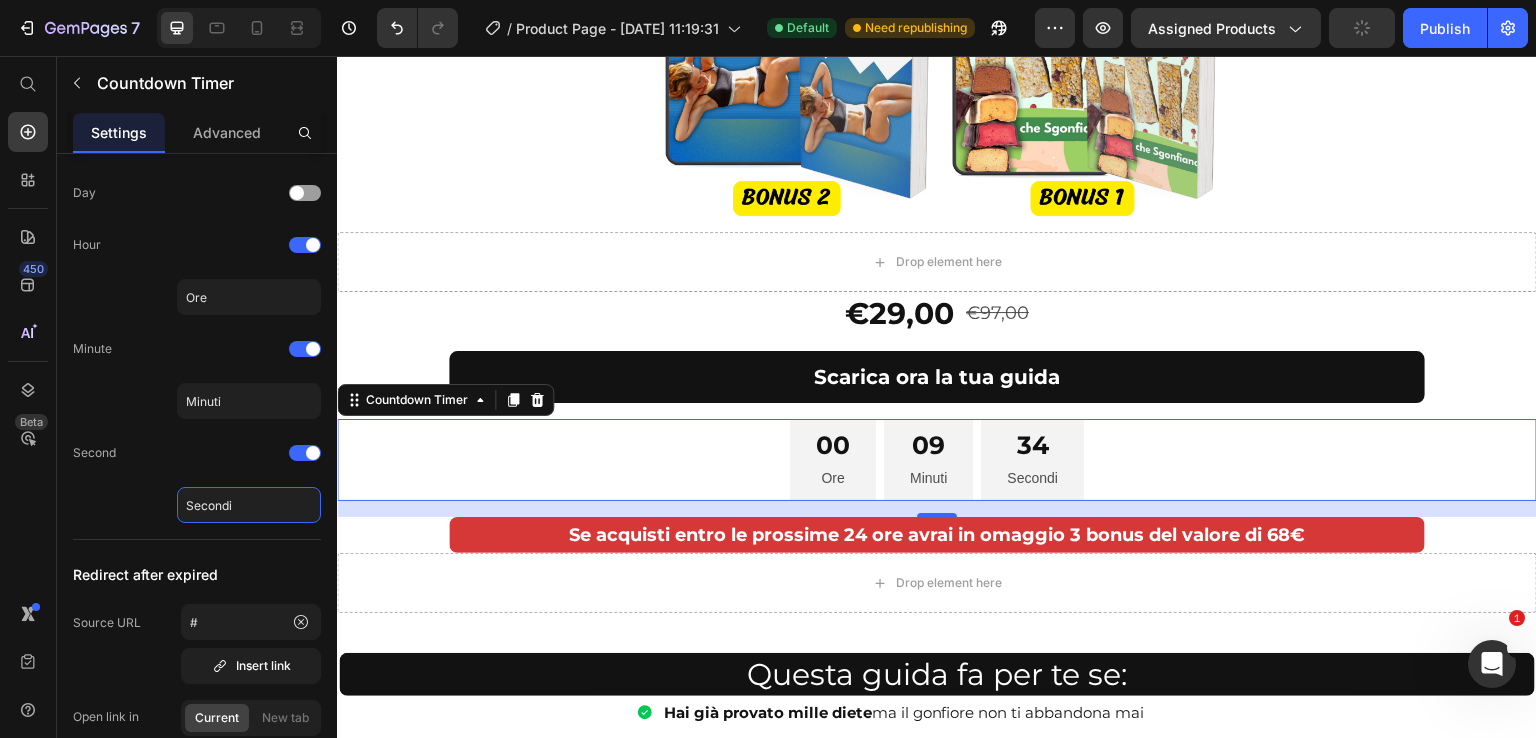 scroll, scrollTop: 800, scrollLeft: 0, axis: vertical 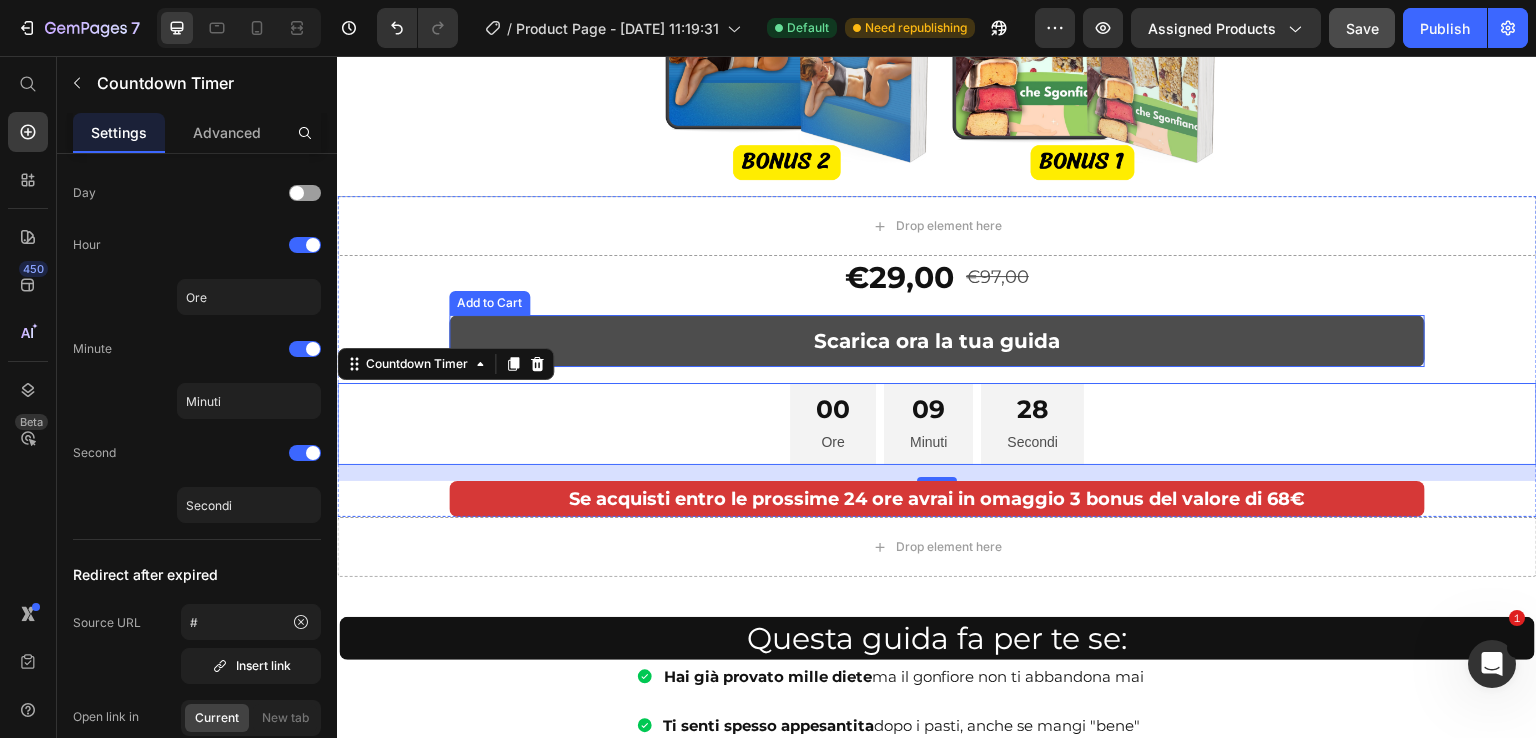 click on "Scarica ora la tua guida" at bounding box center [937, 341] 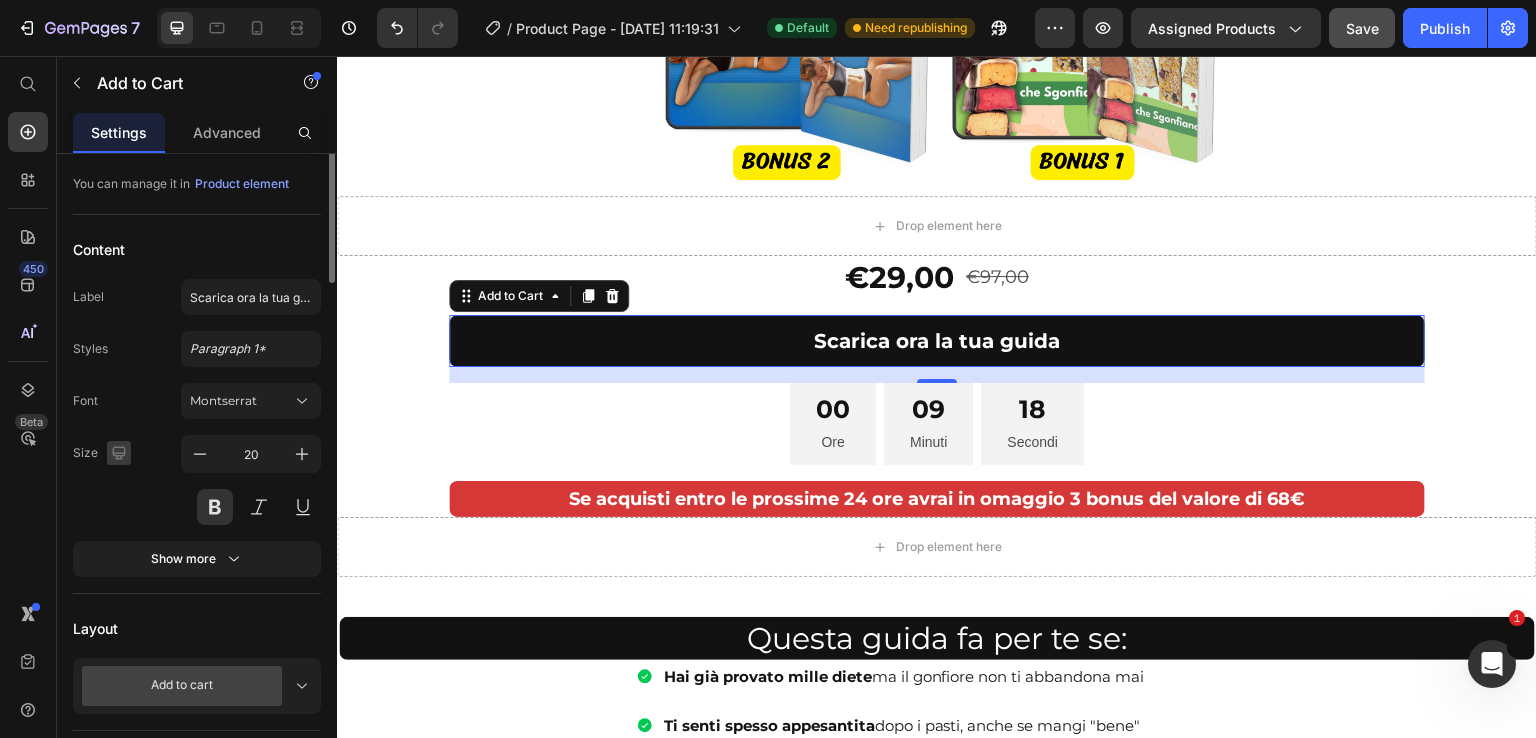 scroll, scrollTop: 0, scrollLeft: 0, axis: both 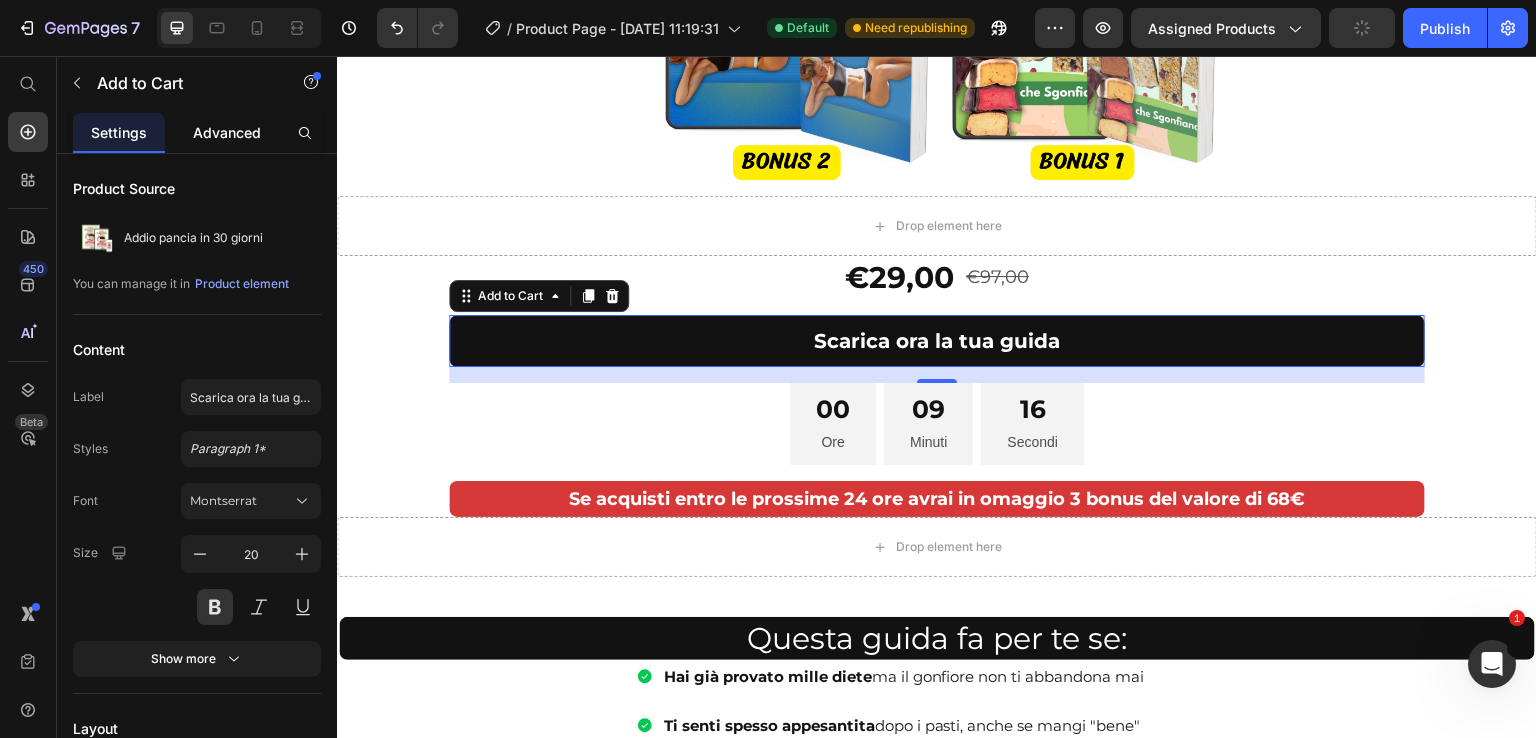 click on "Advanced" at bounding box center (227, 132) 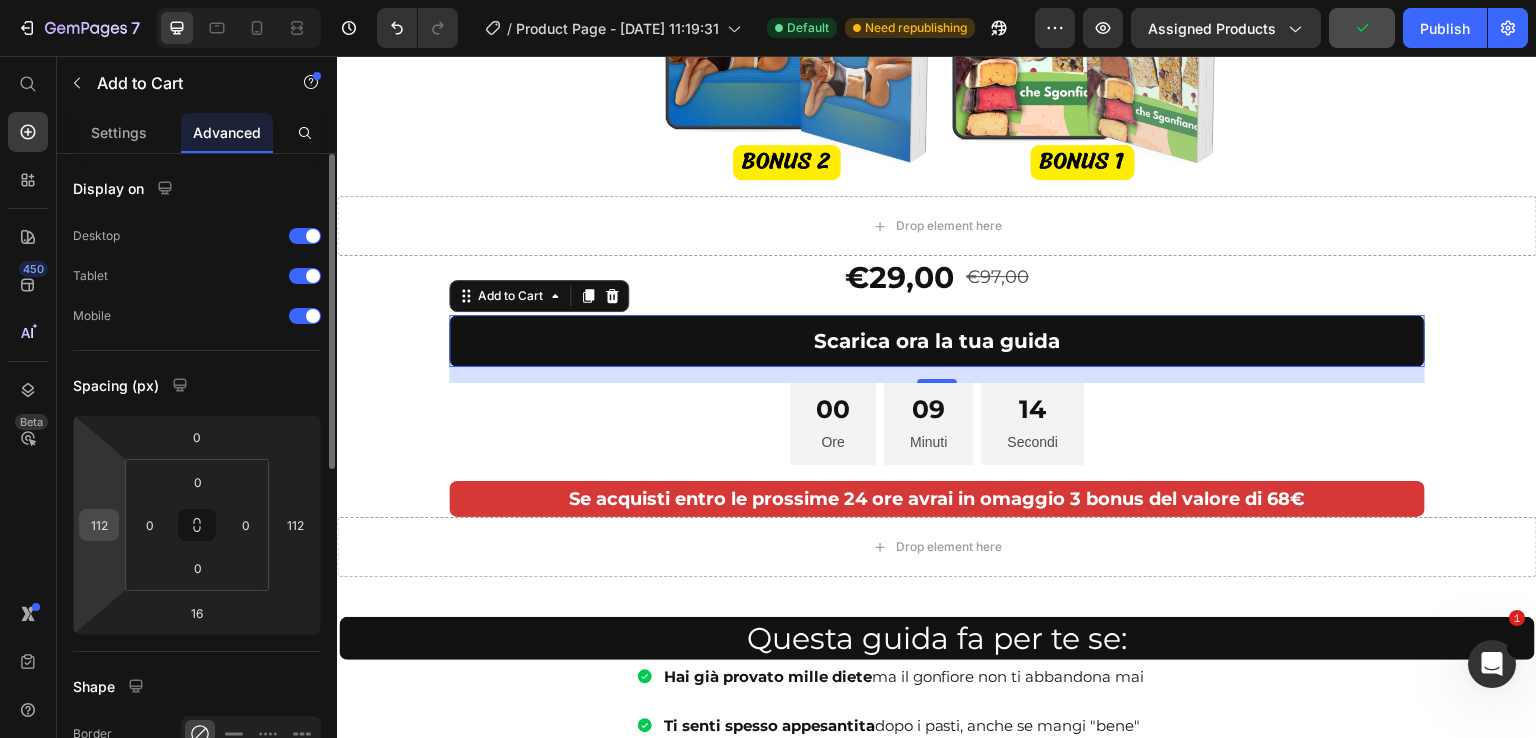 click on "112" at bounding box center (99, 525) 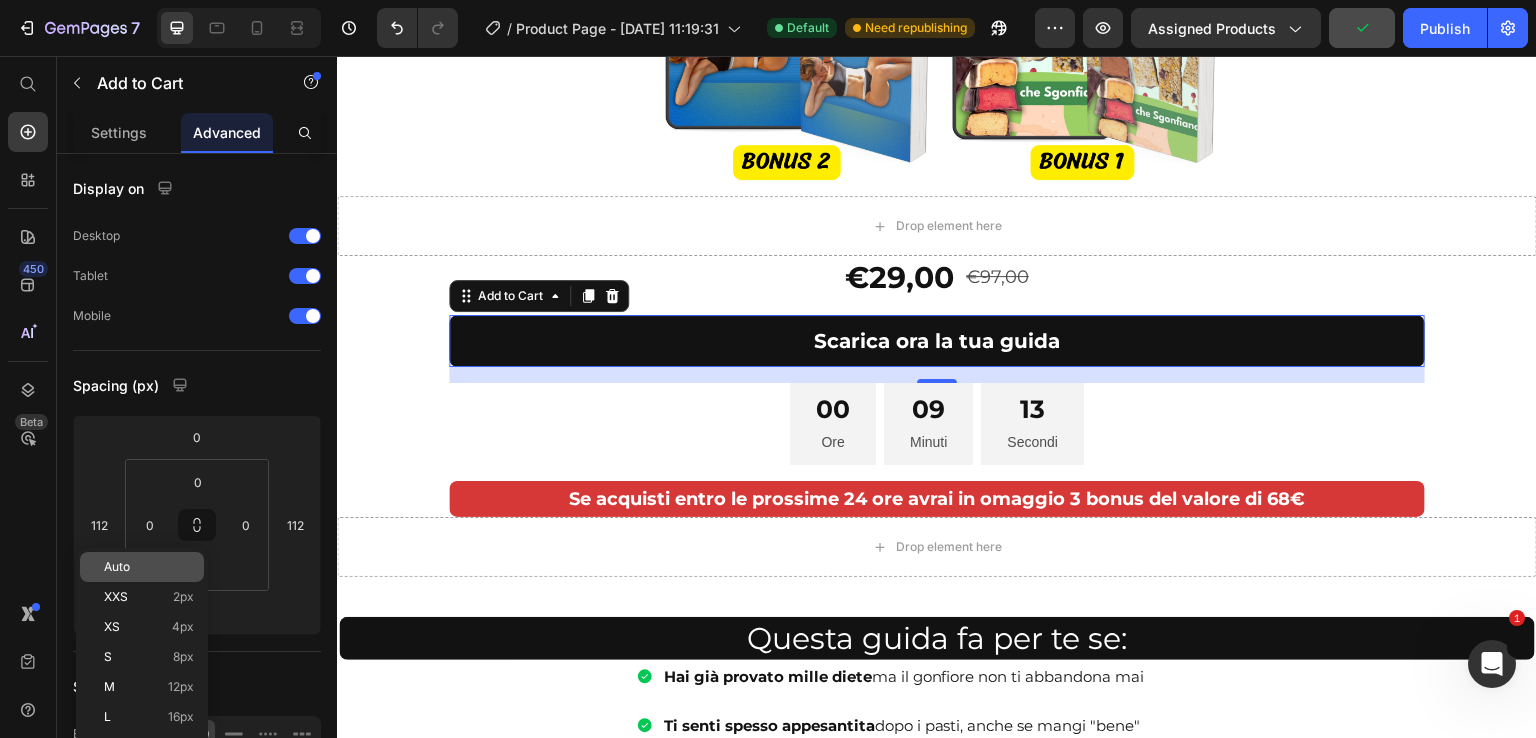 click on "Auto" 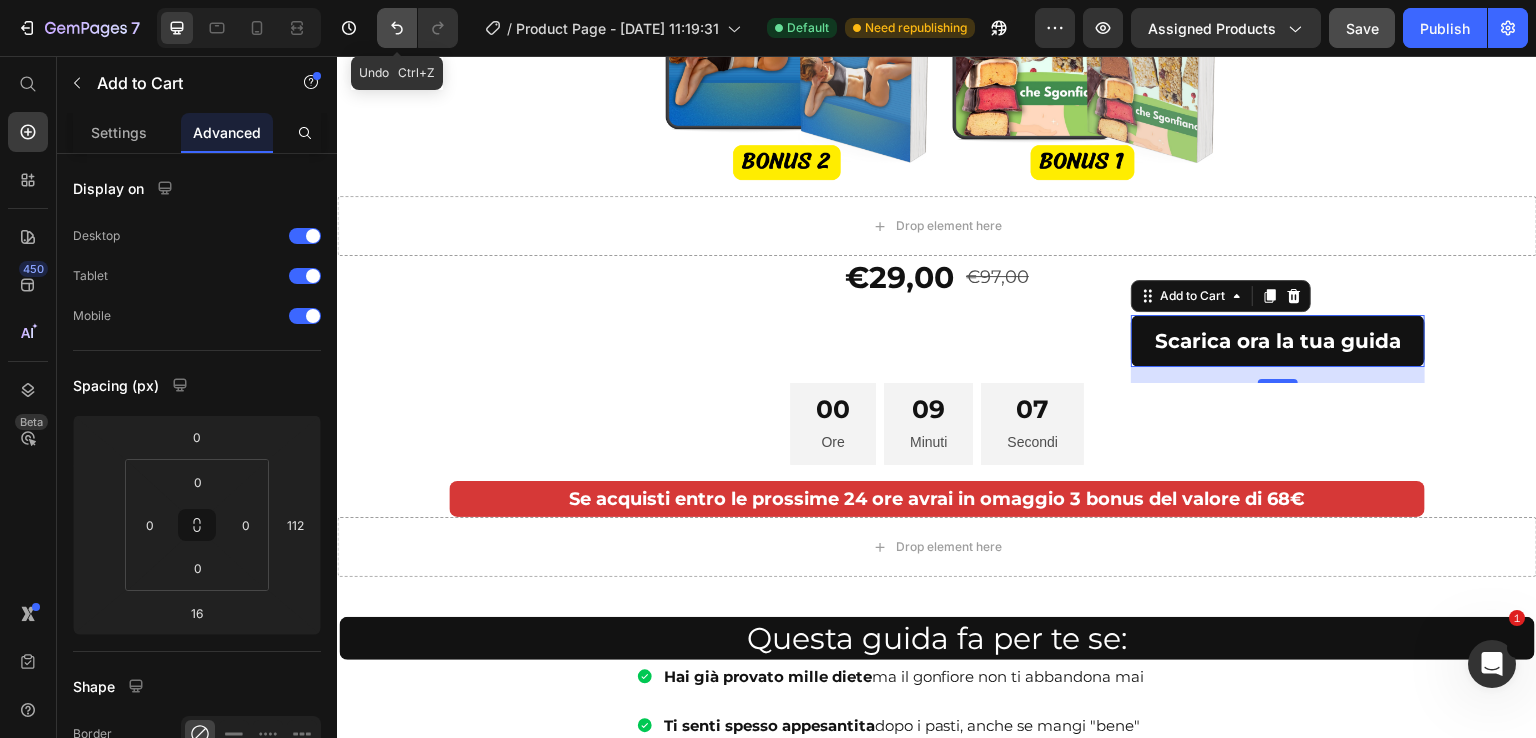 click 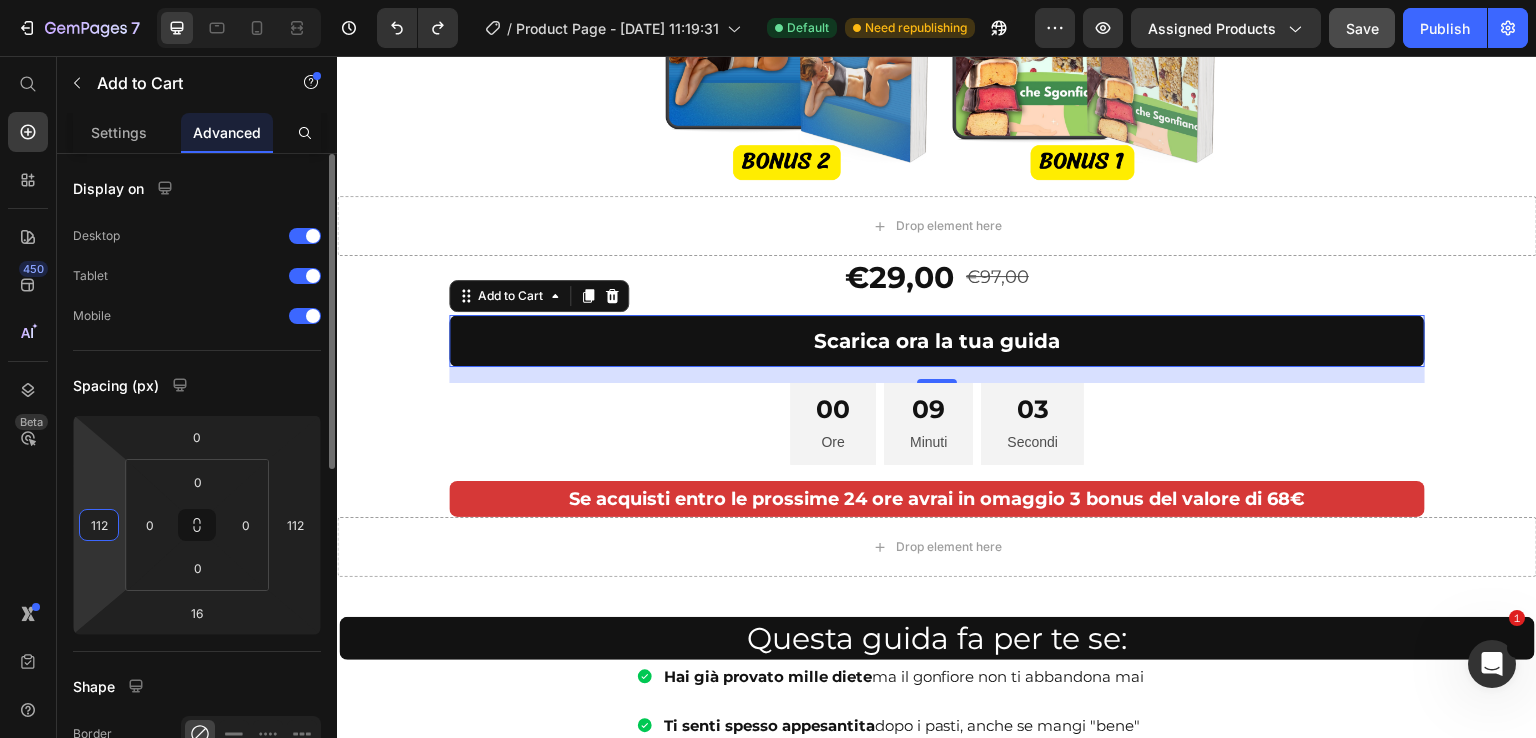 click on "112" at bounding box center (99, 525) 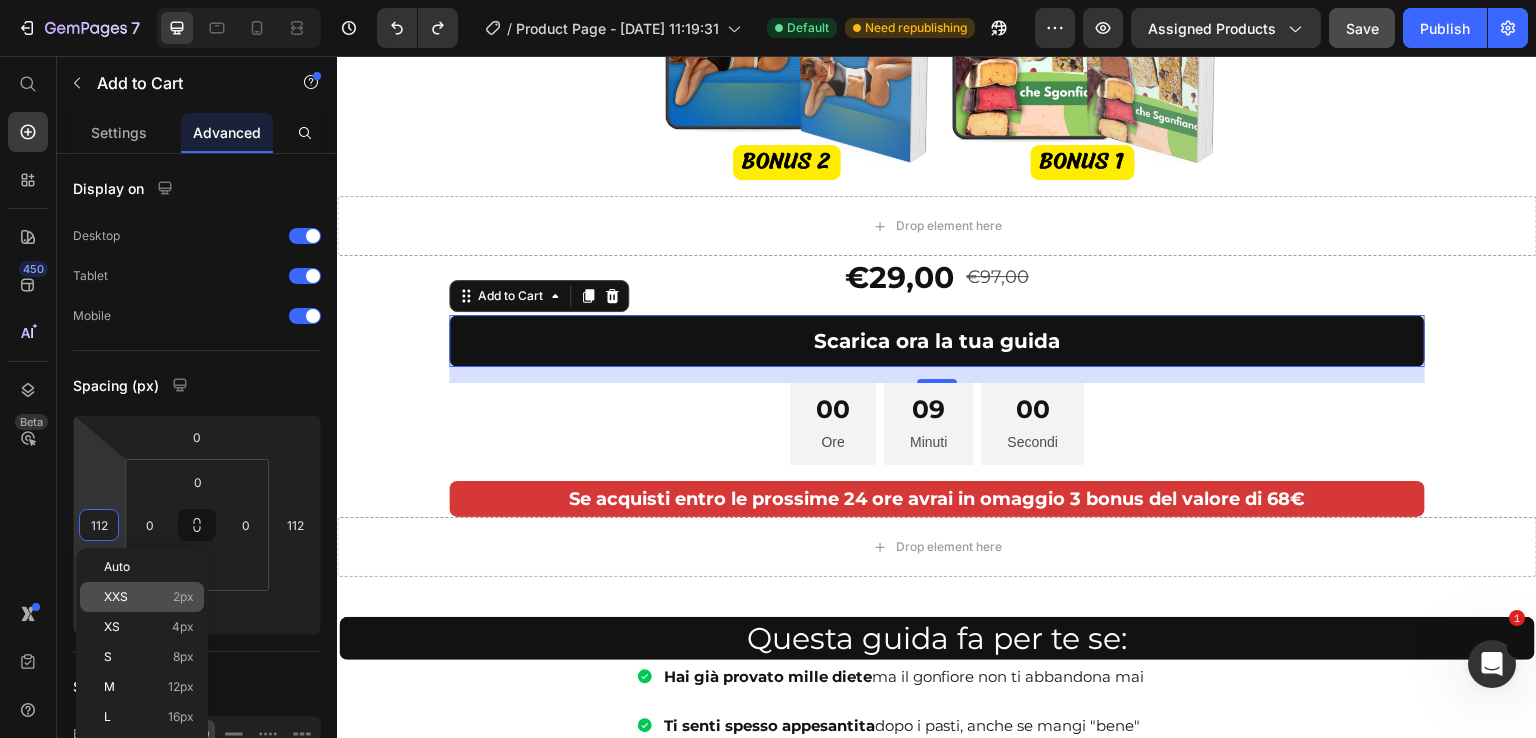 click on "XXS 2px" 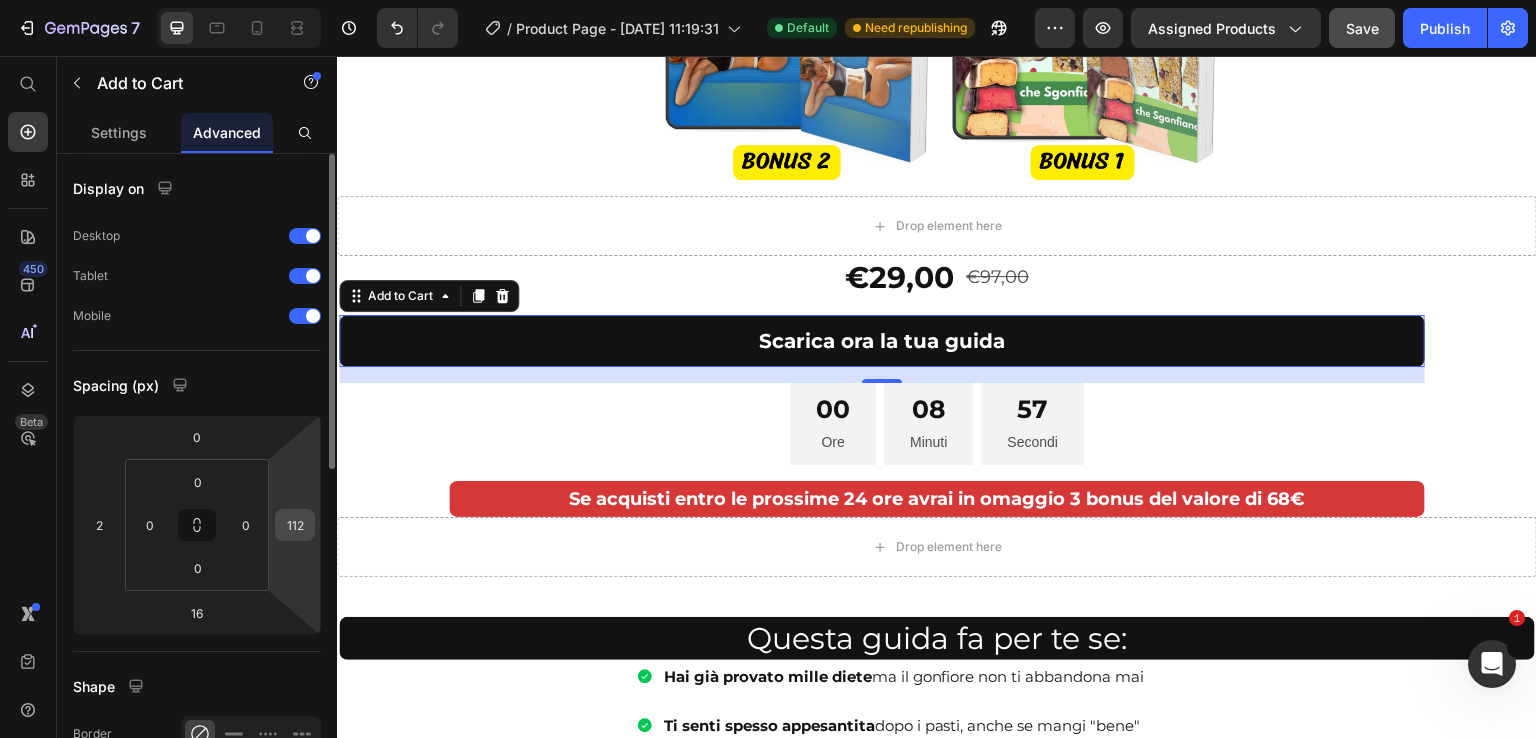 click on "112" at bounding box center (295, 525) 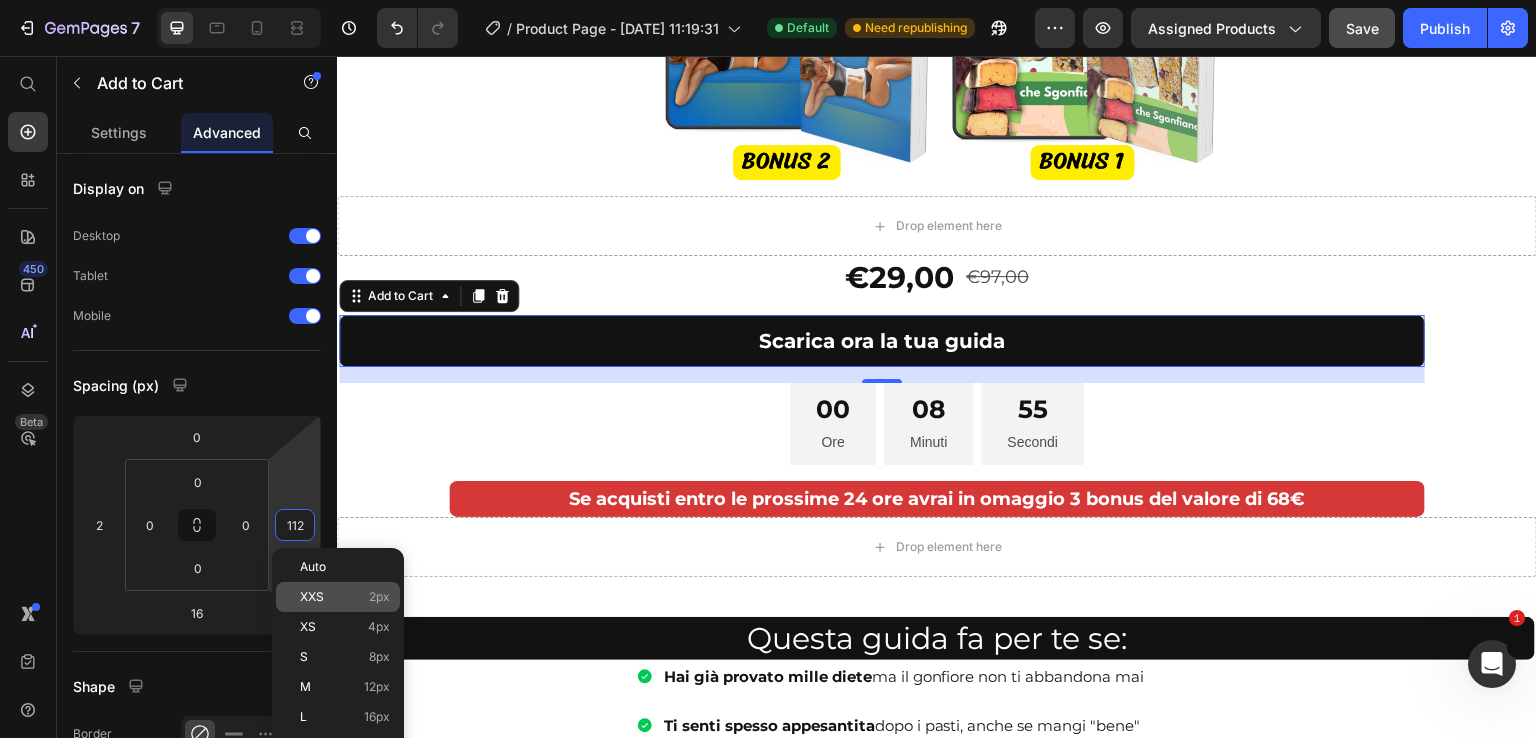 click on "XXS 2px" at bounding box center [345, 597] 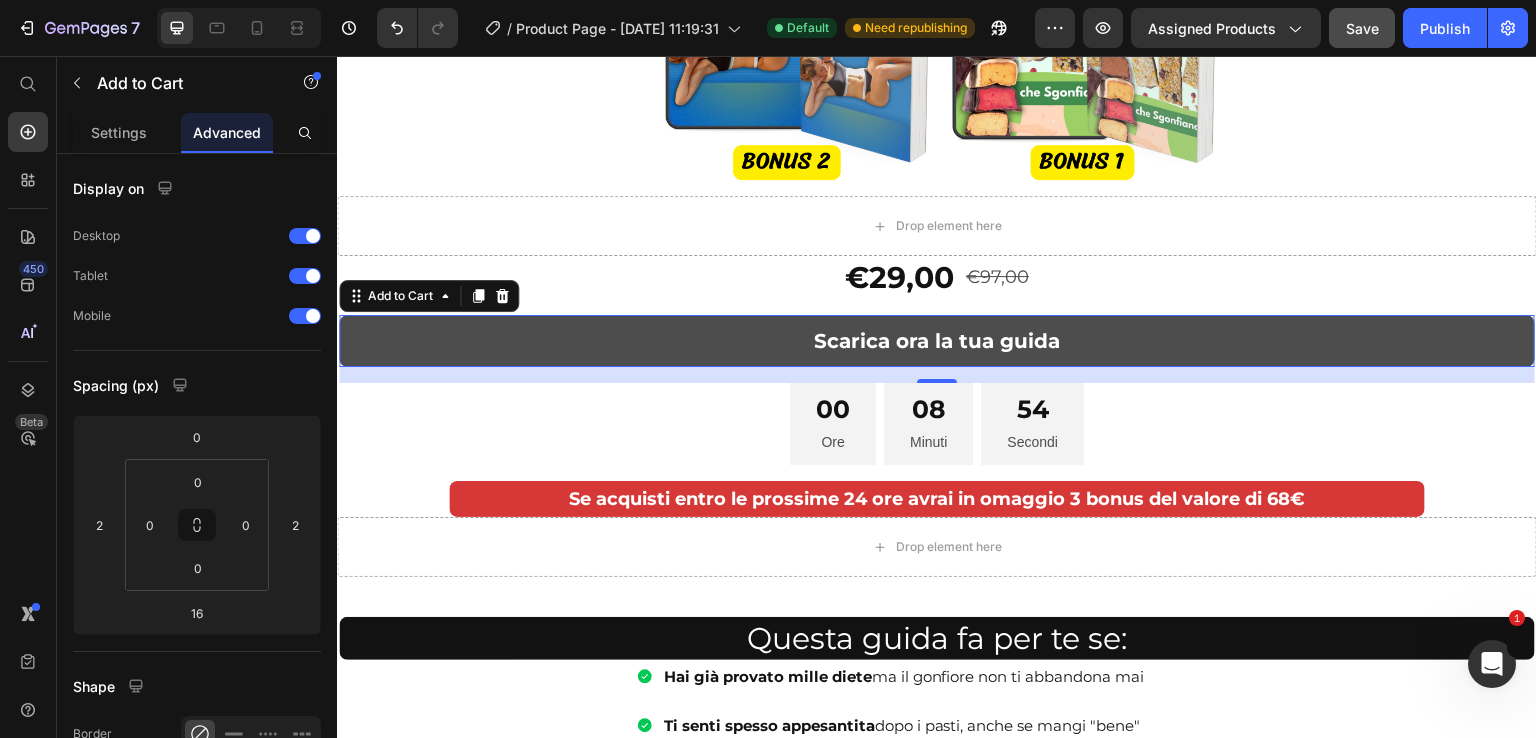click on "Scarica ora la tua guida" at bounding box center (937, 341) 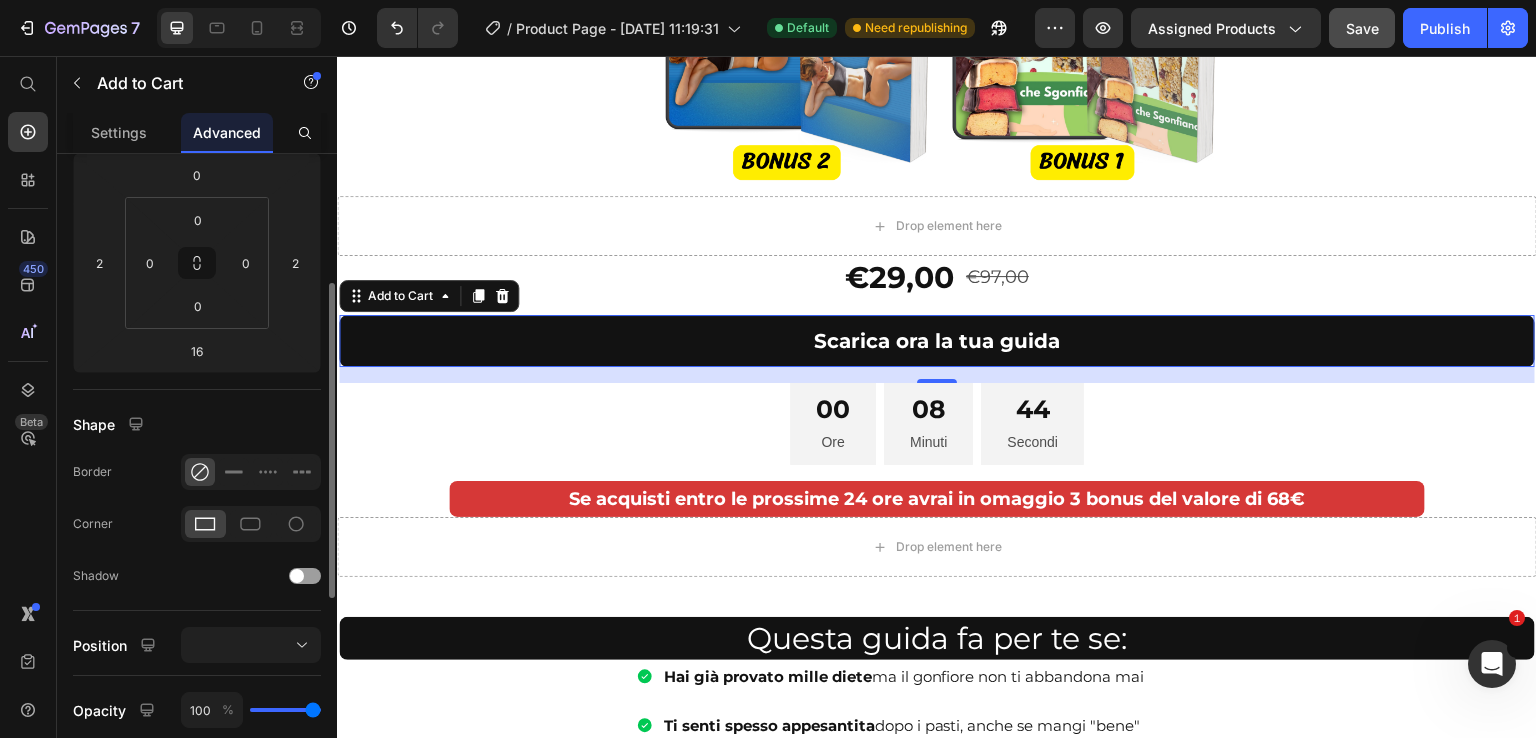 scroll, scrollTop: 0, scrollLeft: 0, axis: both 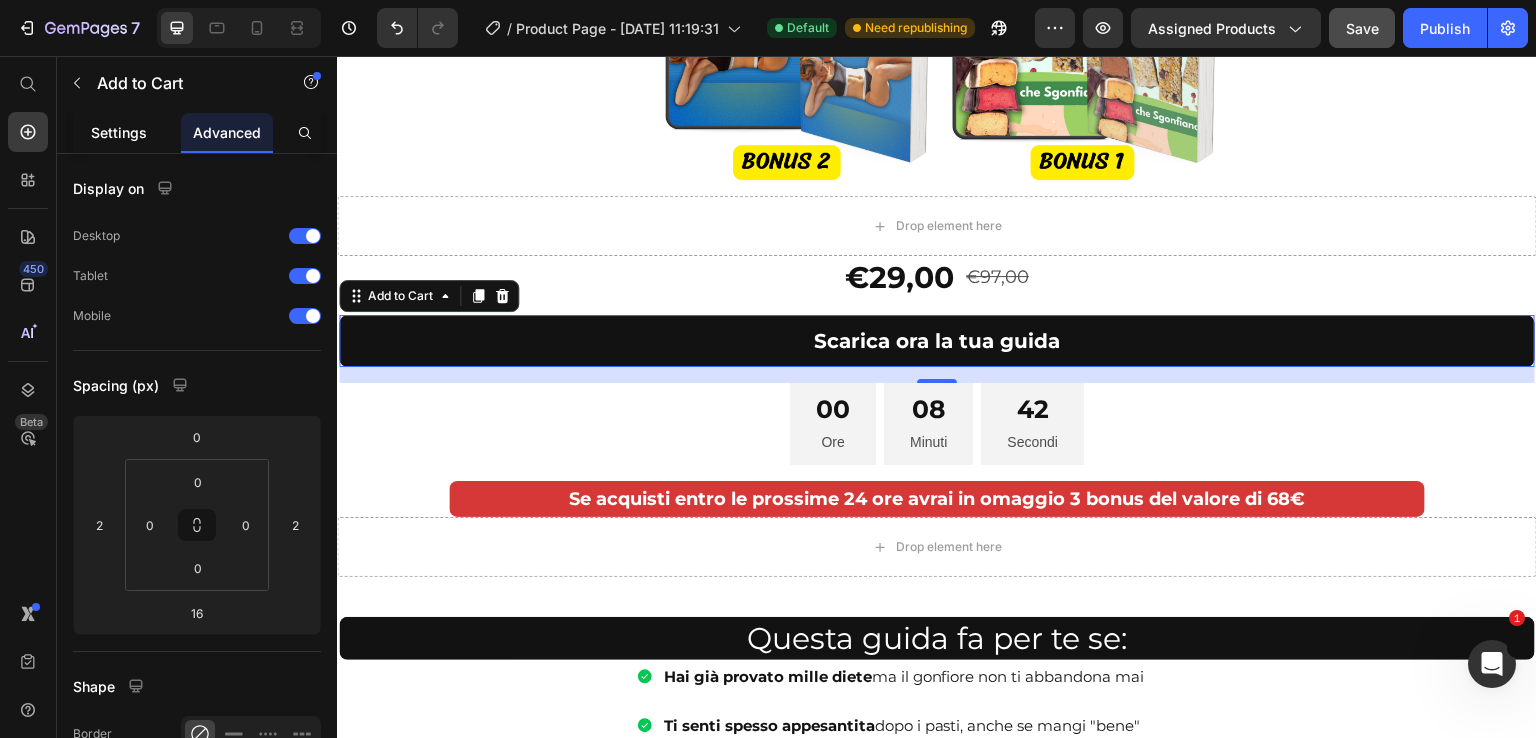 click on "Settings" at bounding box center (119, 132) 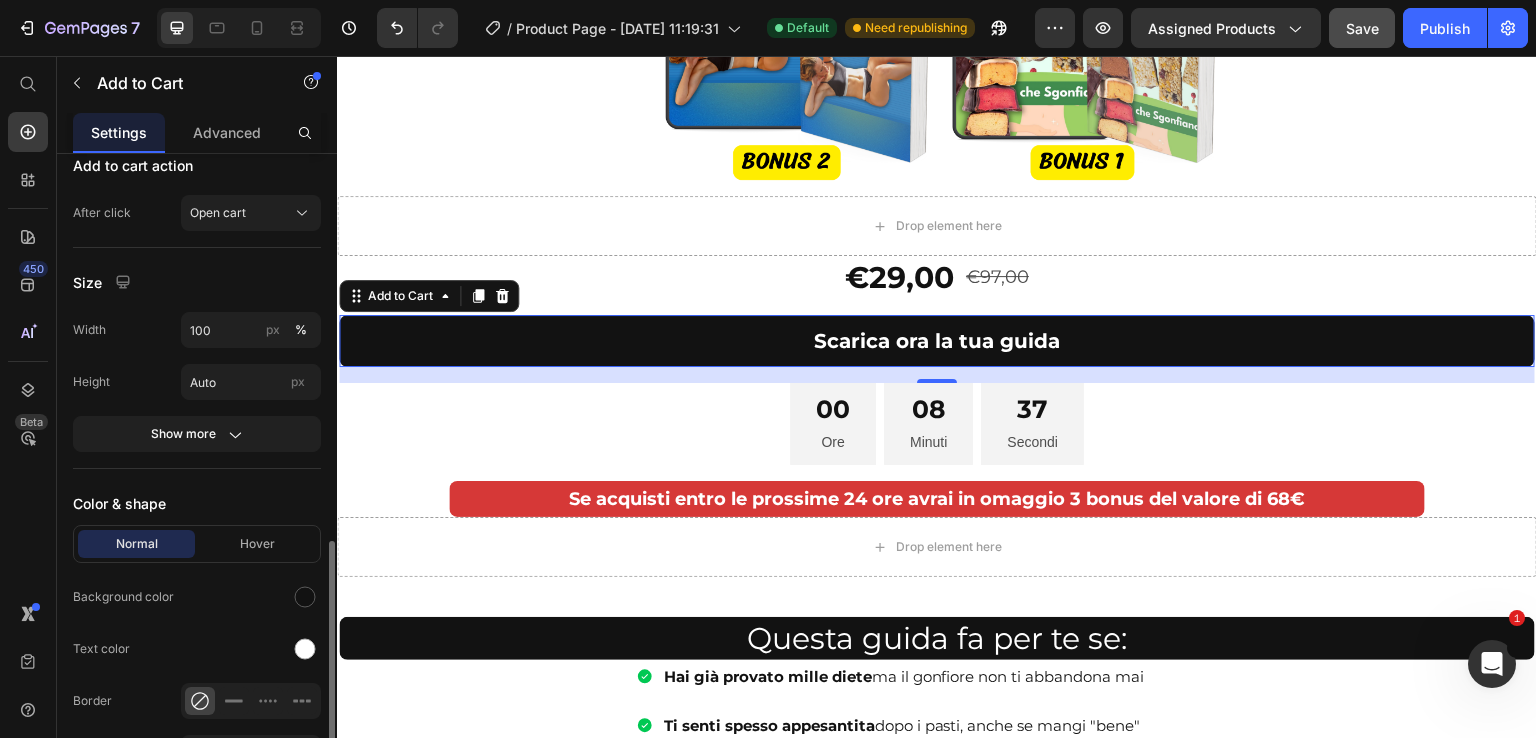 scroll, scrollTop: 900, scrollLeft: 0, axis: vertical 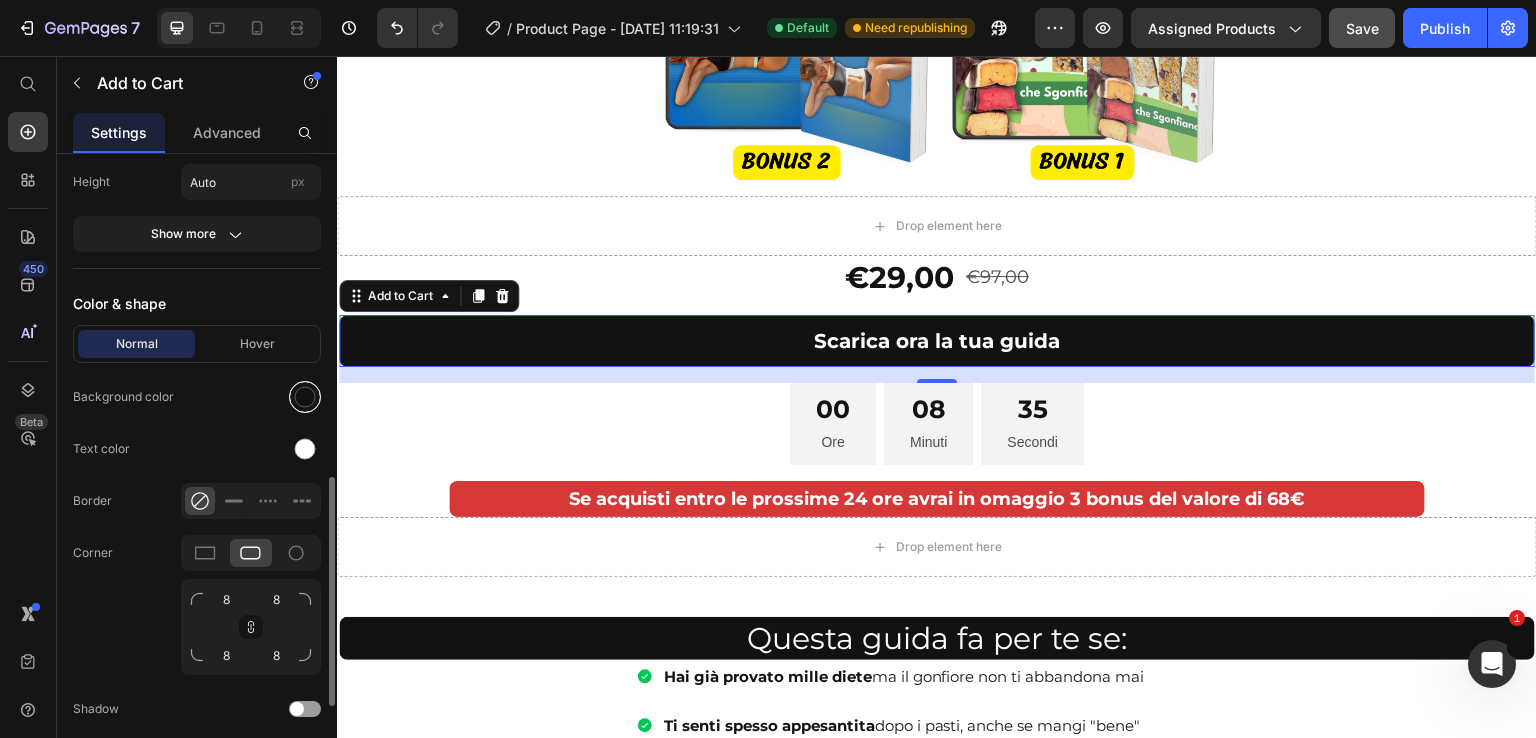 click at bounding box center (305, 397) 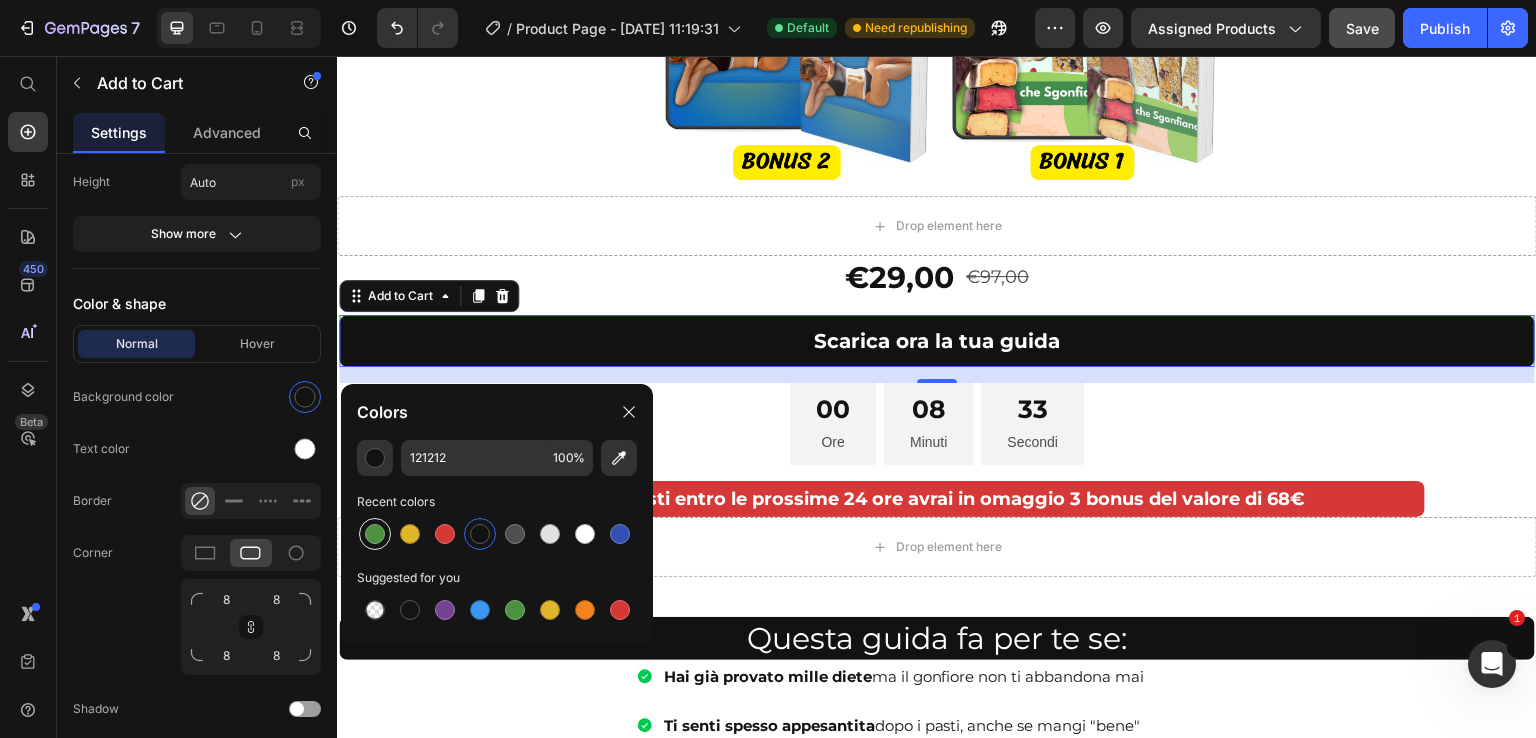 click at bounding box center [375, 534] 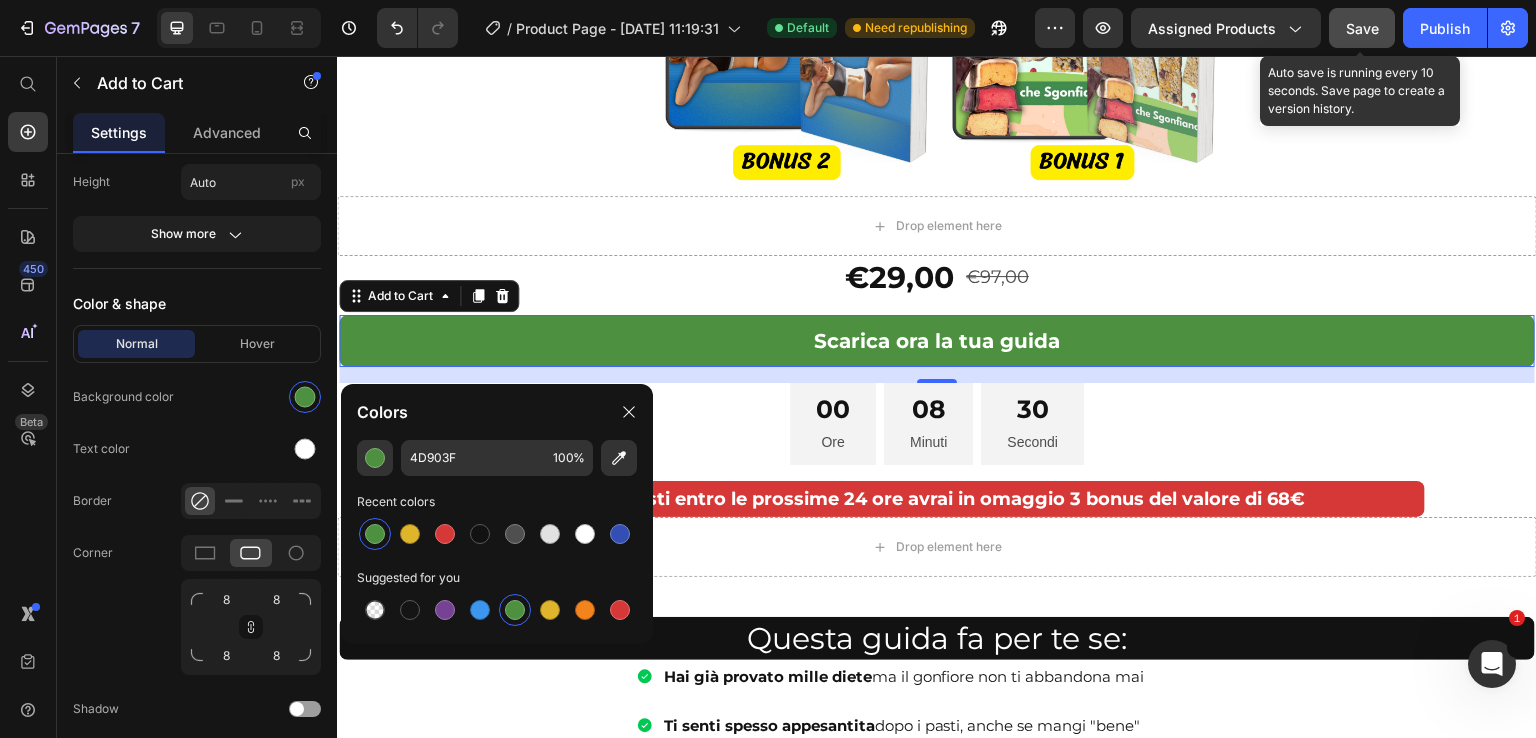 click on "Save" 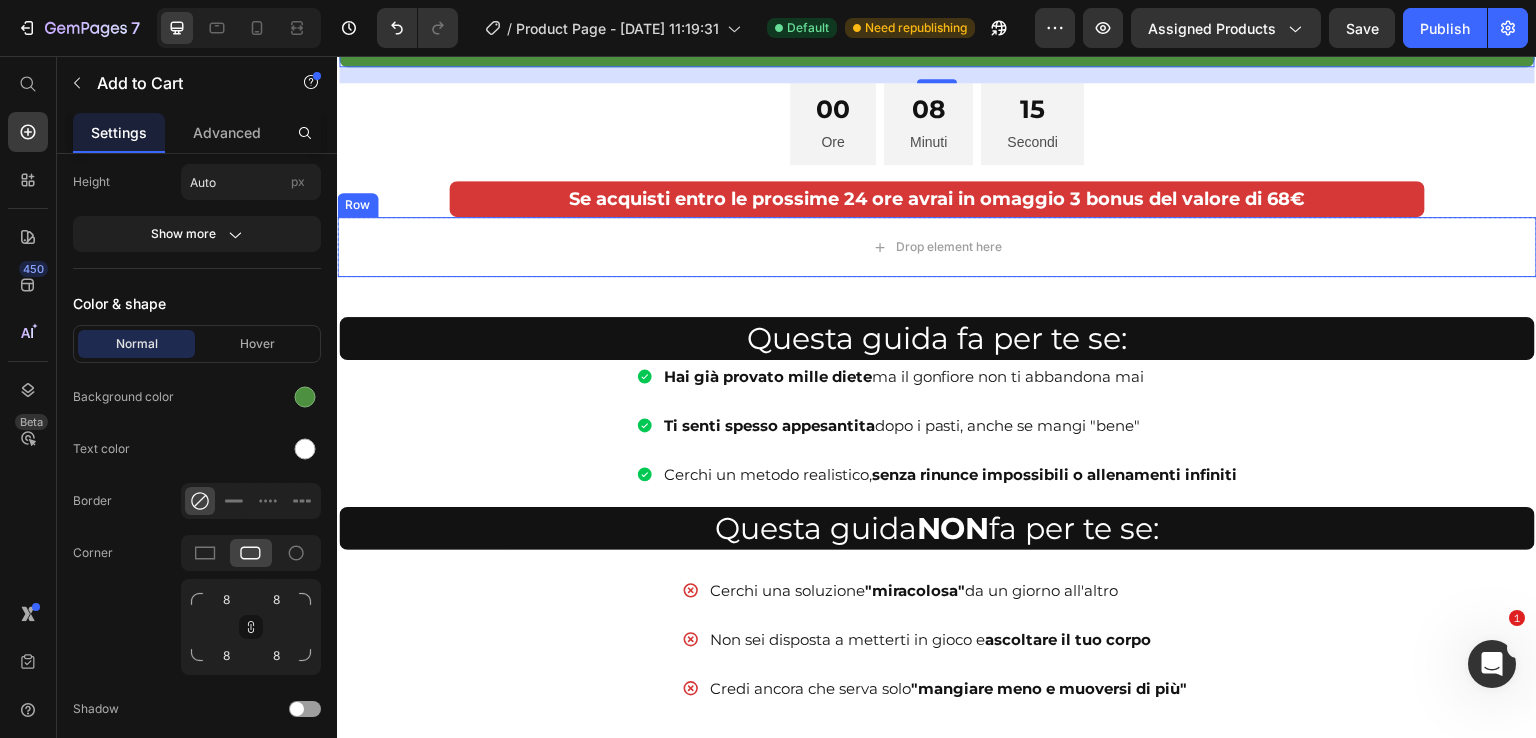 scroll, scrollTop: 800, scrollLeft: 0, axis: vertical 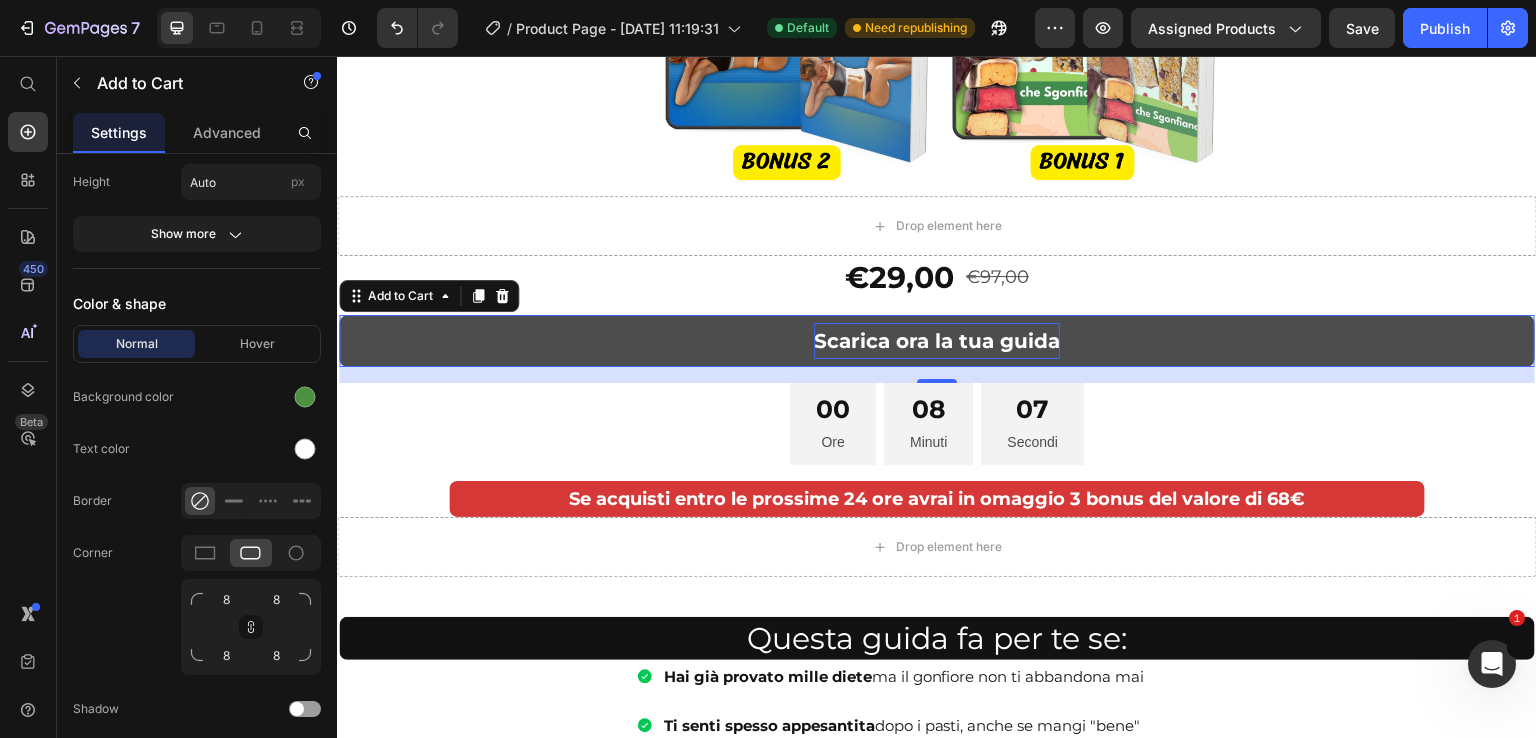 click on "Scarica ora la tua guida" at bounding box center [937, 341] 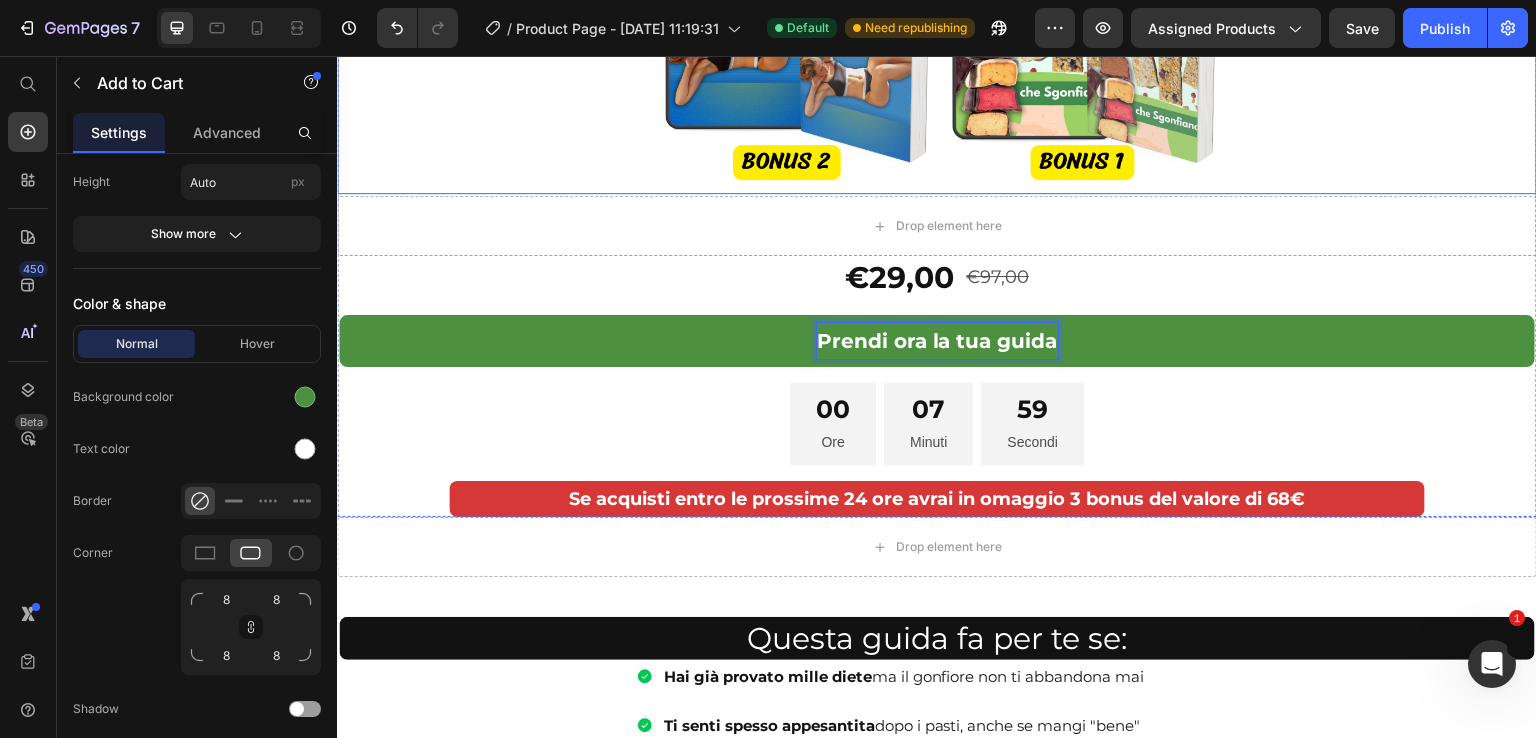 click at bounding box center (937, -106) 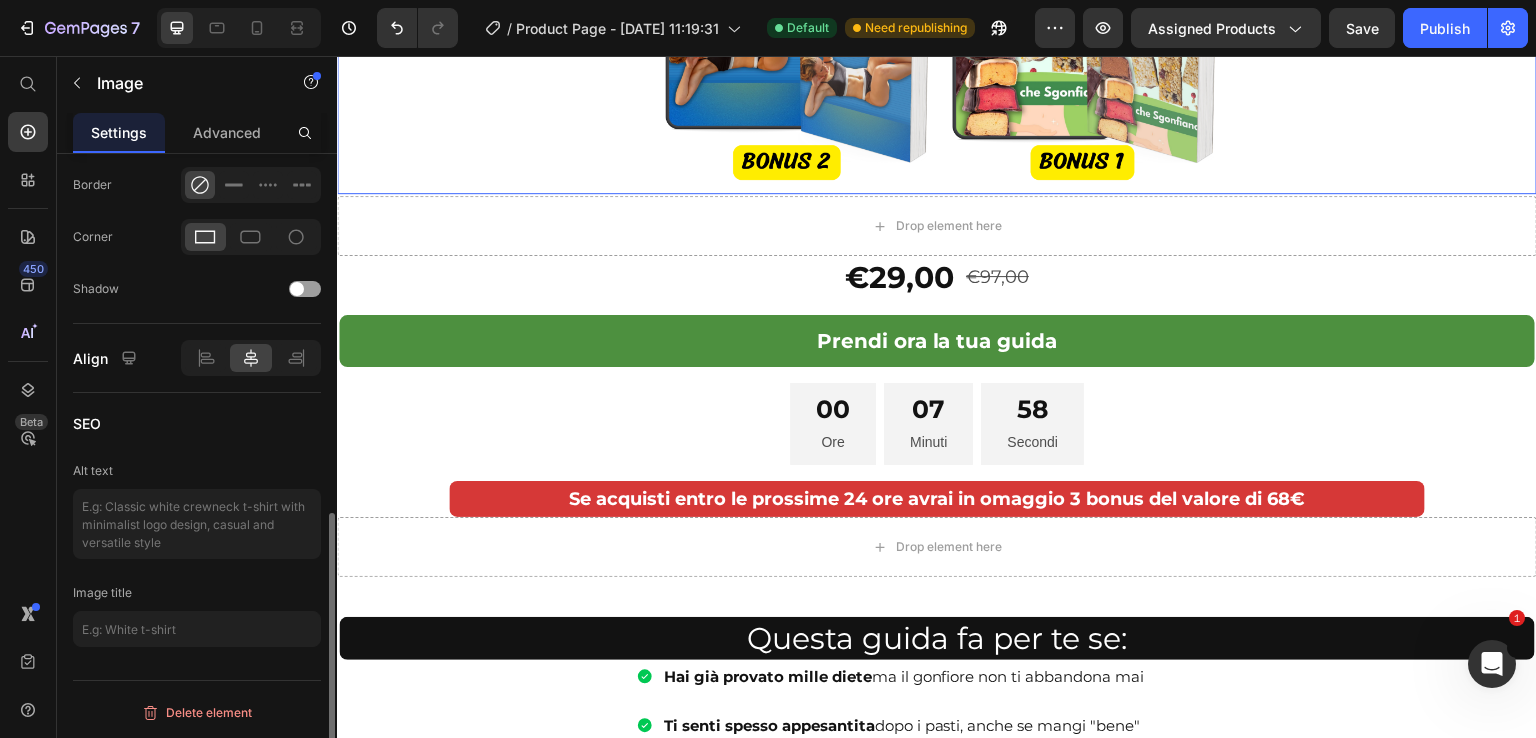 scroll, scrollTop: 0, scrollLeft: 0, axis: both 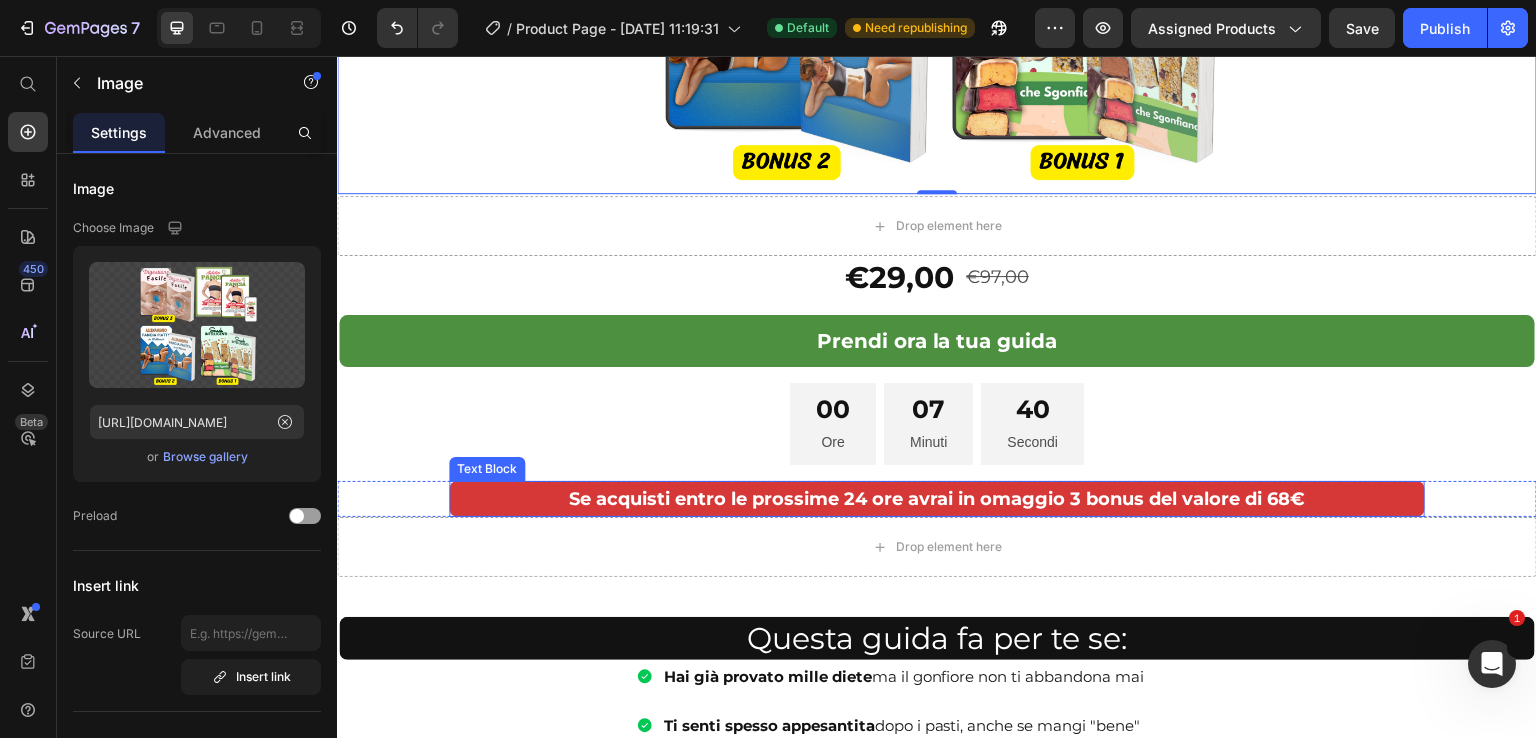 click on "Se acquisti entro le prossime 24 ore avrai in omaggio 3 bonus del valore di 68€" at bounding box center [937, 499] 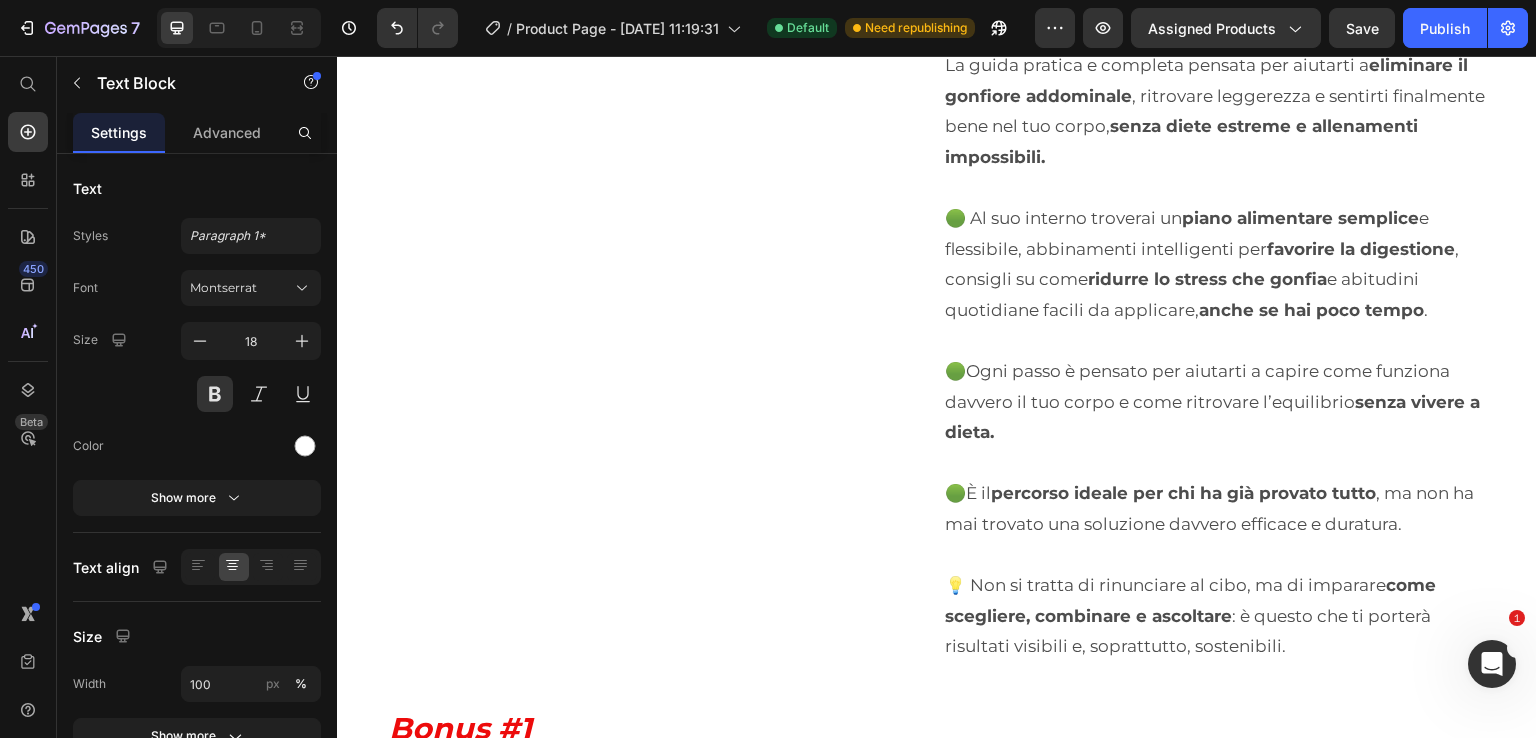 scroll, scrollTop: 5700, scrollLeft: 0, axis: vertical 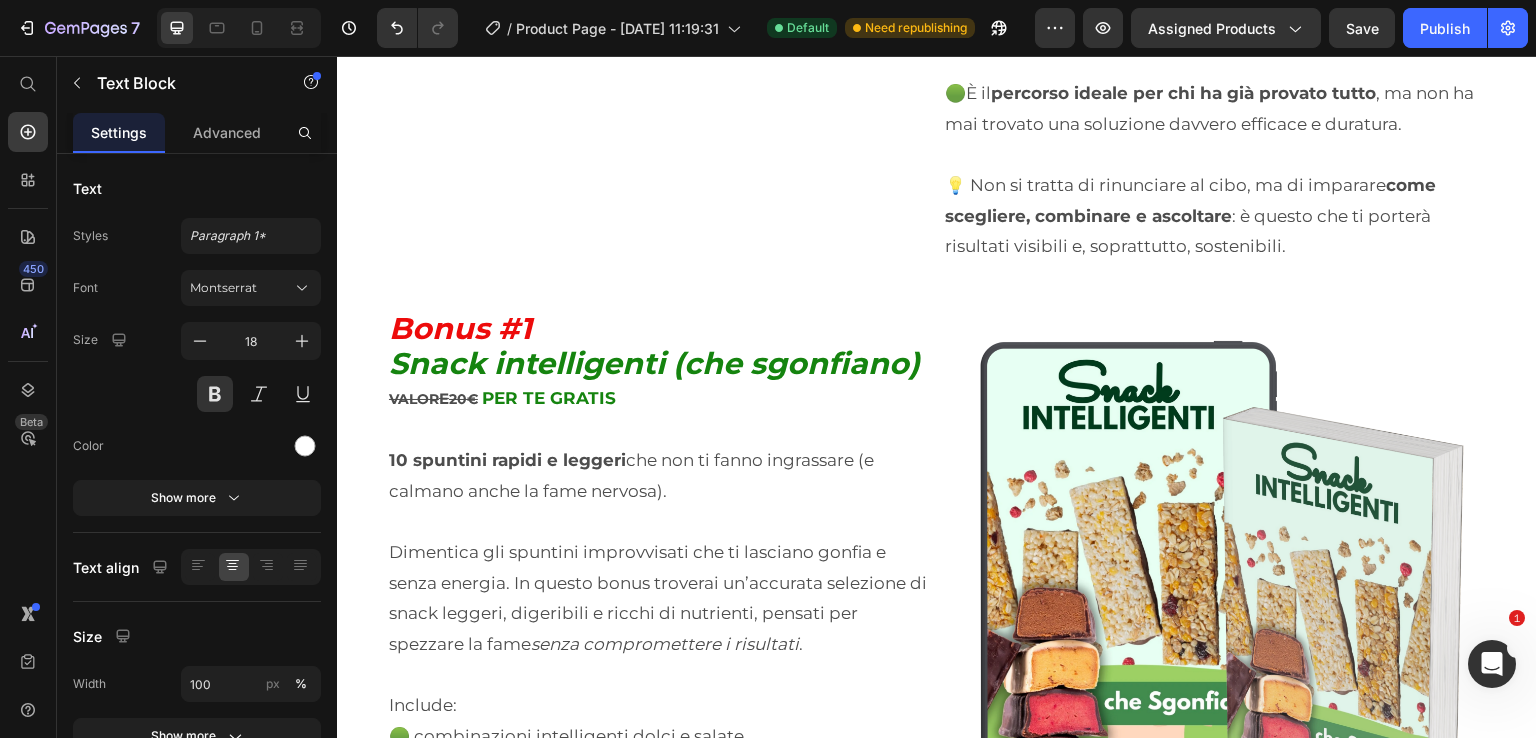 click on "Scarica ora la tua guida" at bounding box center (937, -764) 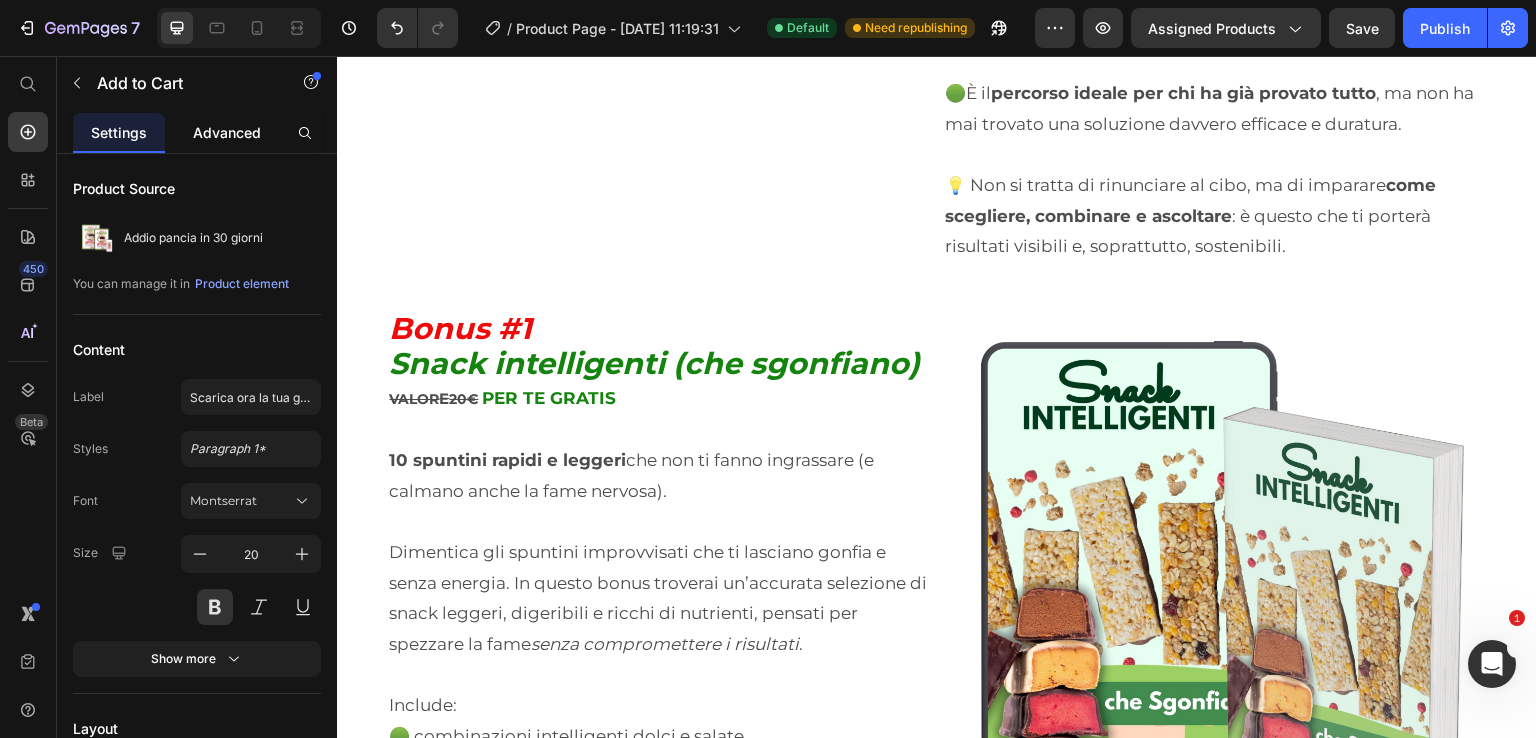 click on "Advanced" at bounding box center (227, 132) 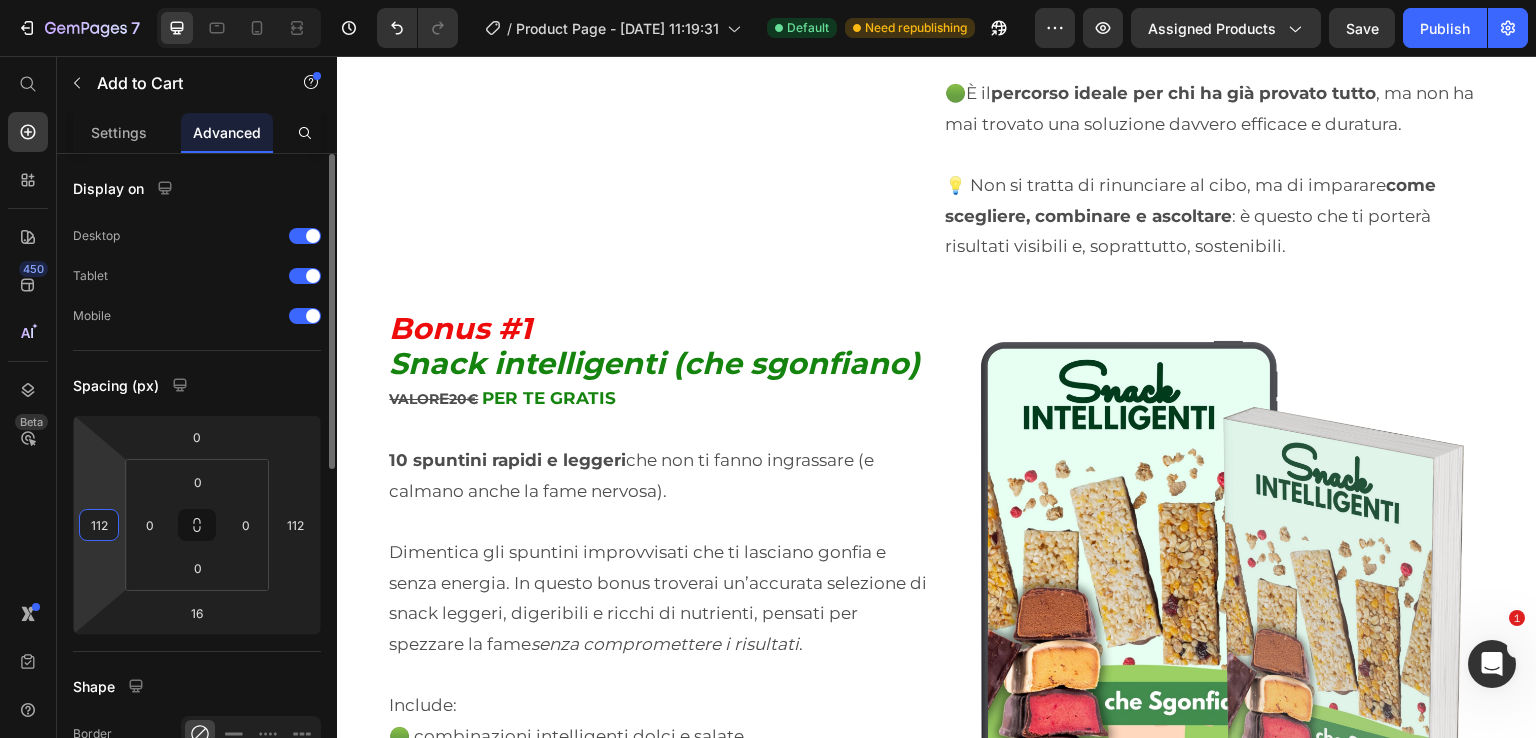 click on "112" at bounding box center (99, 525) 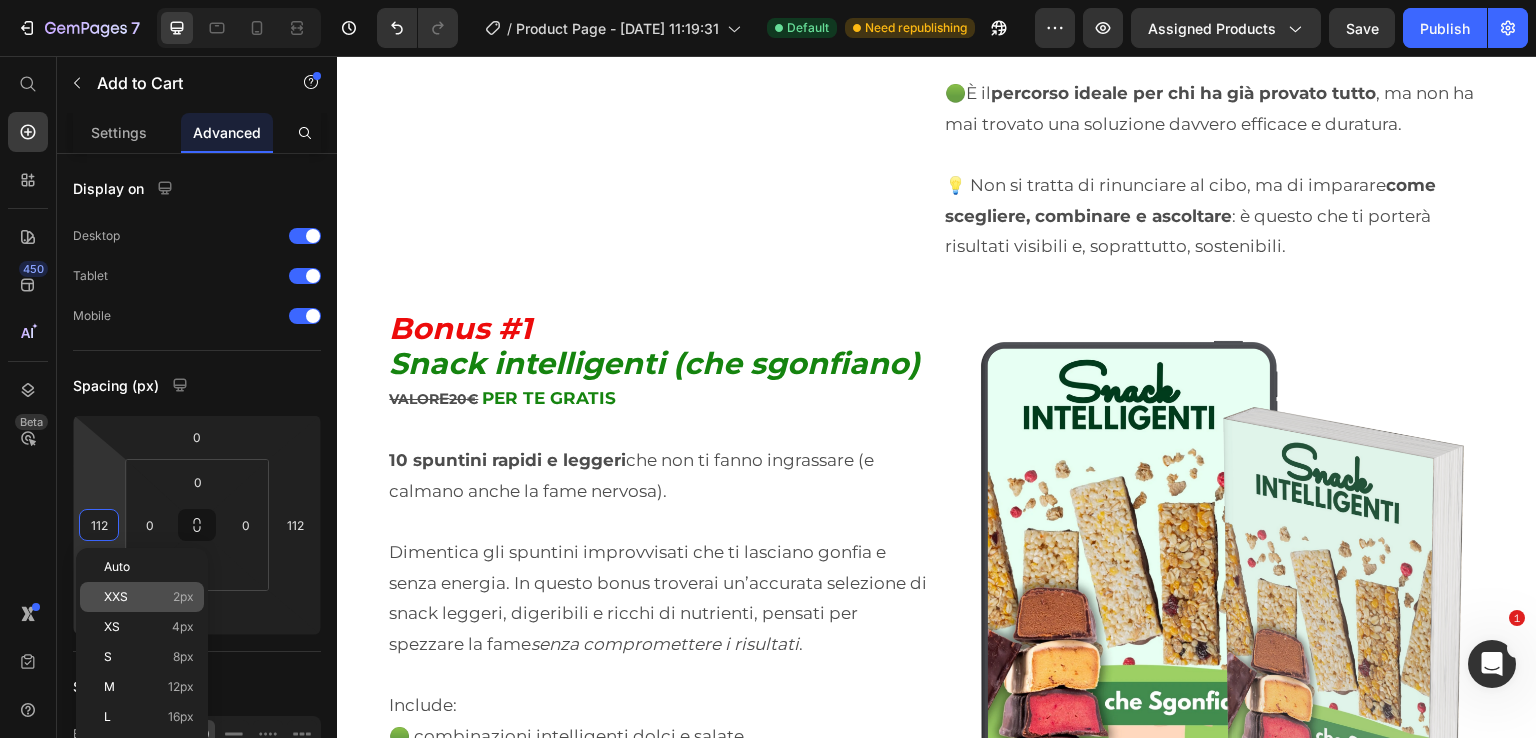 click on "XXS" at bounding box center [116, 597] 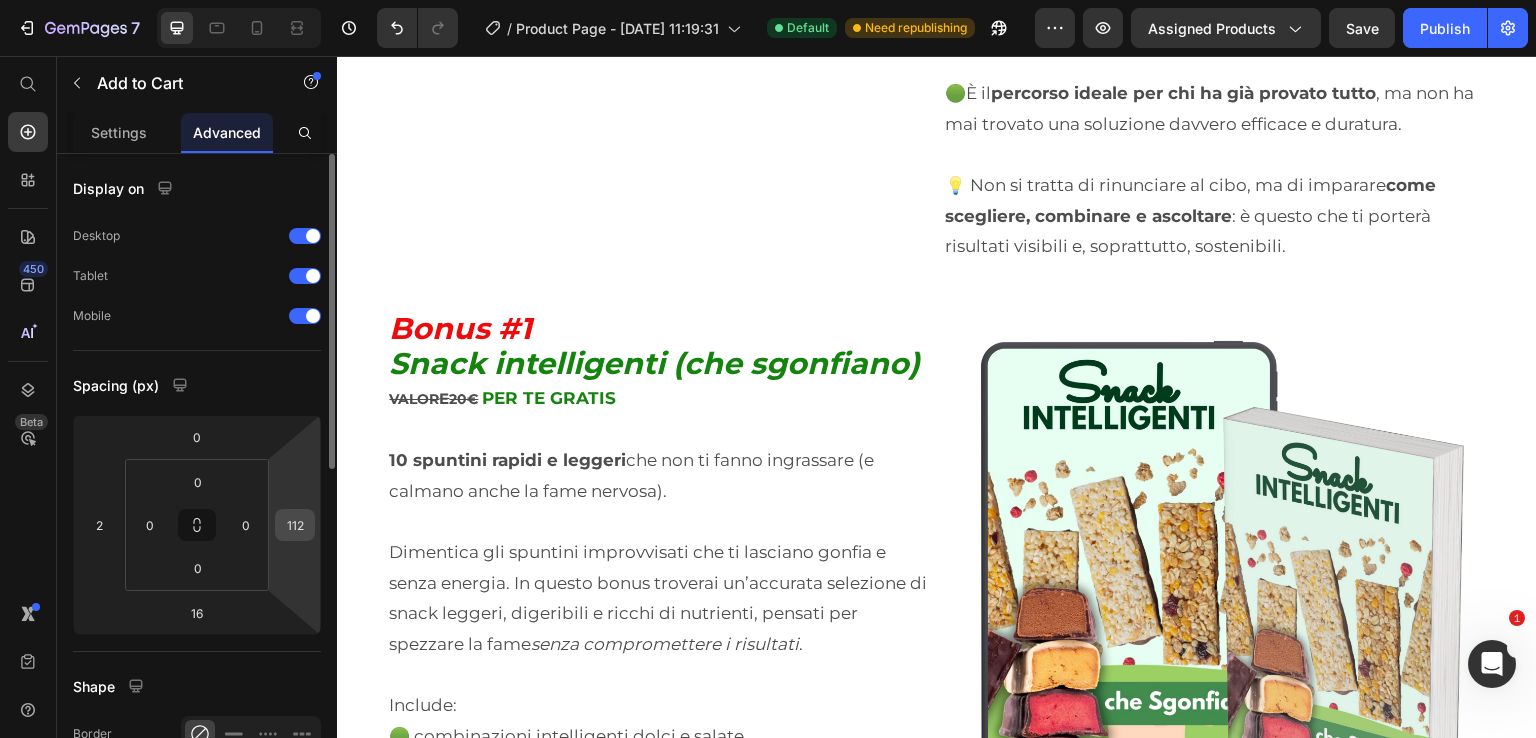 click on "112" at bounding box center [295, 525] 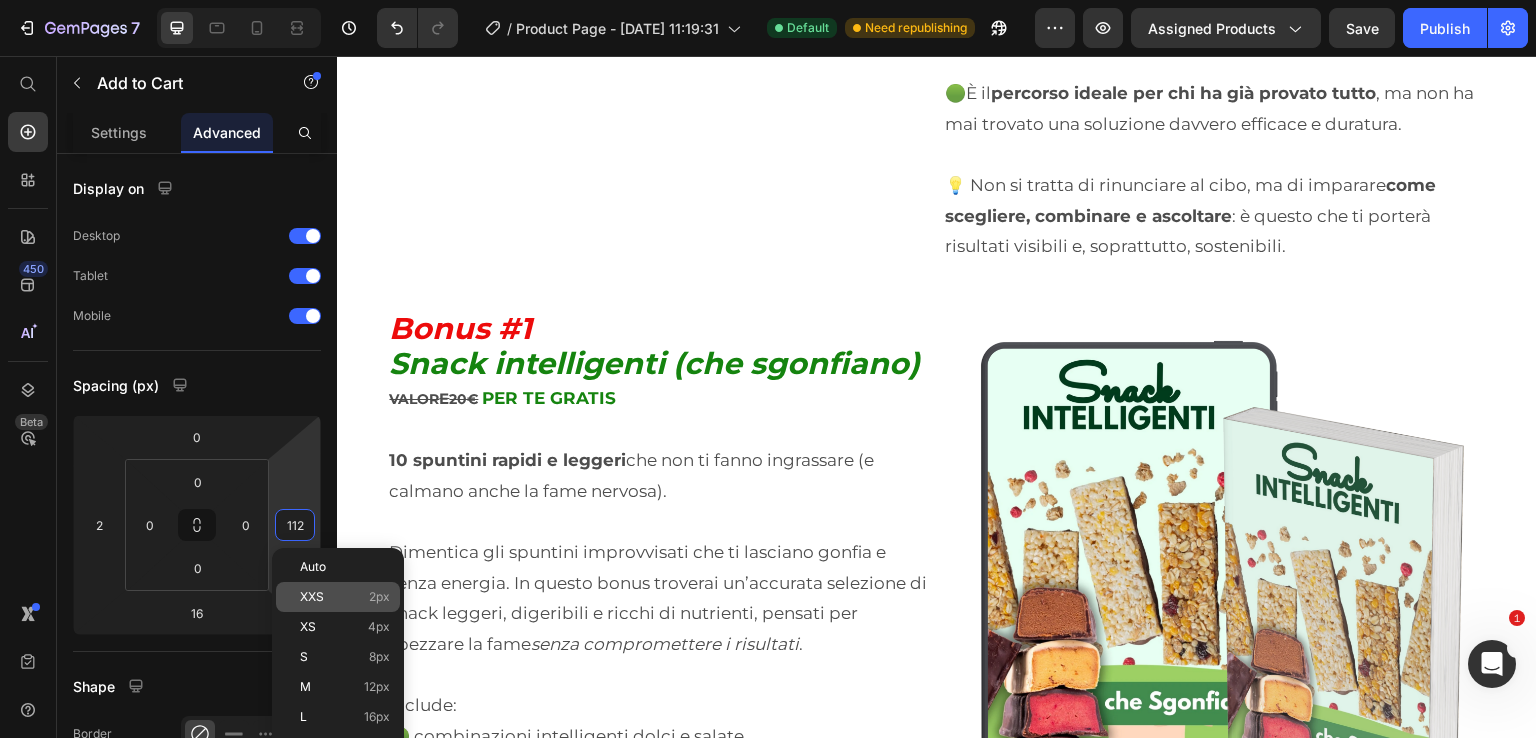 click on "XXS 2px" at bounding box center (345, 597) 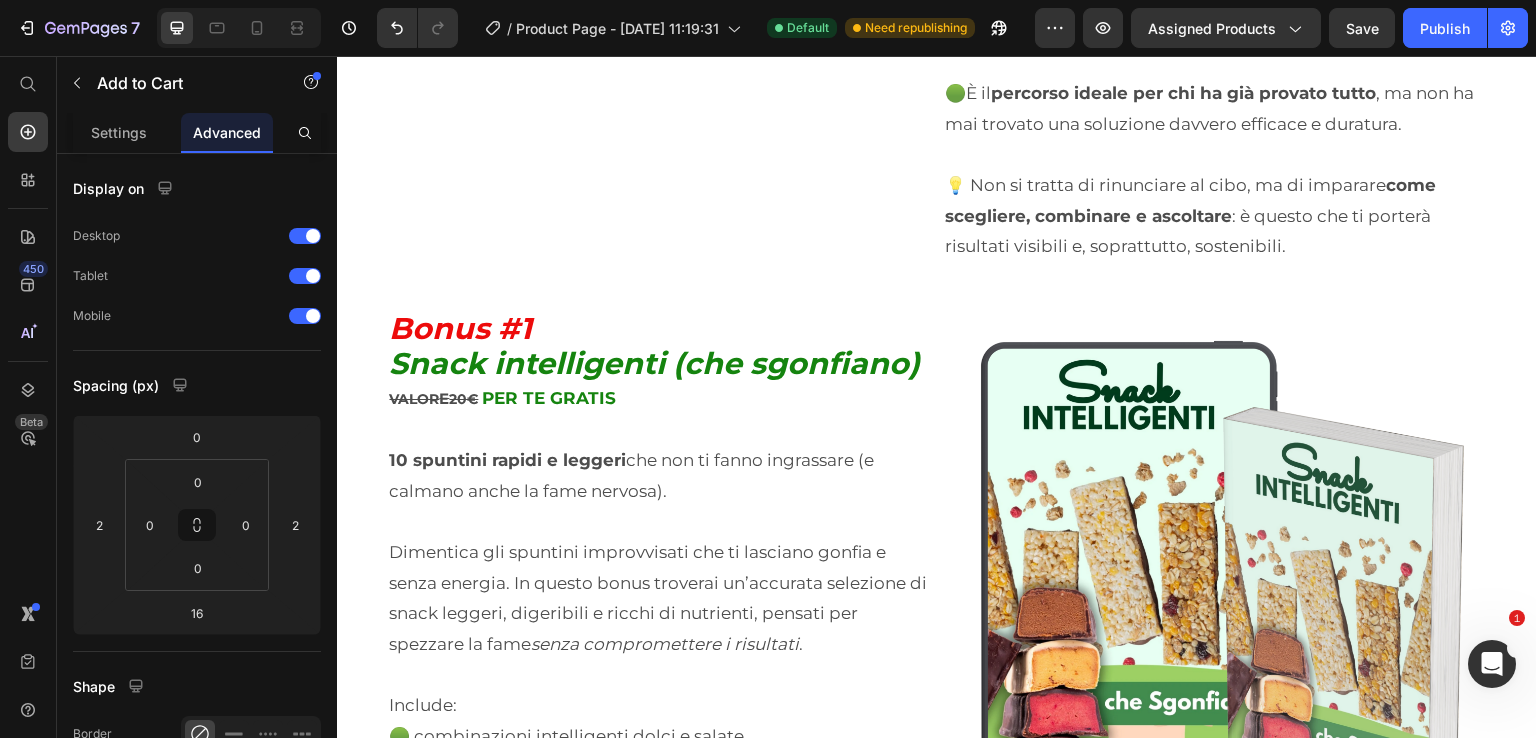 click on "Scarica ora la tua guida" at bounding box center (937, -764) 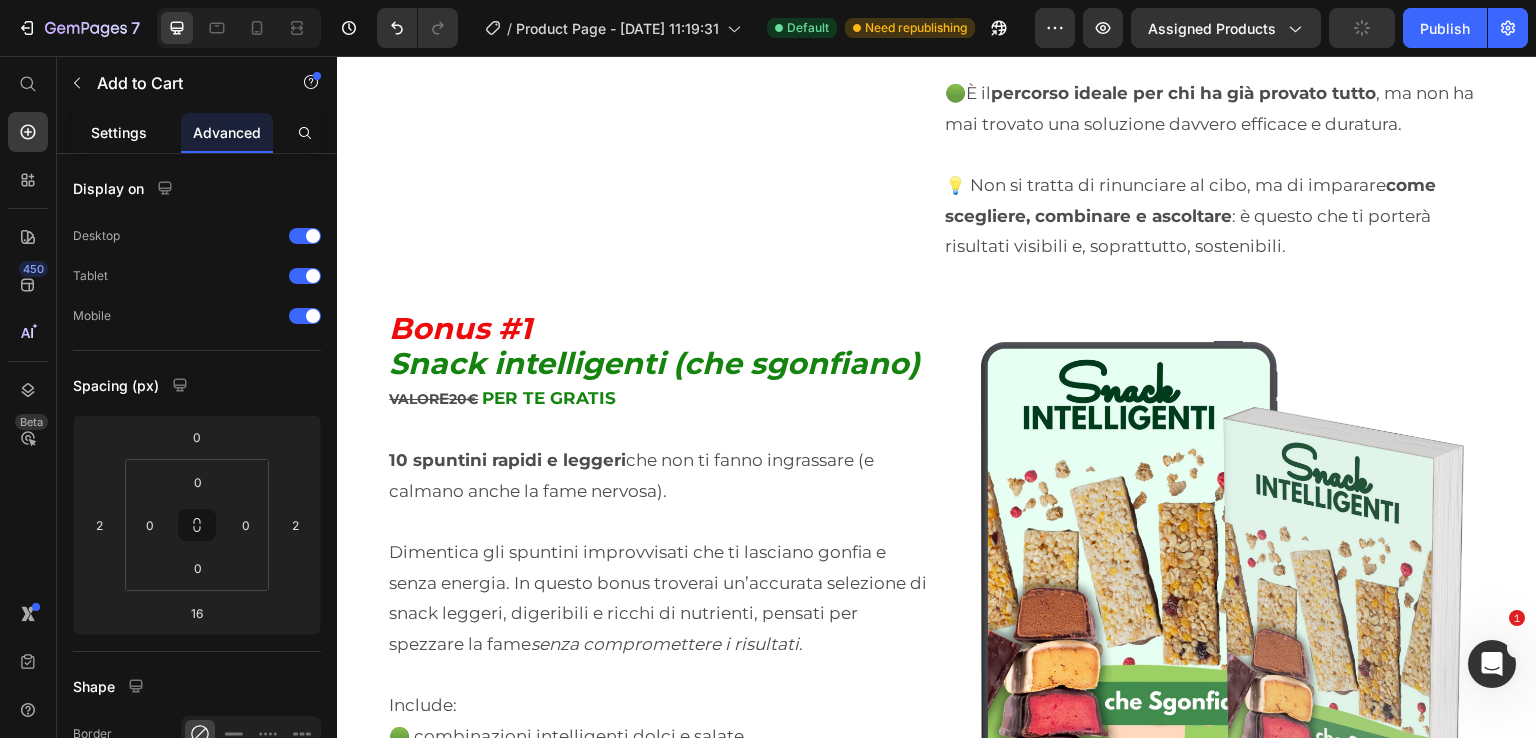 click on "Settings" at bounding box center [119, 132] 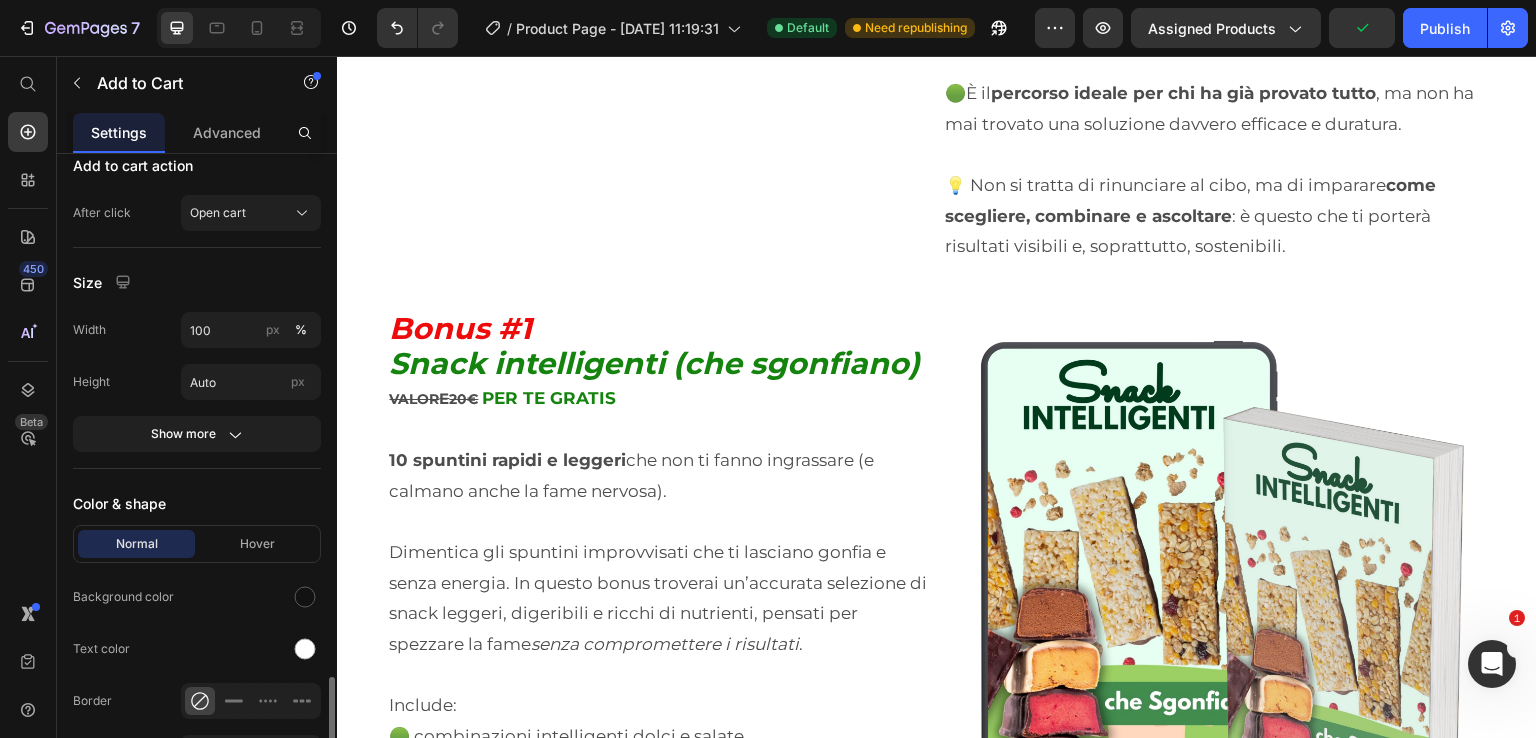 scroll, scrollTop: 900, scrollLeft: 0, axis: vertical 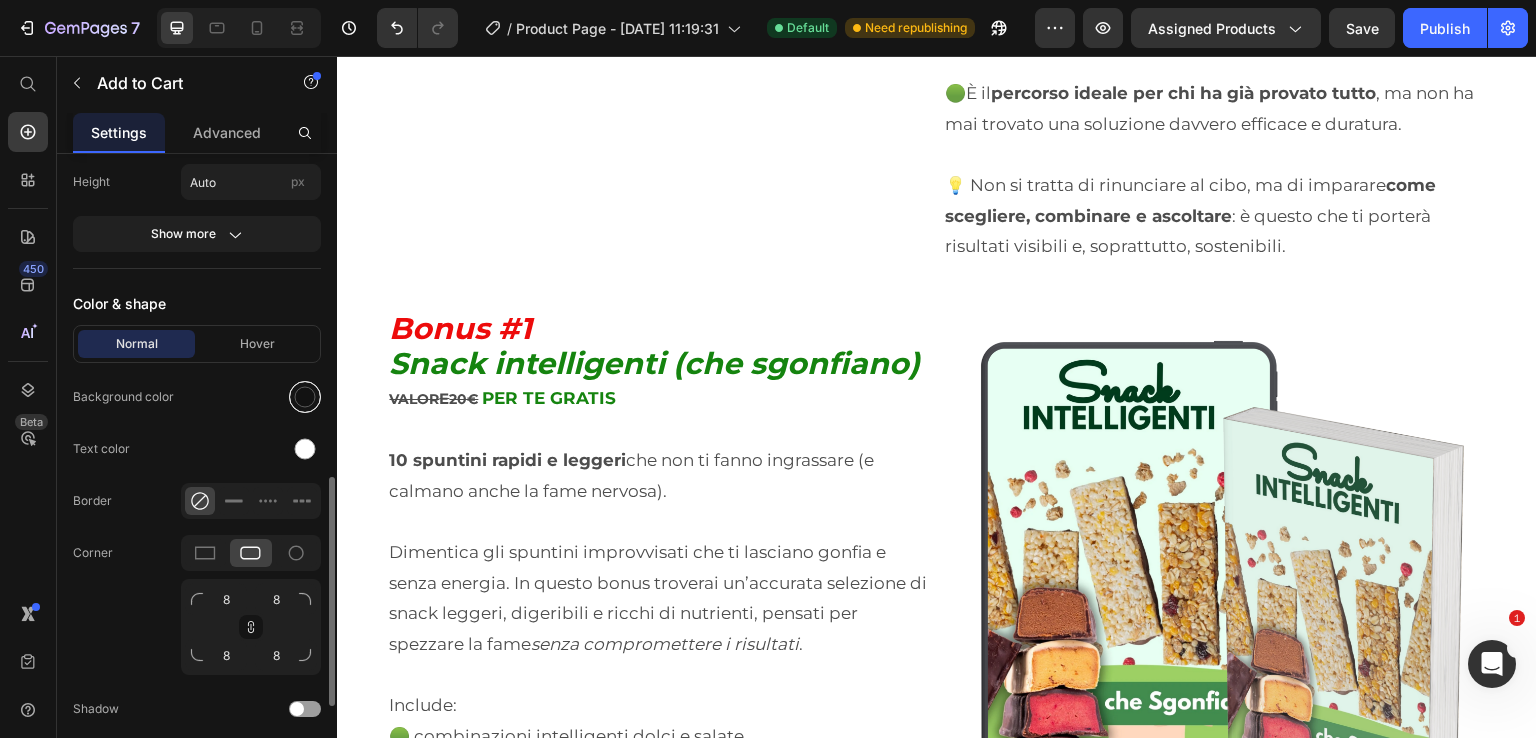 click at bounding box center (305, 397) 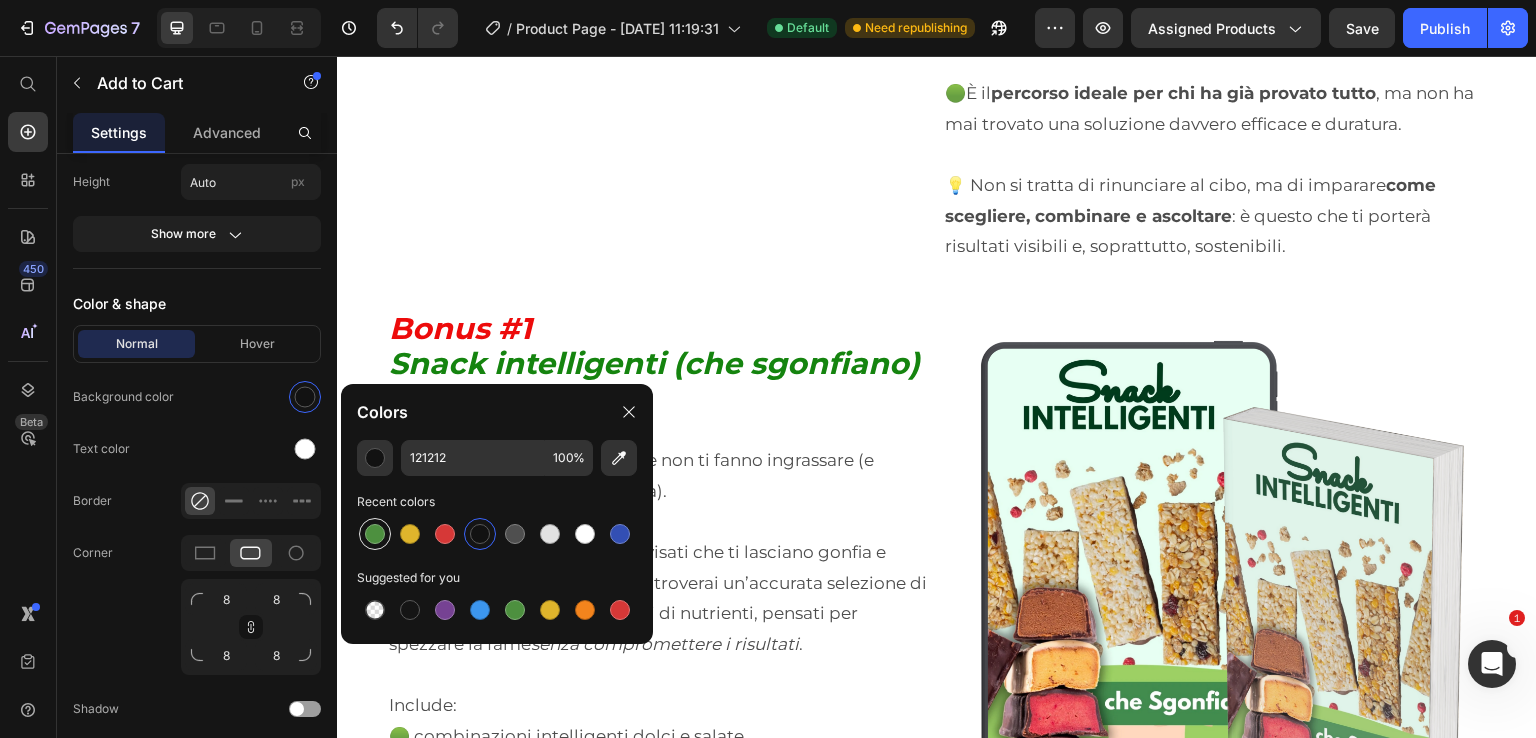 click at bounding box center [375, 534] 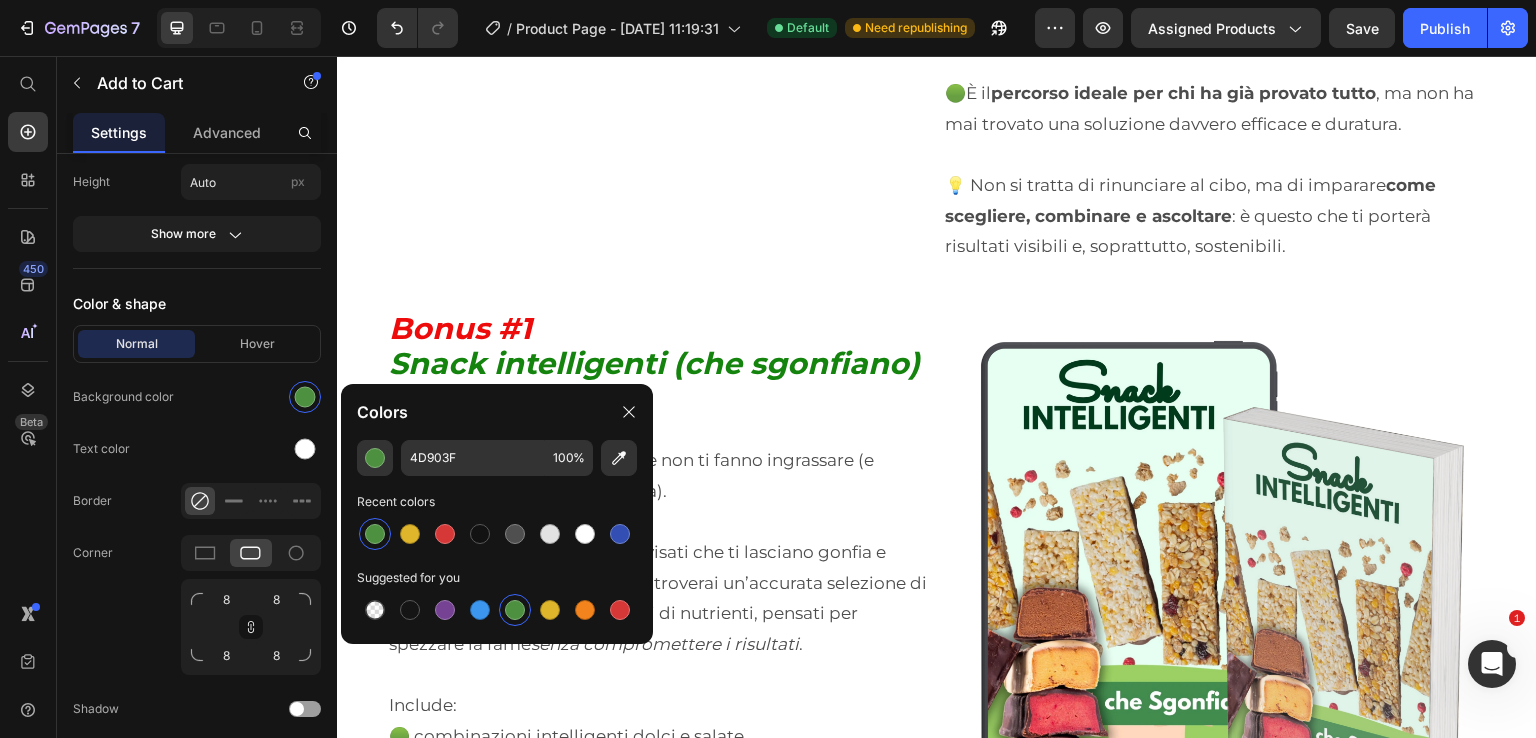 click on "Se acquisti entro le prossime 24 ore avrai in omaggio 3 bonus del valore di 68€" at bounding box center [937, -704] 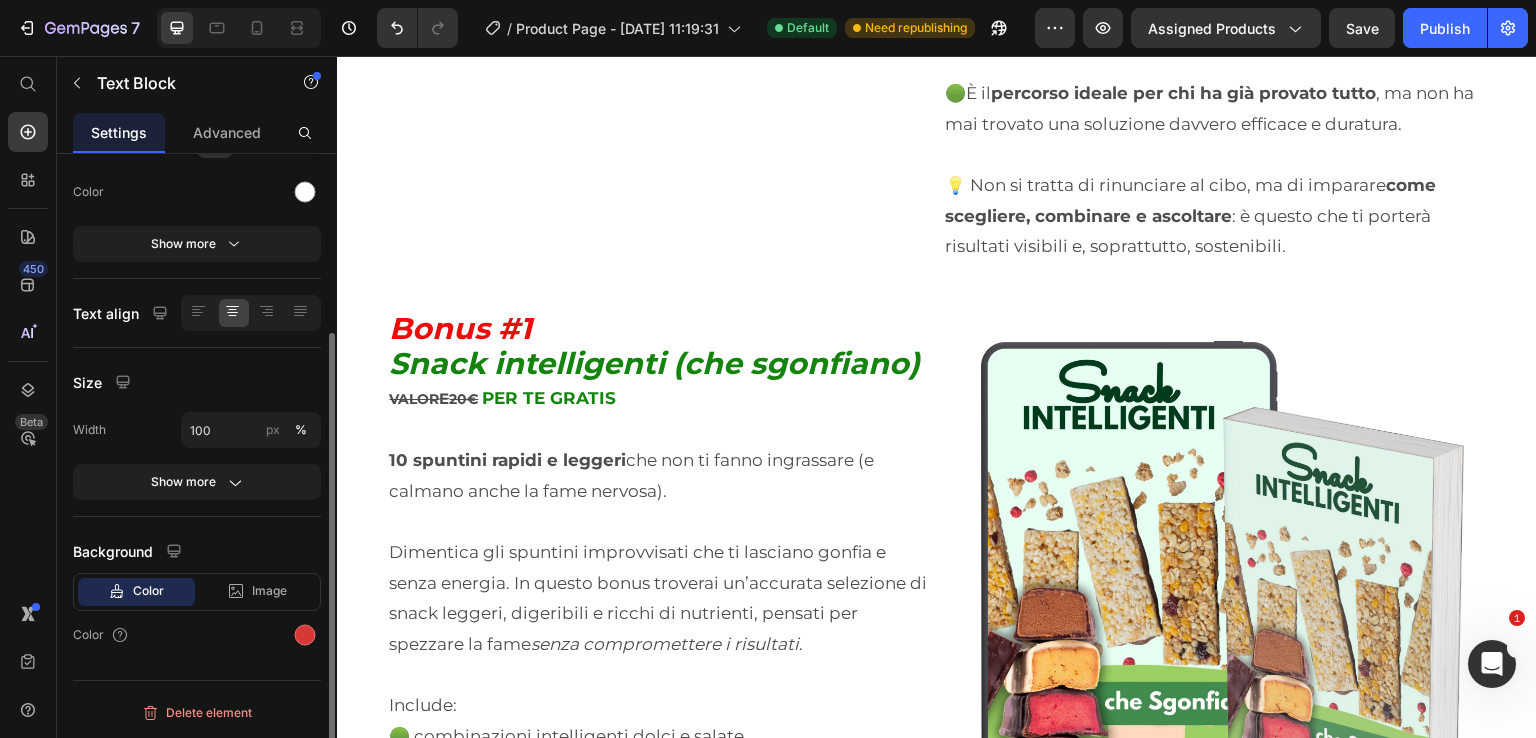 scroll, scrollTop: 0, scrollLeft: 0, axis: both 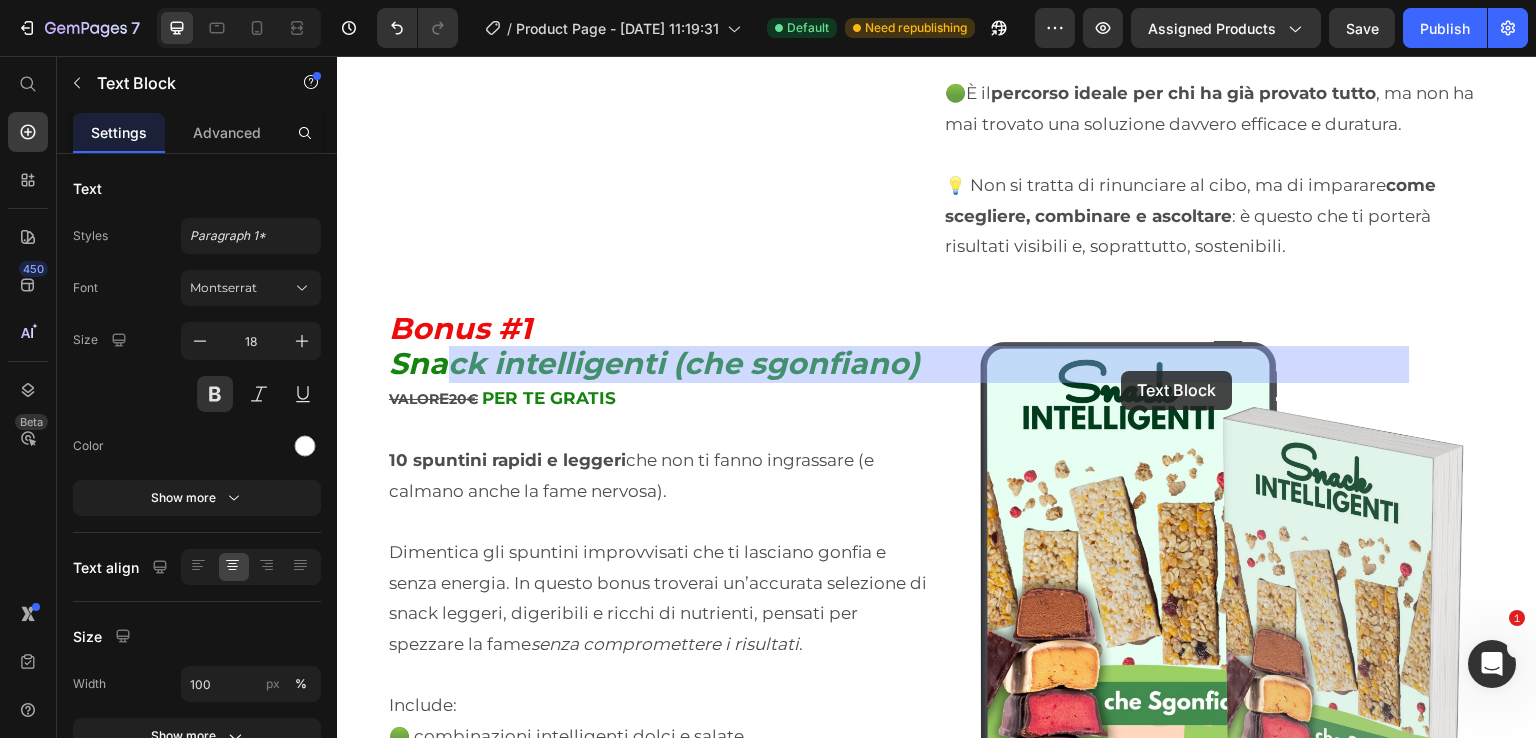 drag, startPoint x: 1135, startPoint y: 366, endPoint x: 1122, endPoint y: 366, distance: 13 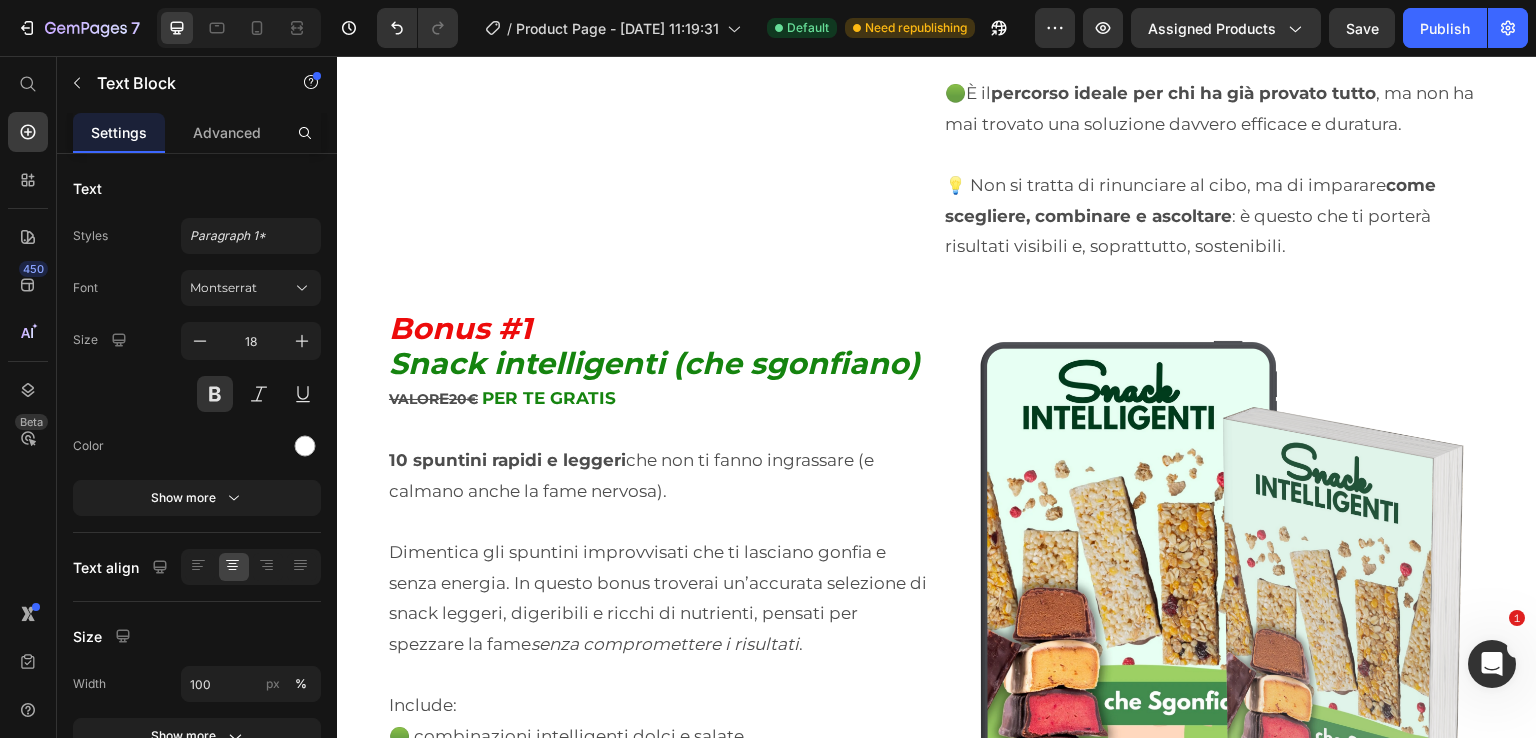 drag, startPoint x: 547, startPoint y: 357, endPoint x: 545, endPoint y: 370, distance: 13.152946 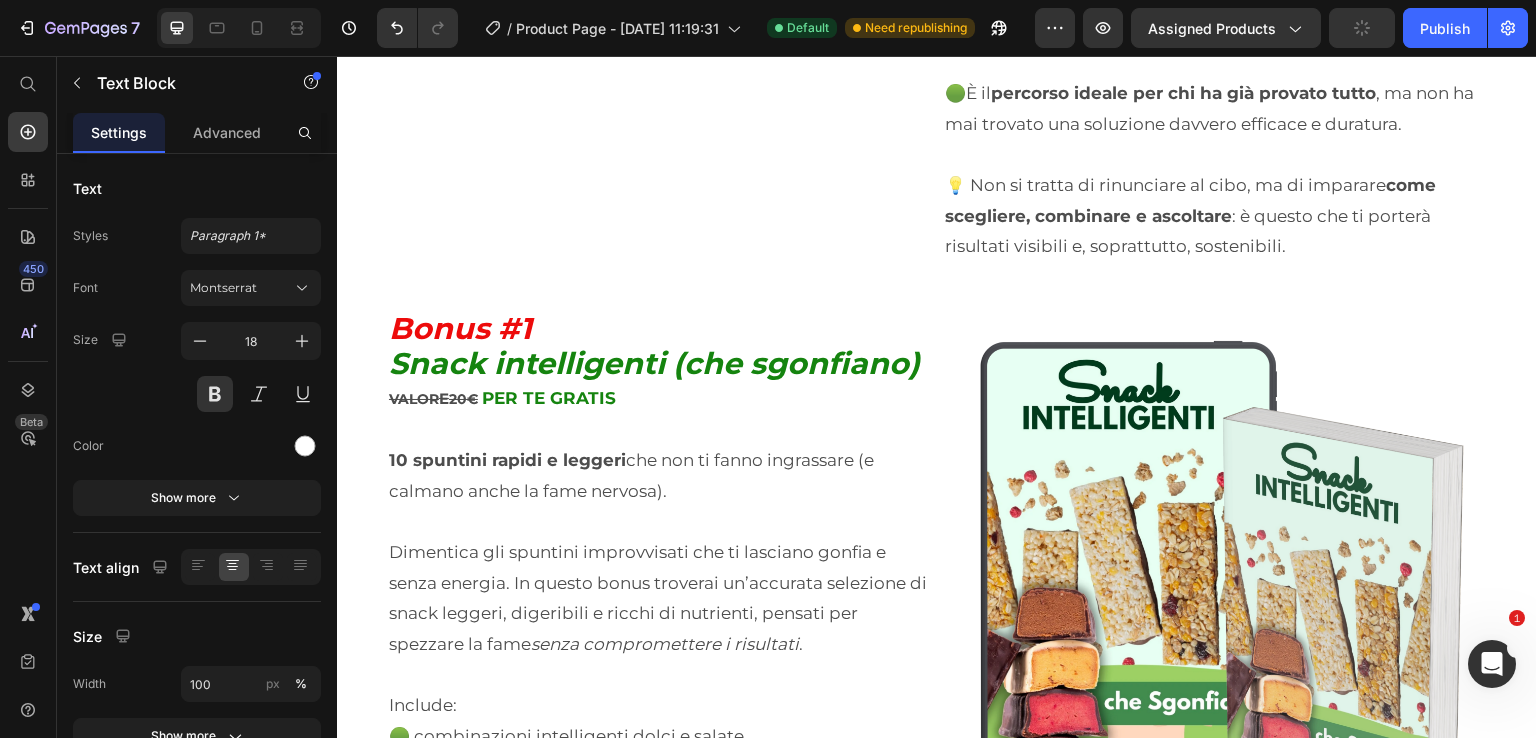 click on "Se acquisti entro le prossime 24 ore avrai in omaggio 3 bonus del valore di 68€" at bounding box center [937, -704] 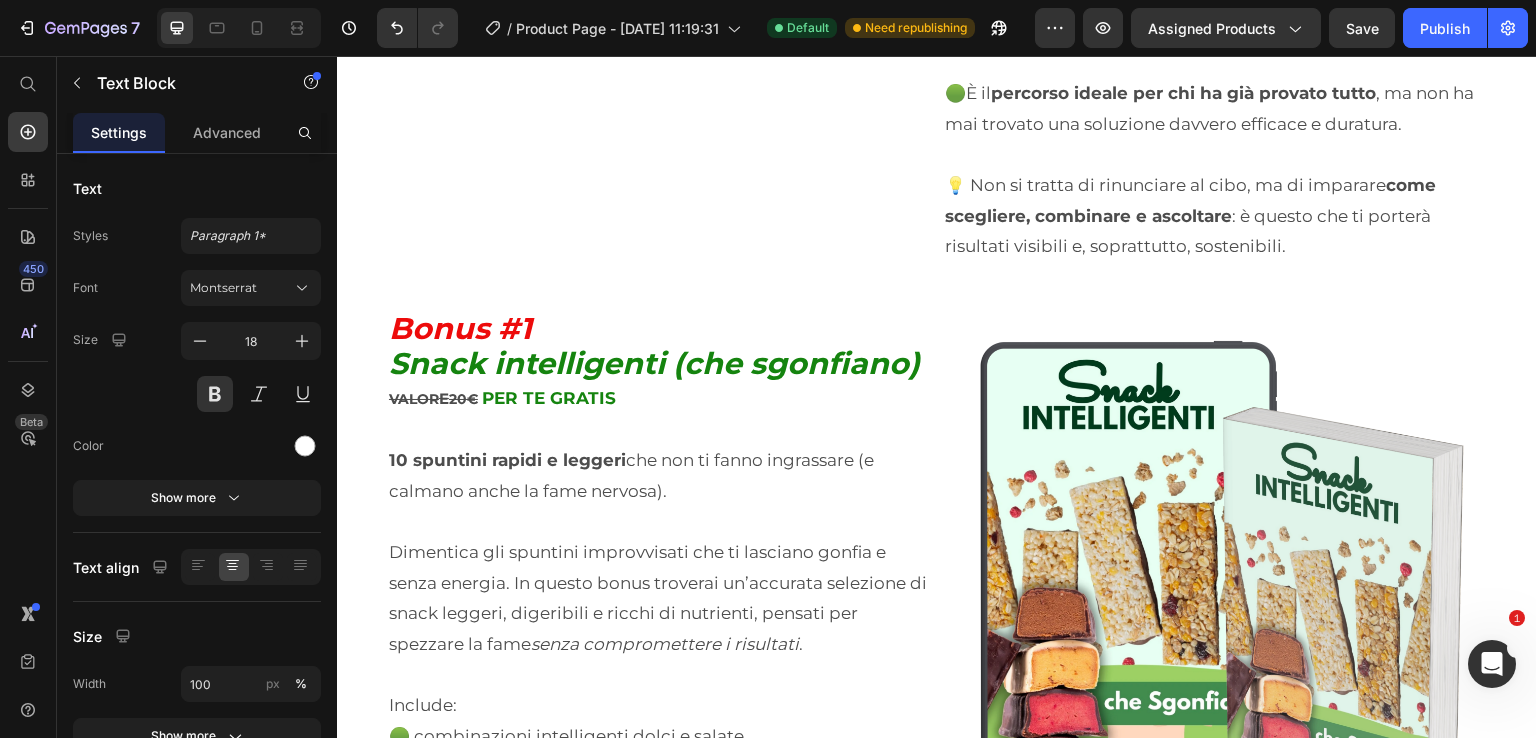 drag, startPoint x: 649, startPoint y: 358, endPoint x: 662, endPoint y: 478, distance: 120.70211 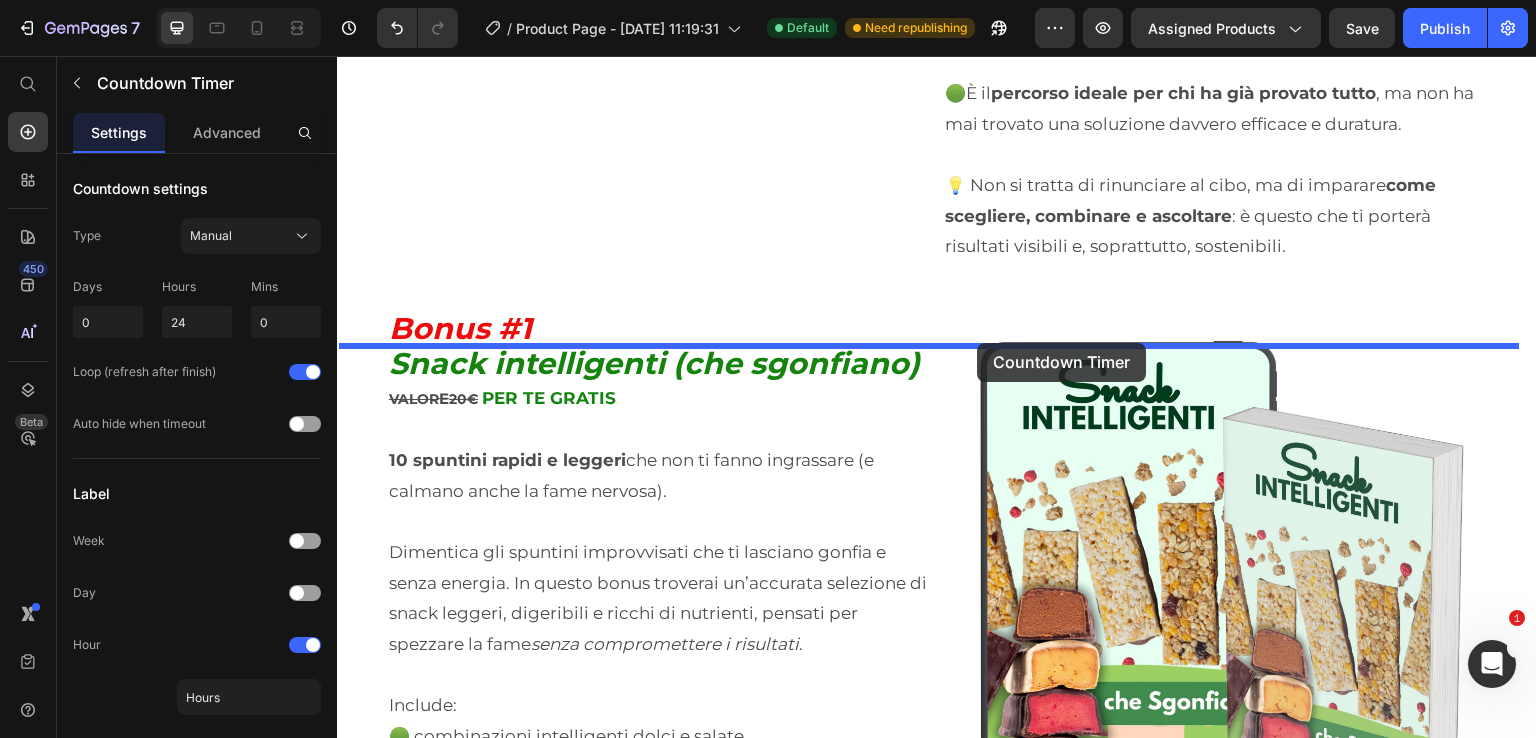drag, startPoint x: 985, startPoint y: 459, endPoint x: 978, endPoint y: 343, distance: 116.21101 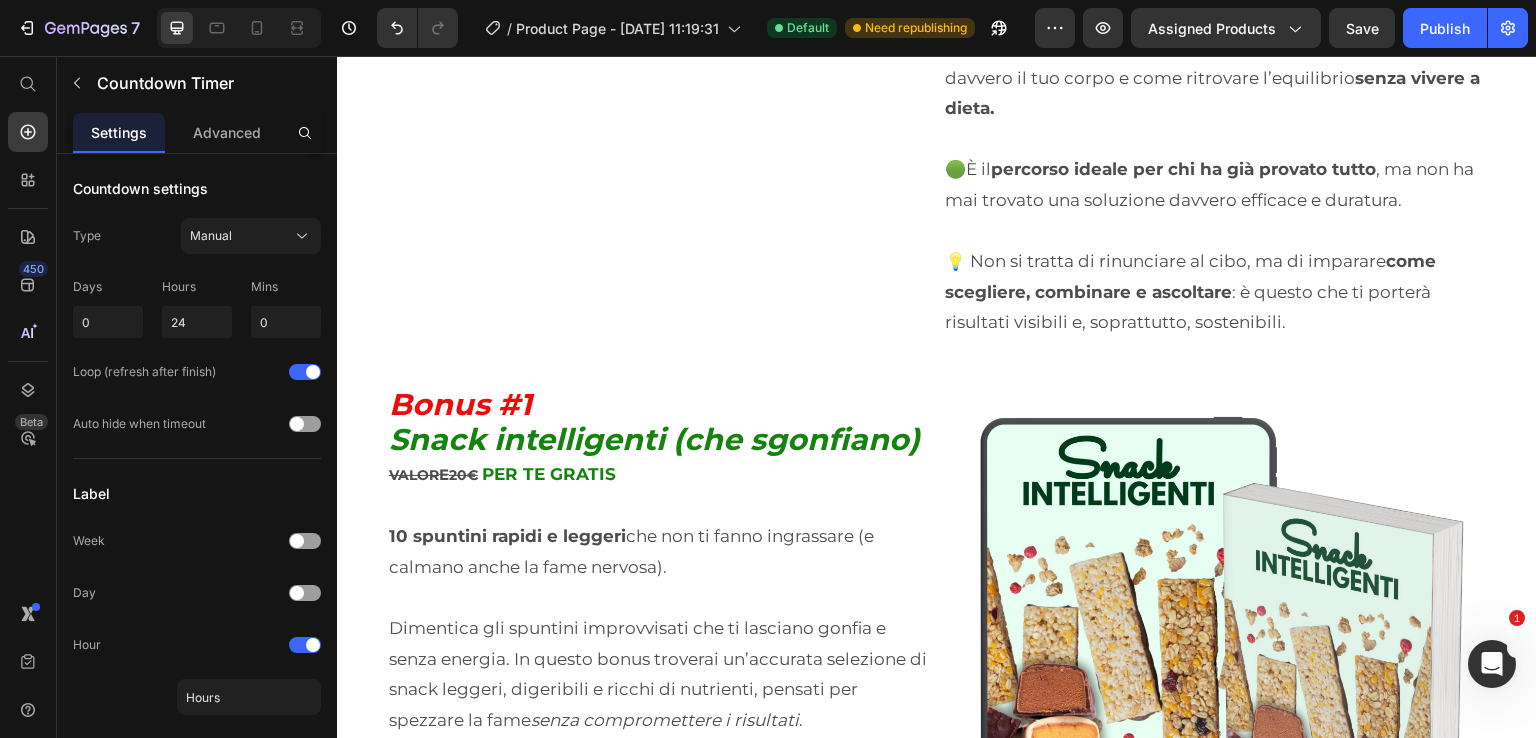 click on "00 Hours 06 Minutes 39 Seconds" at bounding box center (937, -665) 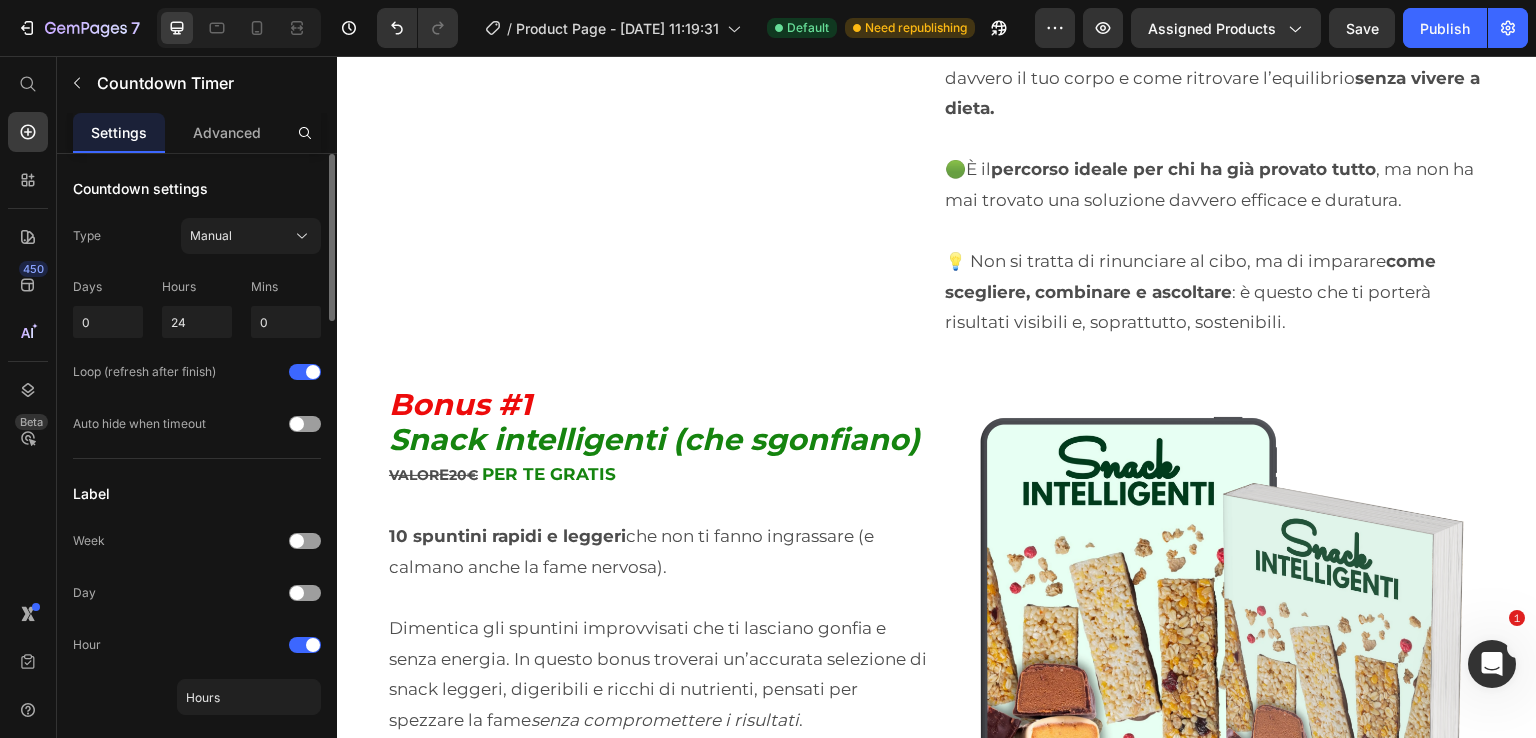 scroll, scrollTop: 300, scrollLeft: 0, axis: vertical 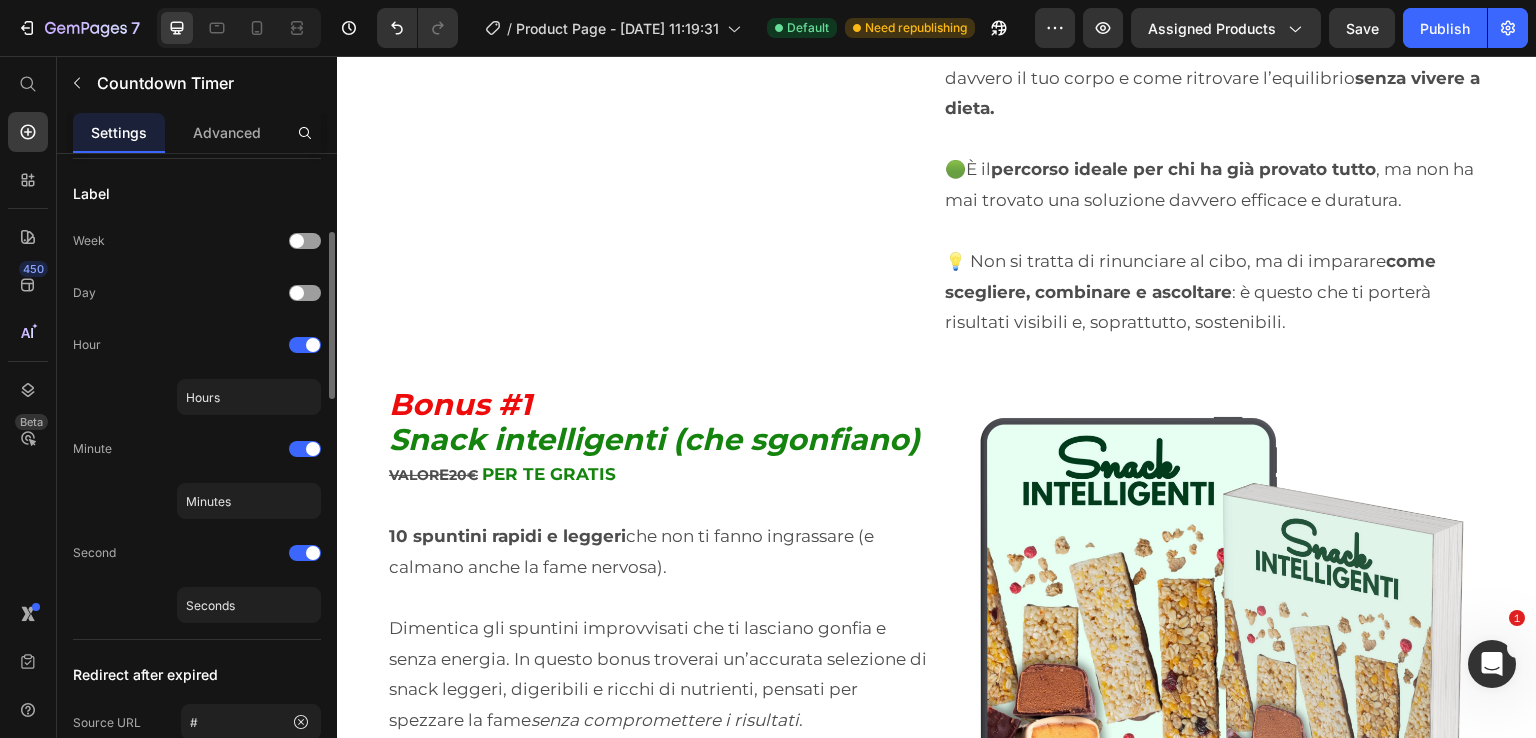 click on "00 Hours 06 Minutes 36 Seconds" at bounding box center [937, -665] 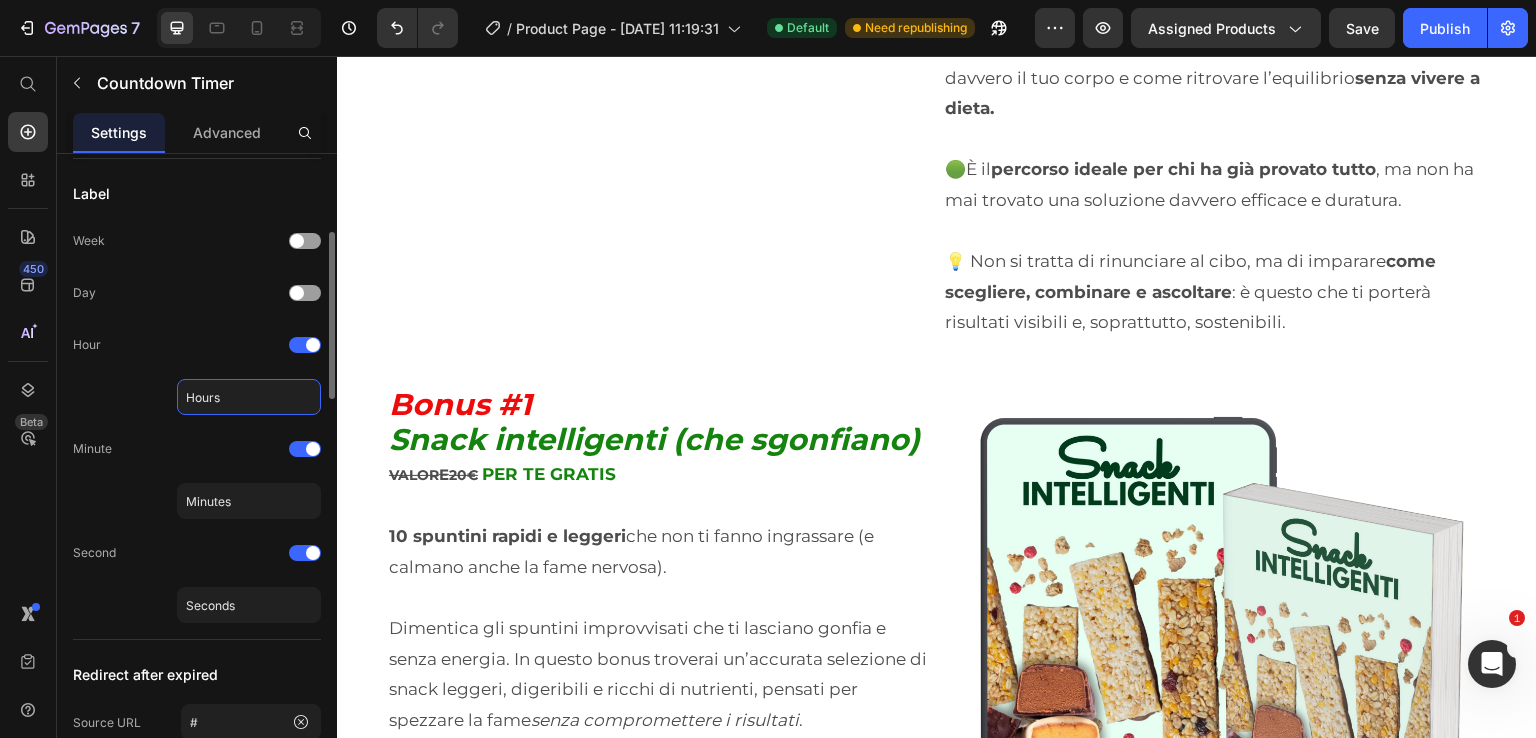 click on "Hours" 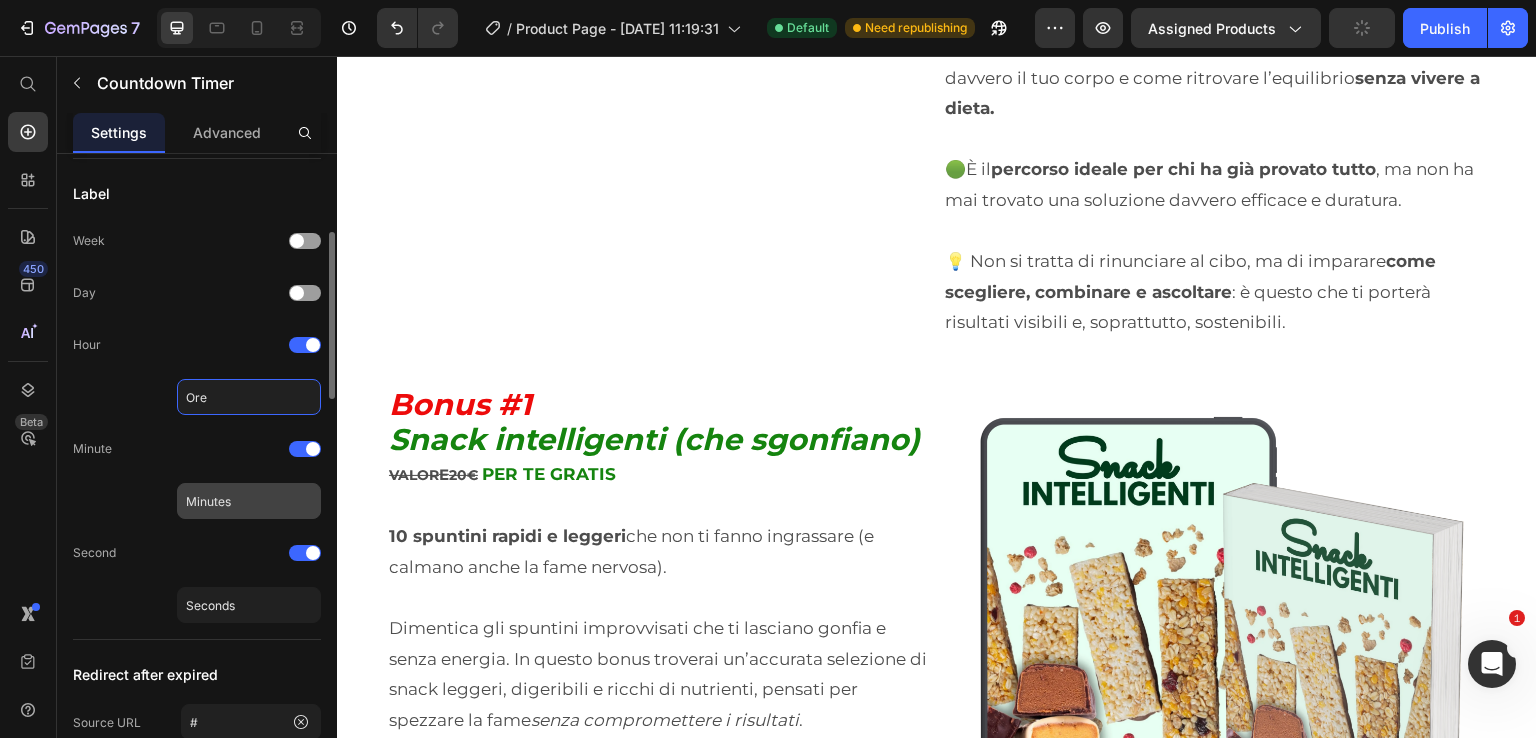 type on "Ore" 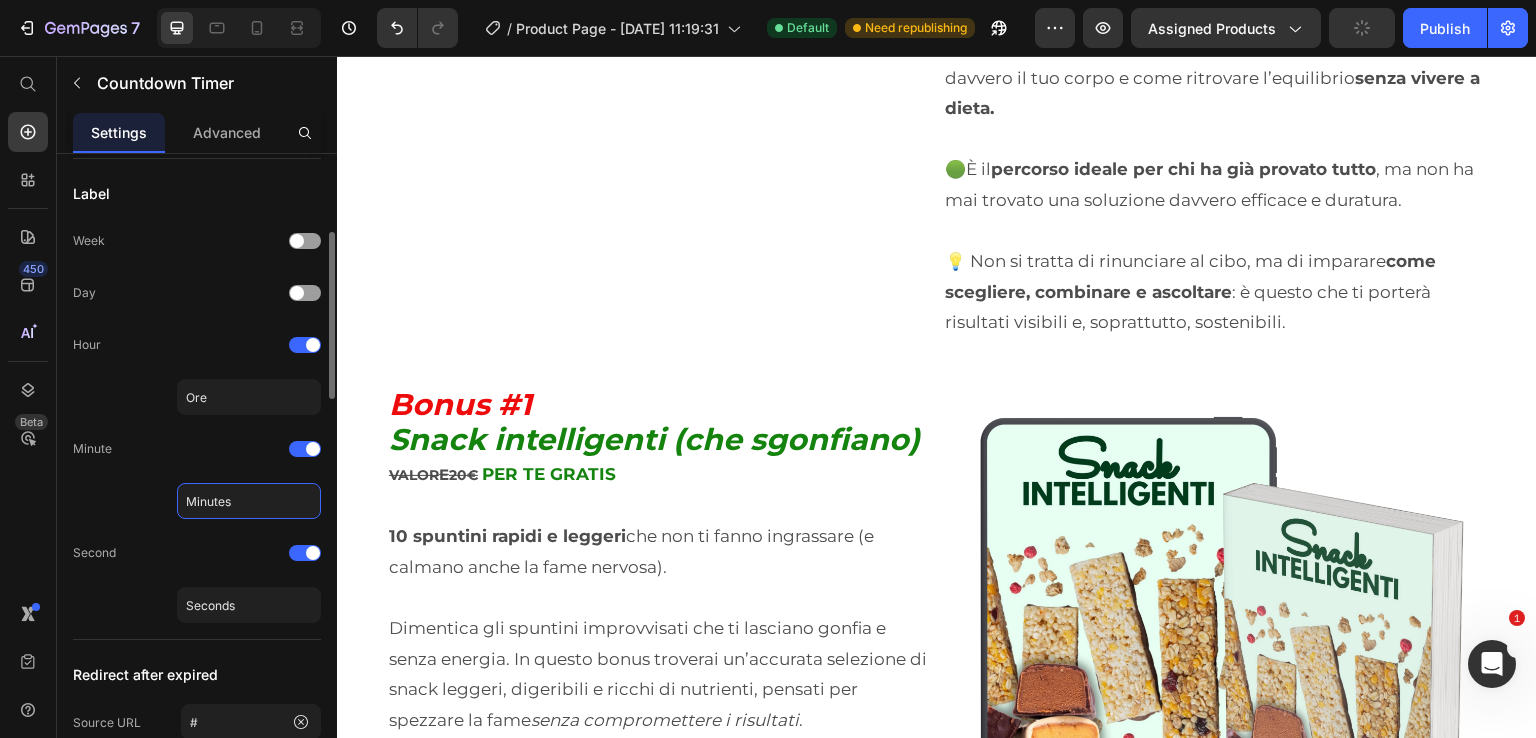 click on "Minutes" 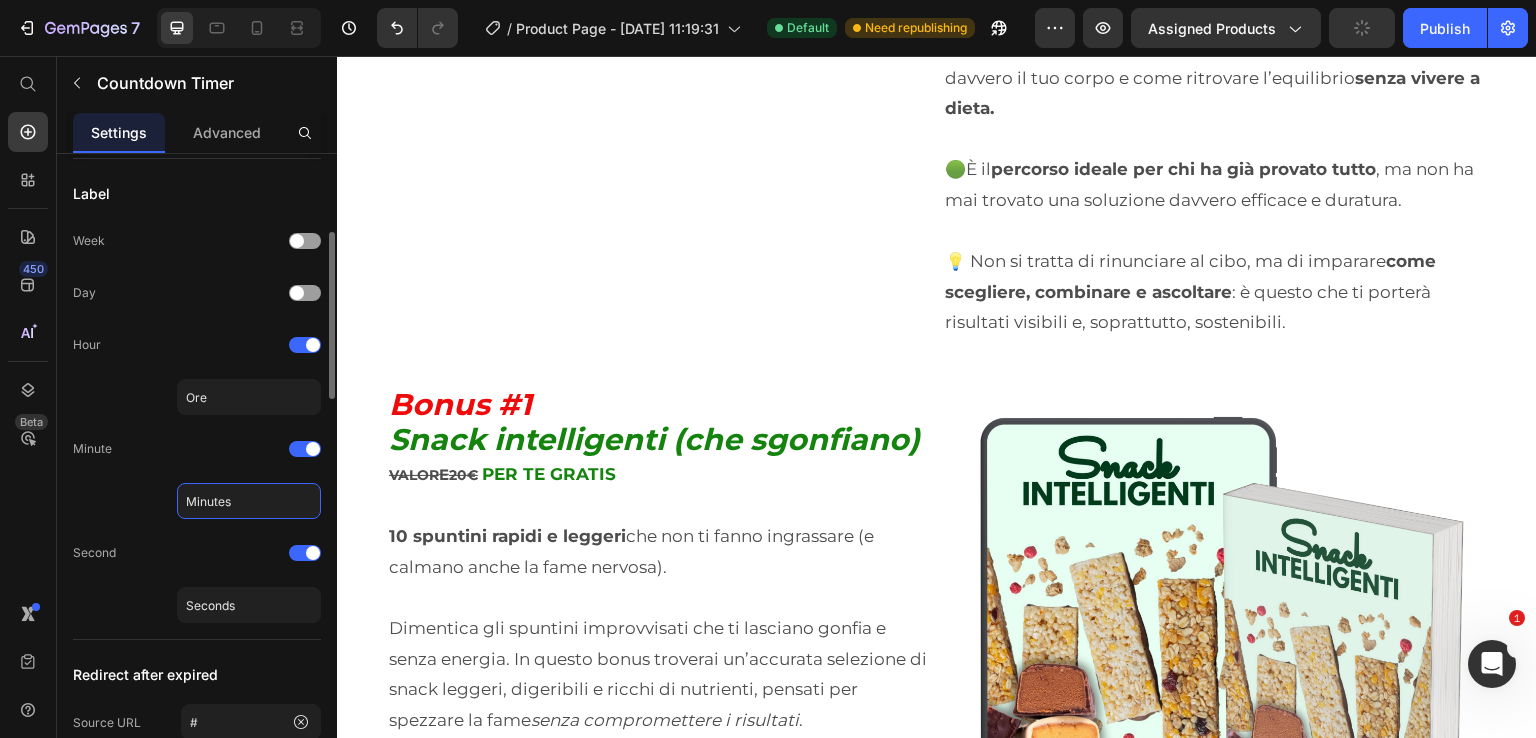 click on "Minutes" 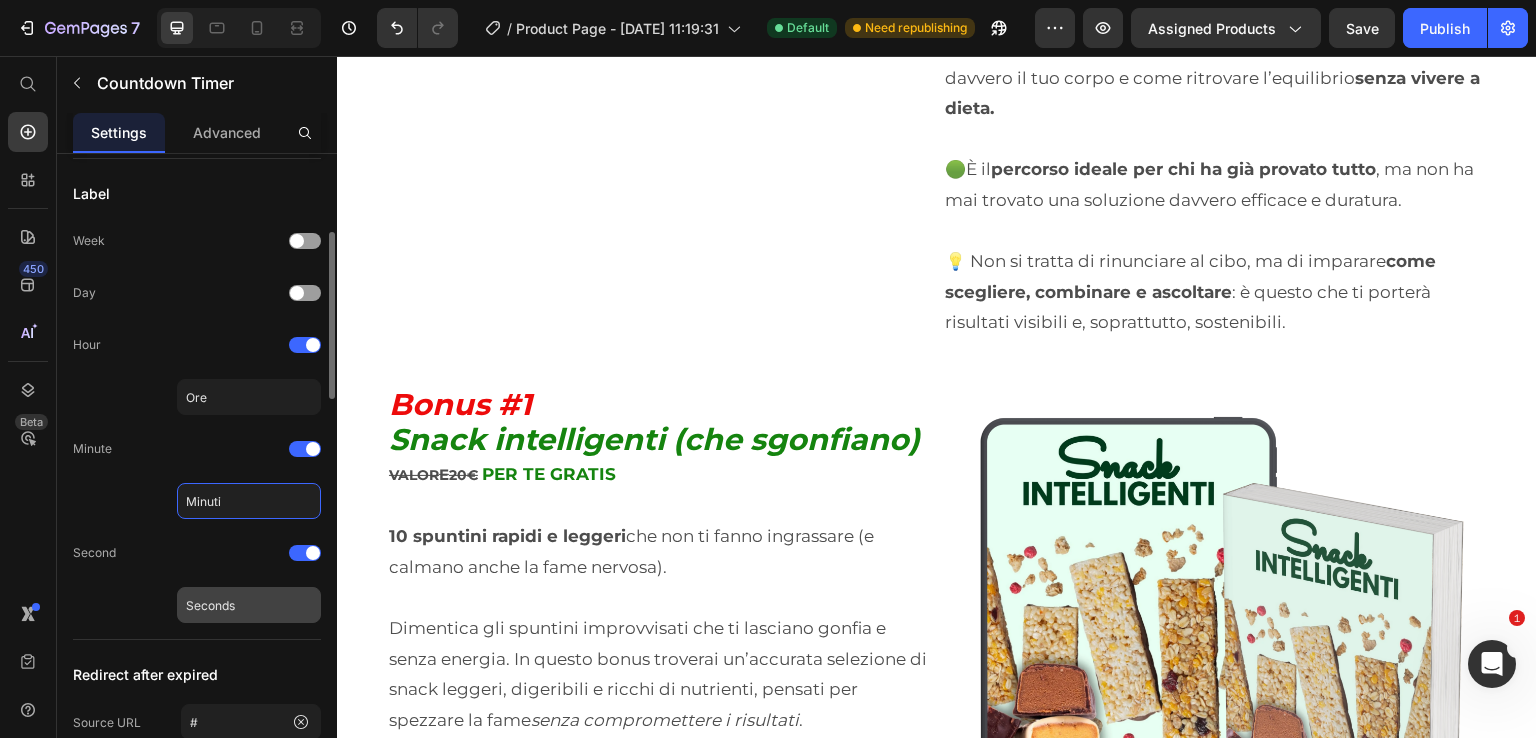 type on "Minuti" 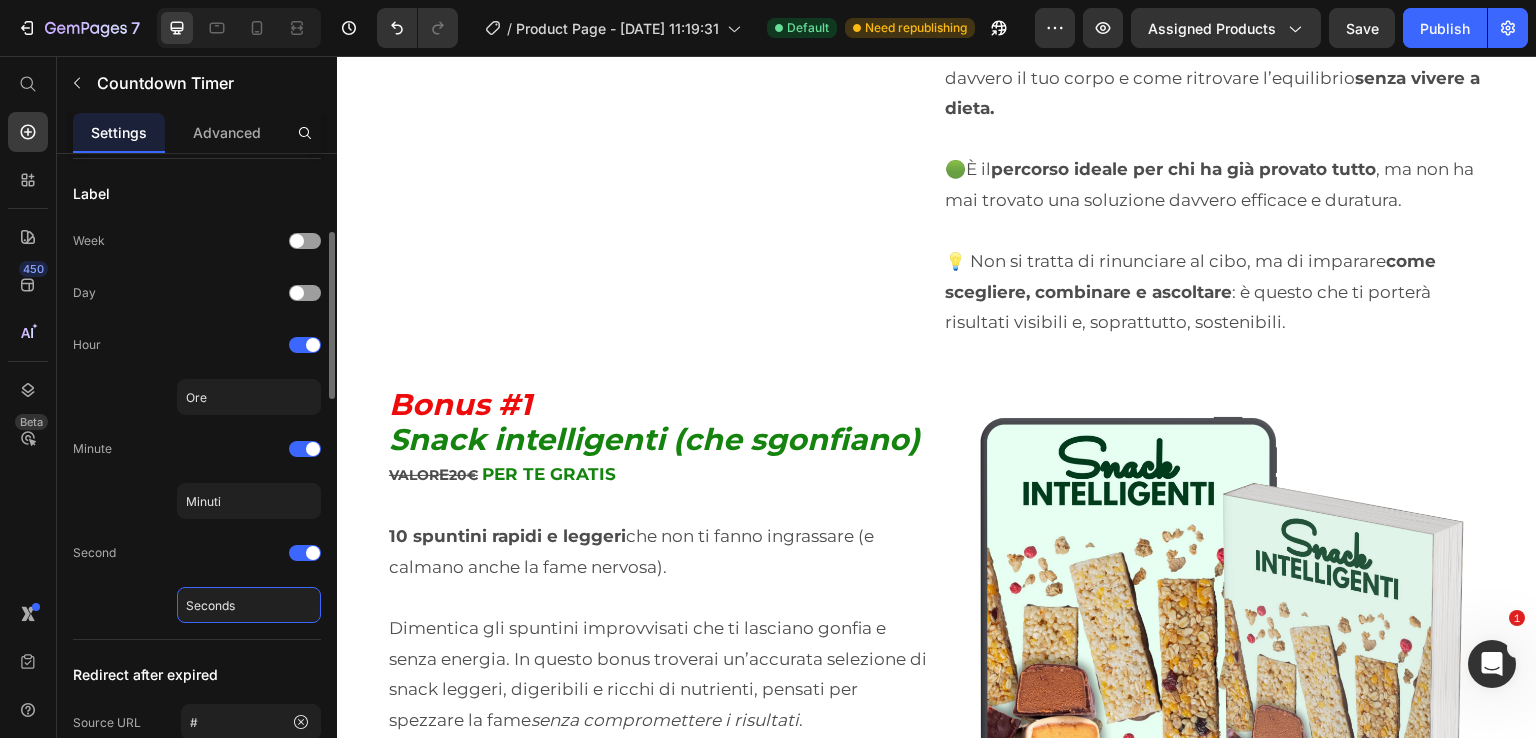 click on "Seconds" 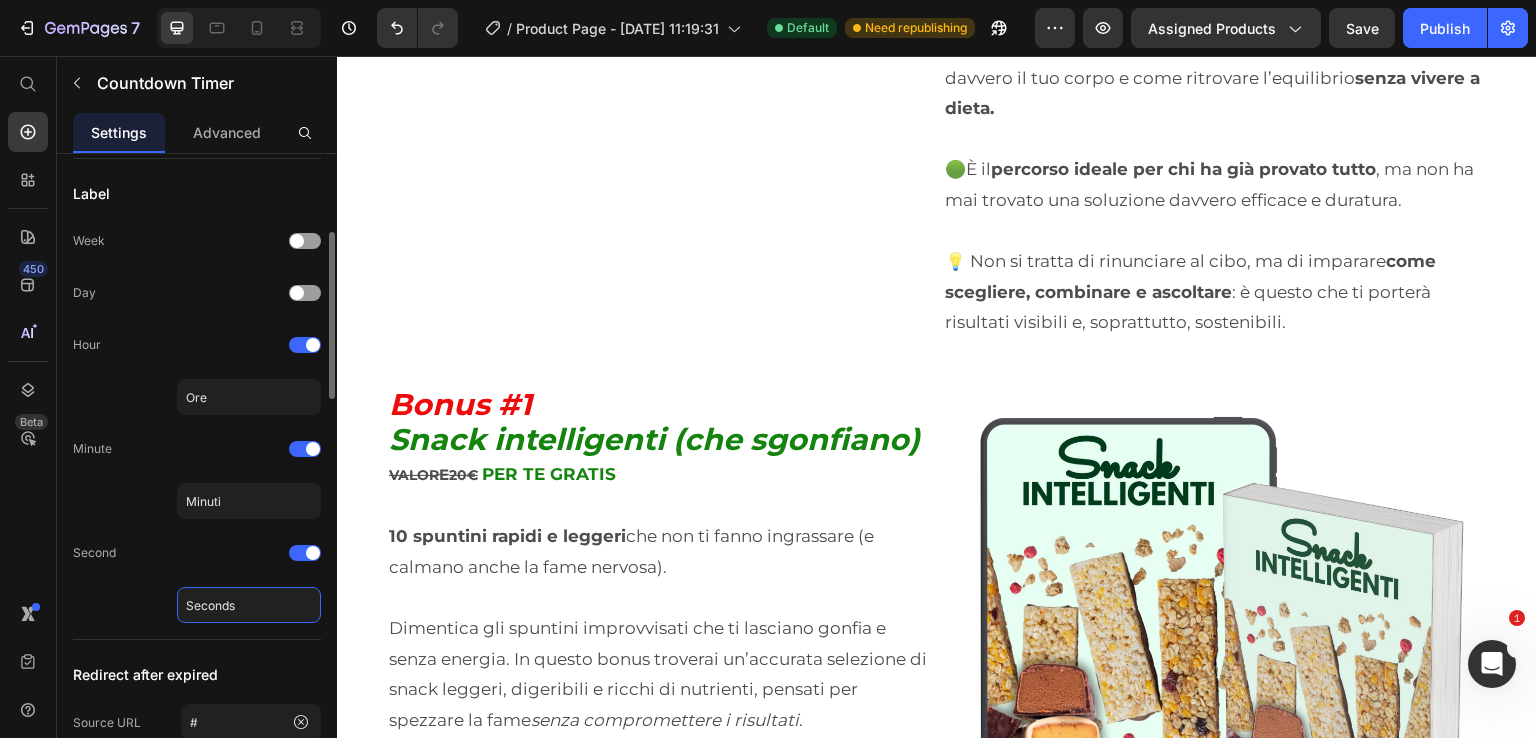 click on "Seconds" 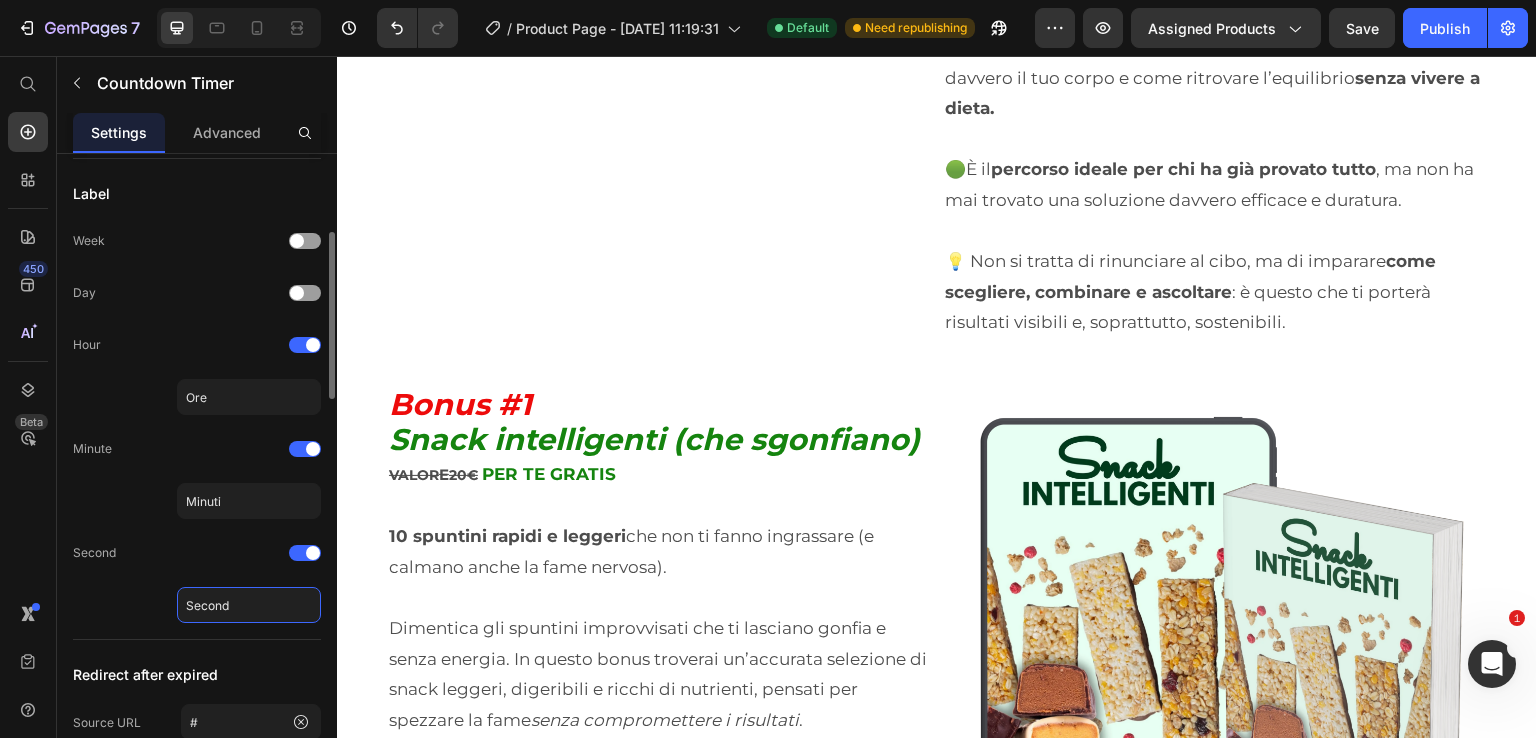 type on "Secondi" 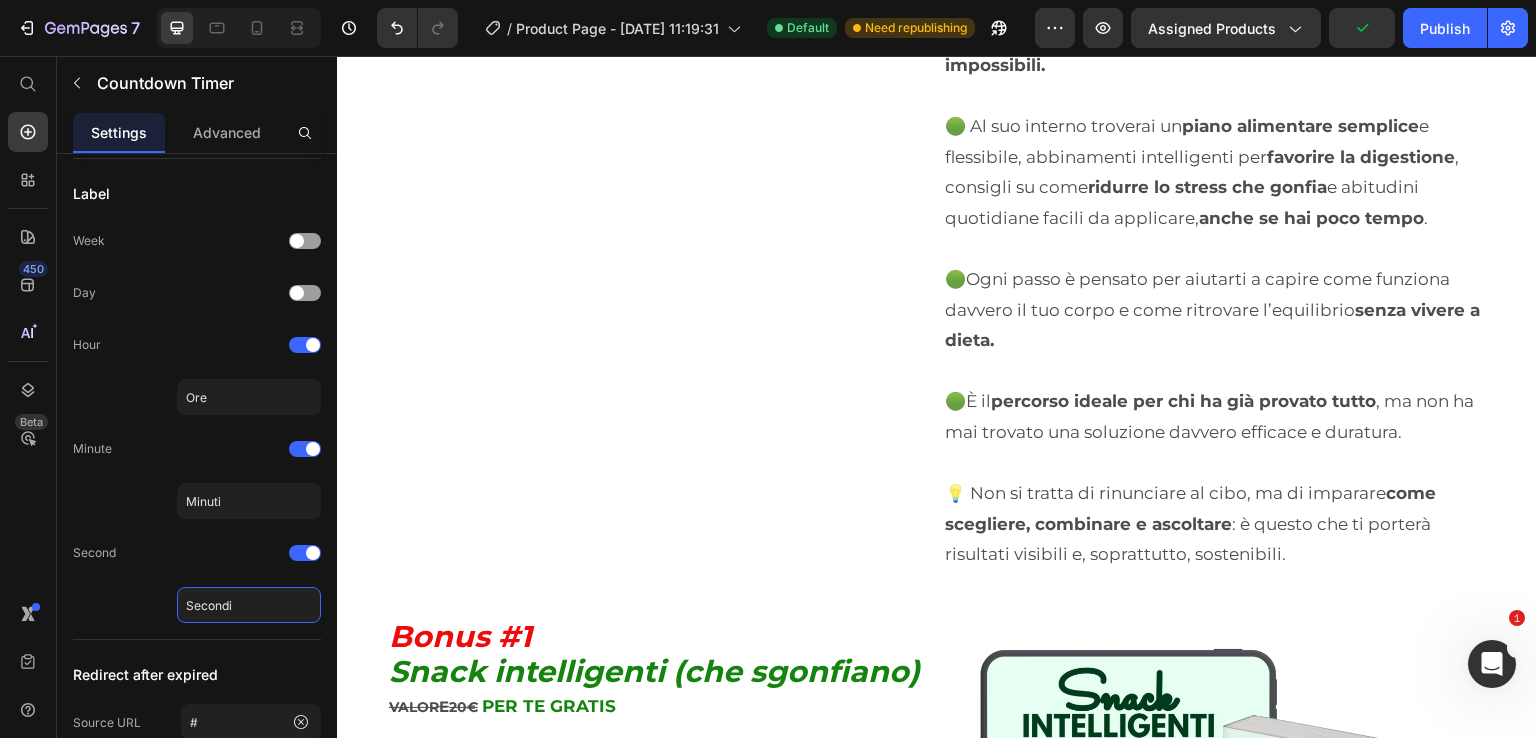 scroll, scrollTop: 5500, scrollLeft: 0, axis: vertical 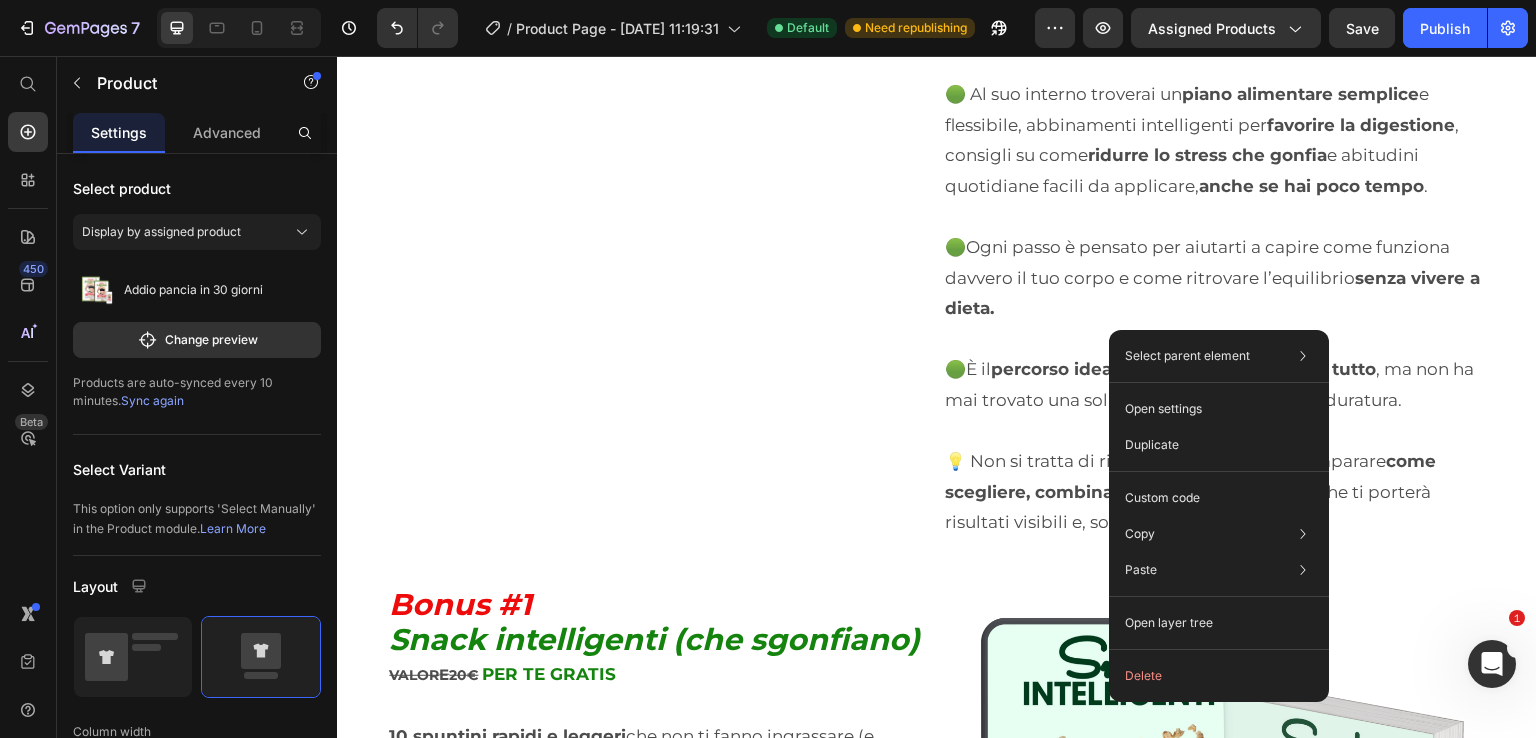 click at bounding box center (937, -1064) 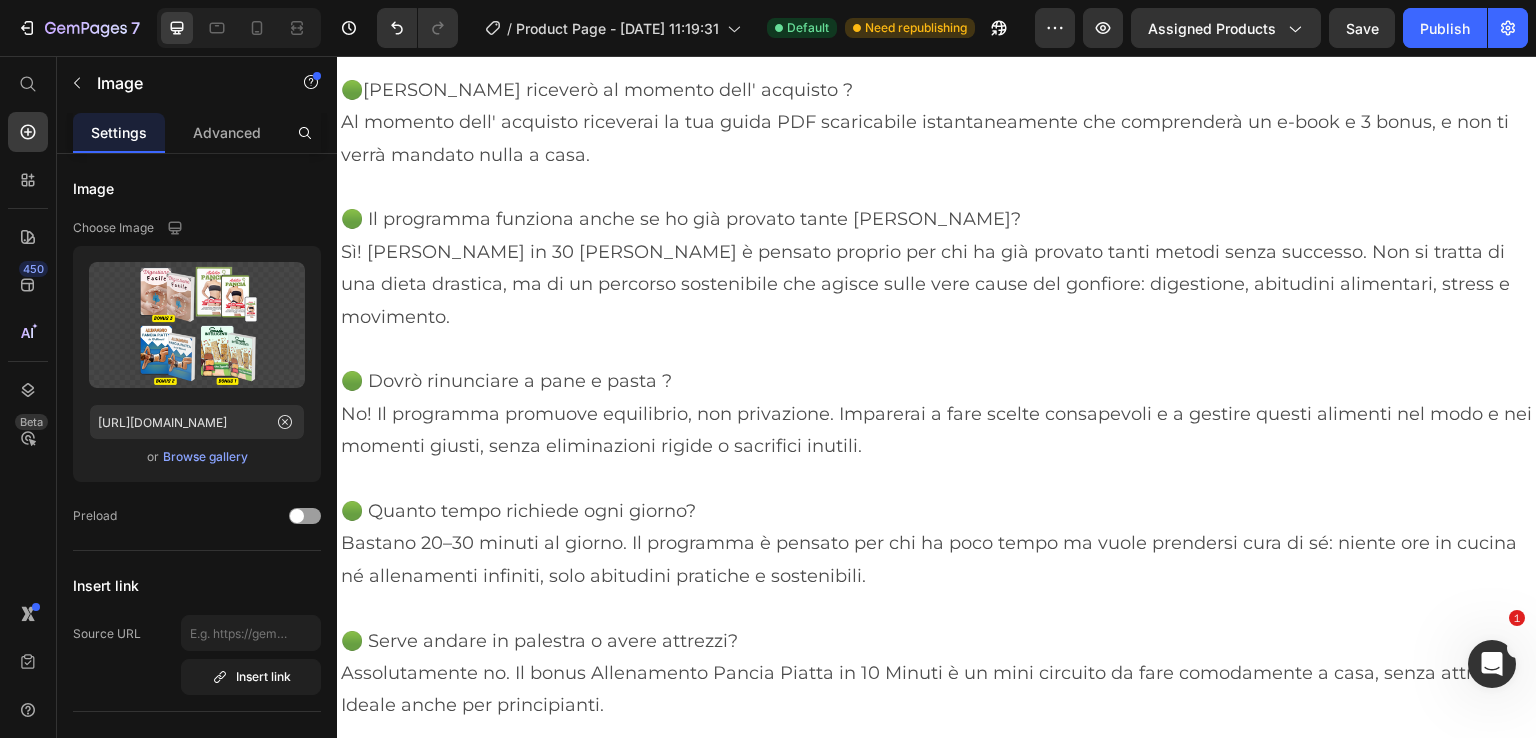 scroll, scrollTop: 10400, scrollLeft: 0, axis: vertical 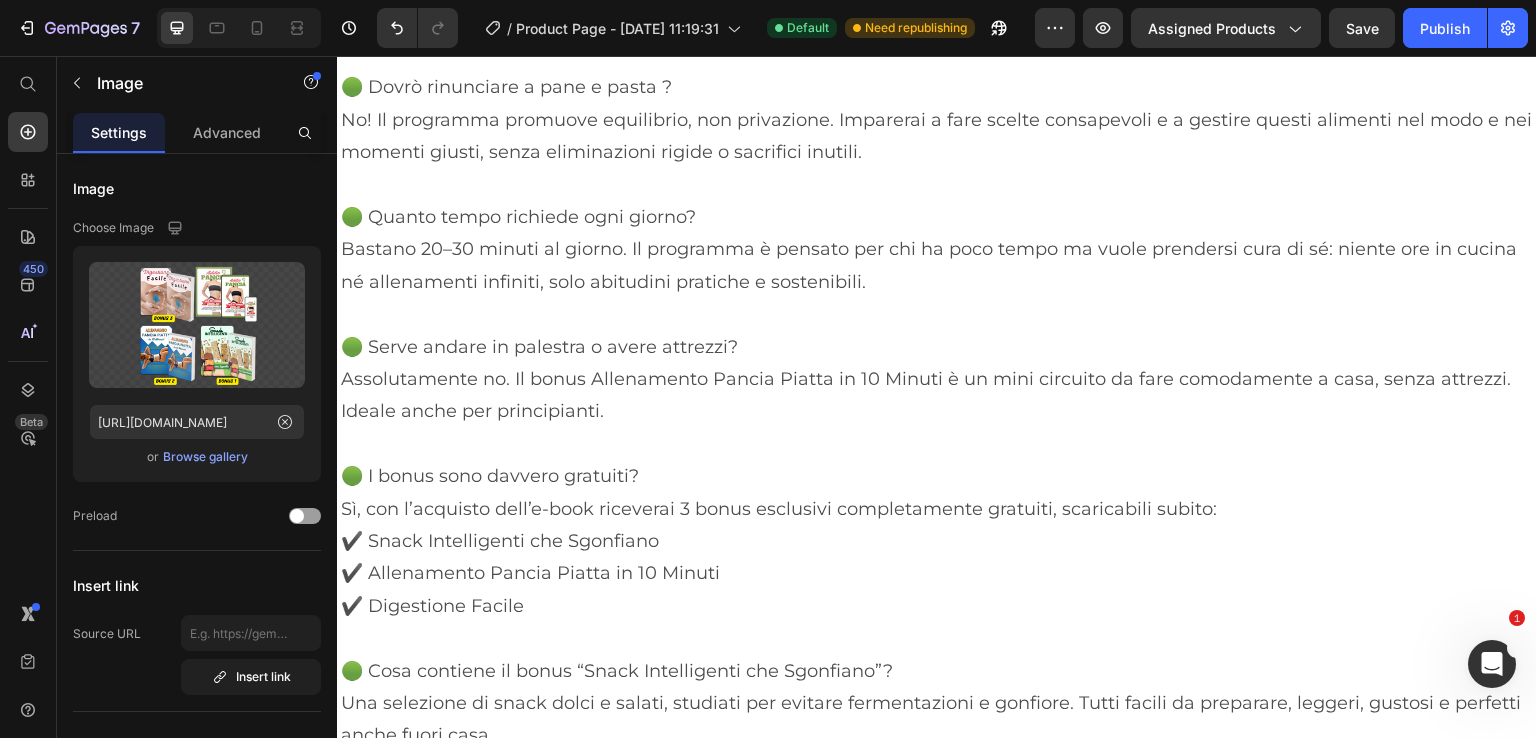 click on "Scarica ora la tua guida" at bounding box center (939, -878) 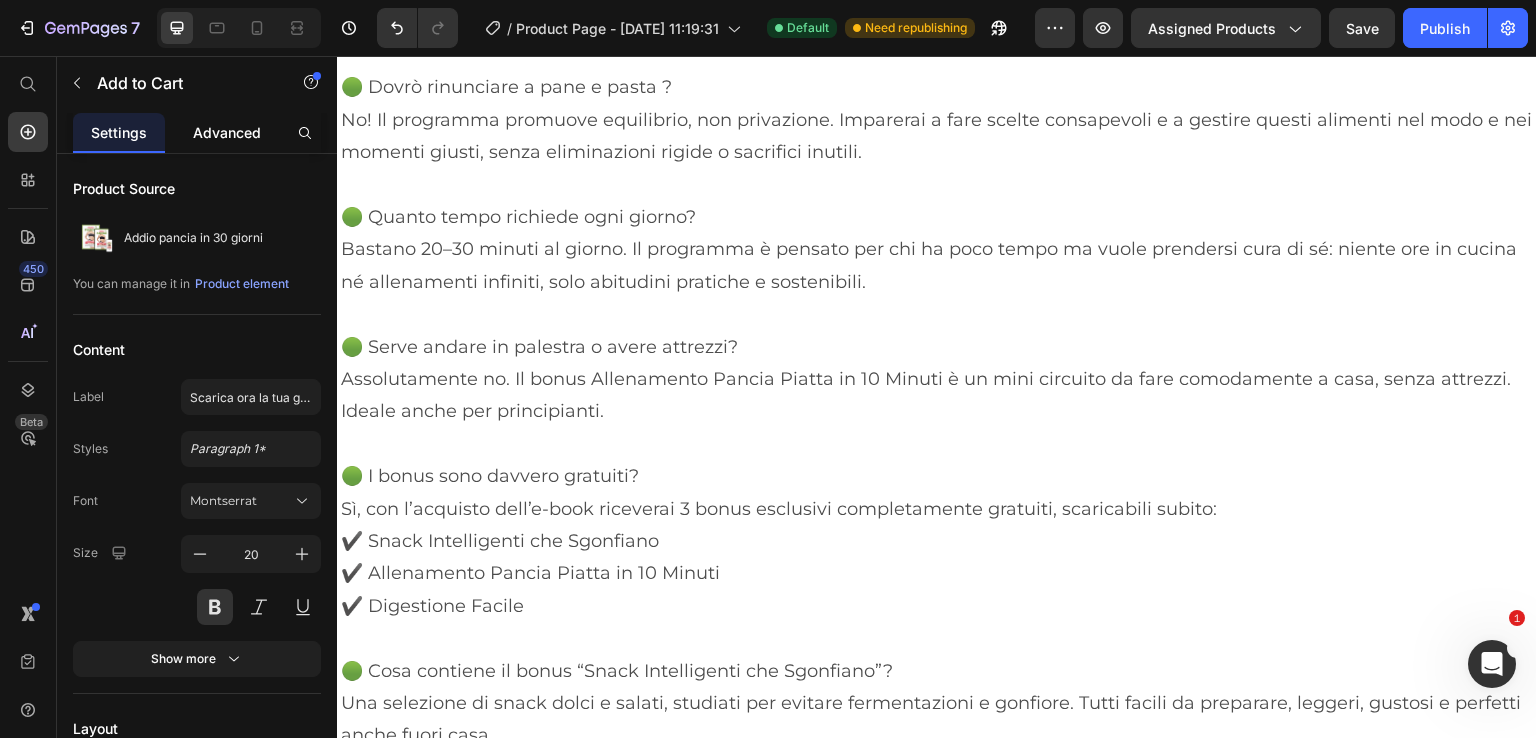 click on "Advanced" at bounding box center (227, 132) 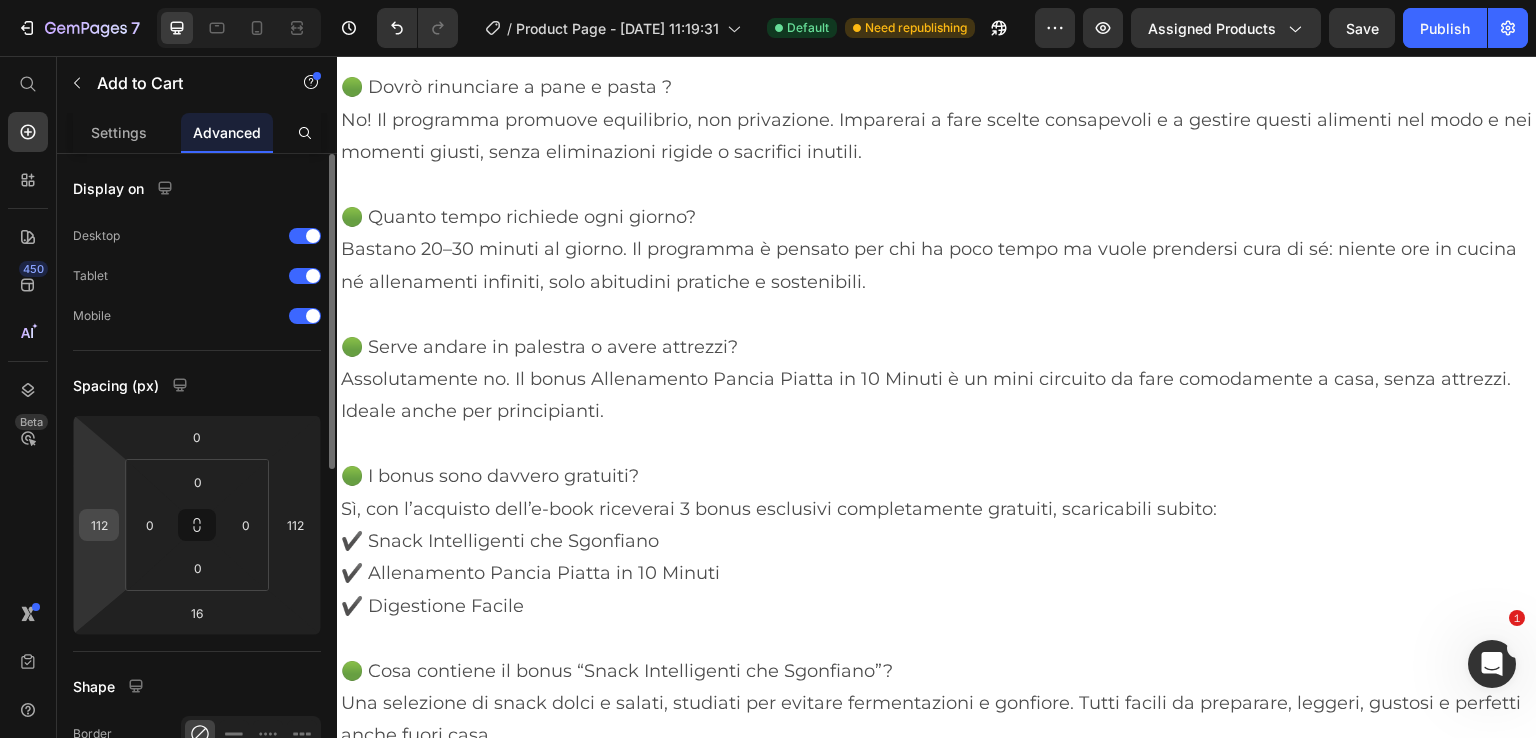 click on "112" at bounding box center [99, 525] 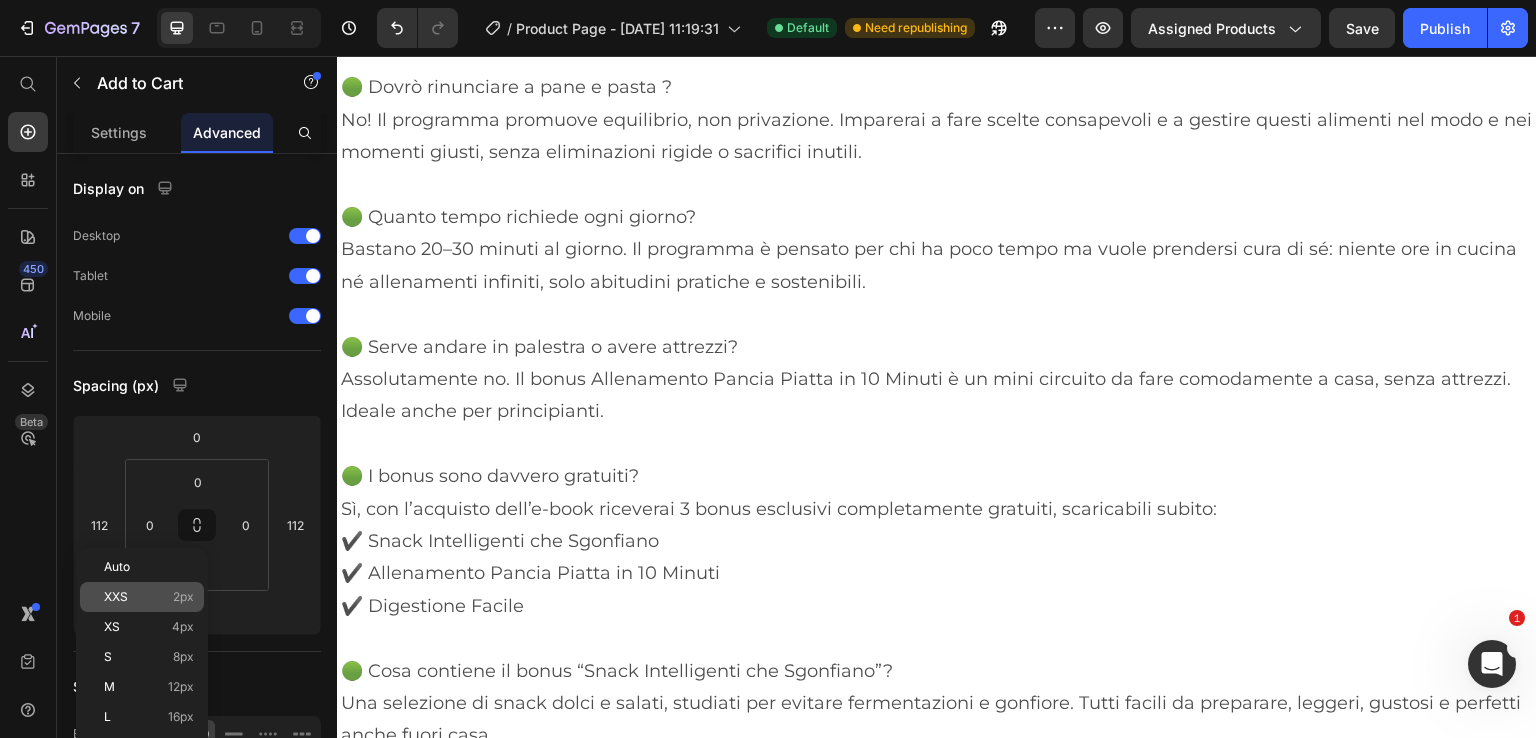 click on "XXS" at bounding box center (116, 597) 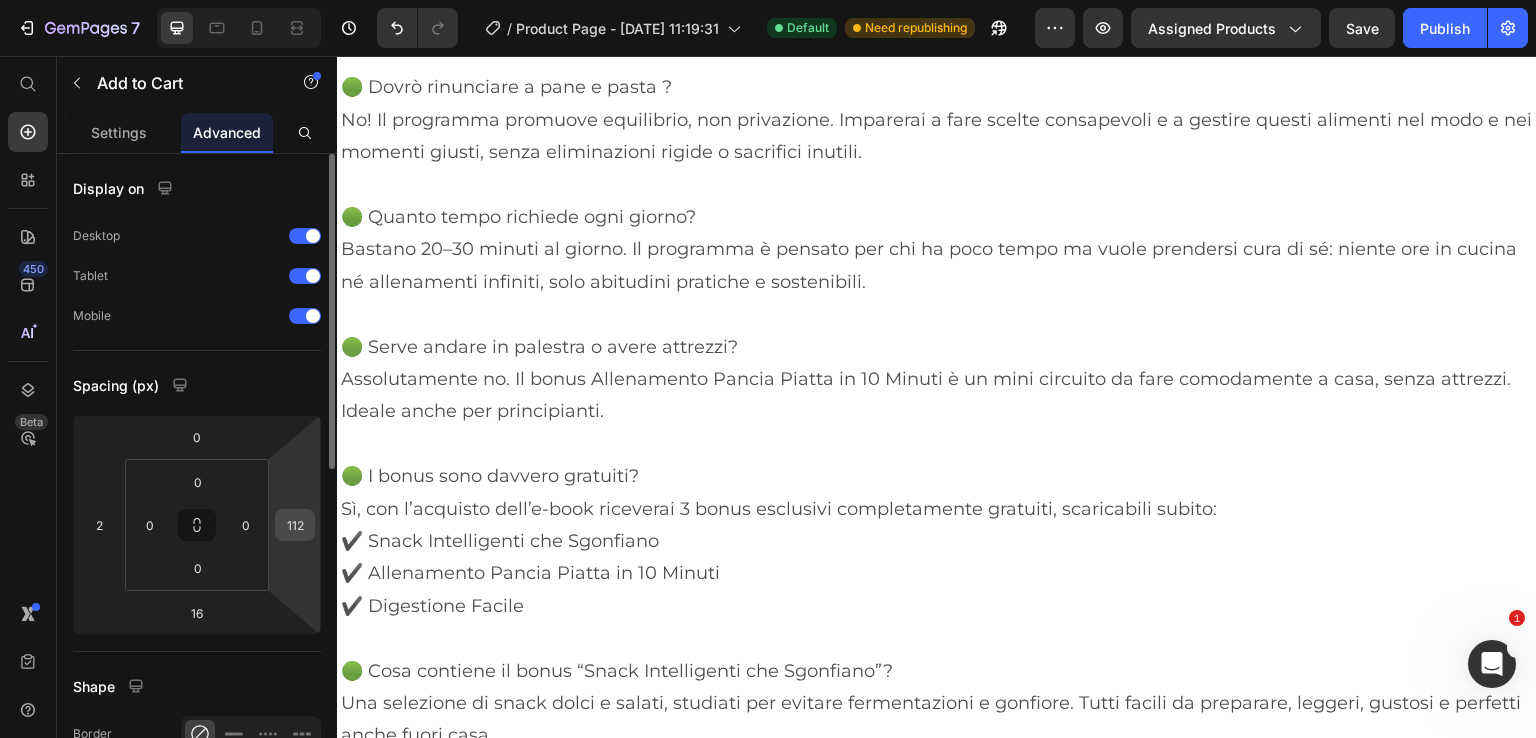 click on "112" at bounding box center [295, 525] 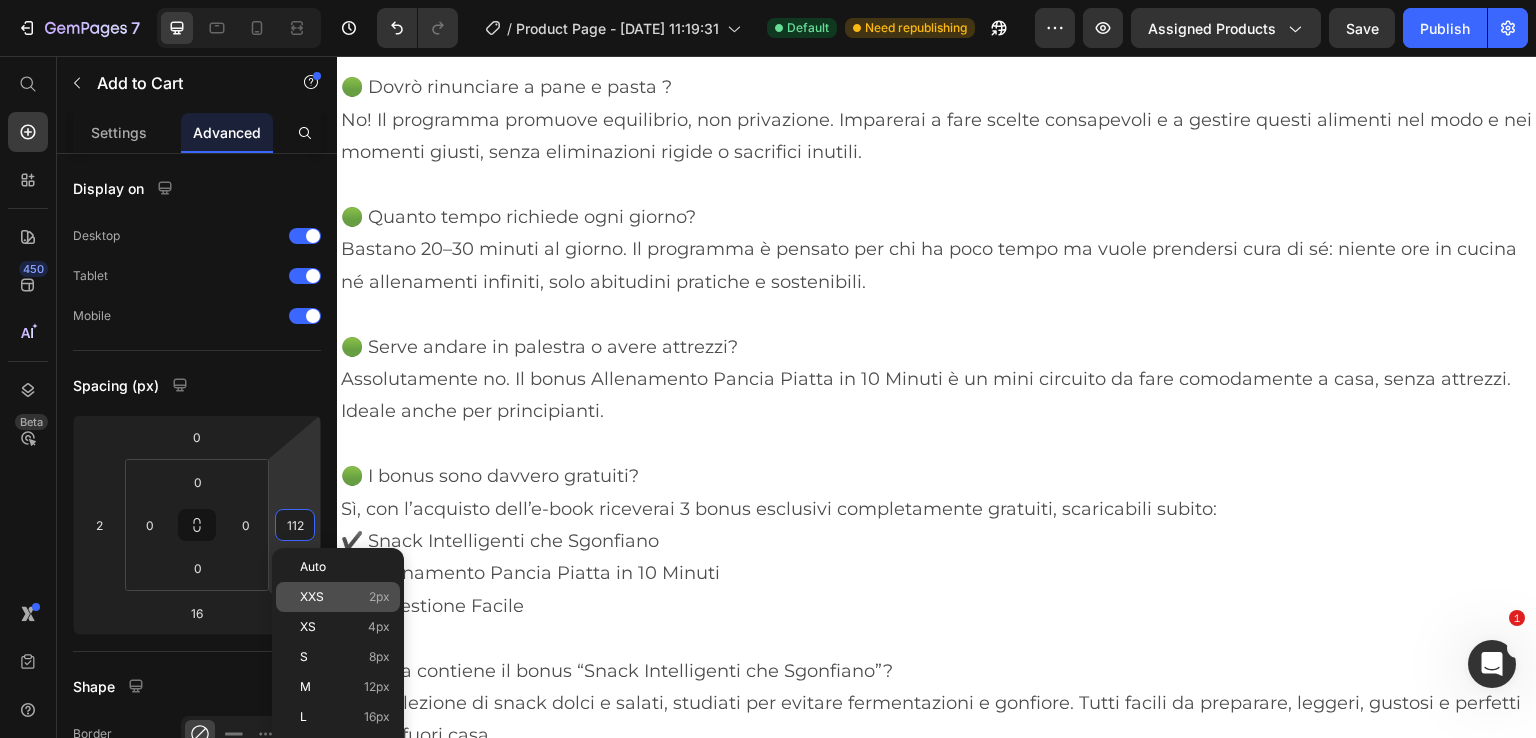 click on "XXS" at bounding box center (312, 597) 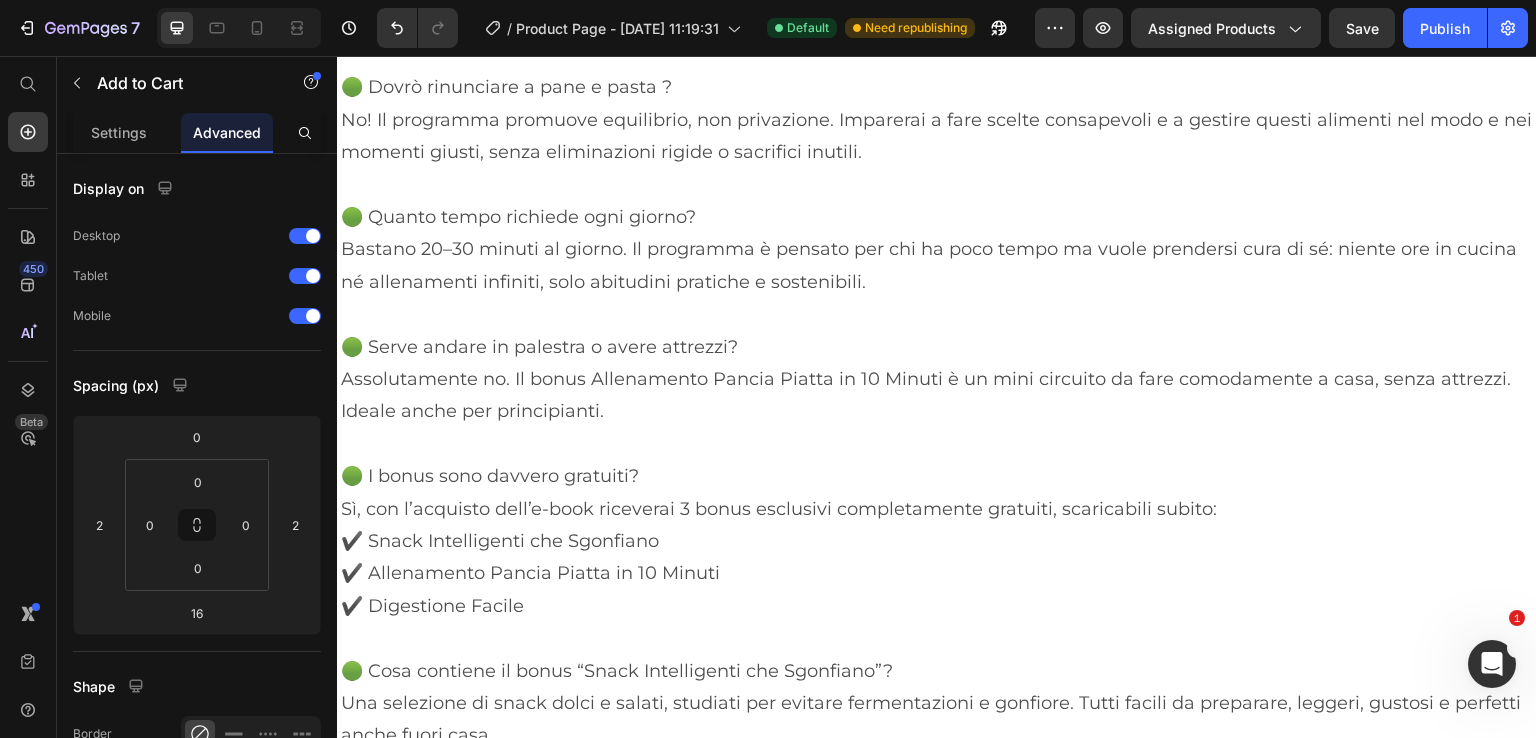 click on "Scarica ora la tua guida" at bounding box center (939, -878) 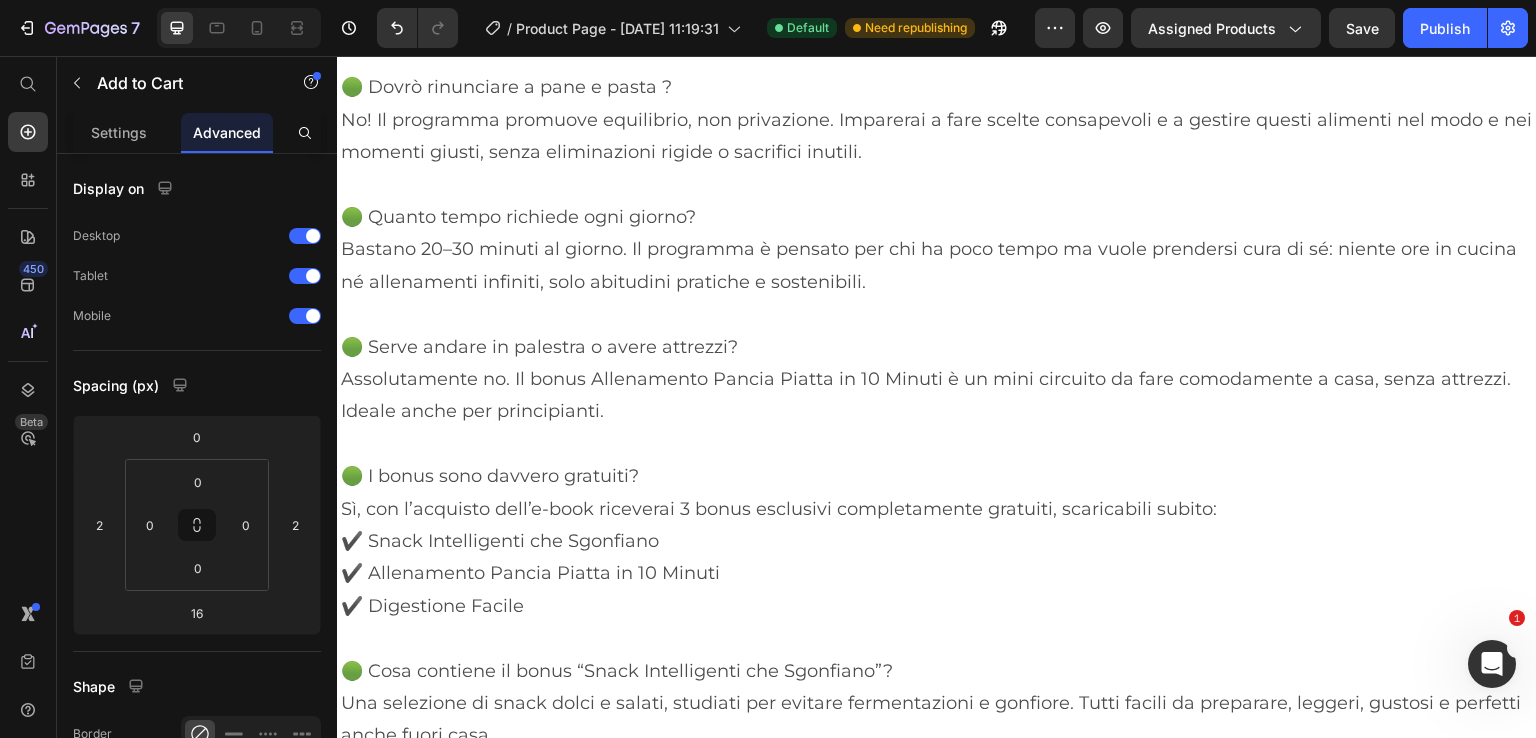 scroll, scrollTop: 10600, scrollLeft: 0, axis: vertical 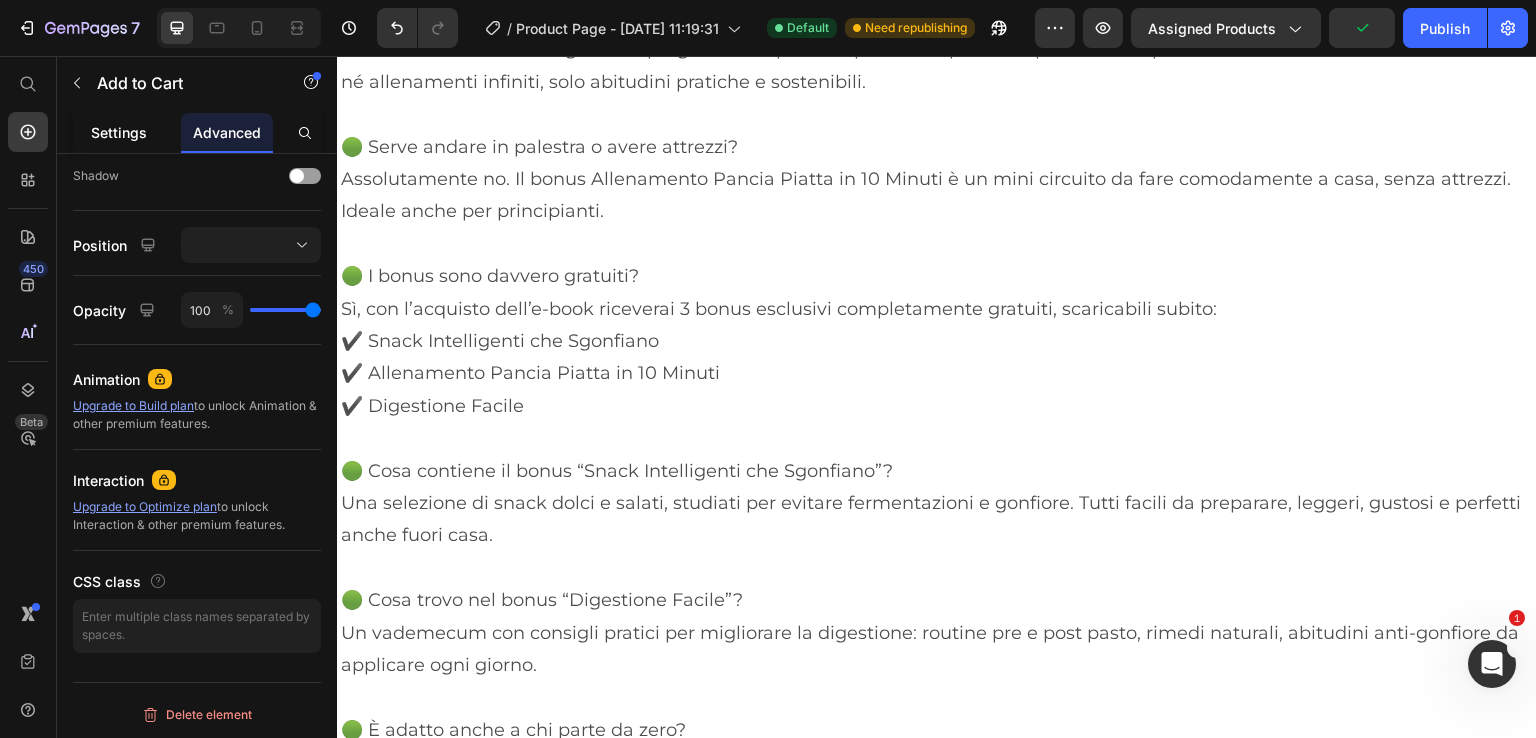 click on "Settings" at bounding box center [119, 132] 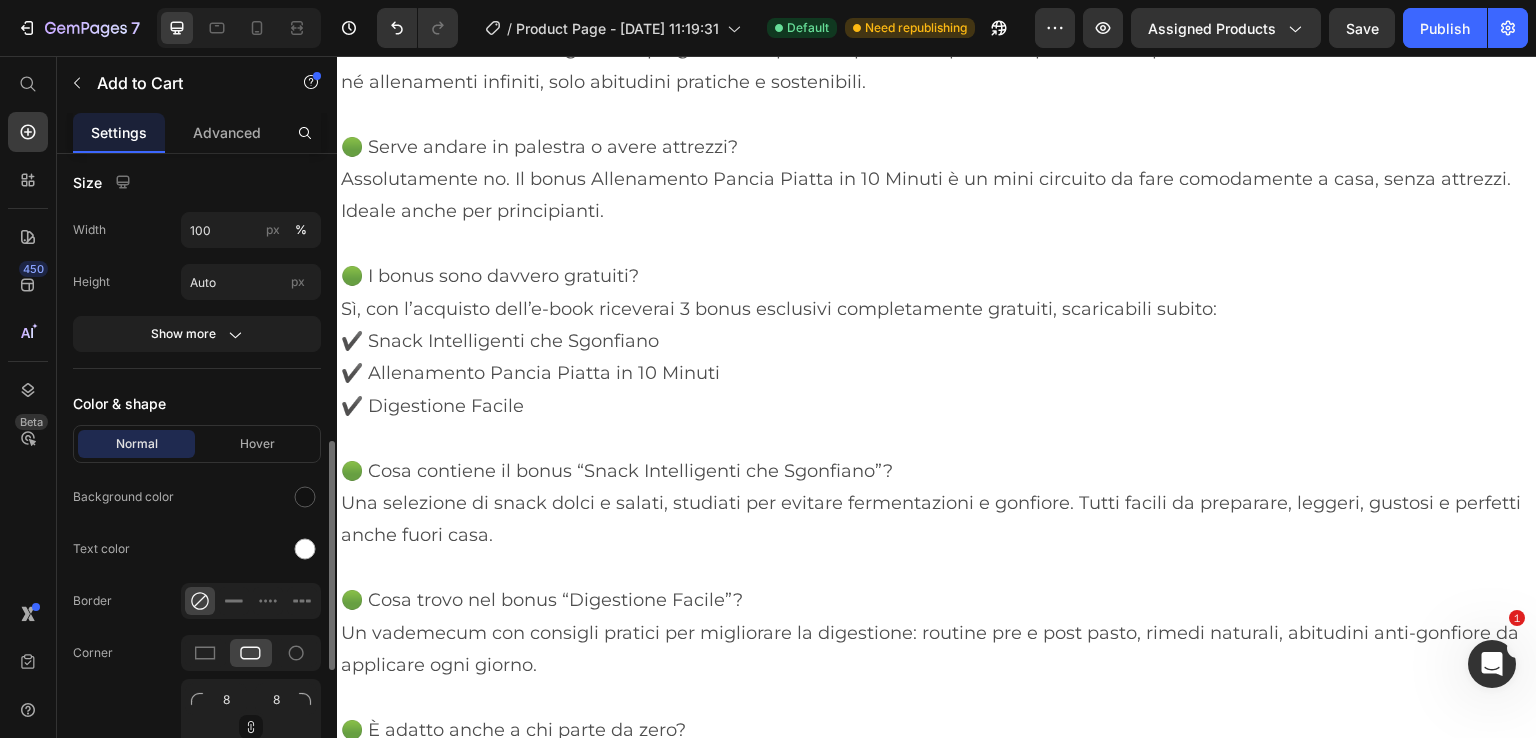 scroll, scrollTop: 1100, scrollLeft: 0, axis: vertical 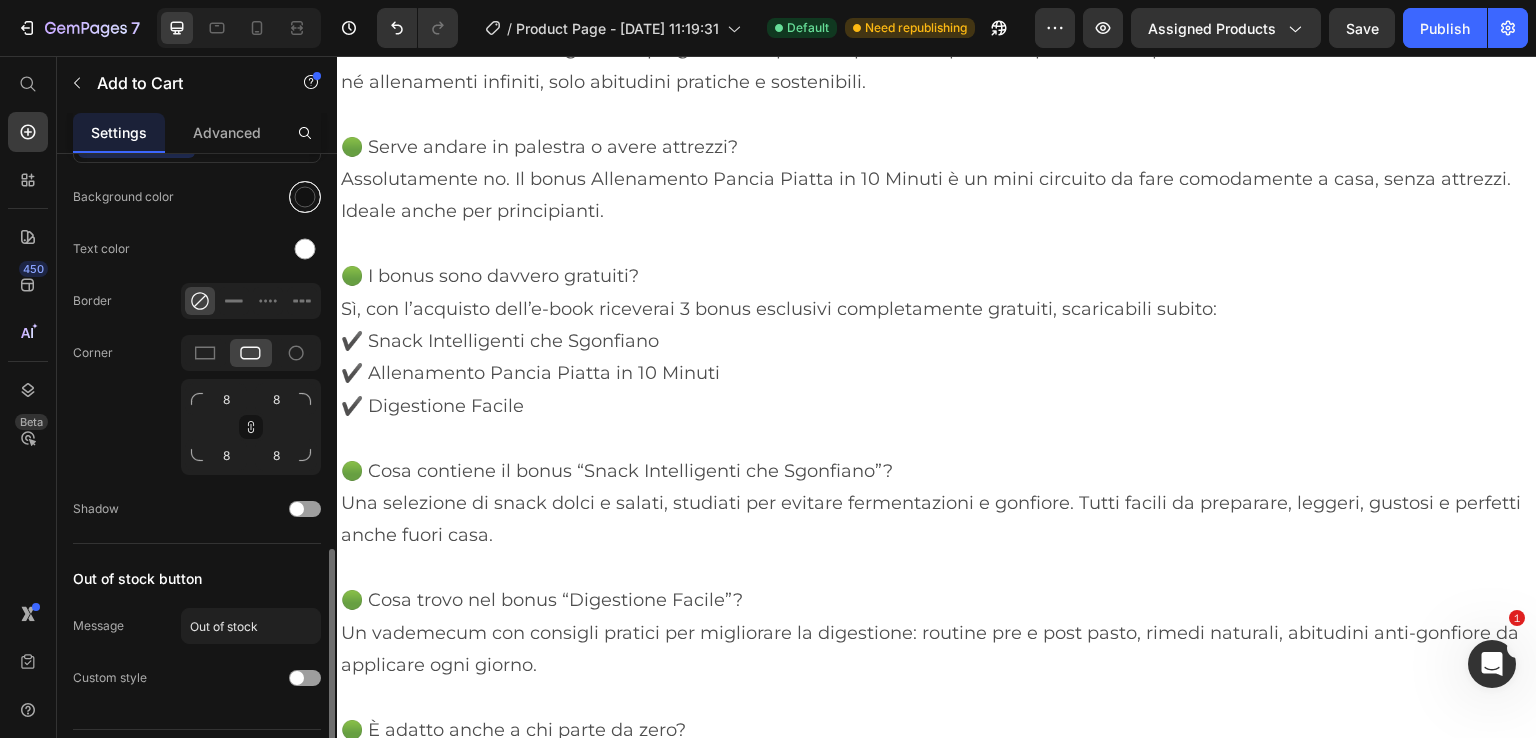 click at bounding box center (305, 197) 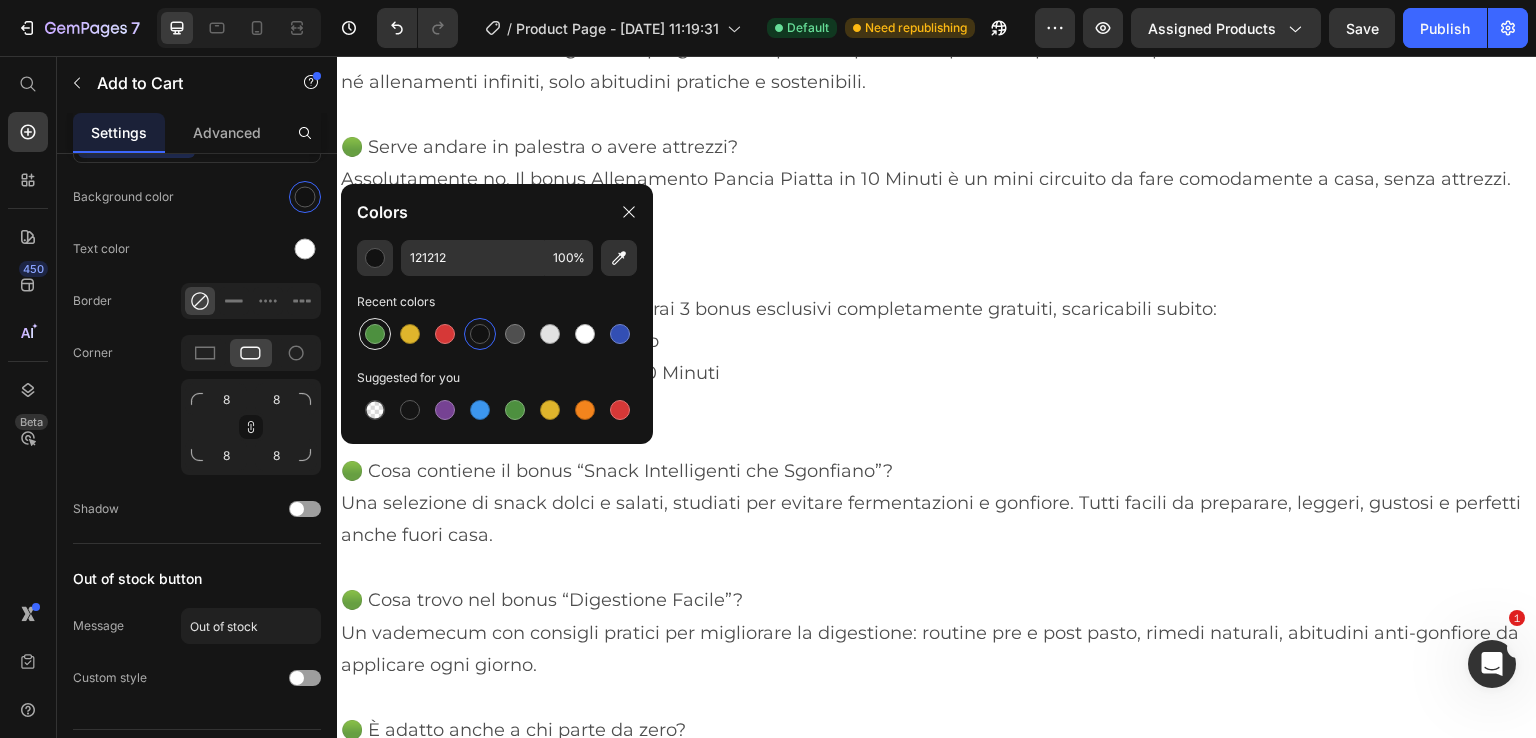 click at bounding box center (375, 334) 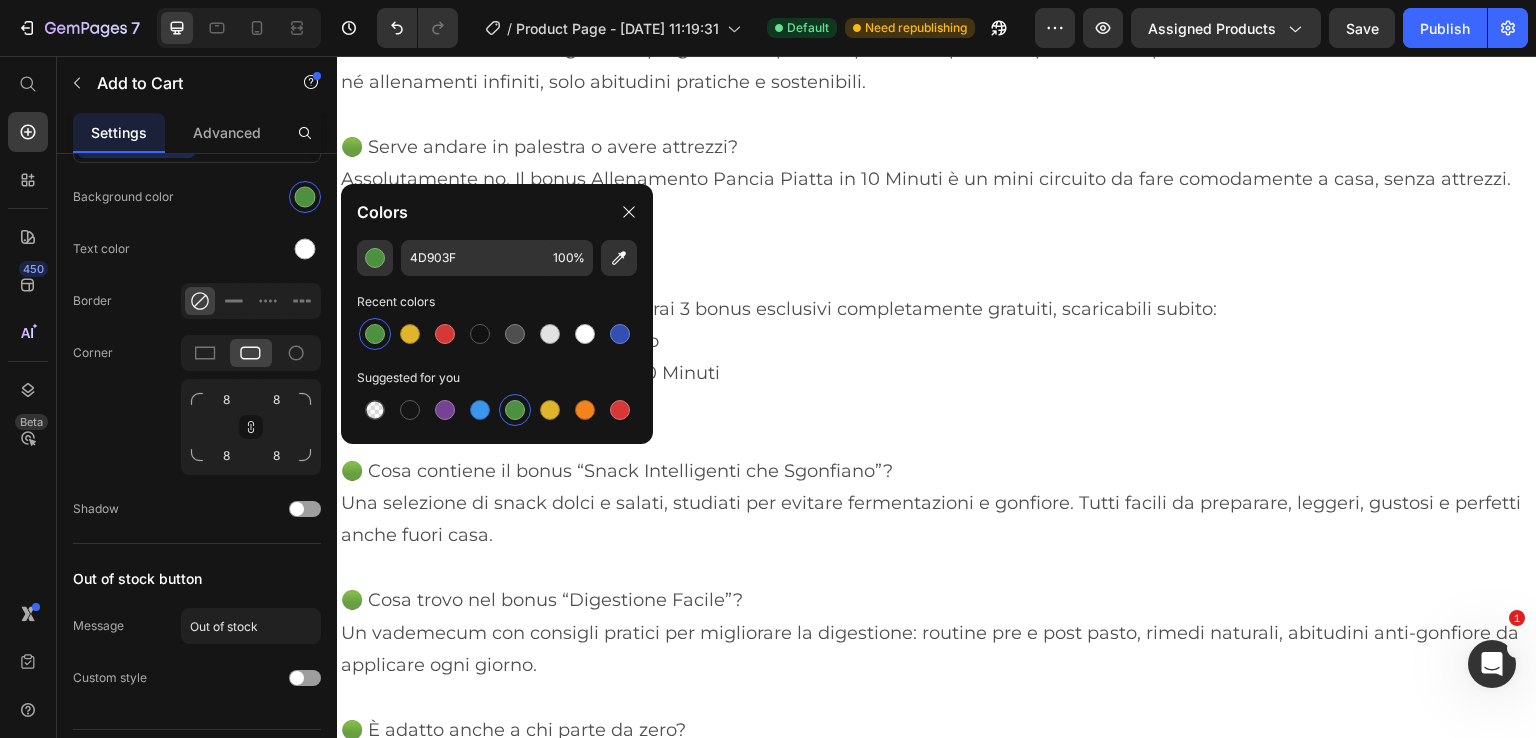 click on "Scarica ora la tua guida" at bounding box center (939, -1078) 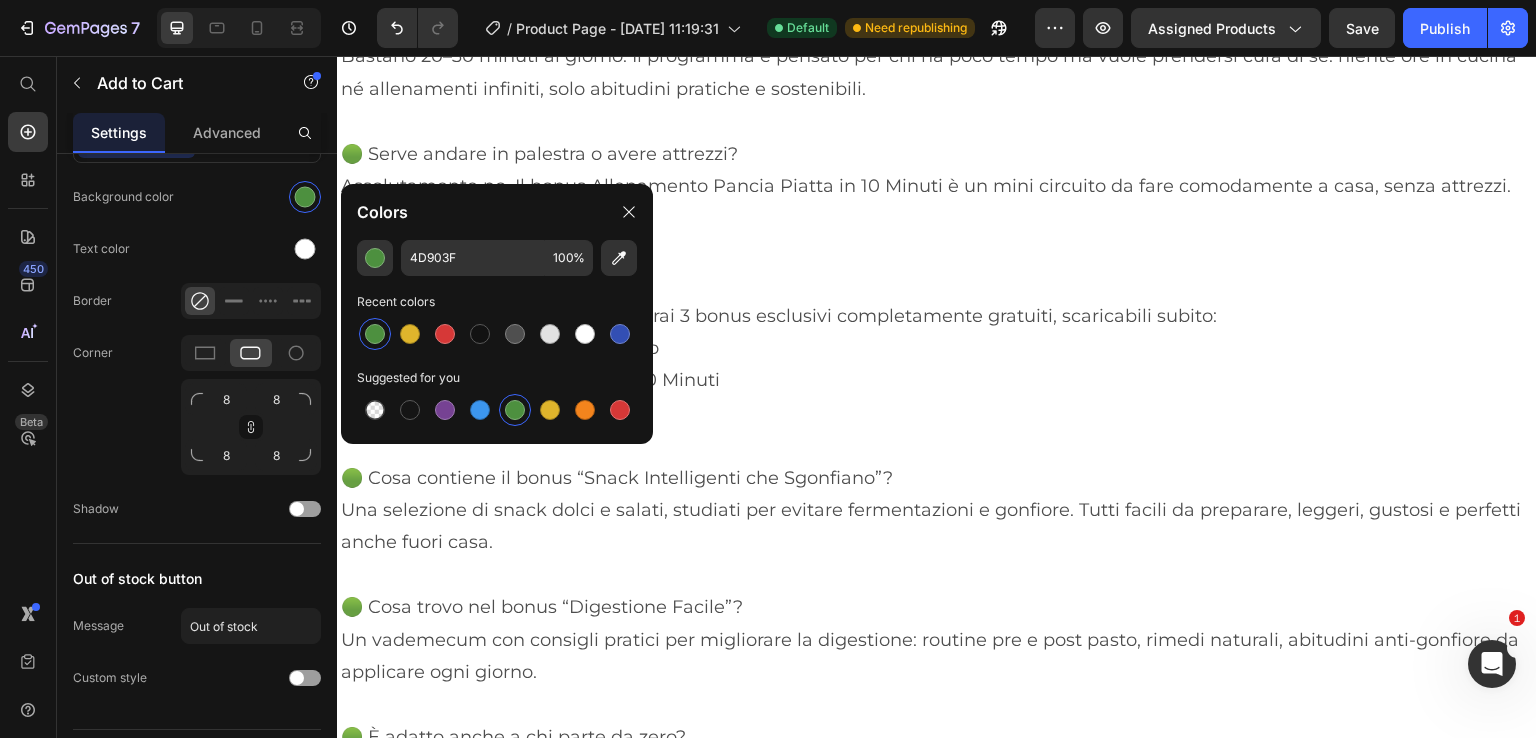 scroll, scrollTop: 10589, scrollLeft: 0, axis: vertical 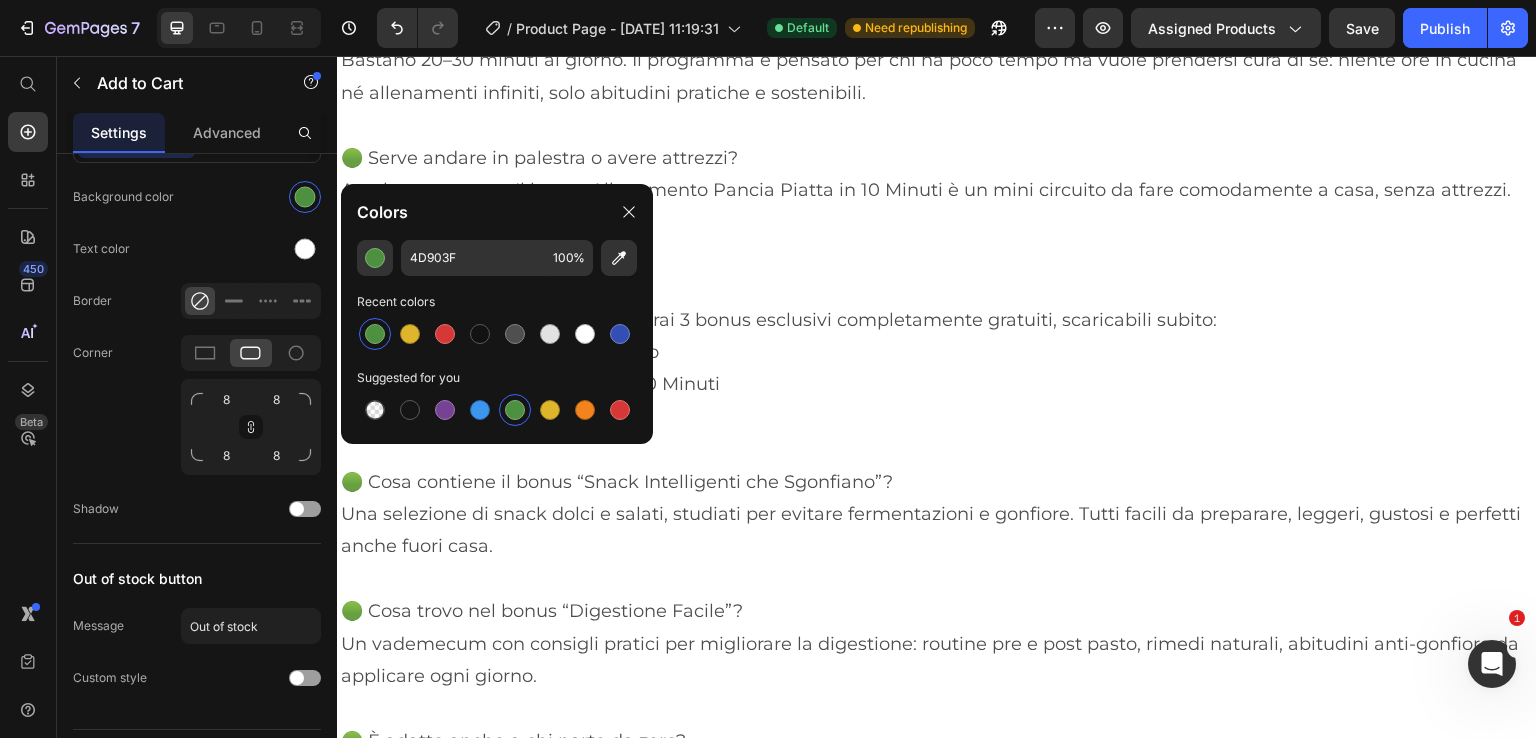 click on "Image Sgonfia o rimborsata ! Heading   Segui i nostri consigli passo passo e se in 30 giorni non ti sentirai sgonfia e con la pancia piatta ti rimborsiamo l'intero importo !   Text Block Row" at bounding box center (937, -688) 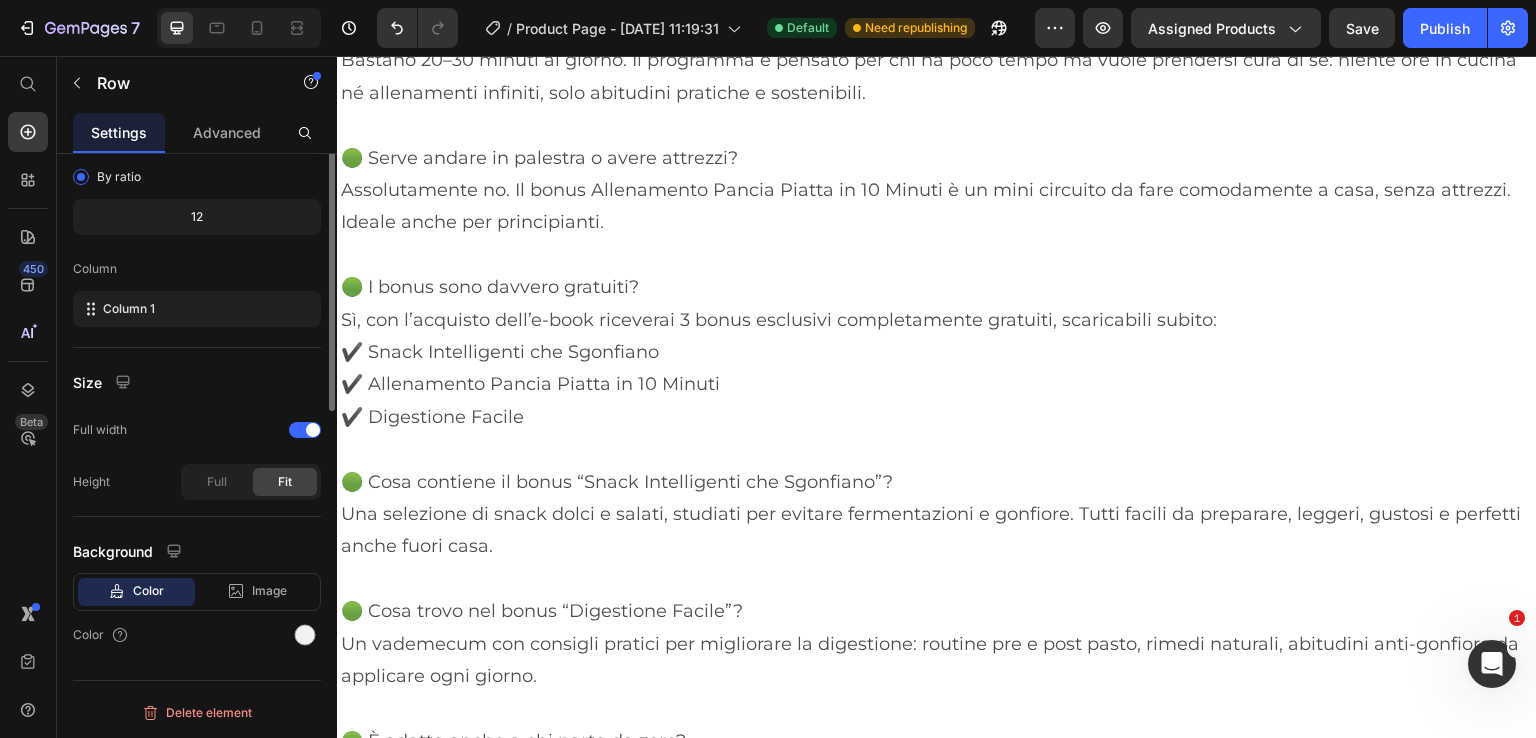 scroll, scrollTop: 0, scrollLeft: 0, axis: both 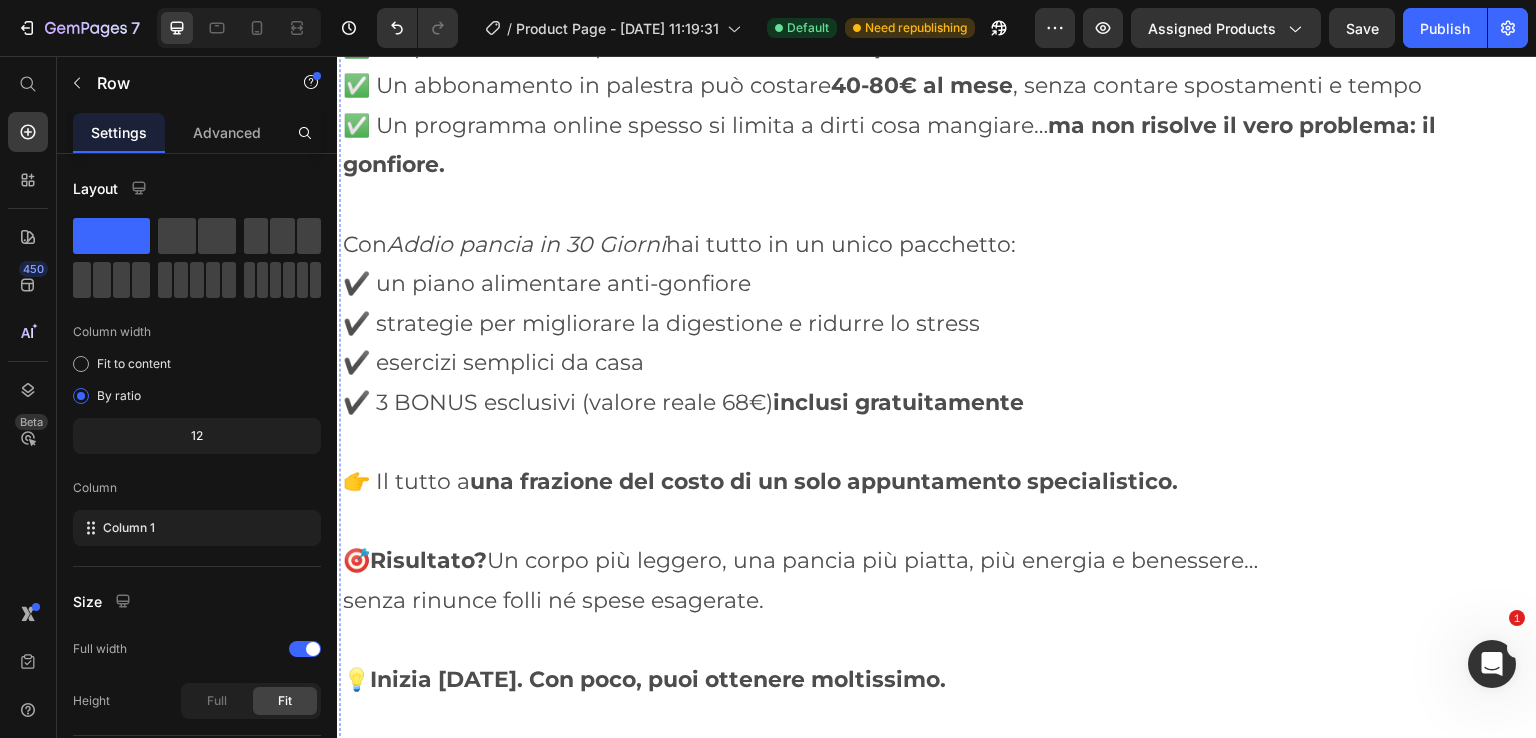 click on "Ordina entro la scadenza e avrai 3 bonus del vaolre di 68€ gratis !" at bounding box center (939, -577) 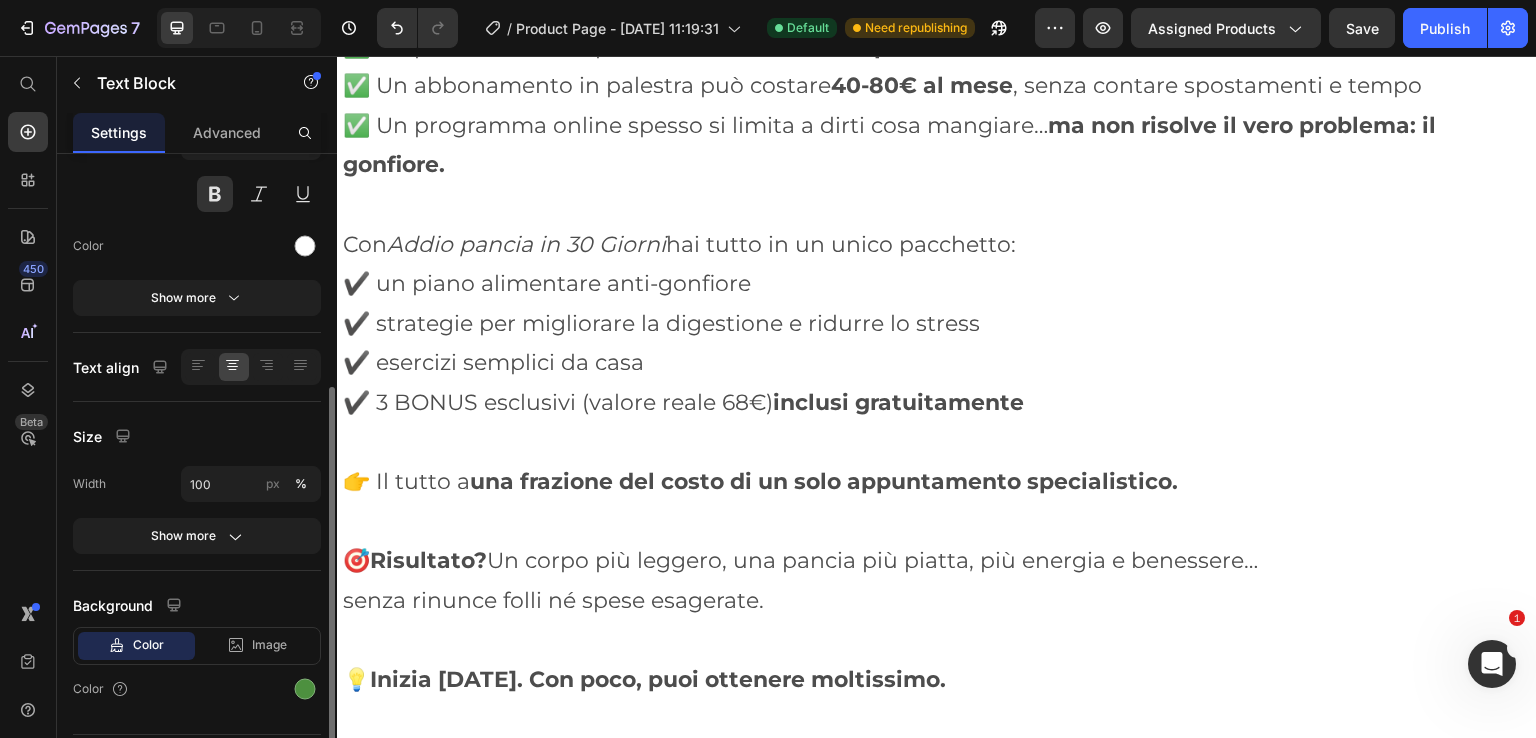 scroll, scrollTop: 252, scrollLeft: 0, axis: vertical 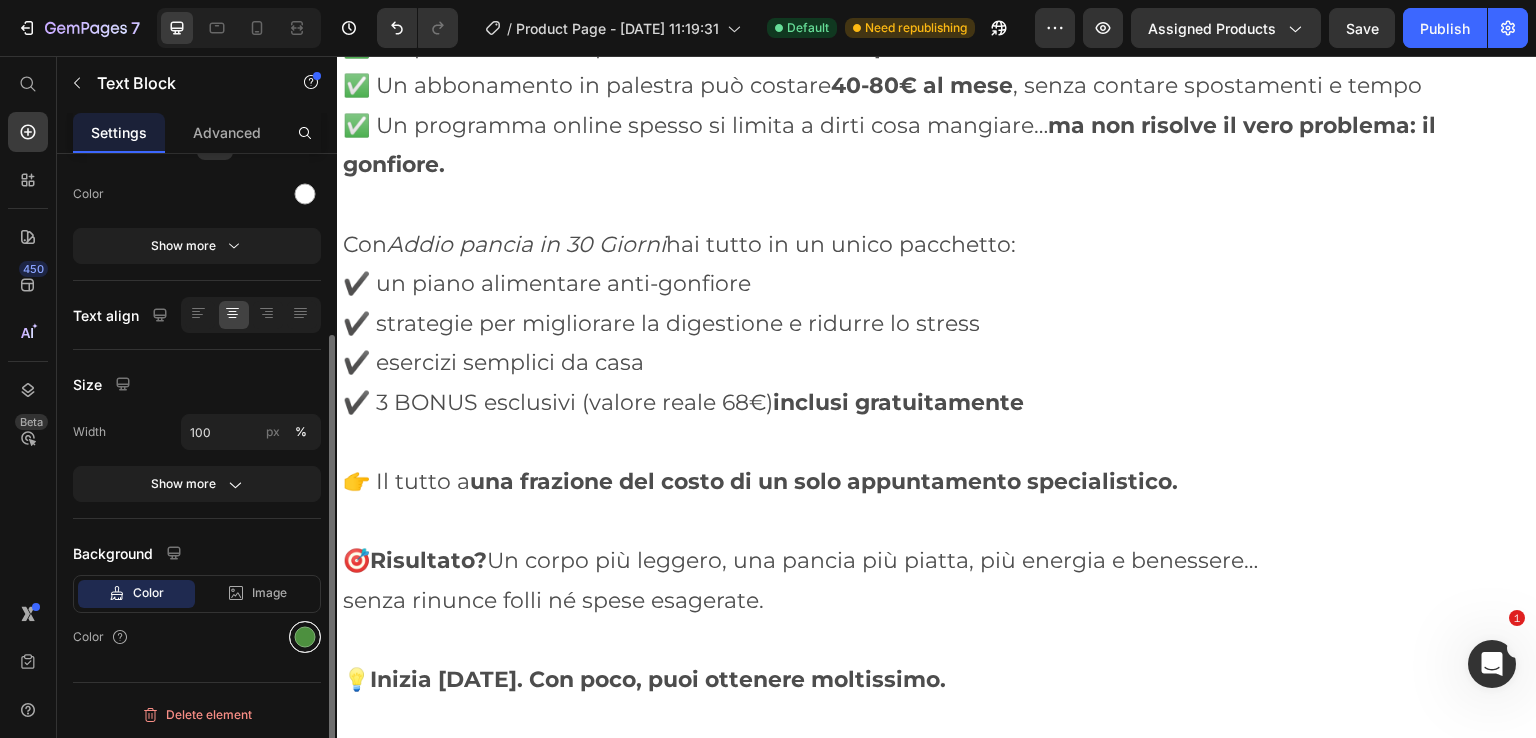 click at bounding box center (305, 637) 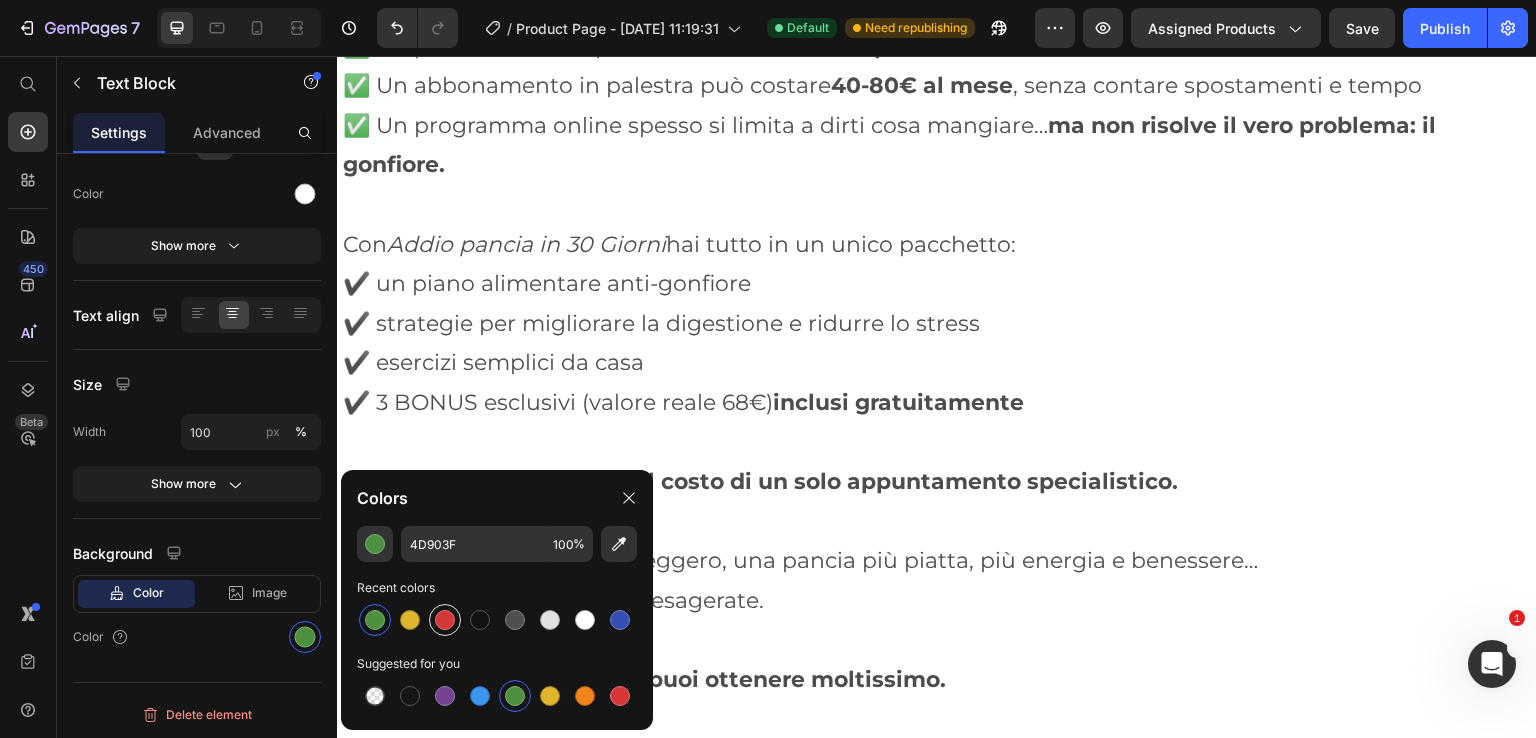 click at bounding box center [445, 620] 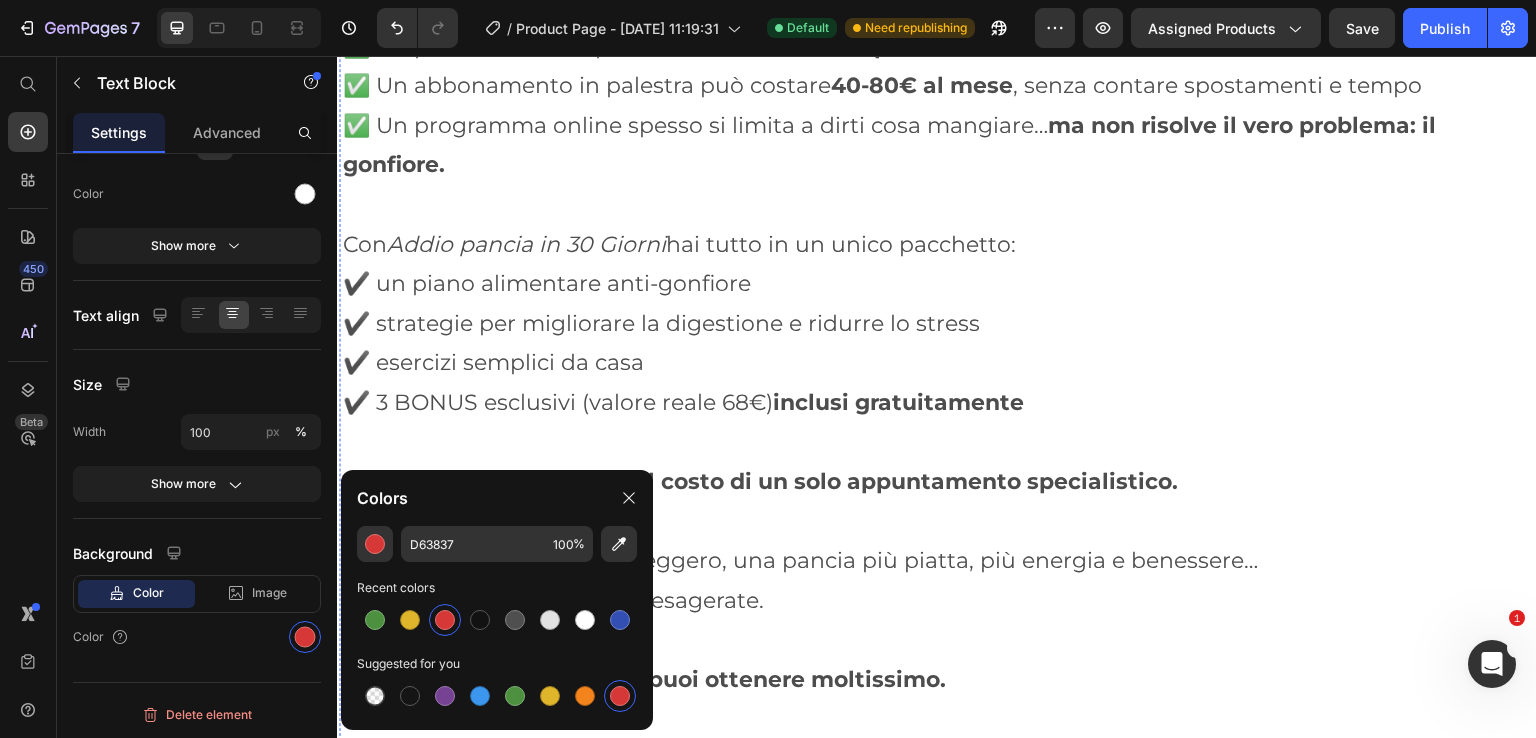 click on "Bonus #3 Digestione felice VALORE 28€   PER TE GRATIS   Cosa fare (e NON fare)  prima  e dopo i pasti per favorire digestione, leggerezza e addome piatto.   La pancia piatta comincia da una digestione serena.   In questo bonus troverai: 🟢le abitudini pre e post pasto che aiutano davvero 🟢rimedi naturali e tecniche per sbloccare la digestione 🟢errori comuni da evitare a tavola Un alleato prezioso da tenere sempre con te per capire come aiutare il tuo corpo a lavorare meglio, ogni giorno.. Text Block" at bounding box center (637, -876) 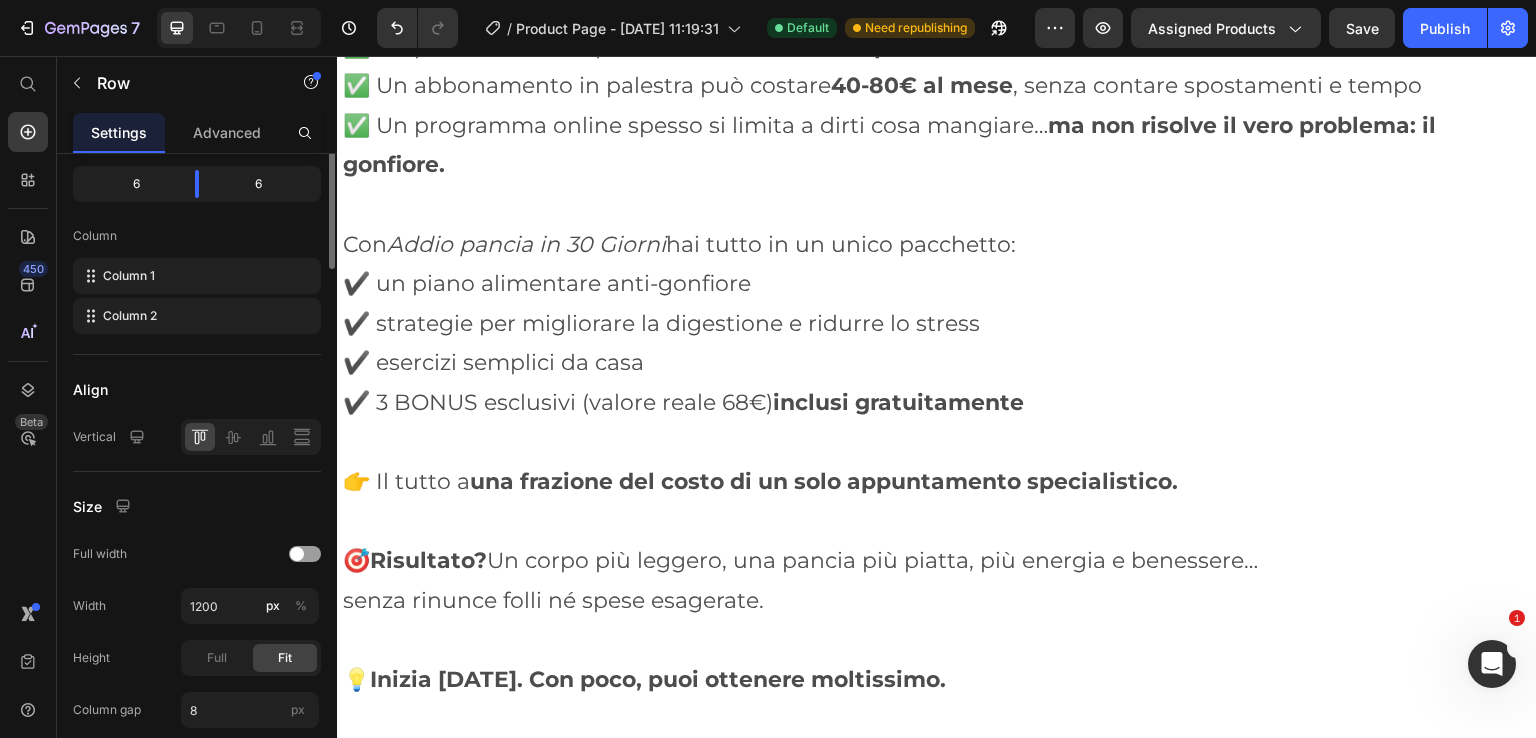 scroll, scrollTop: 0, scrollLeft: 0, axis: both 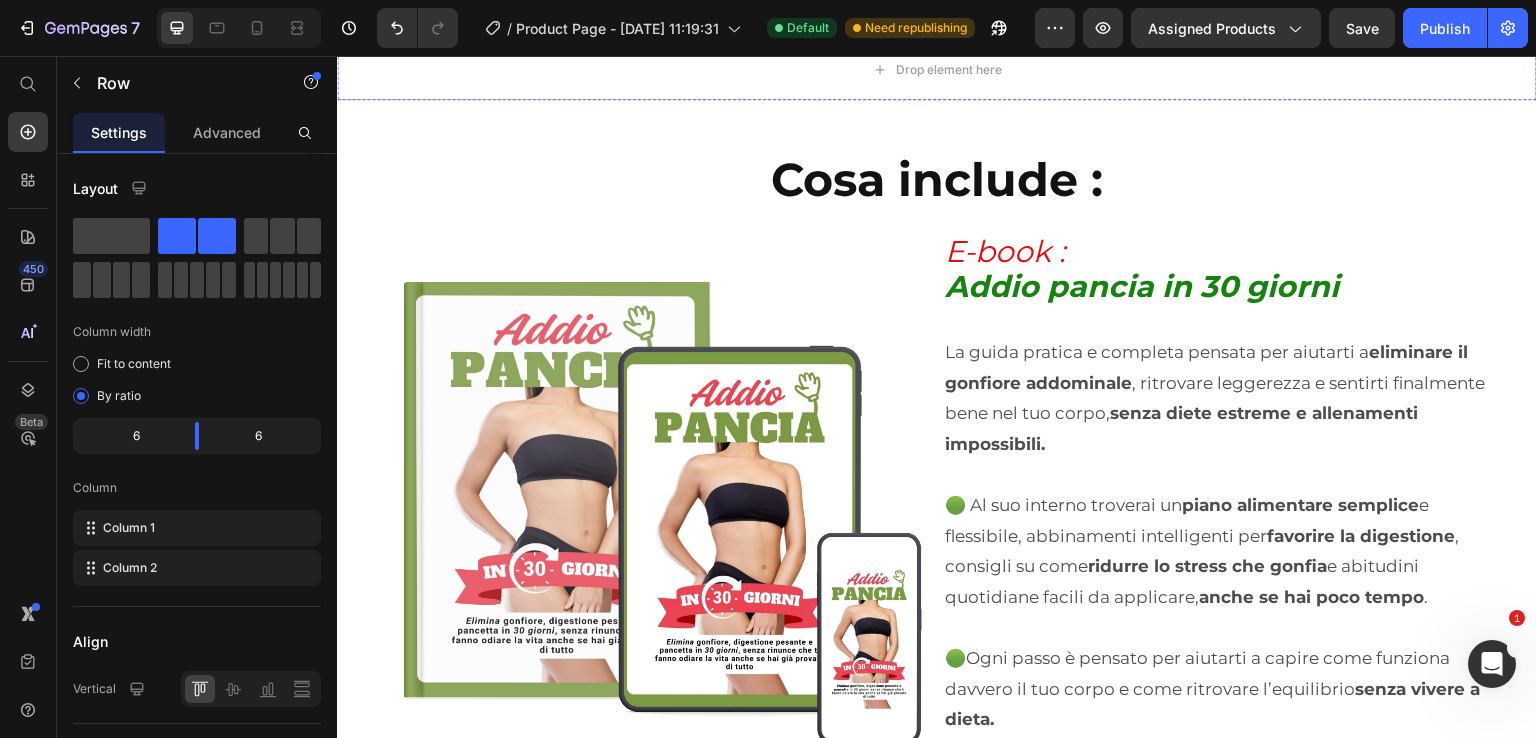 click at bounding box center [937, -653] 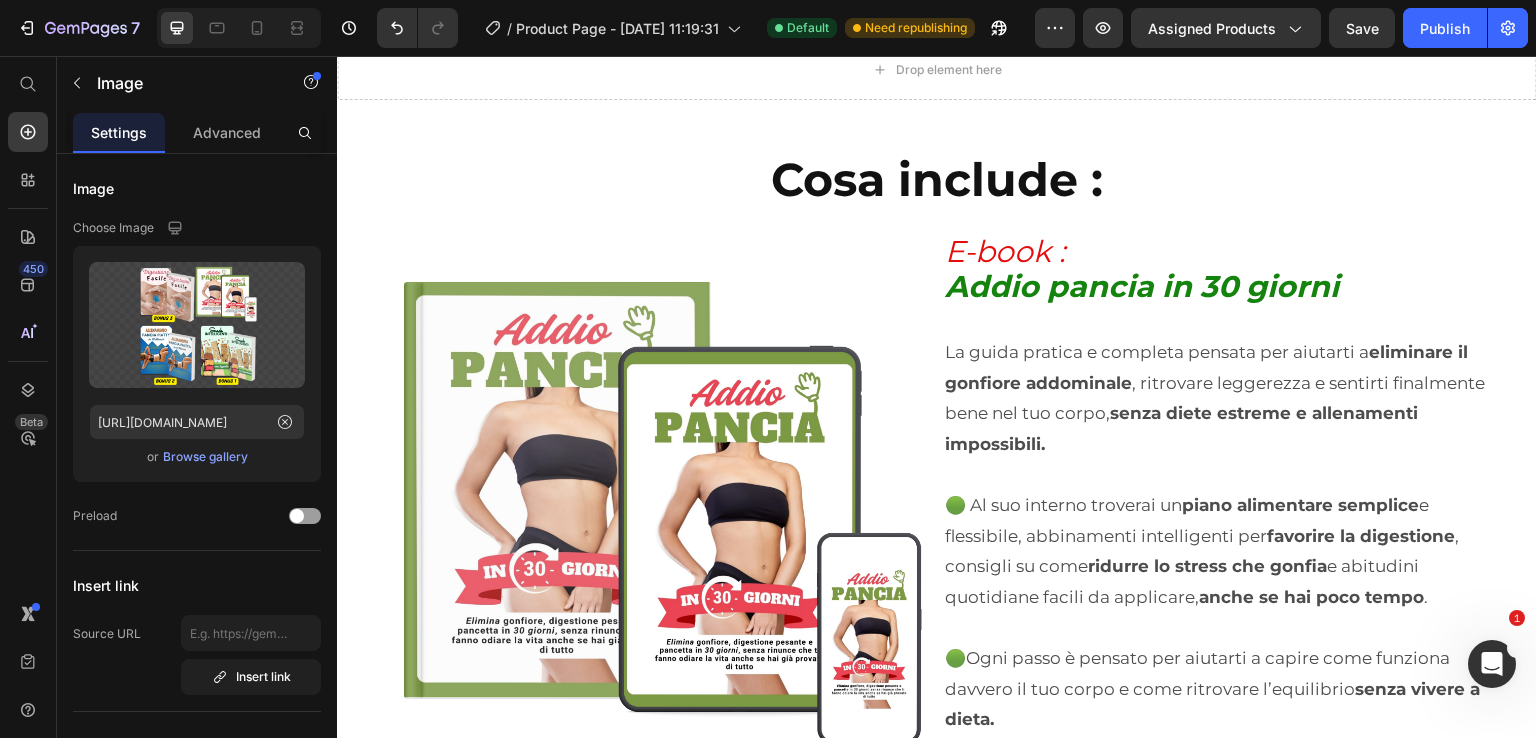 click at bounding box center [937, -653] 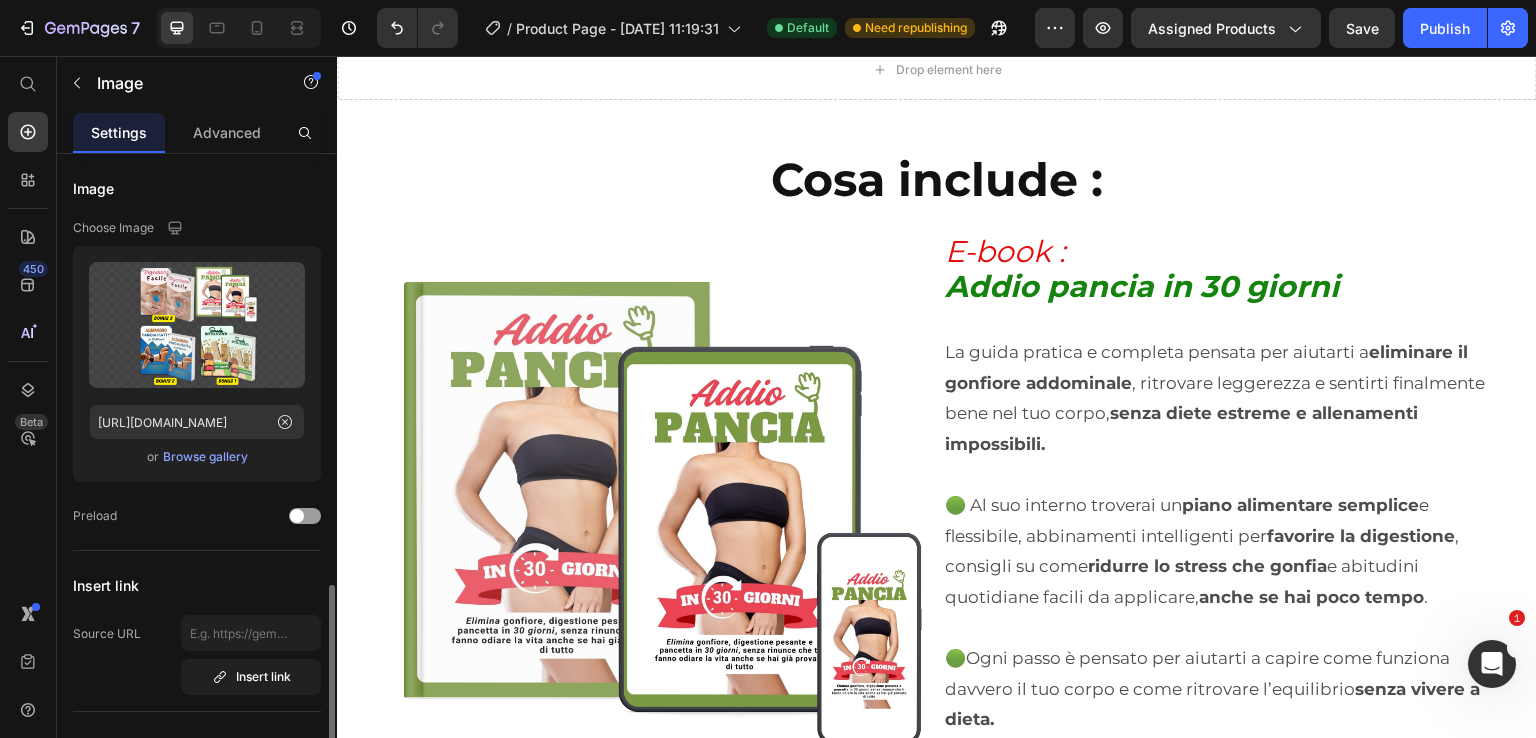 scroll, scrollTop: 300, scrollLeft: 0, axis: vertical 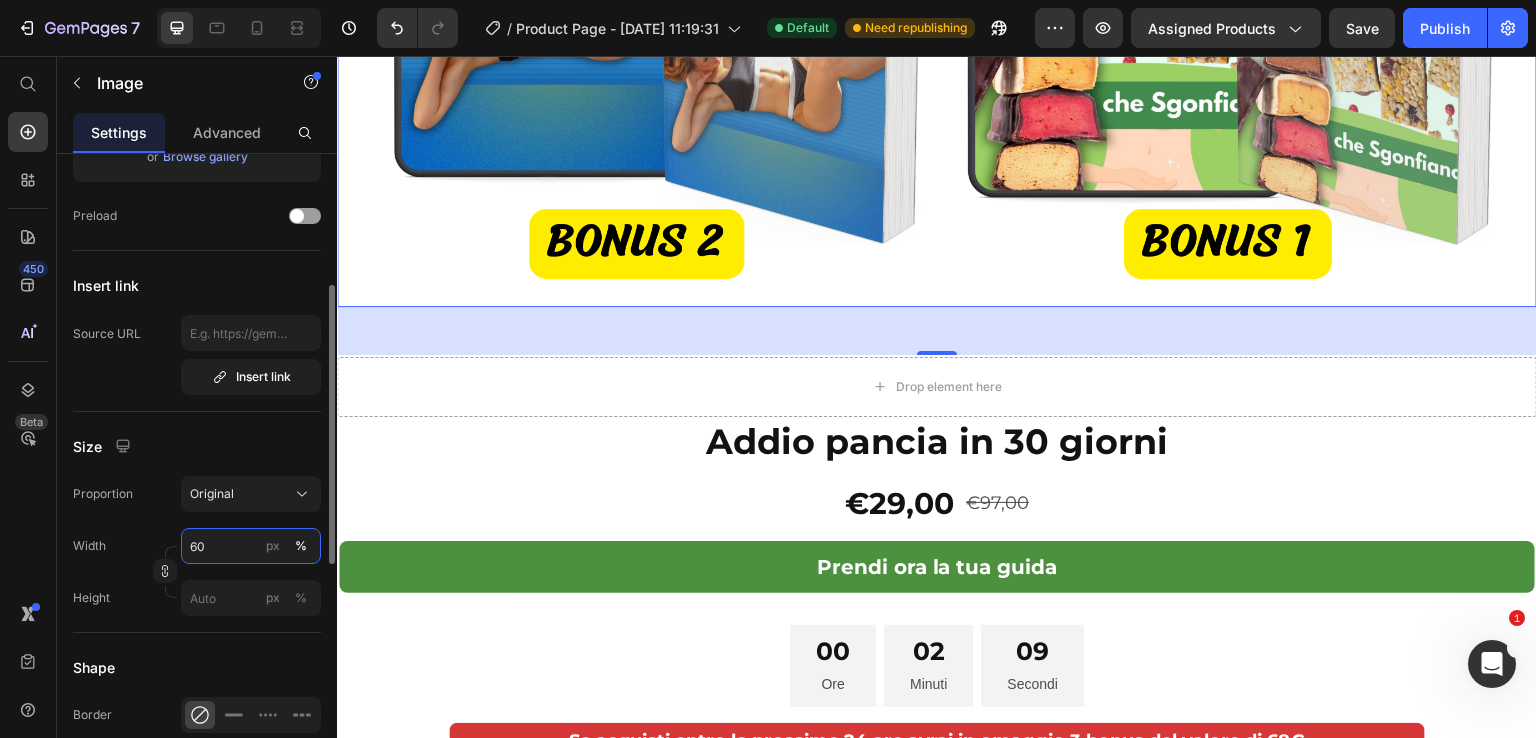 type on "6" 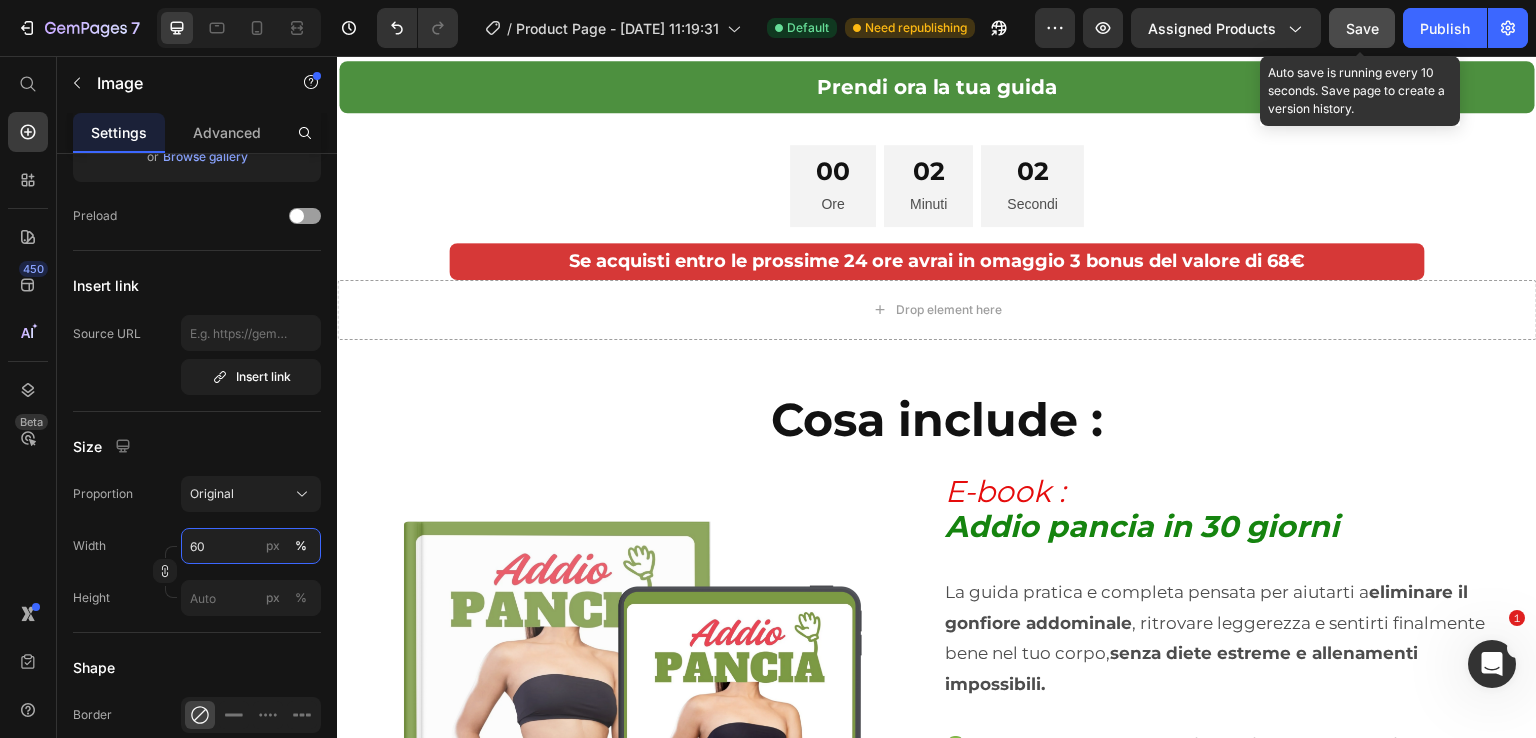 type on "60" 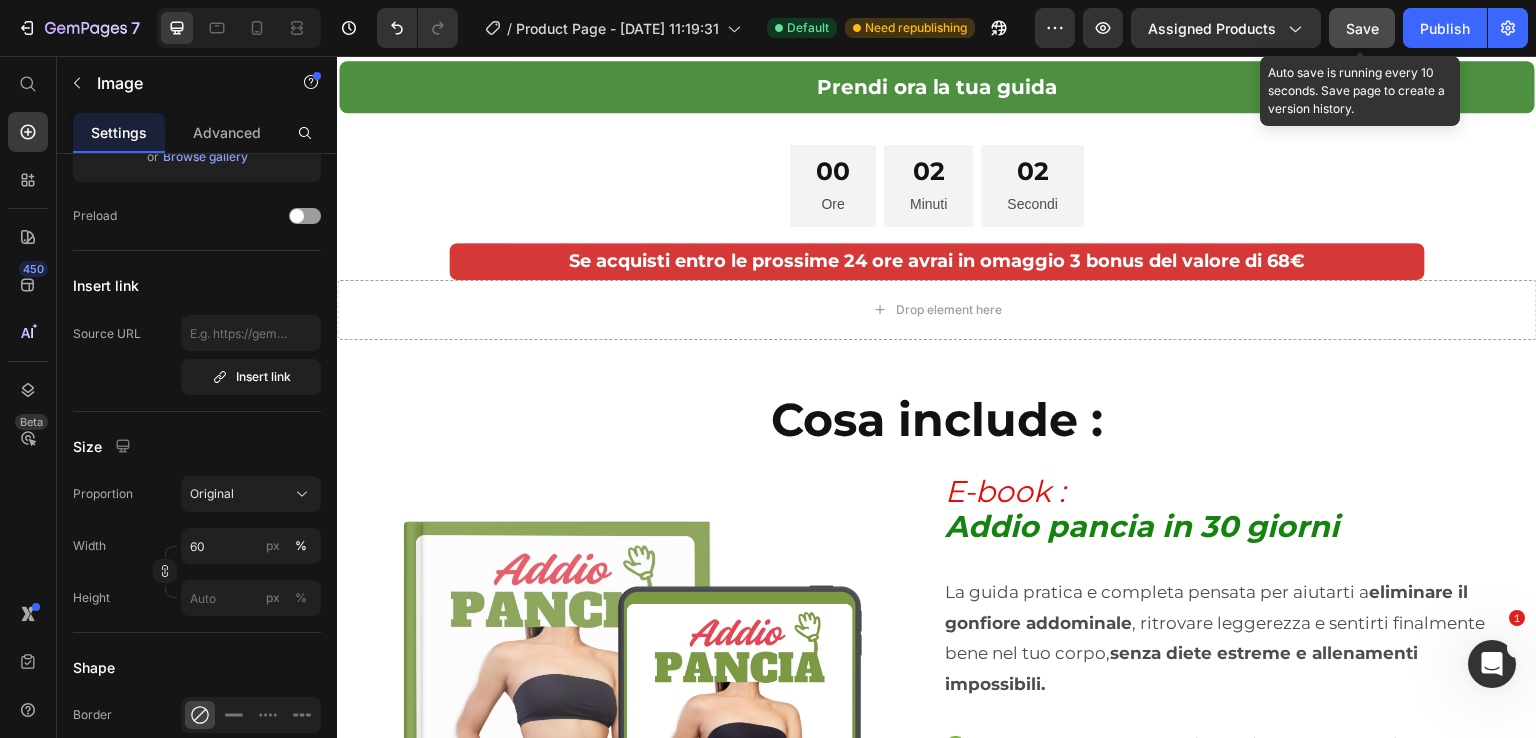click on "Save" 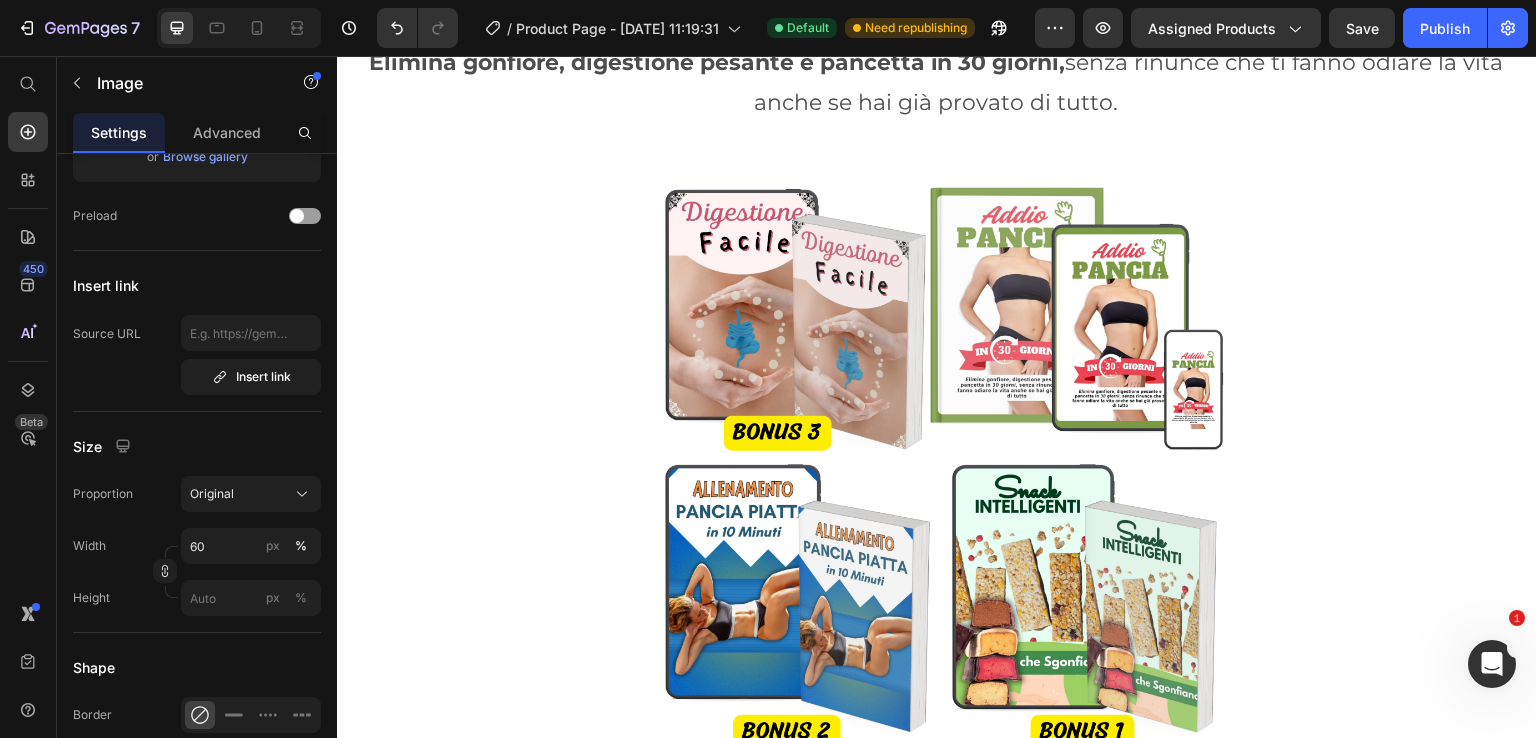 scroll, scrollTop: 0, scrollLeft: 0, axis: both 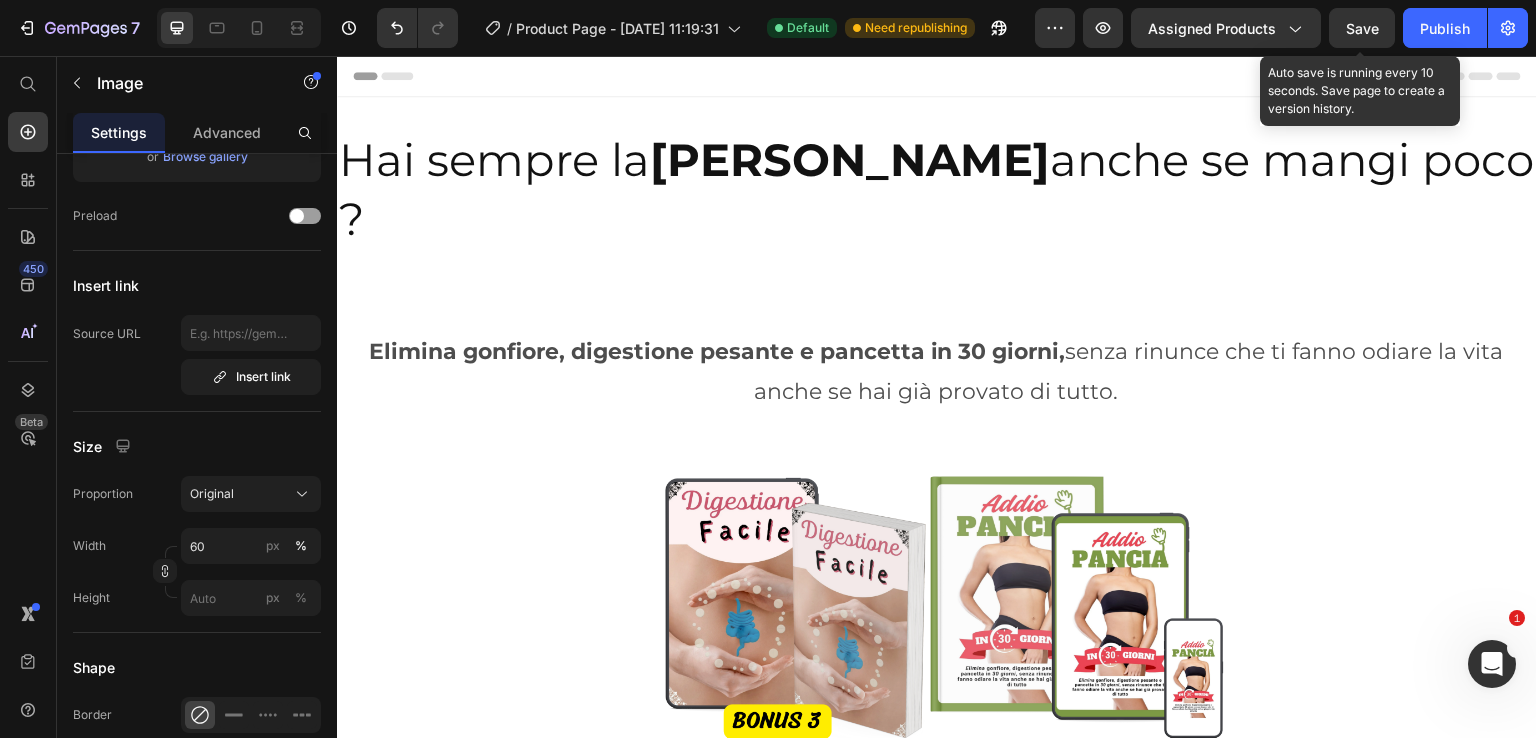 click on "Save" at bounding box center [1362, 28] 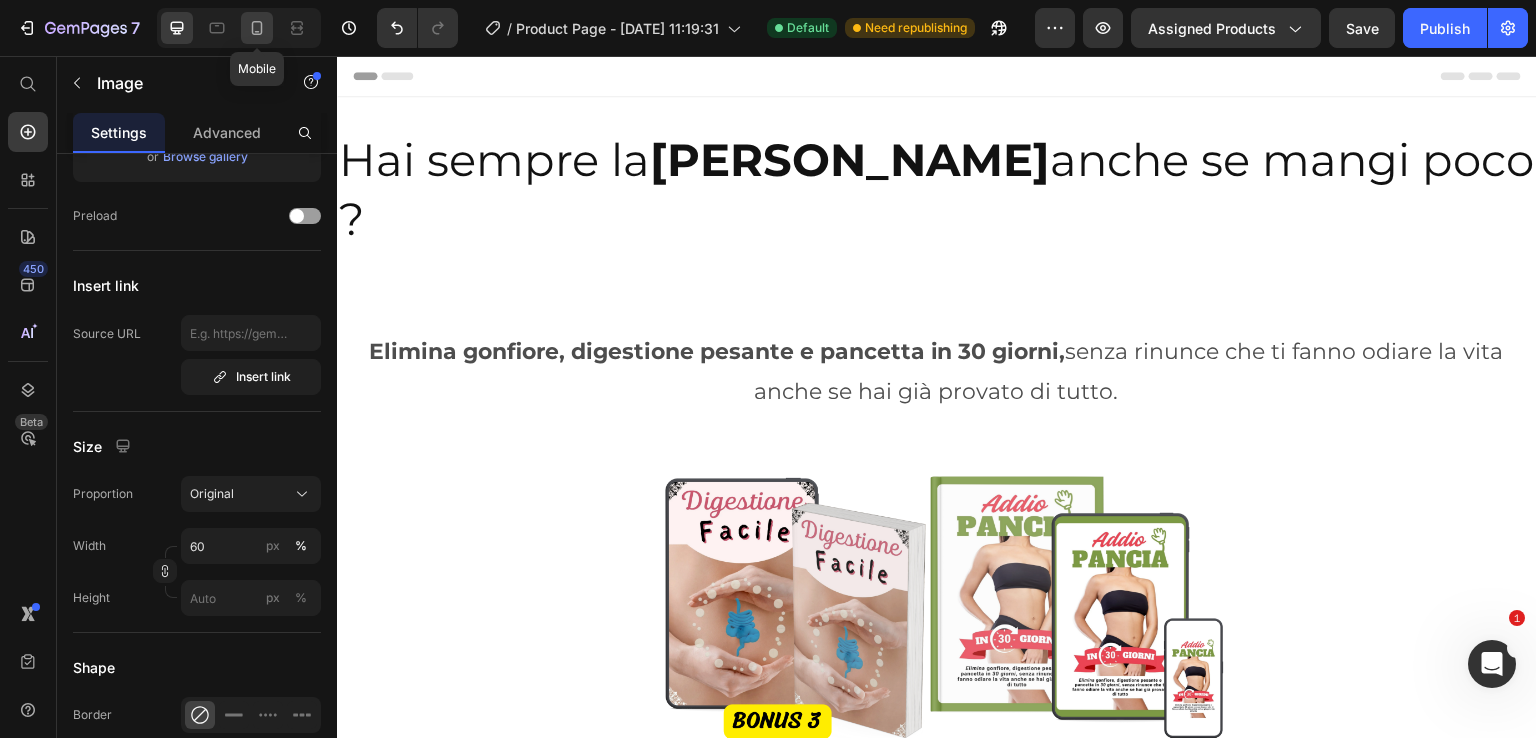 click 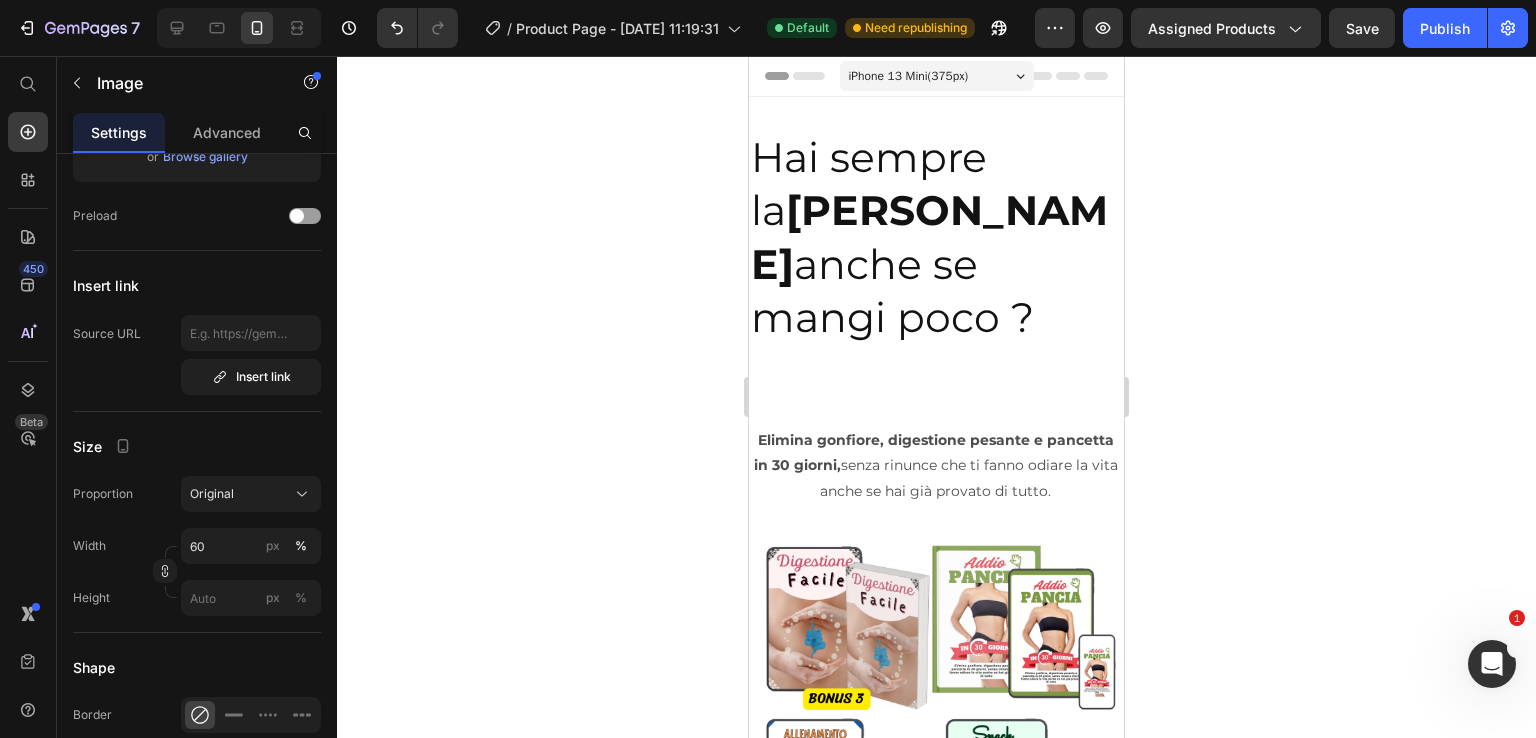 drag, startPoint x: 512, startPoint y: 407, endPoint x: 595, endPoint y: 195, distance: 227.66862 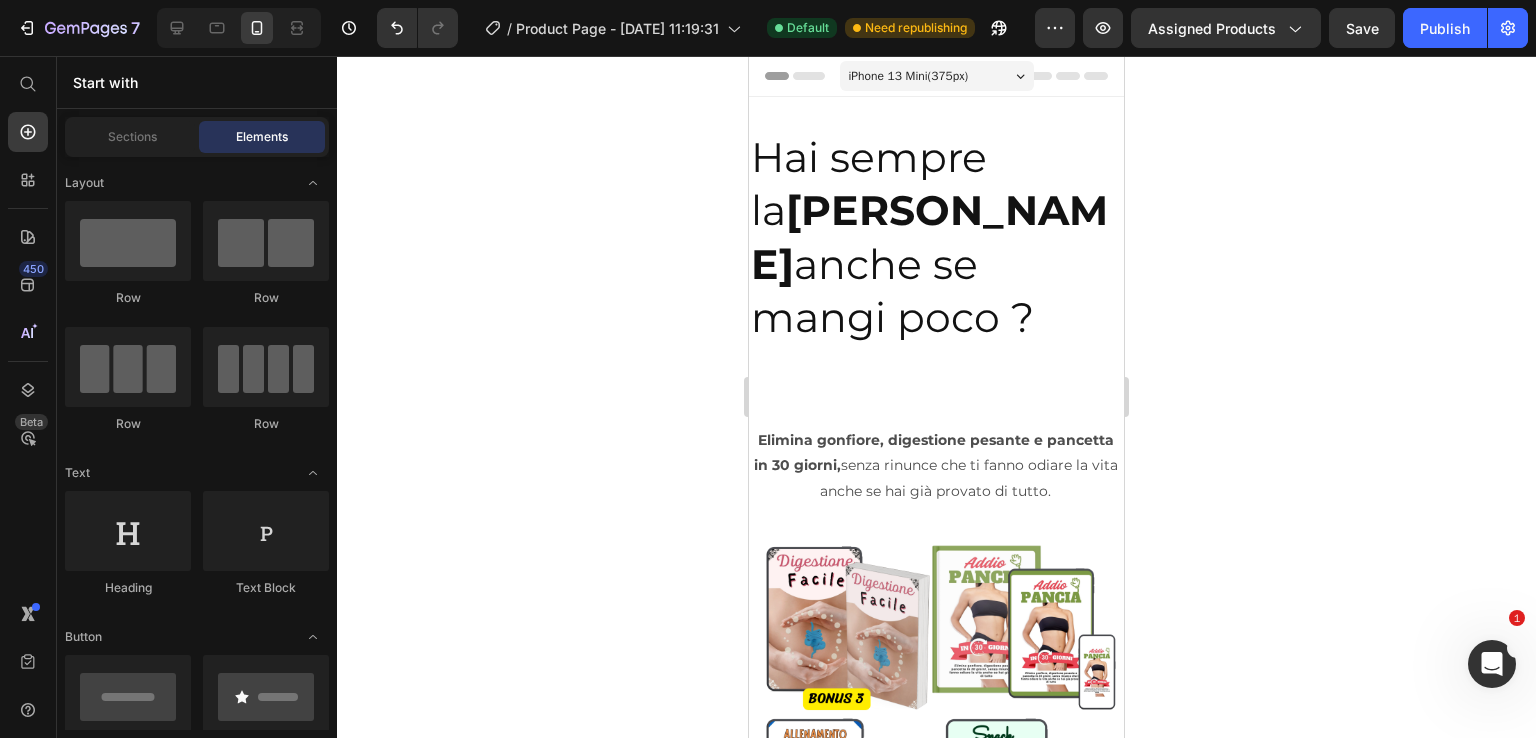 drag, startPoint x: 600, startPoint y: 254, endPoint x: 688, endPoint y: 645, distance: 400.7805 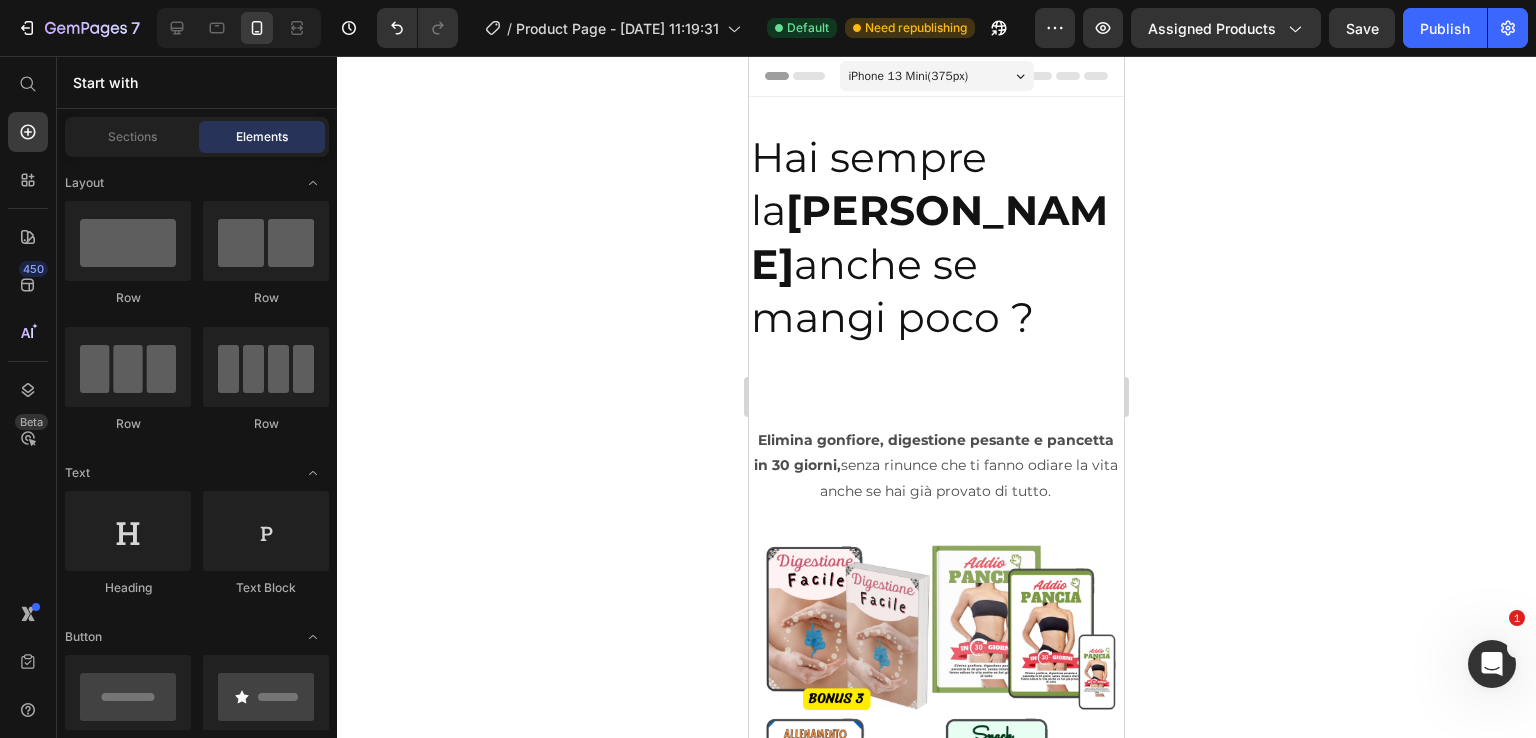 click 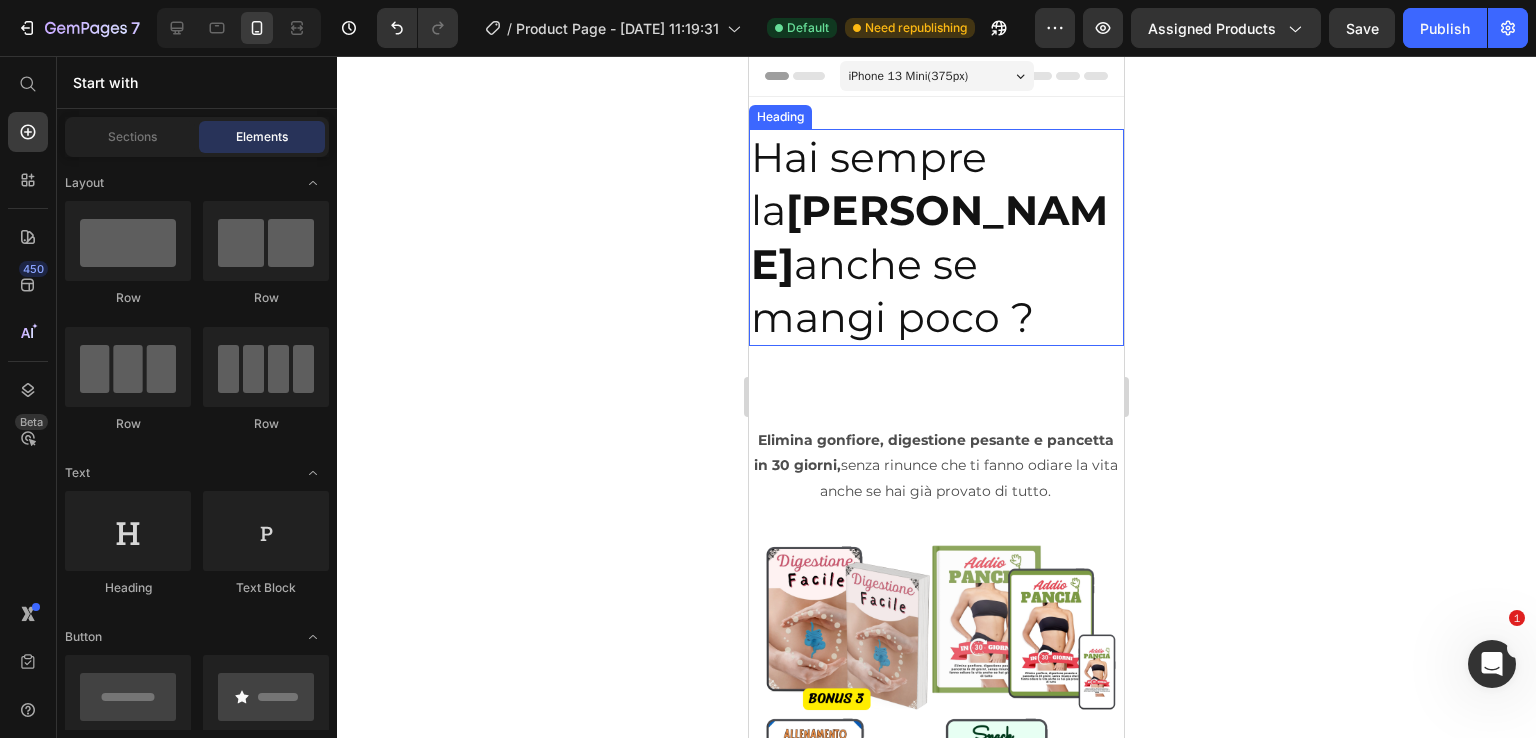 click on "Hai sempre la  pancia gonfia  anche se mangi poco ?" at bounding box center (936, 237) 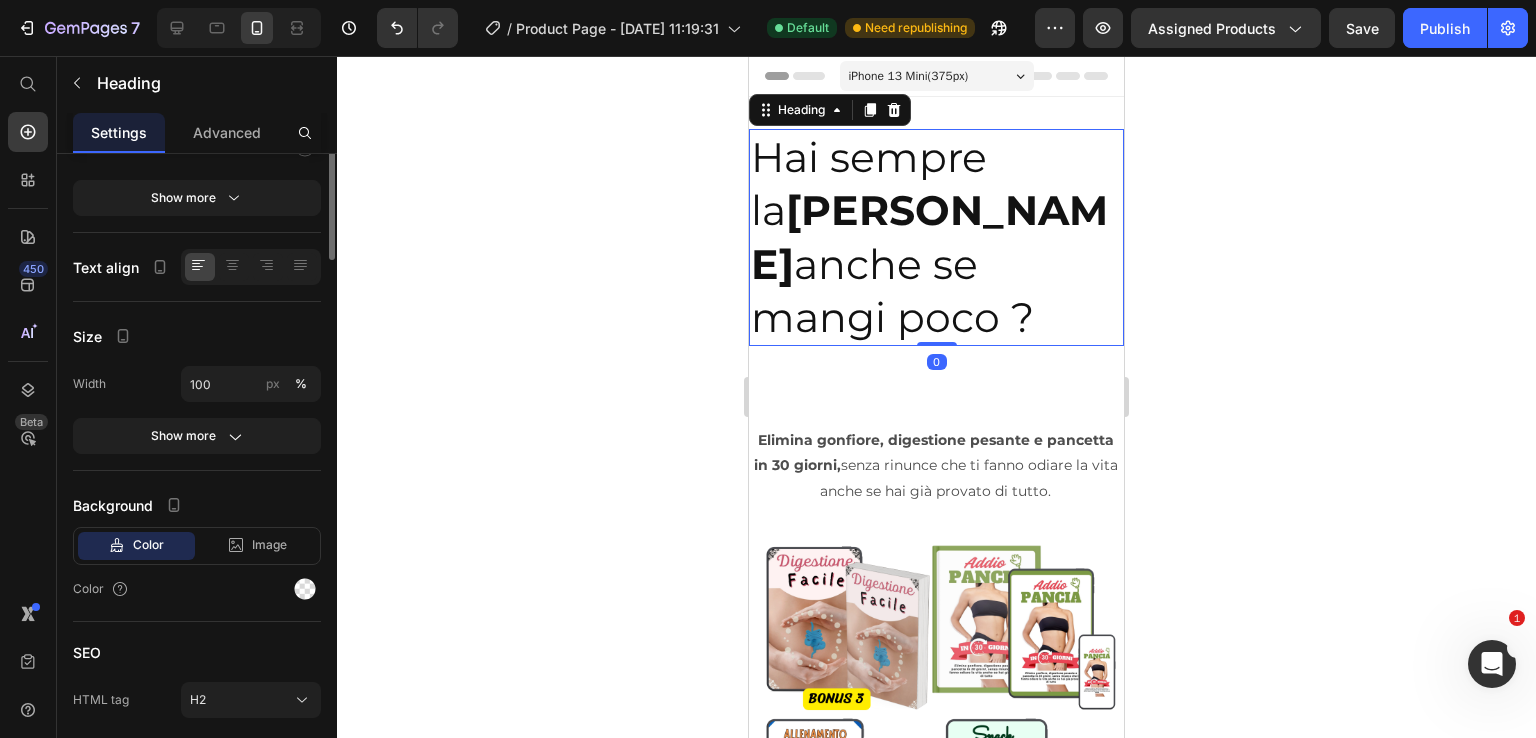 scroll, scrollTop: 0, scrollLeft: 0, axis: both 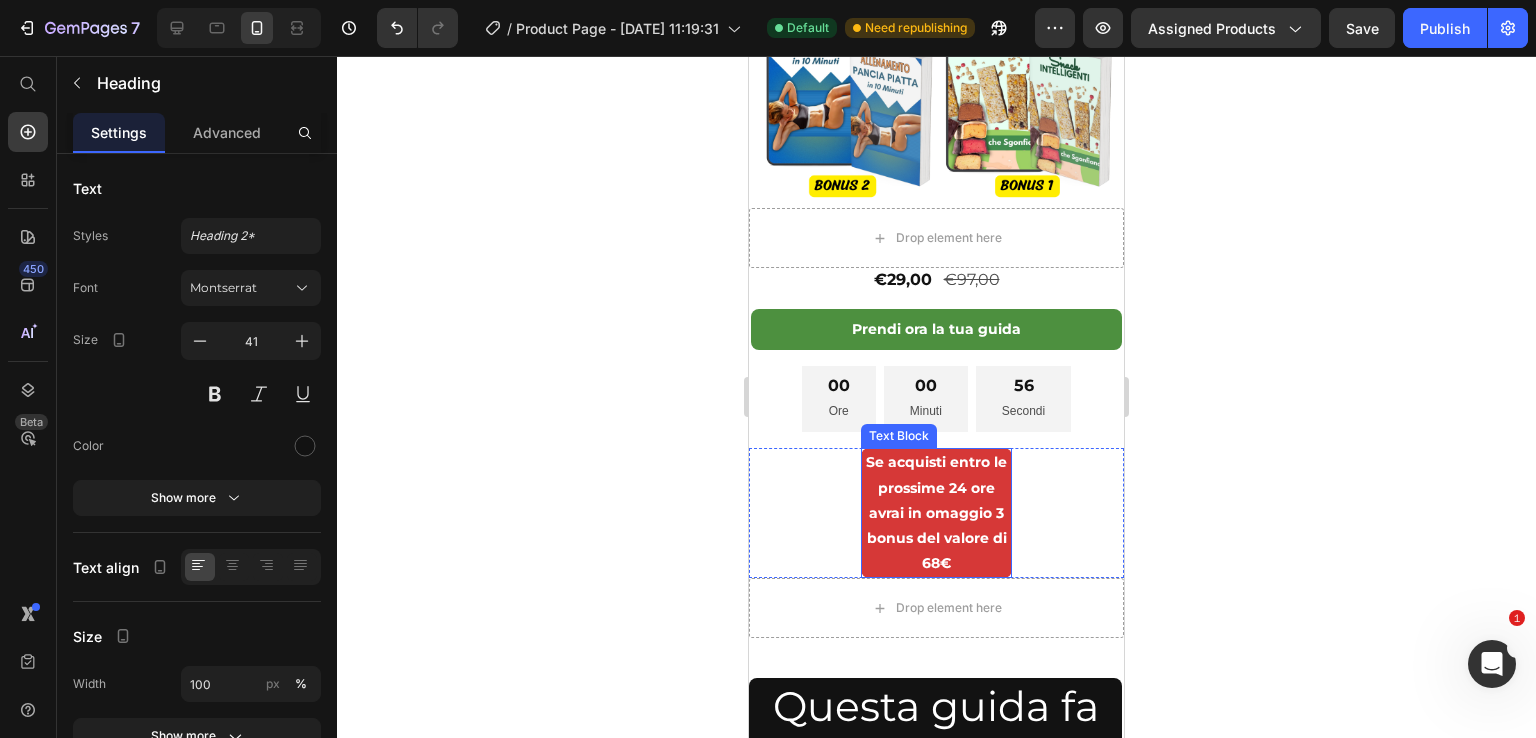 click on "Se acquisti entro le prossime 24 ore avrai in omaggio 3 bonus del valore di 68€" at bounding box center [936, 513] 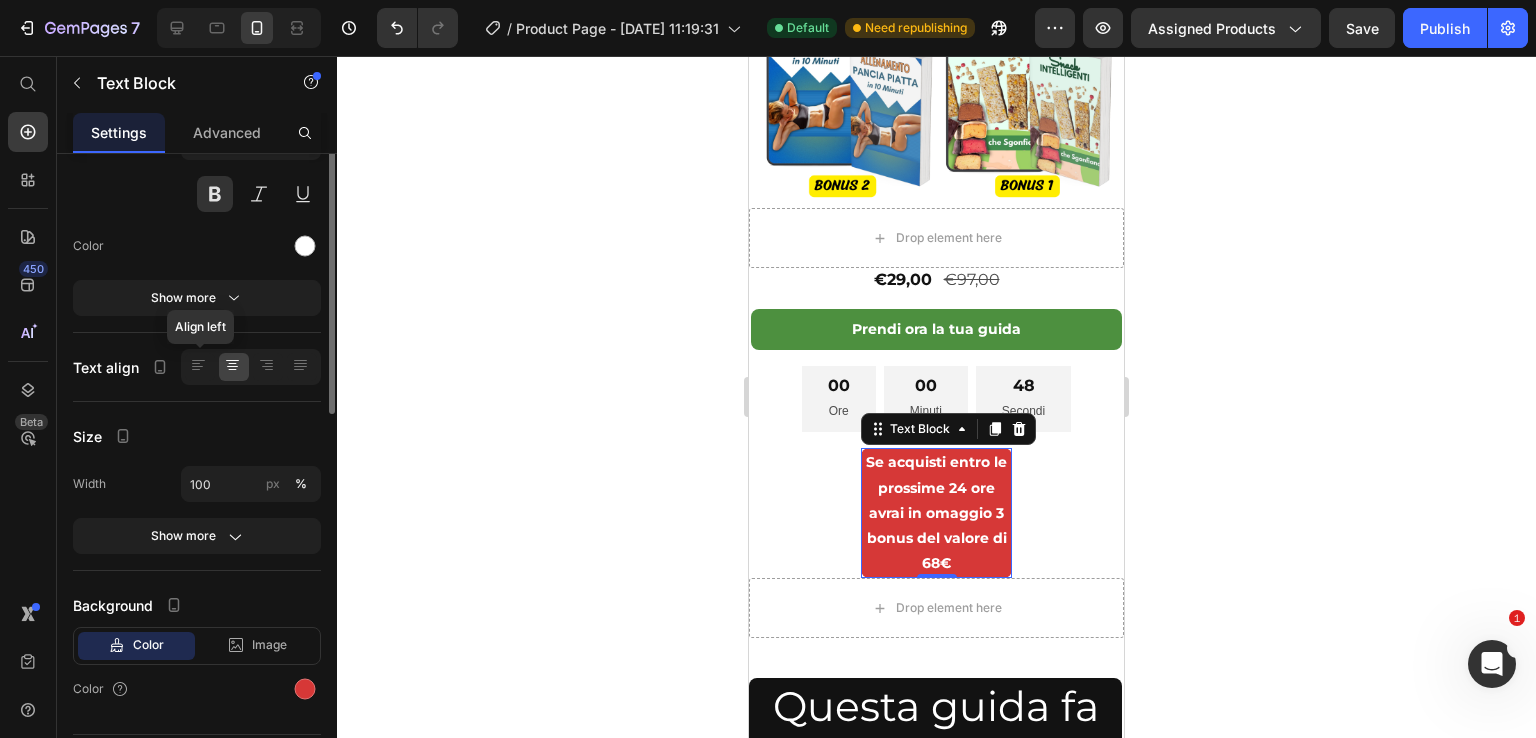 scroll, scrollTop: 0, scrollLeft: 0, axis: both 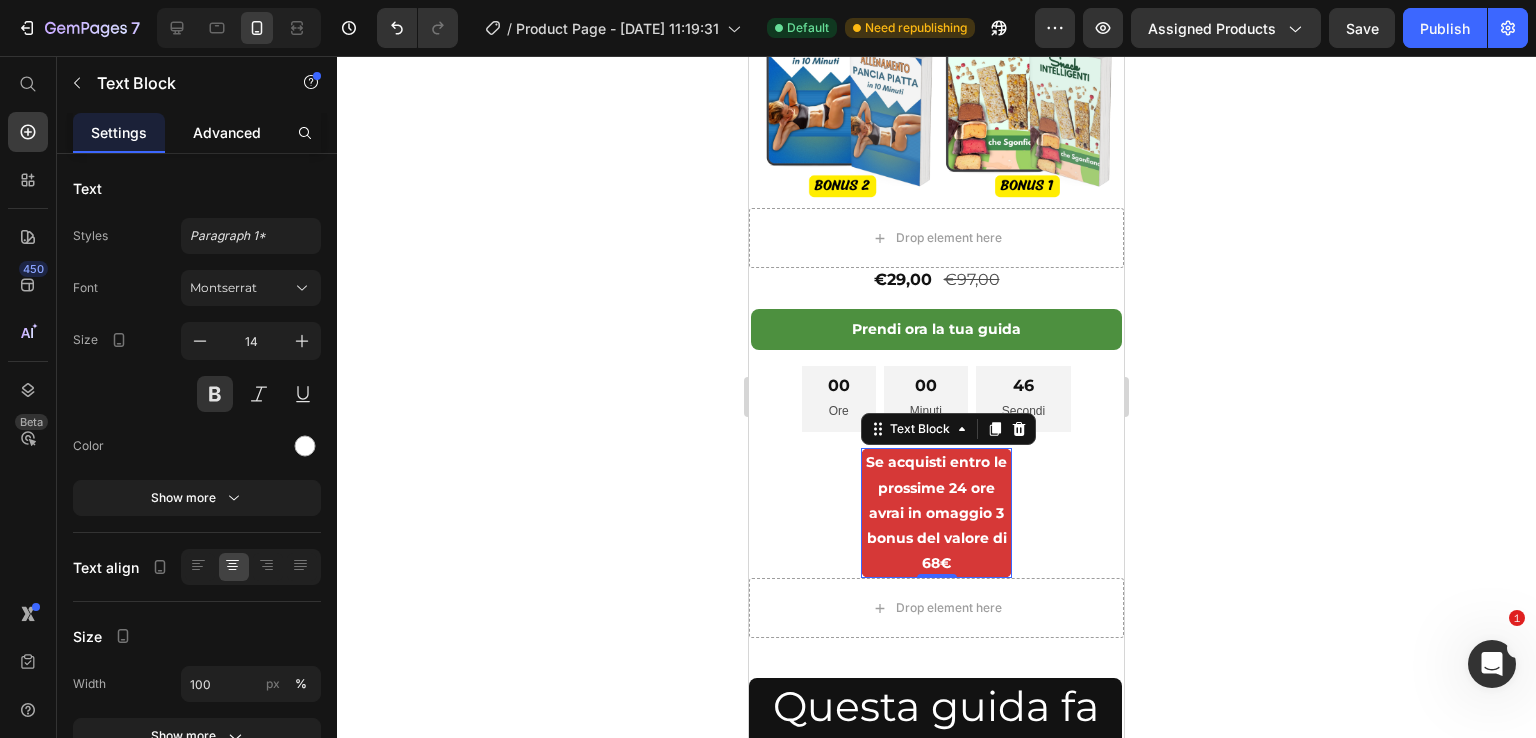 click on "Advanced" at bounding box center [227, 132] 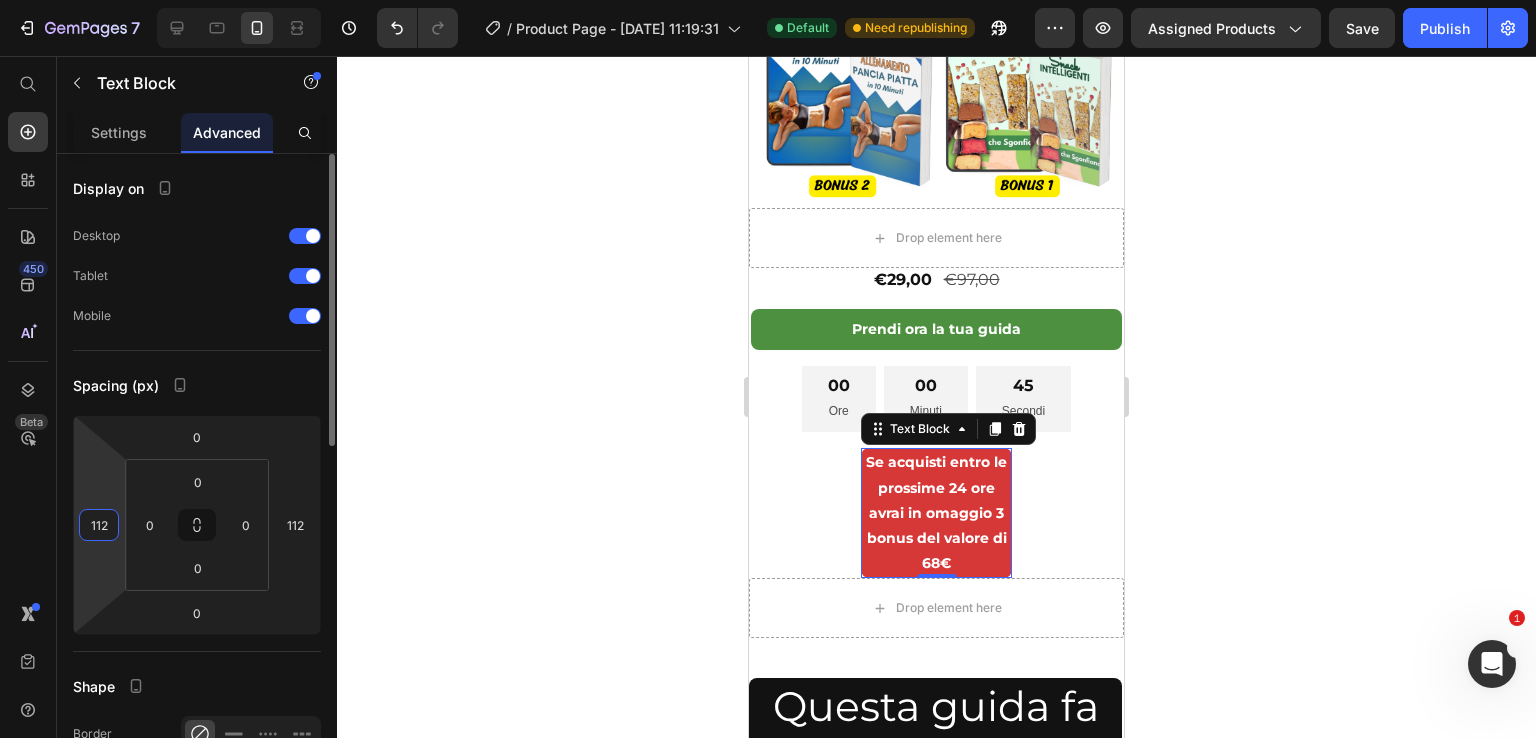 click on "112" at bounding box center [99, 525] 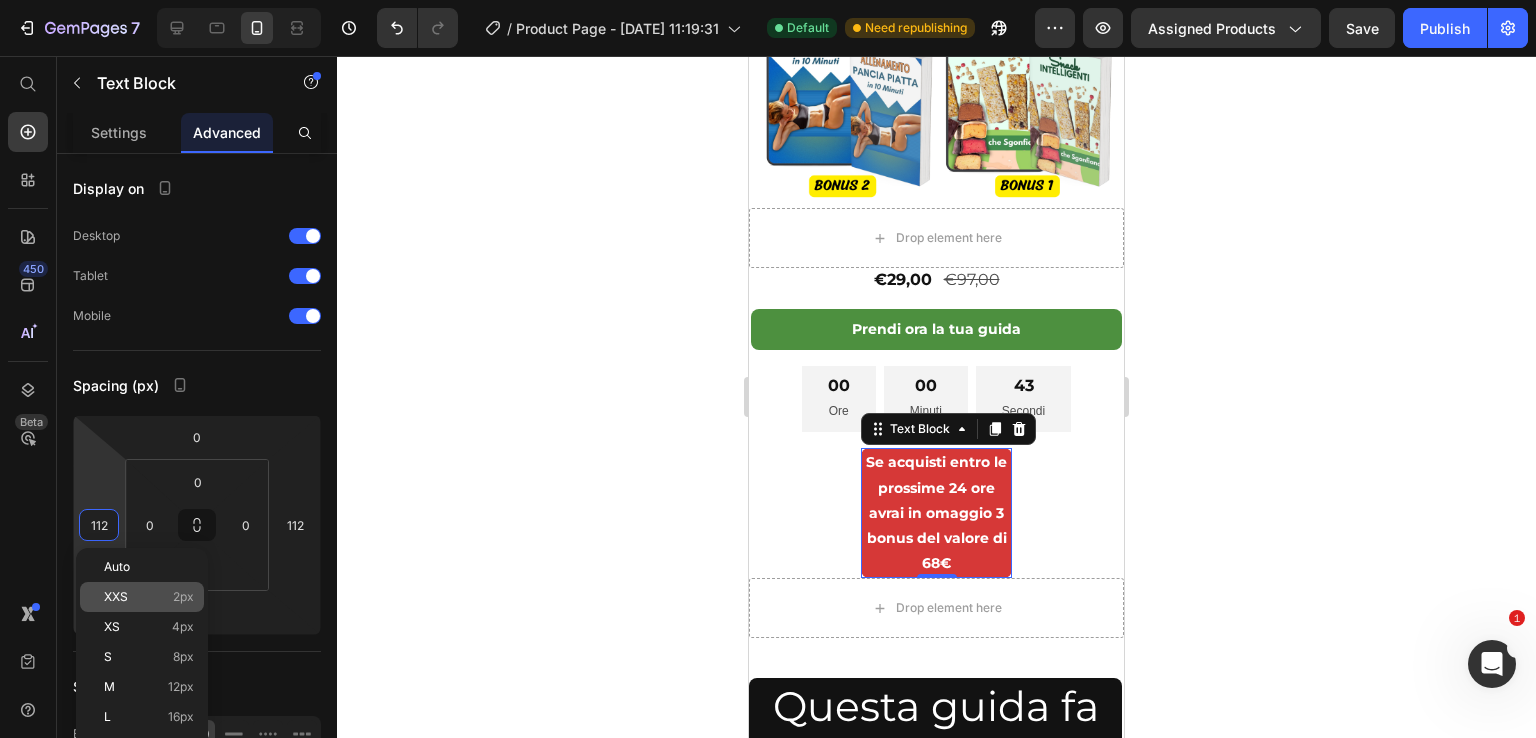 click on "XXS" at bounding box center [116, 597] 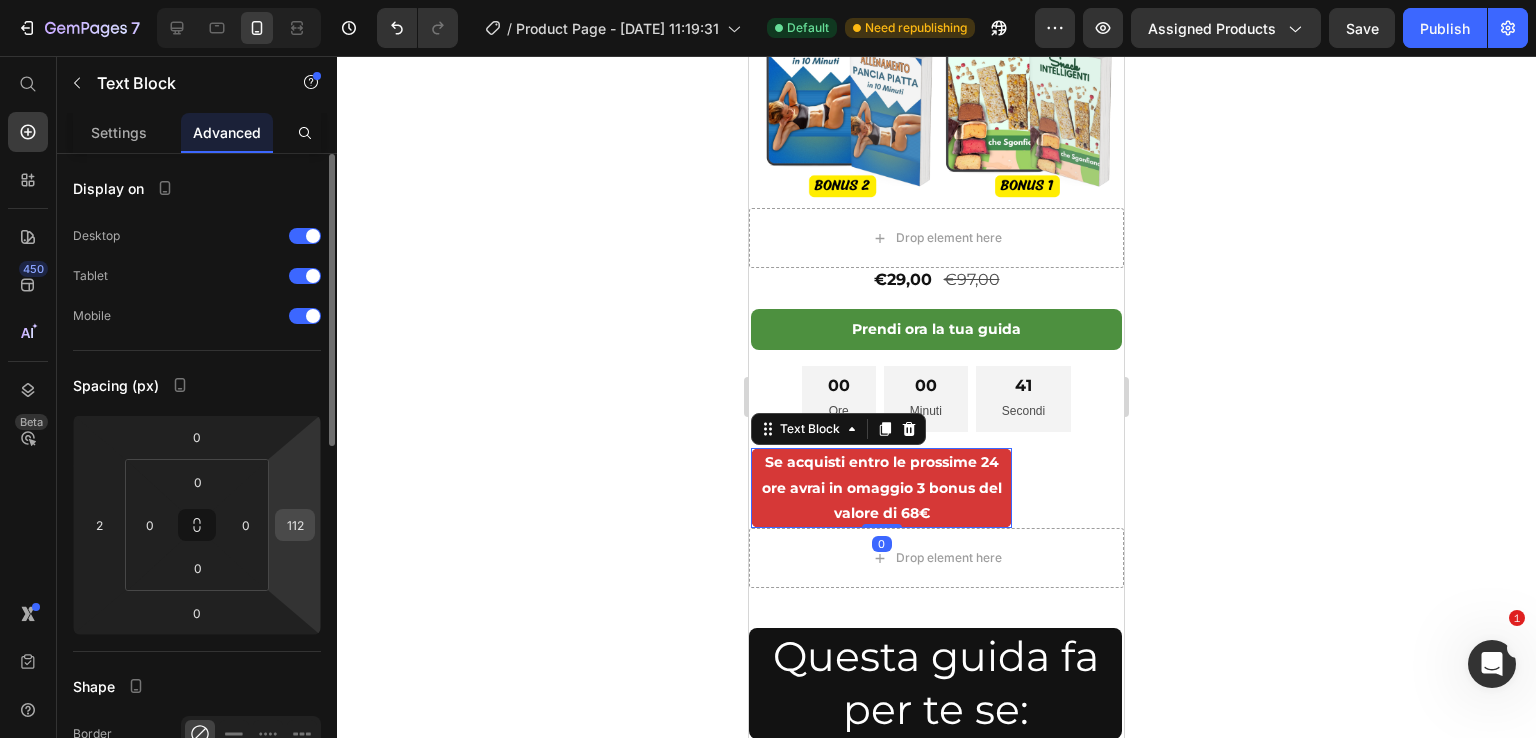 click on "112" at bounding box center (295, 525) 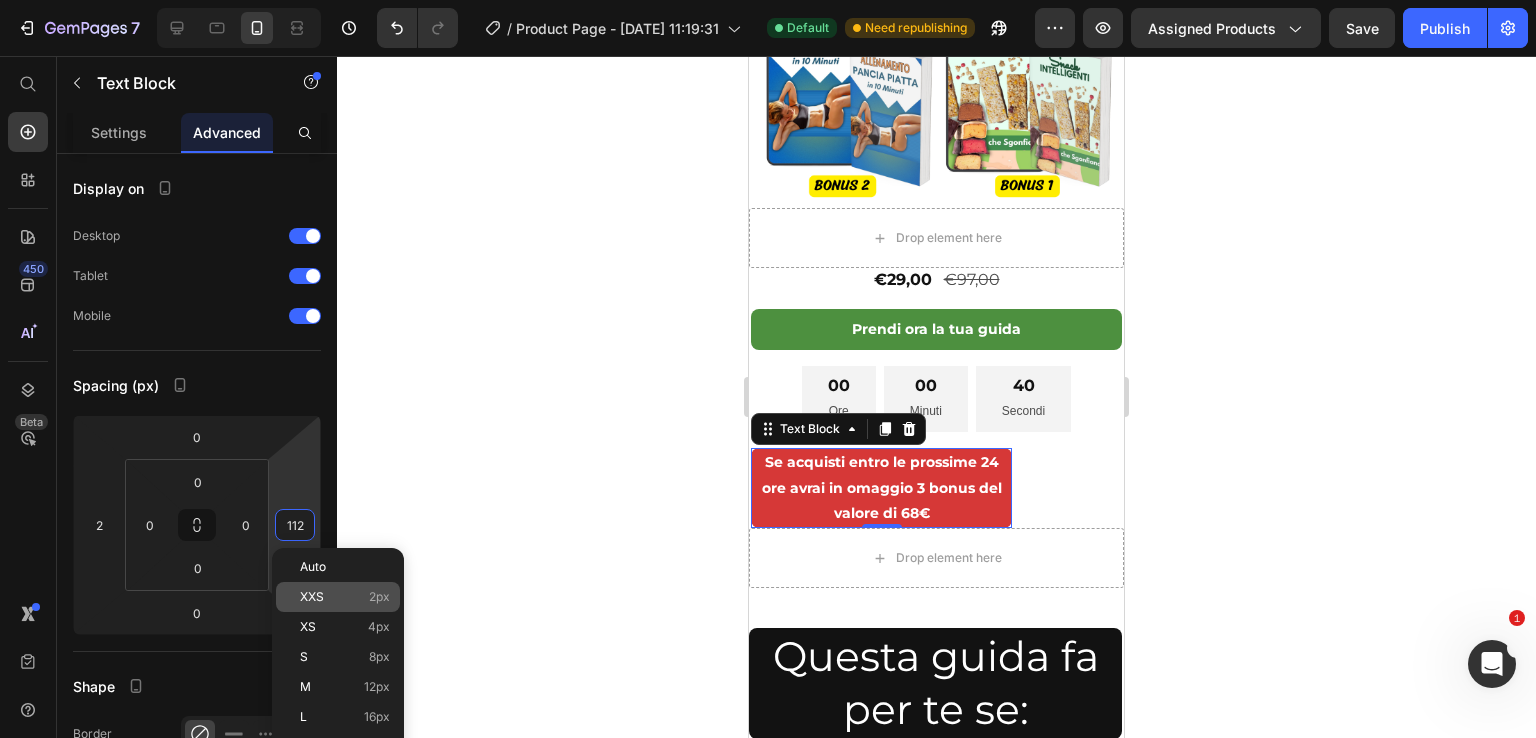 click on "XXS 2px" at bounding box center [345, 597] 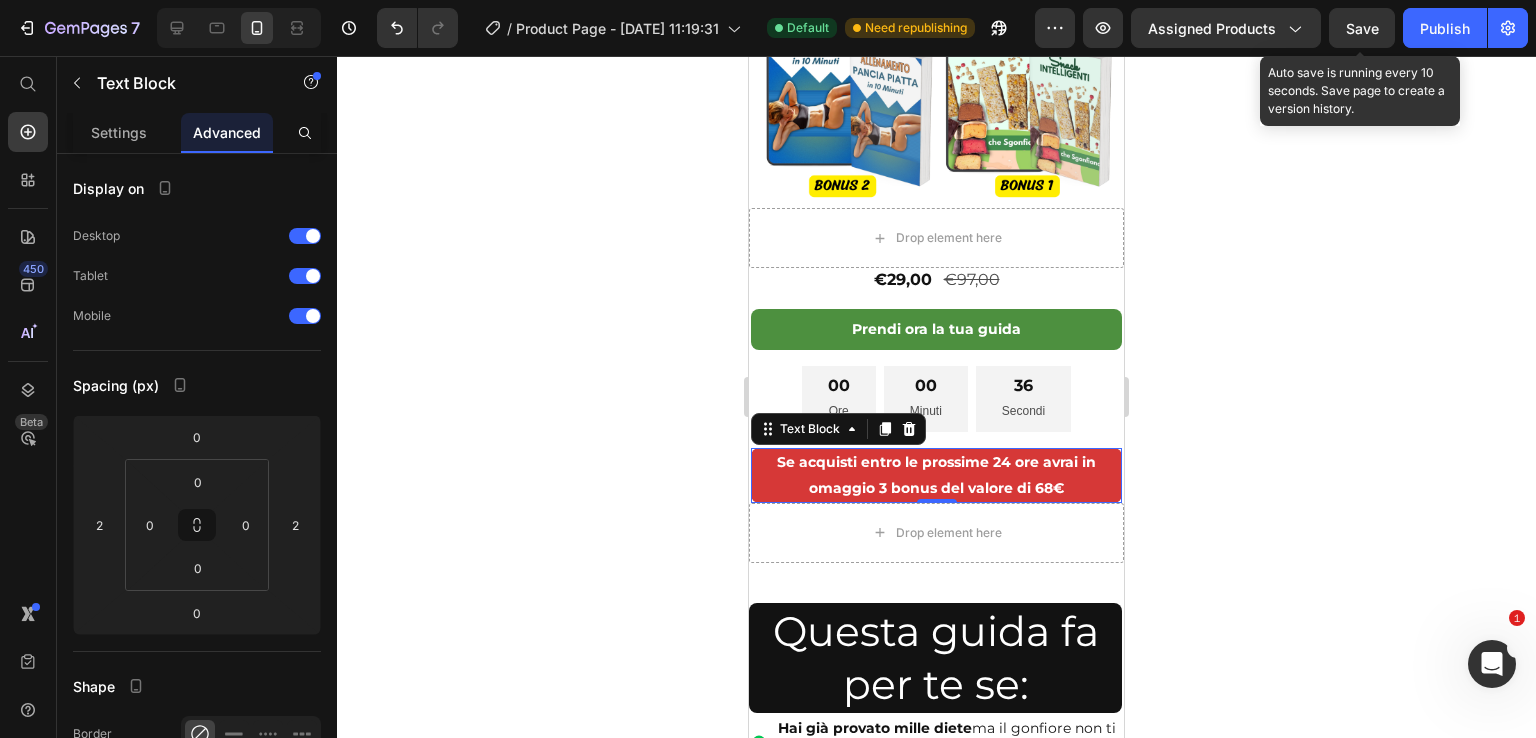 click on "Save" at bounding box center [1362, 28] 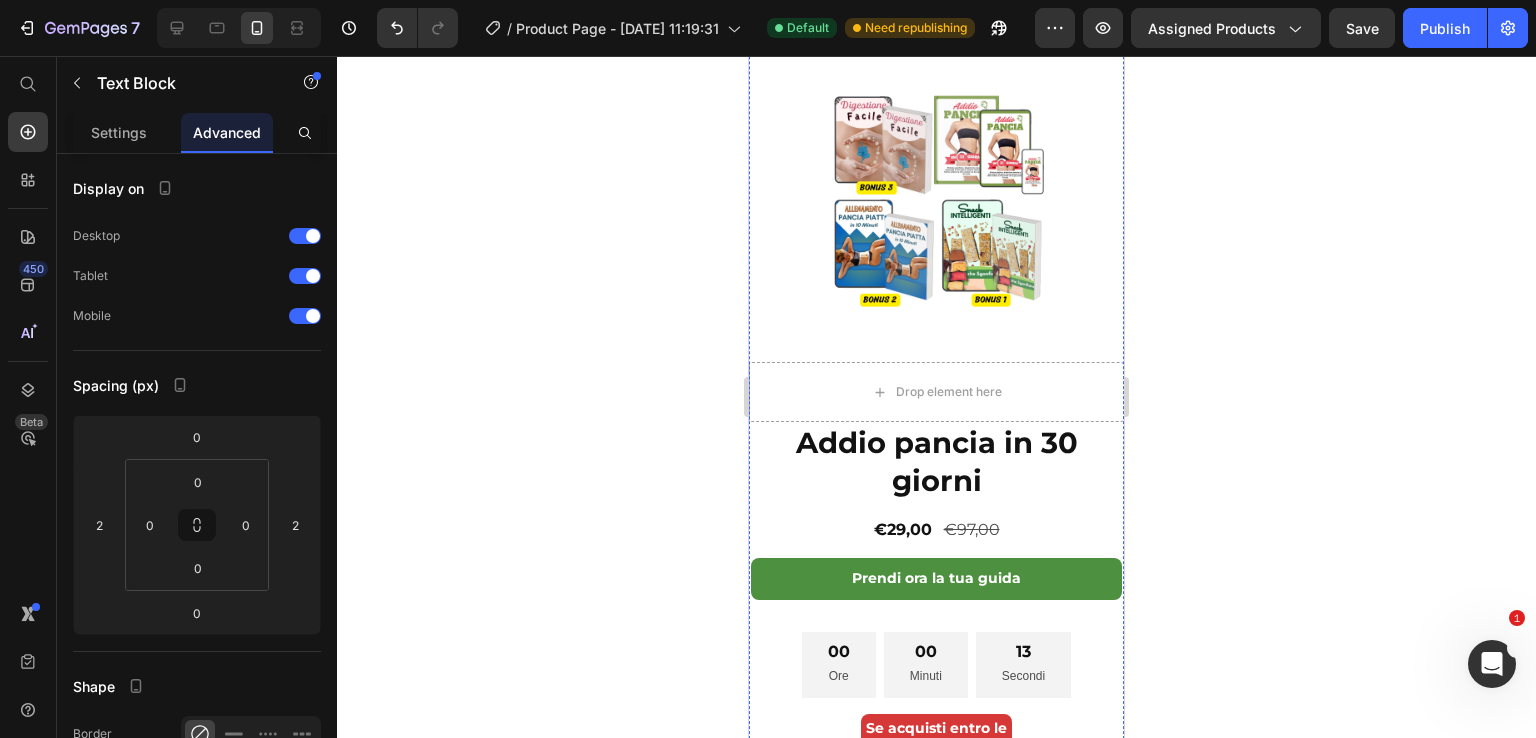 scroll, scrollTop: 5800, scrollLeft: 0, axis: vertical 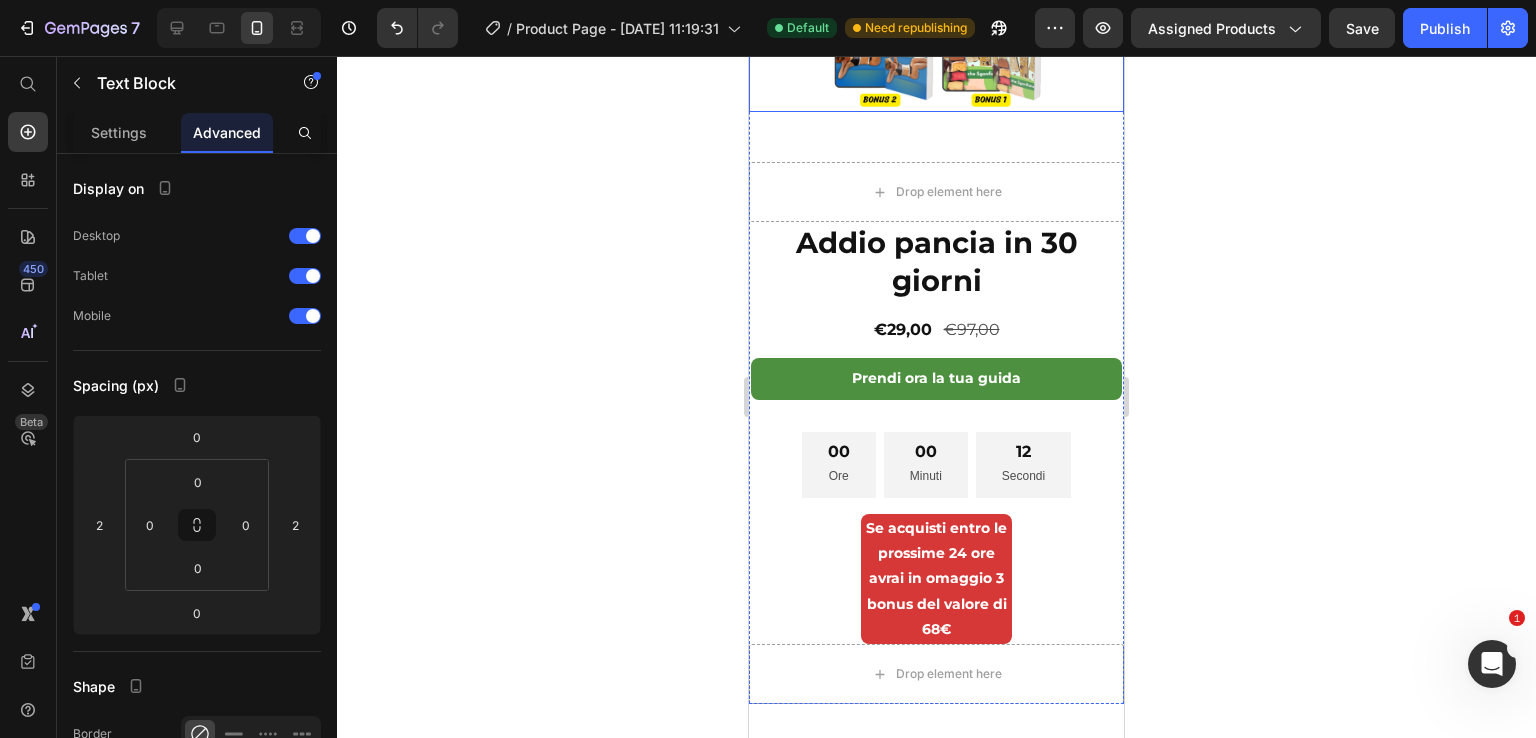 click at bounding box center [936, -1] 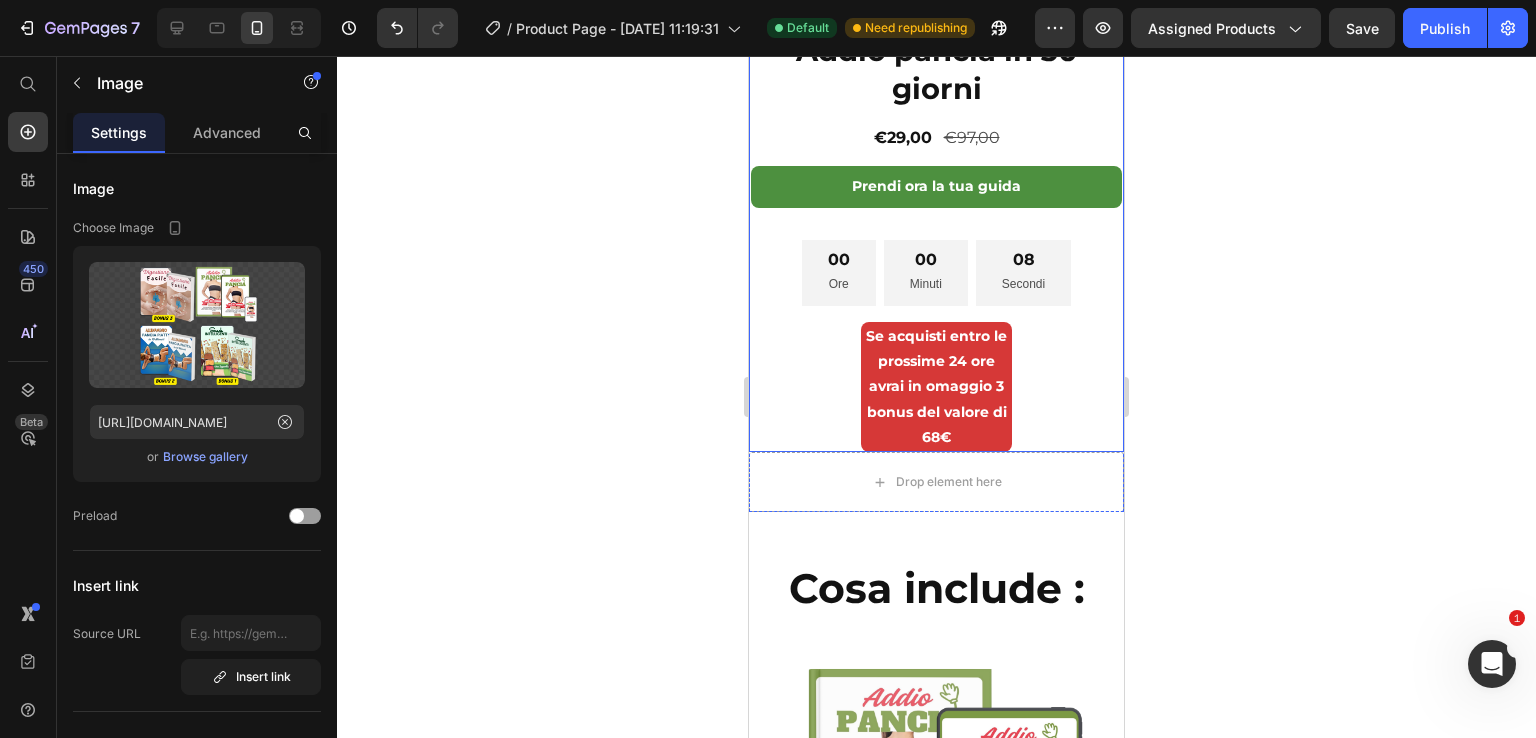 scroll, scrollTop: 6100, scrollLeft: 0, axis: vertical 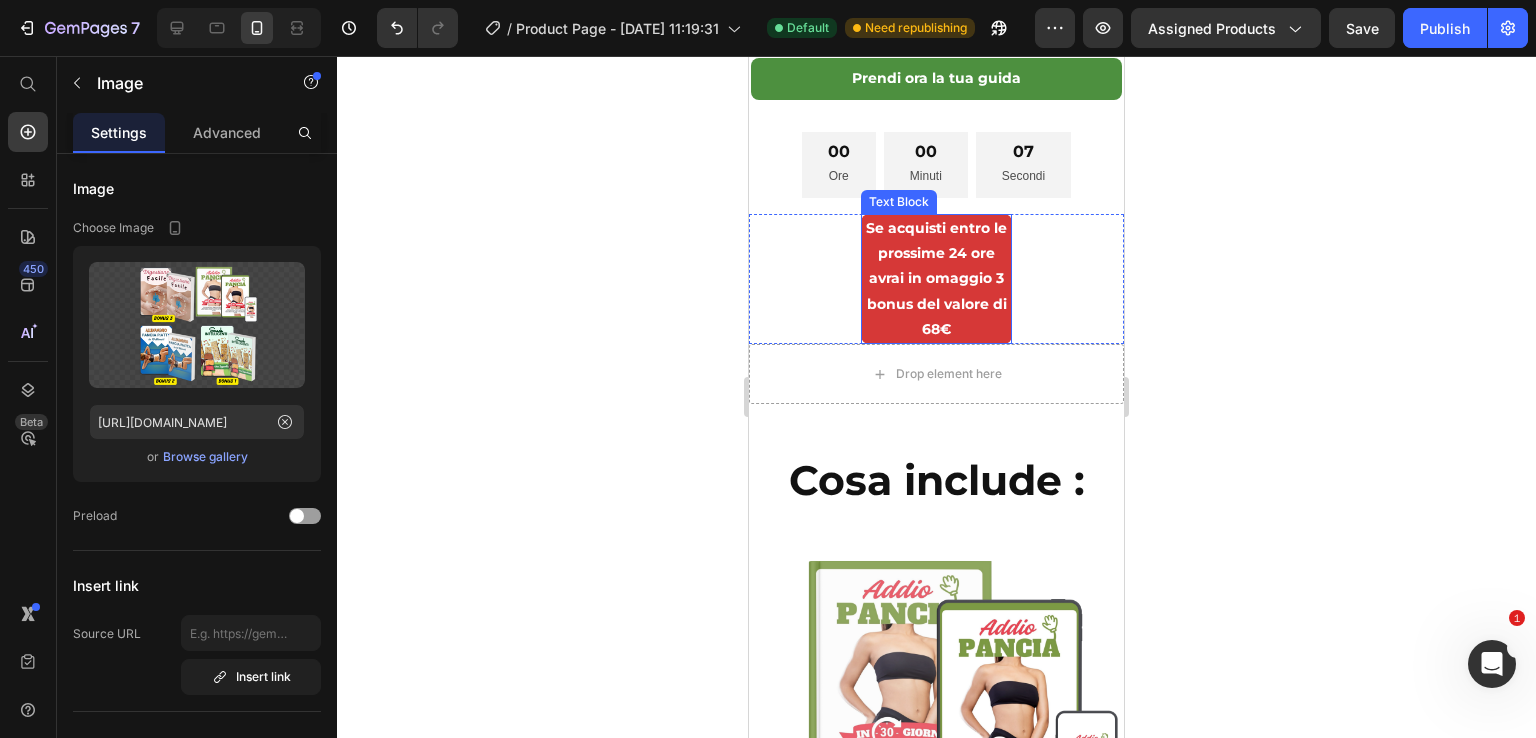 click on "Se acquisti entro le prossime 24 ore avrai in omaggio 3 bonus del valore di 68€" at bounding box center (936, 279) 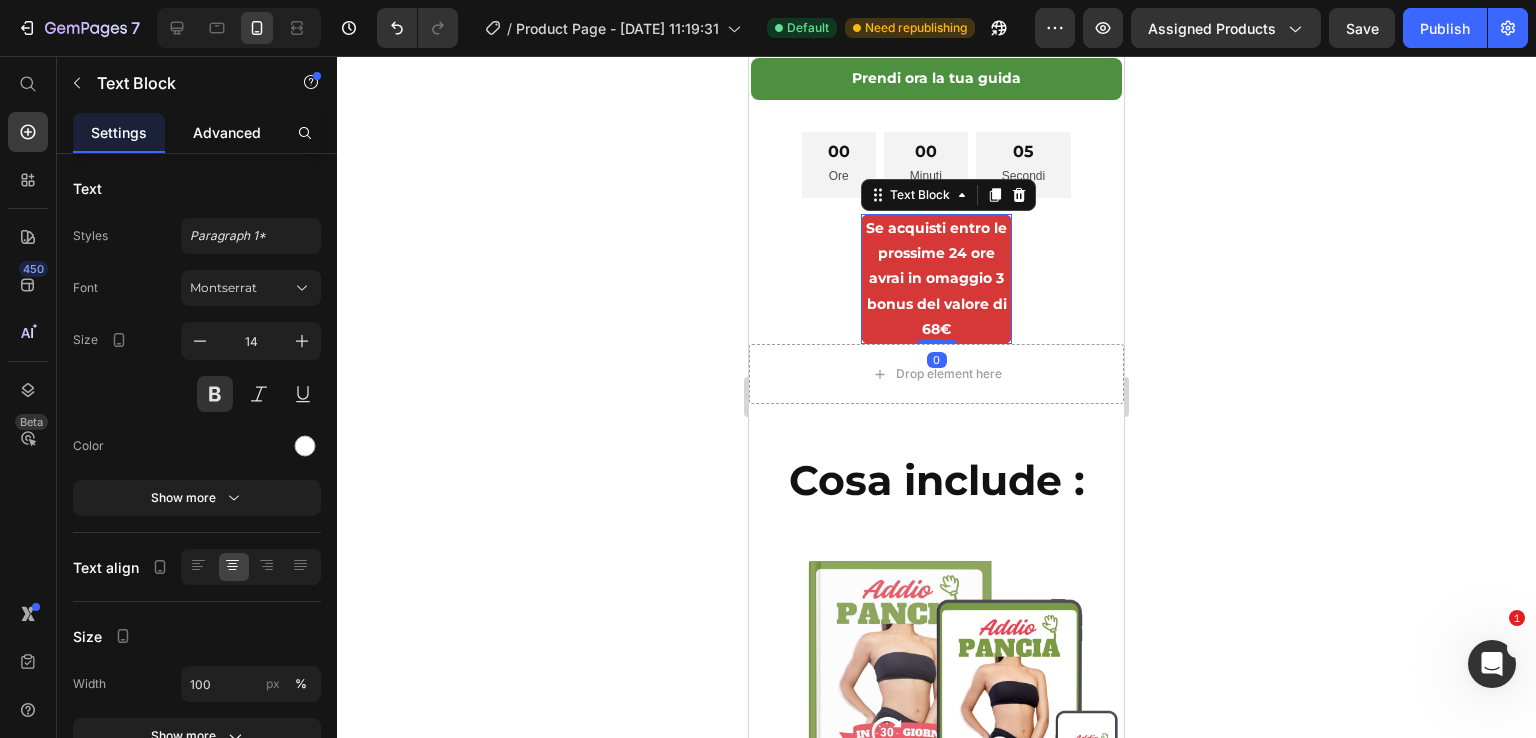 click on "Advanced" at bounding box center (227, 132) 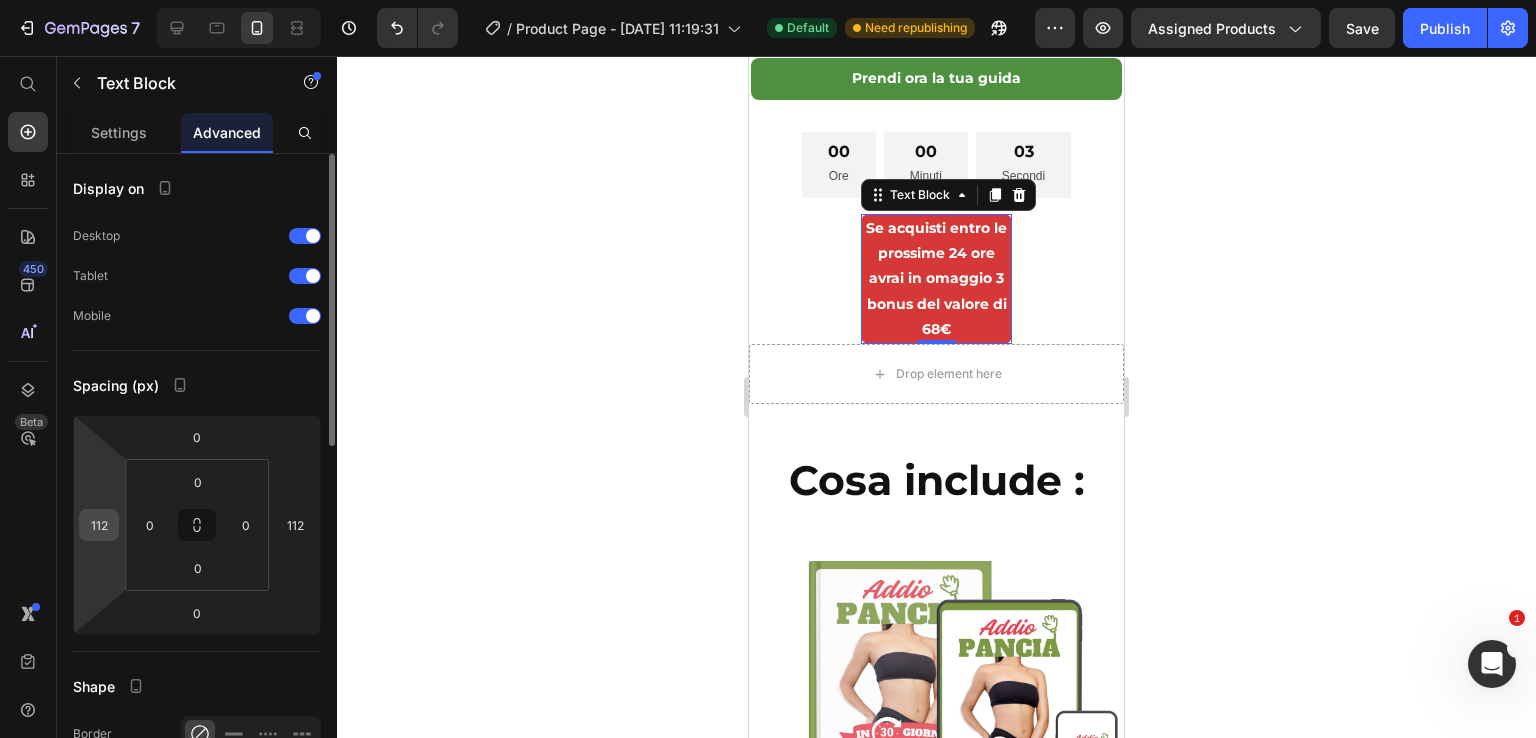 click on "112" at bounding box center (99, 525) 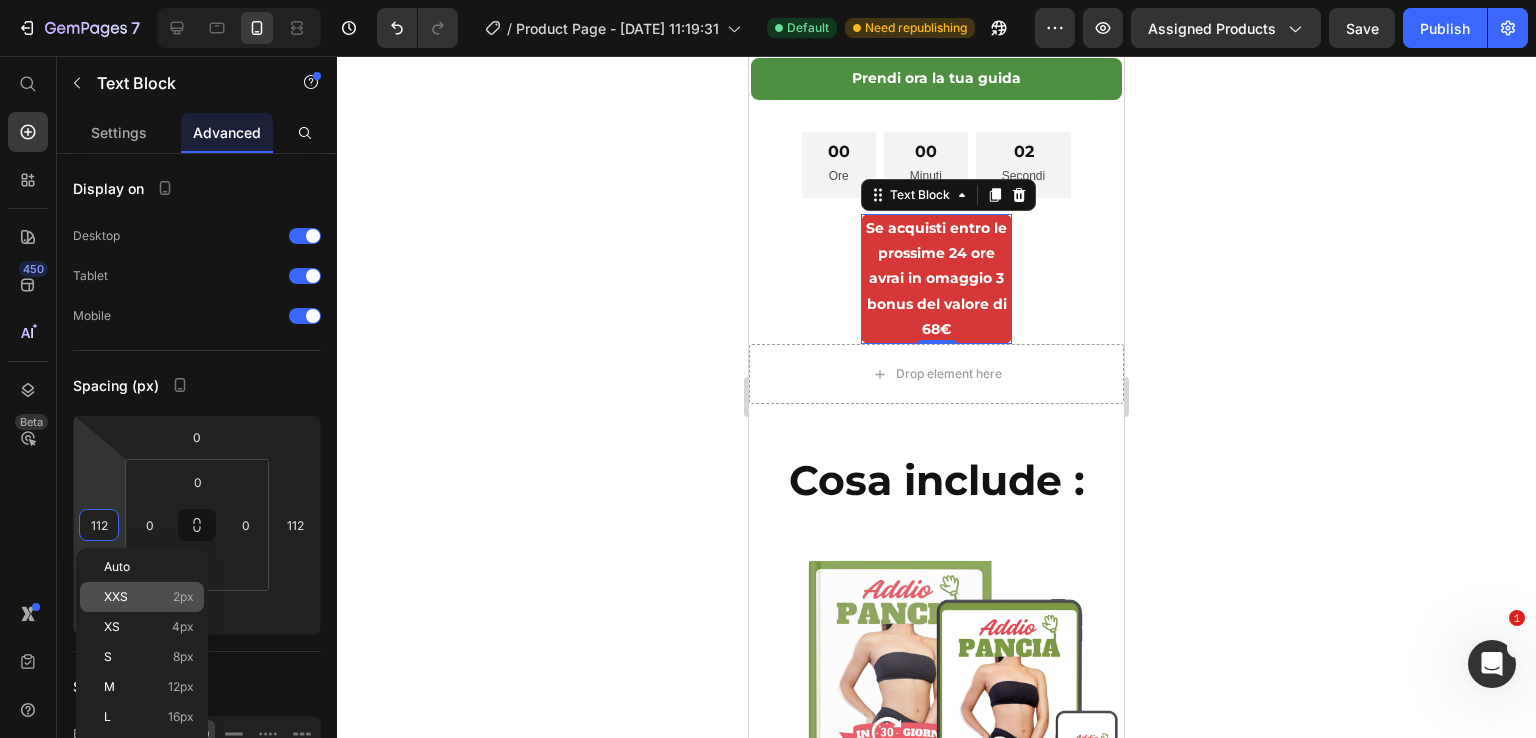 click on "XXS" at bounding box center [116, 597] 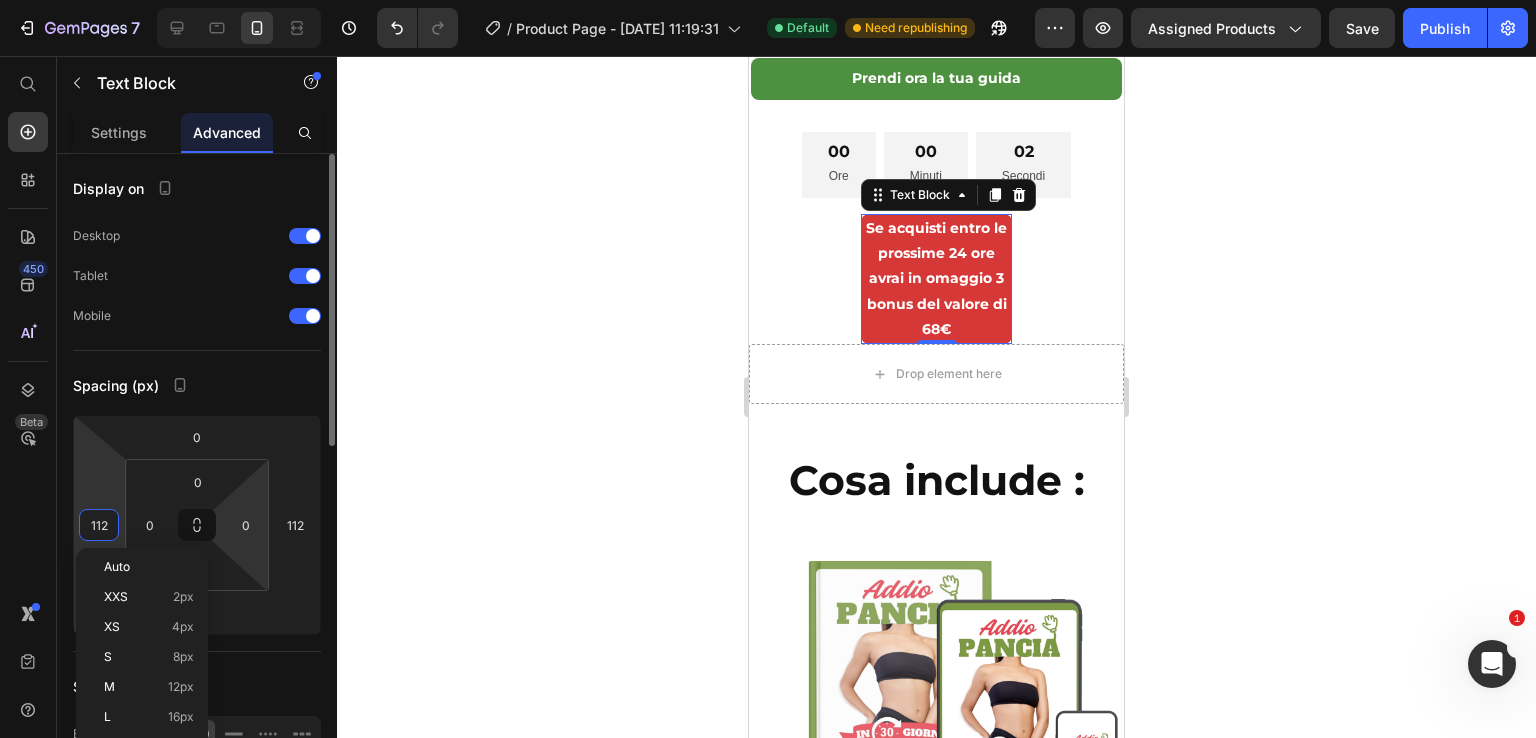 type on "2" 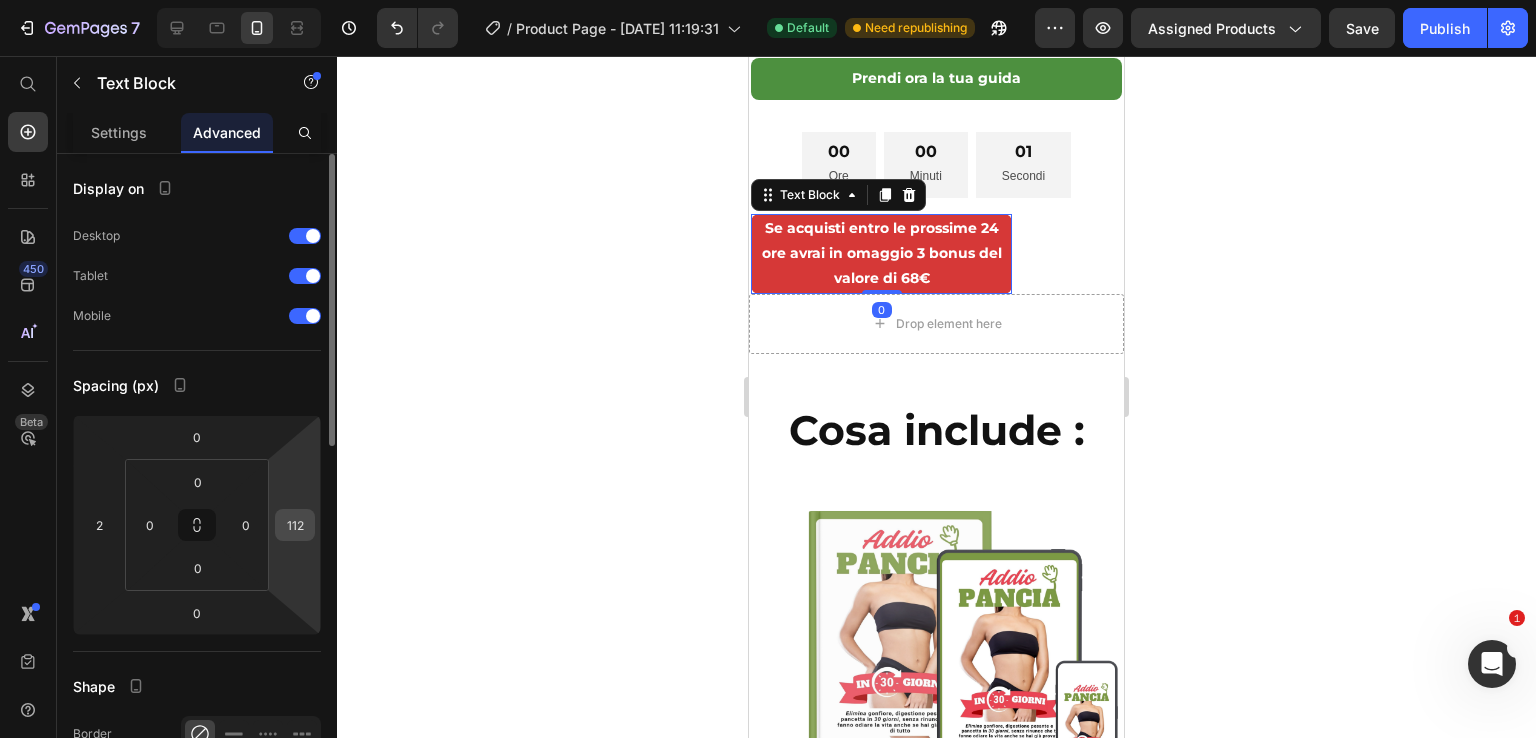 click on "112" at bounding box center (295, 525) 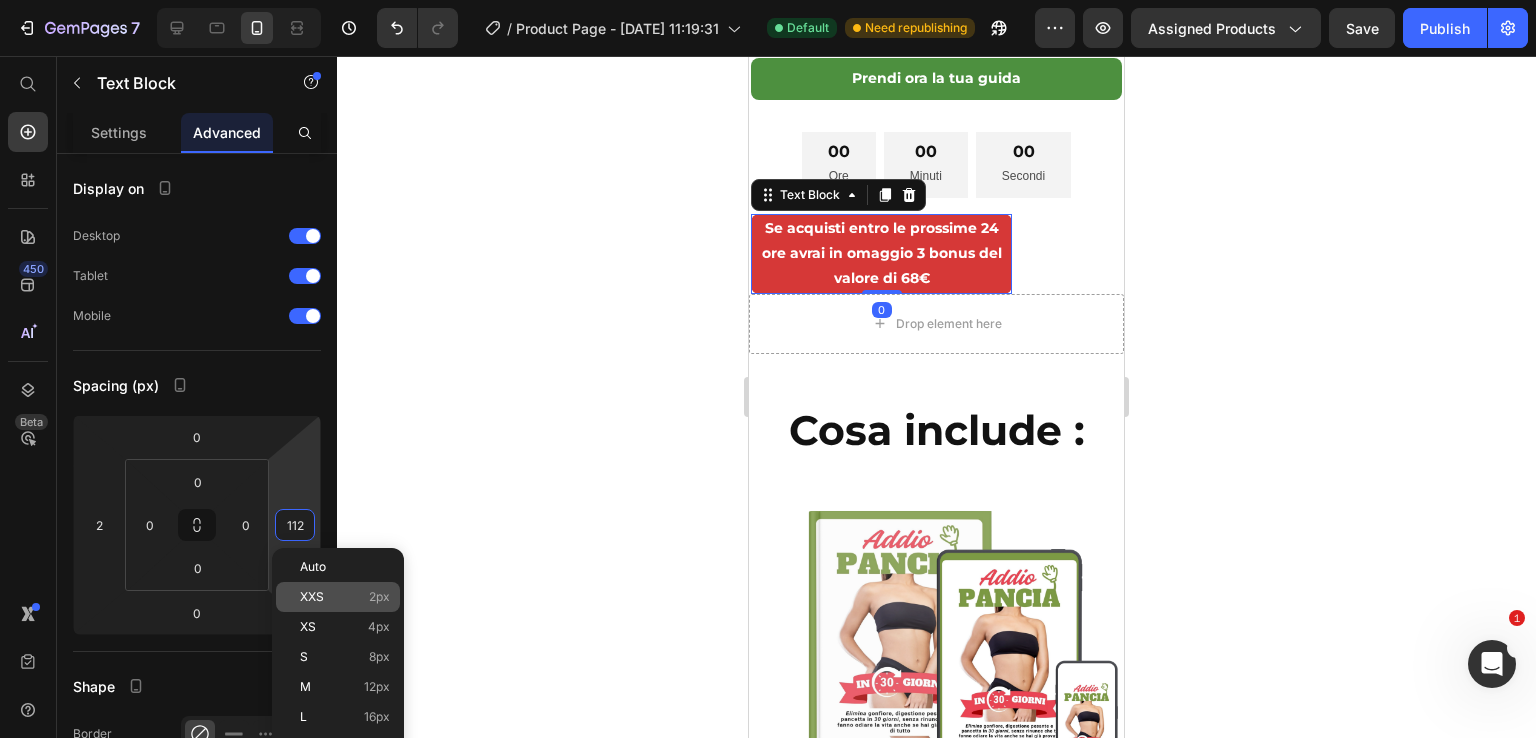 click on "XXS" at bounding box center [312, 597] 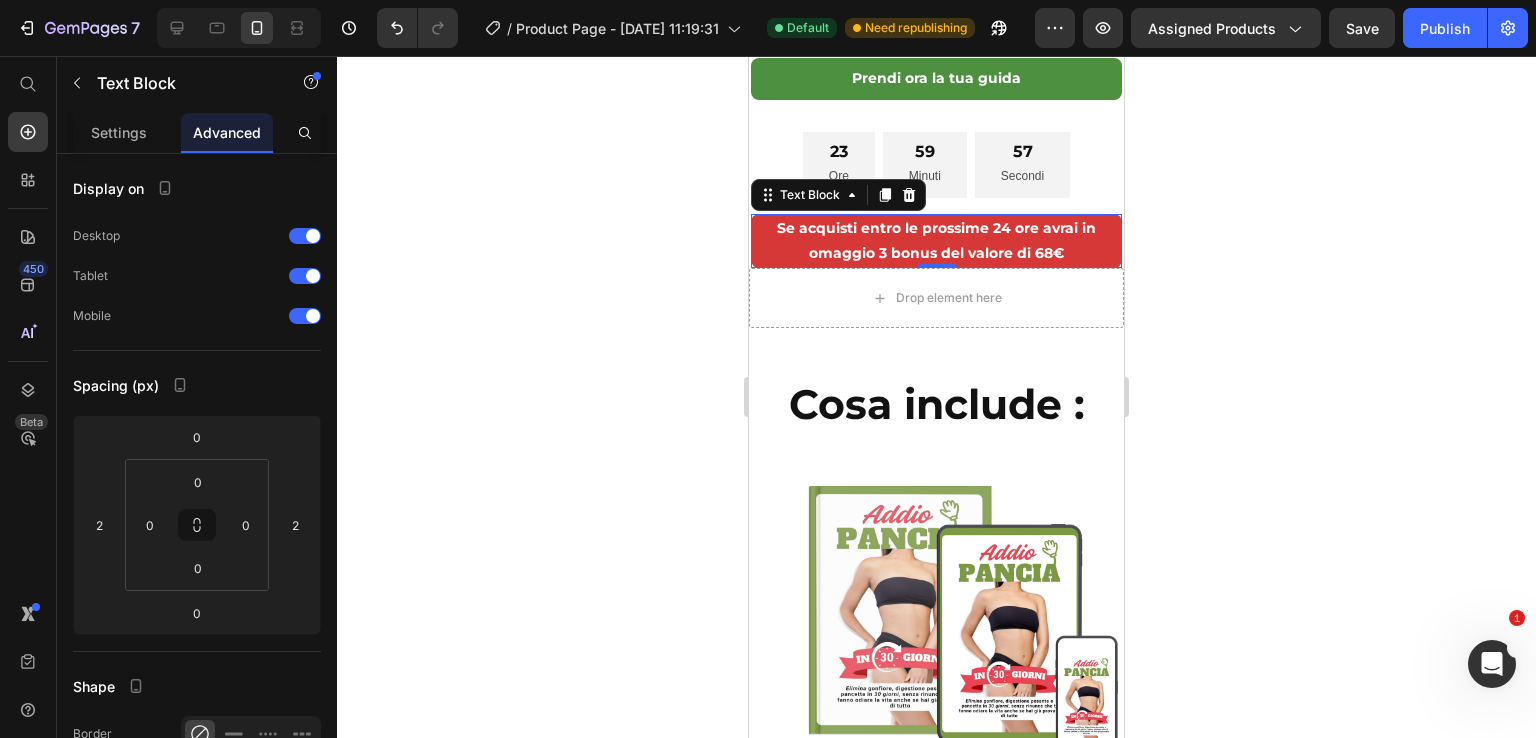 click 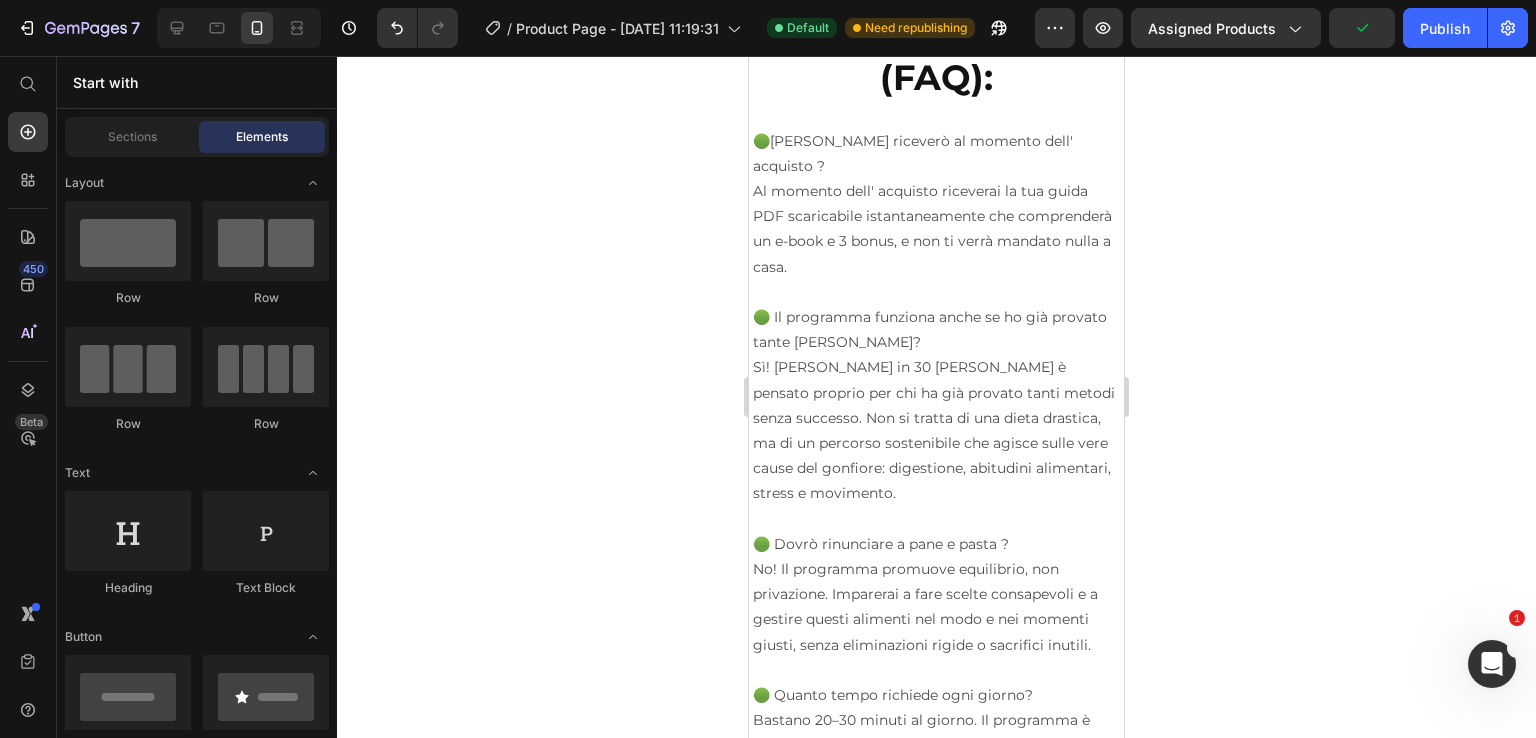 scroll, scrollTop: 12200, scrollLeft: 0, axis: vertical 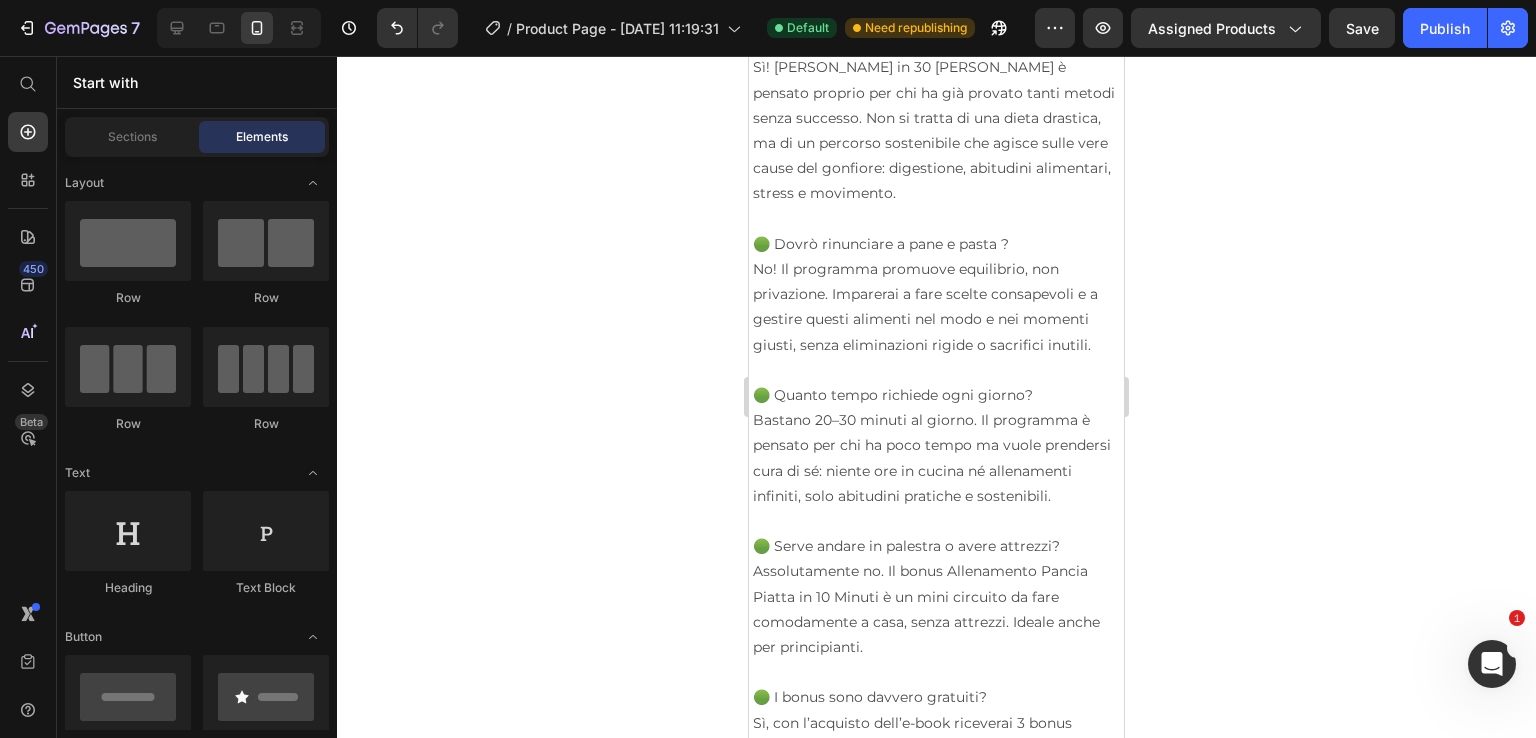 click on "Se acquisti entro le prossime 24 ore avrai in omaggio 3 bonus del valore di 68€" at bounding box center [938, -751] 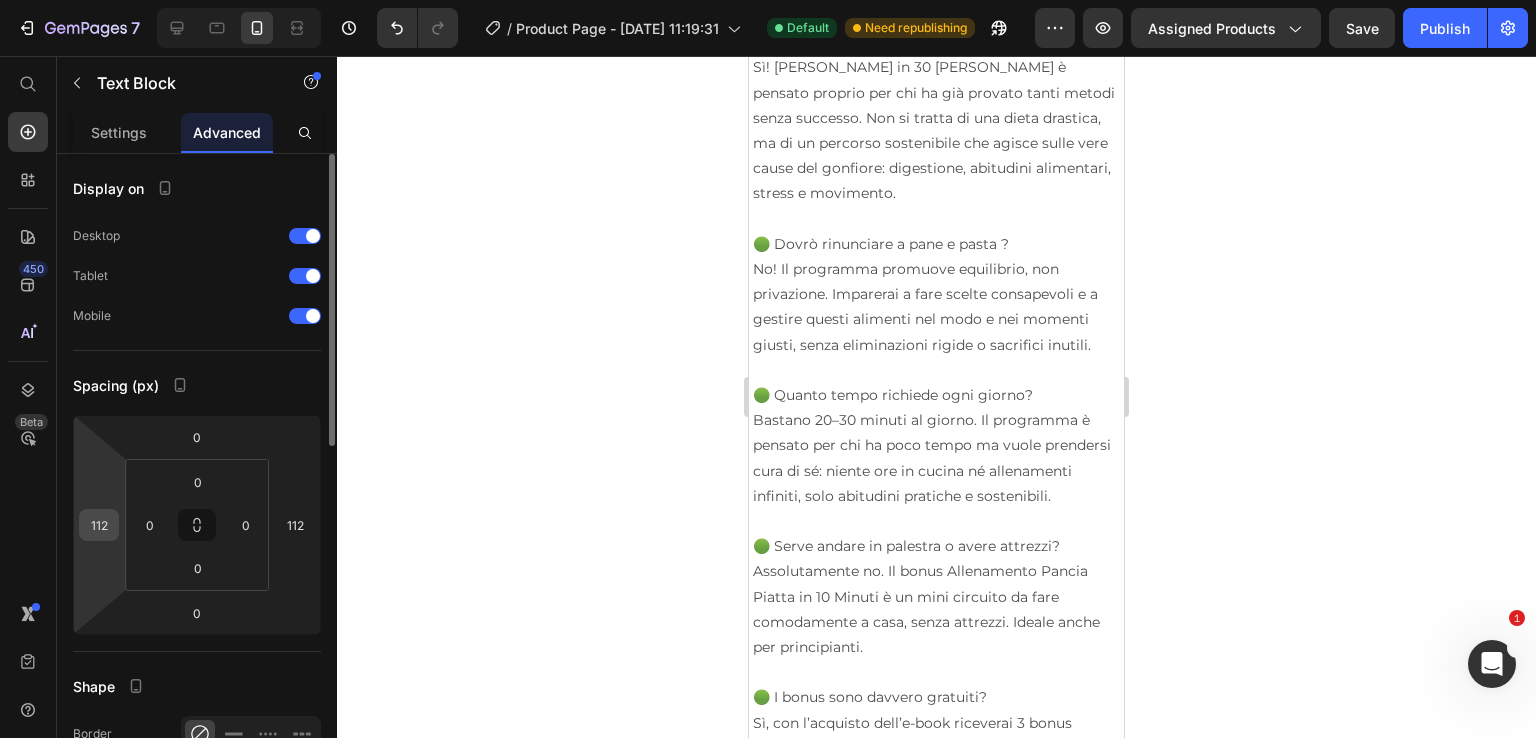 click on "112" at bounding box center (99, 525) 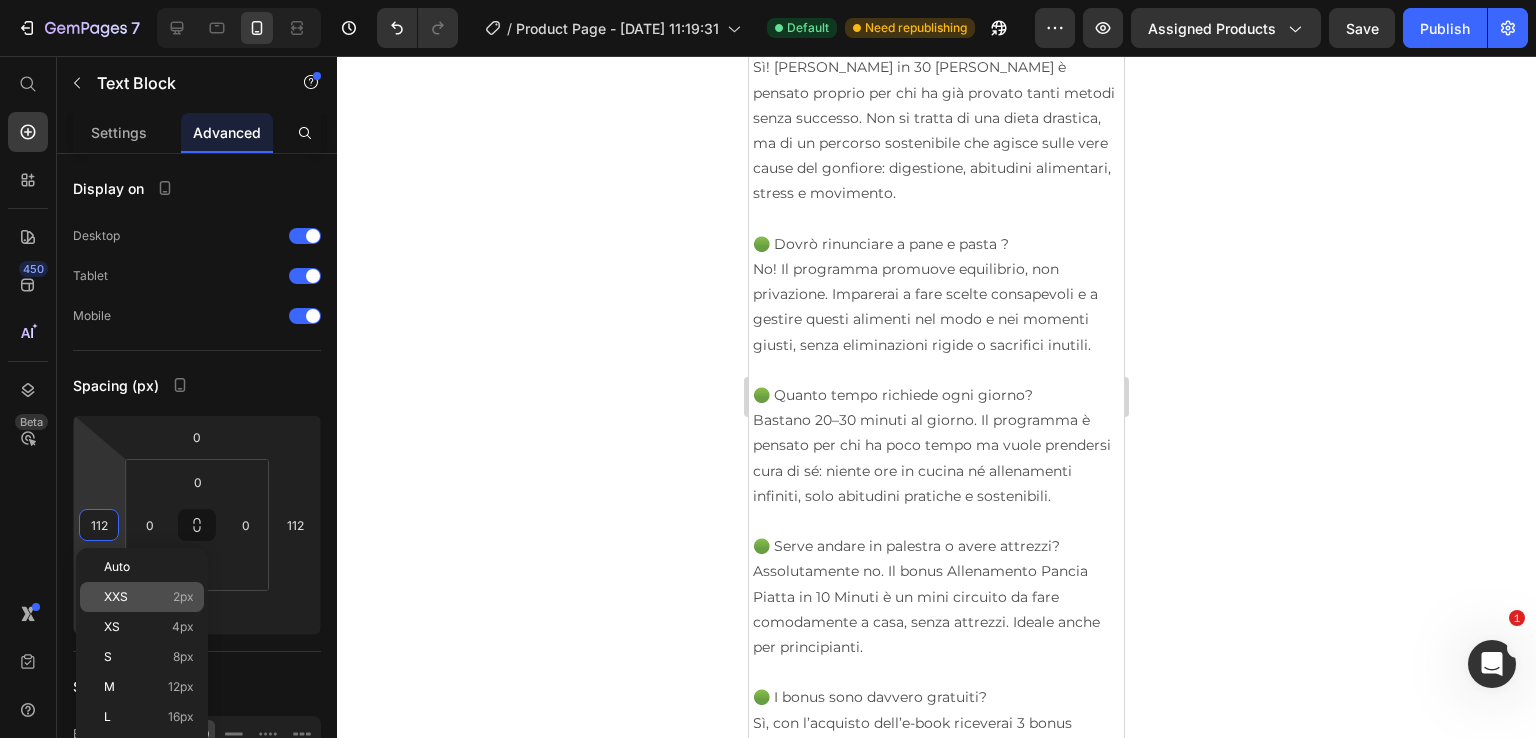 click on "XXS" at bounding box center [116, 597] 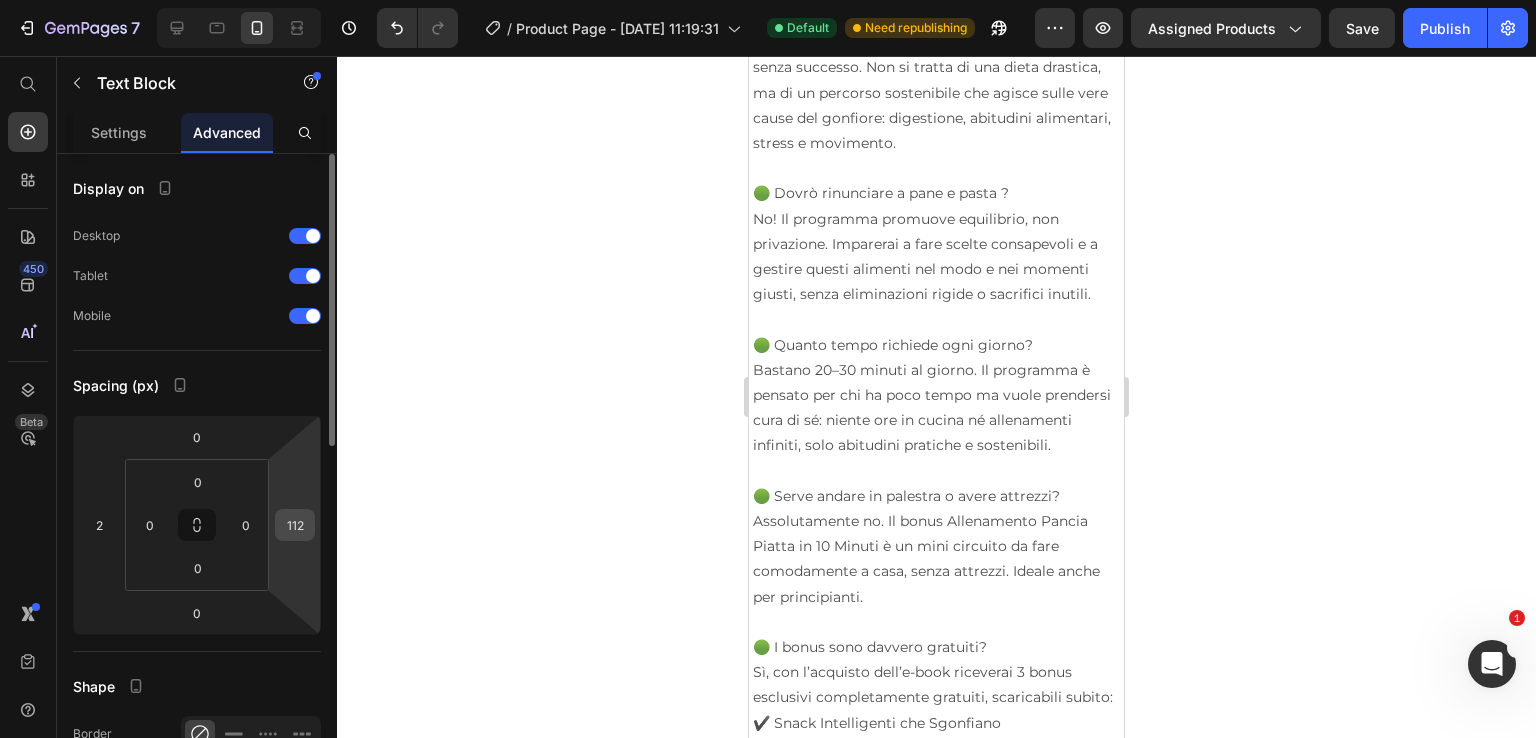 click on "112" at bounding box center (295, 525) 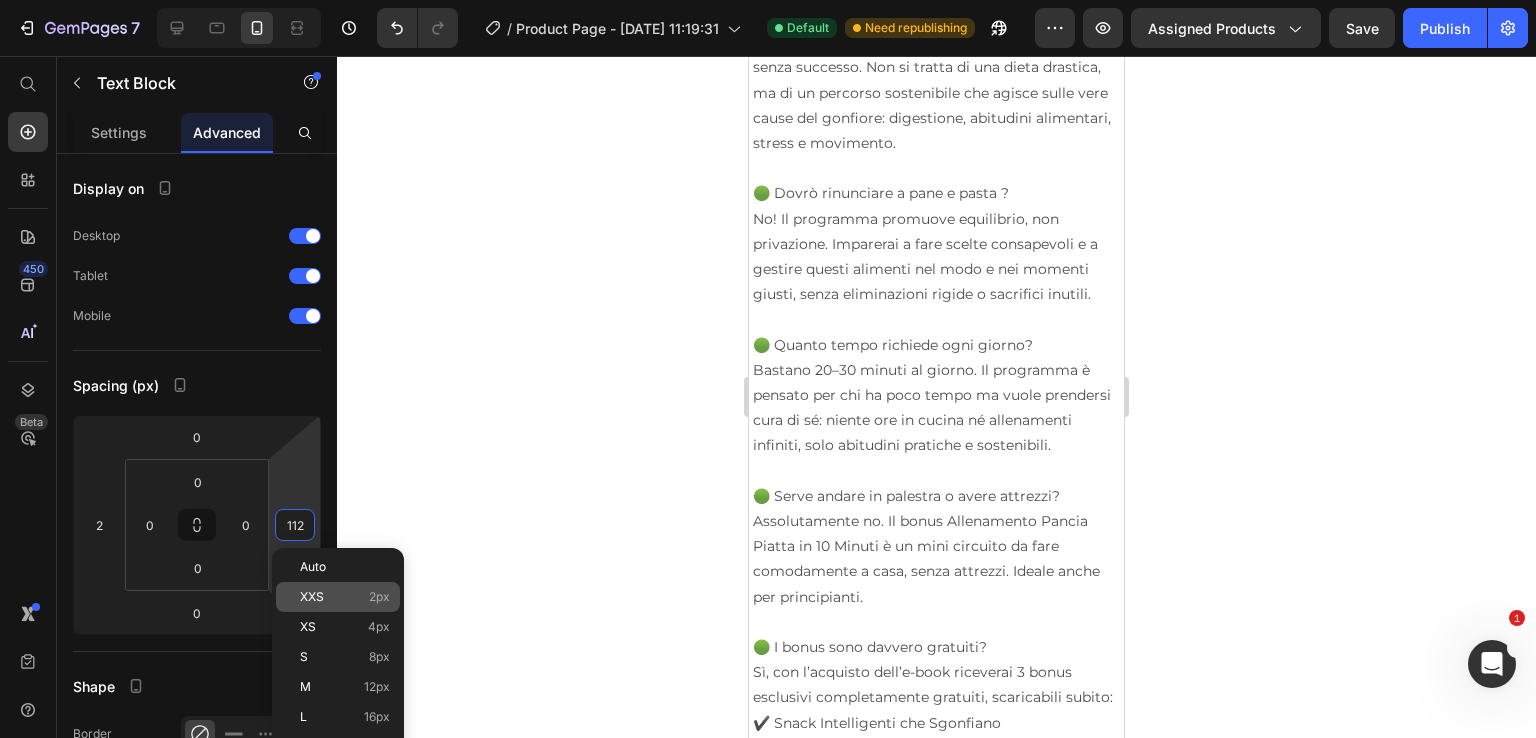 click on "XXS 2px" at bounding box center (345, 597) 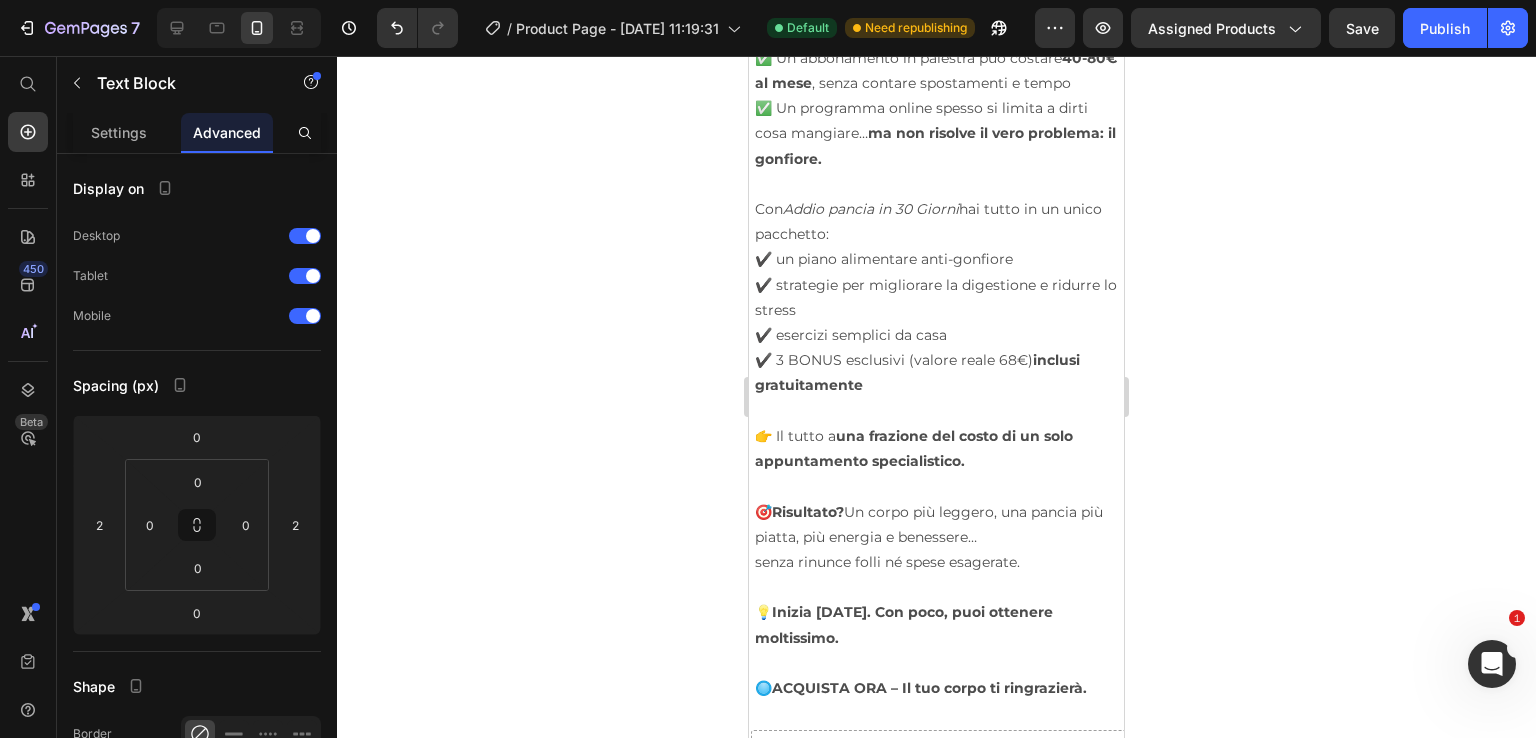 scroll, scrollTop: 10300, scrollLeft: 0, axis: vertical 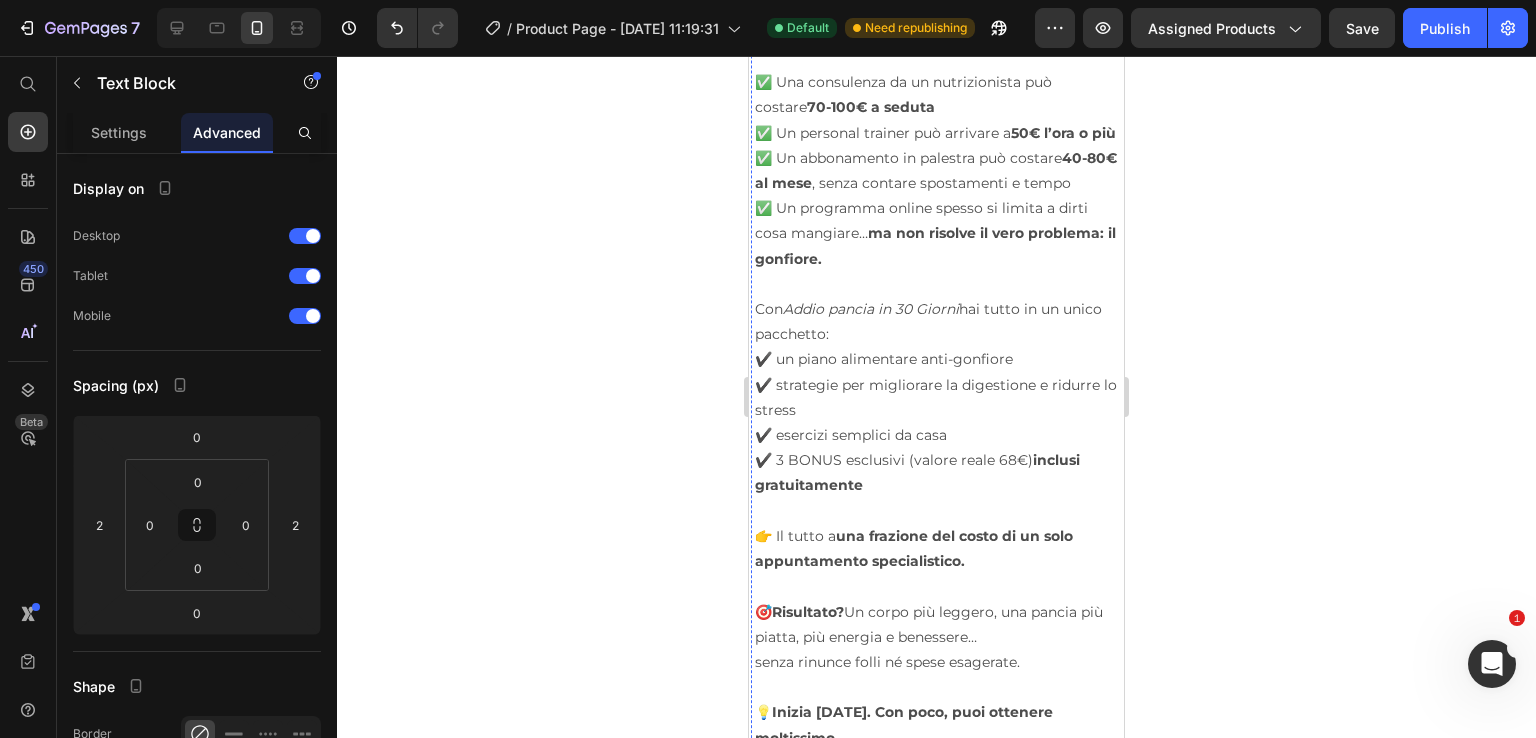 click on "Ordina entro la scadenza e avrai 3 bonus del vaolre di 68€ gratis !" at bounding box center (938, -444) 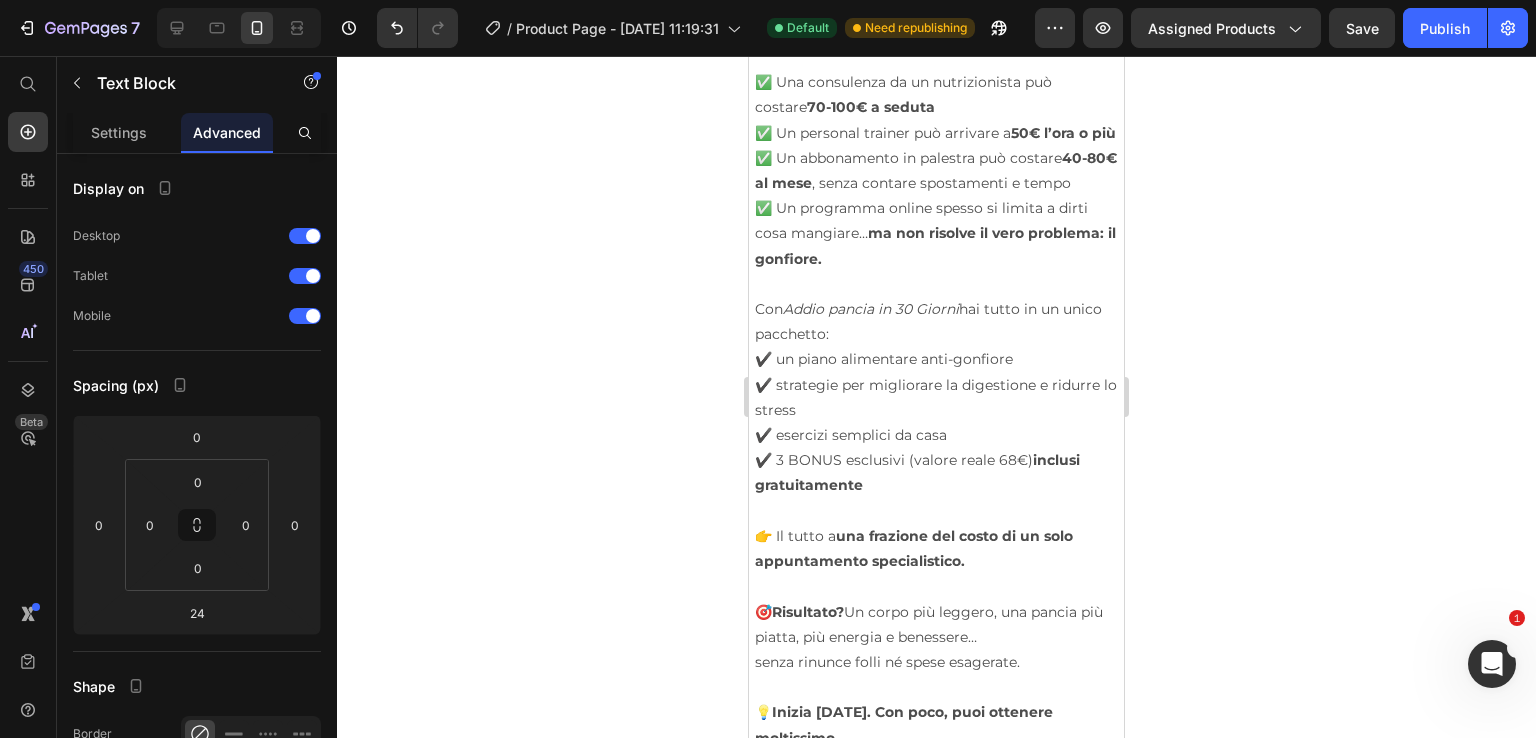 click on "Ordina entro la scadenza e avrai 3 bonus del vaolre di 68€ gratis !" at bounding box center [938, -444] 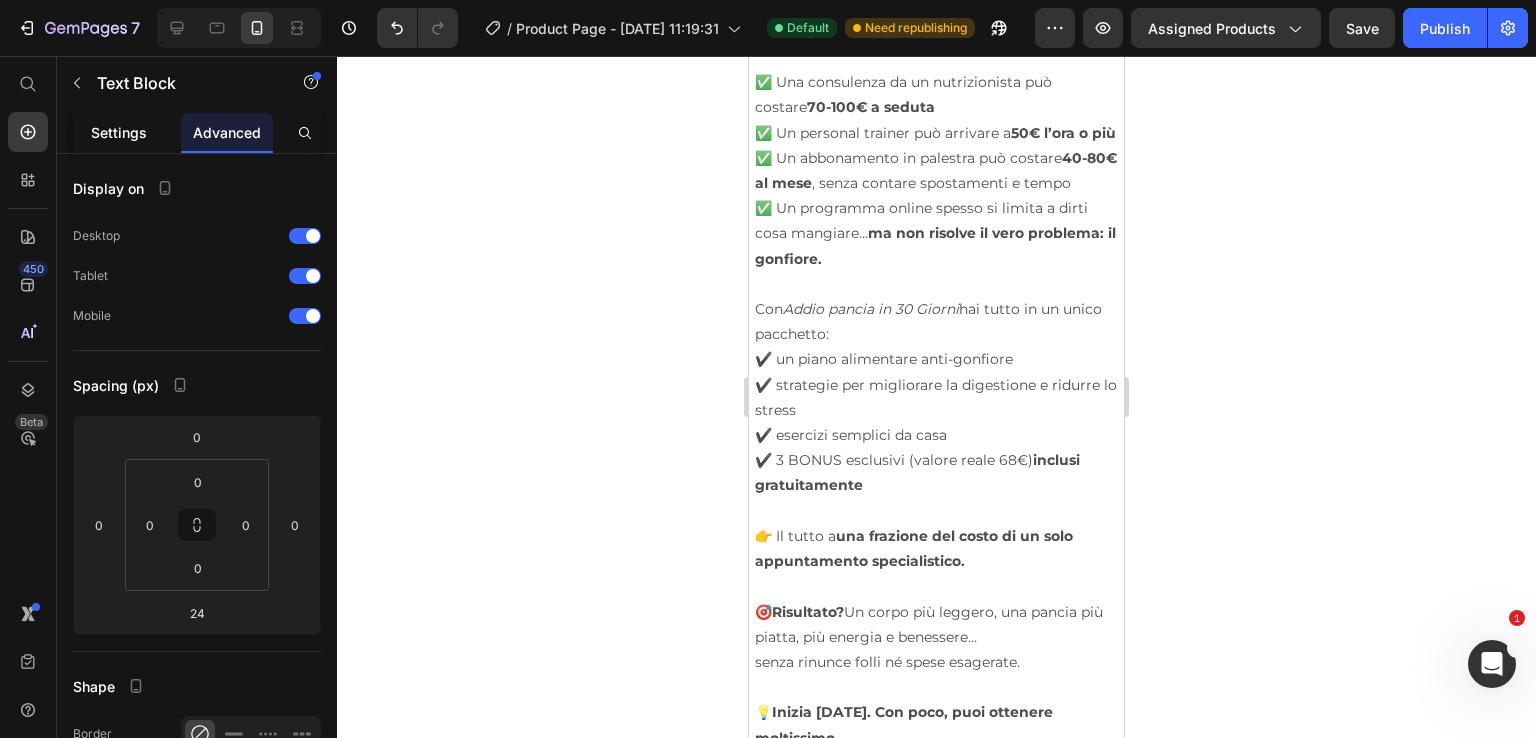 click on "Settings" at bounding box center [119, 132] 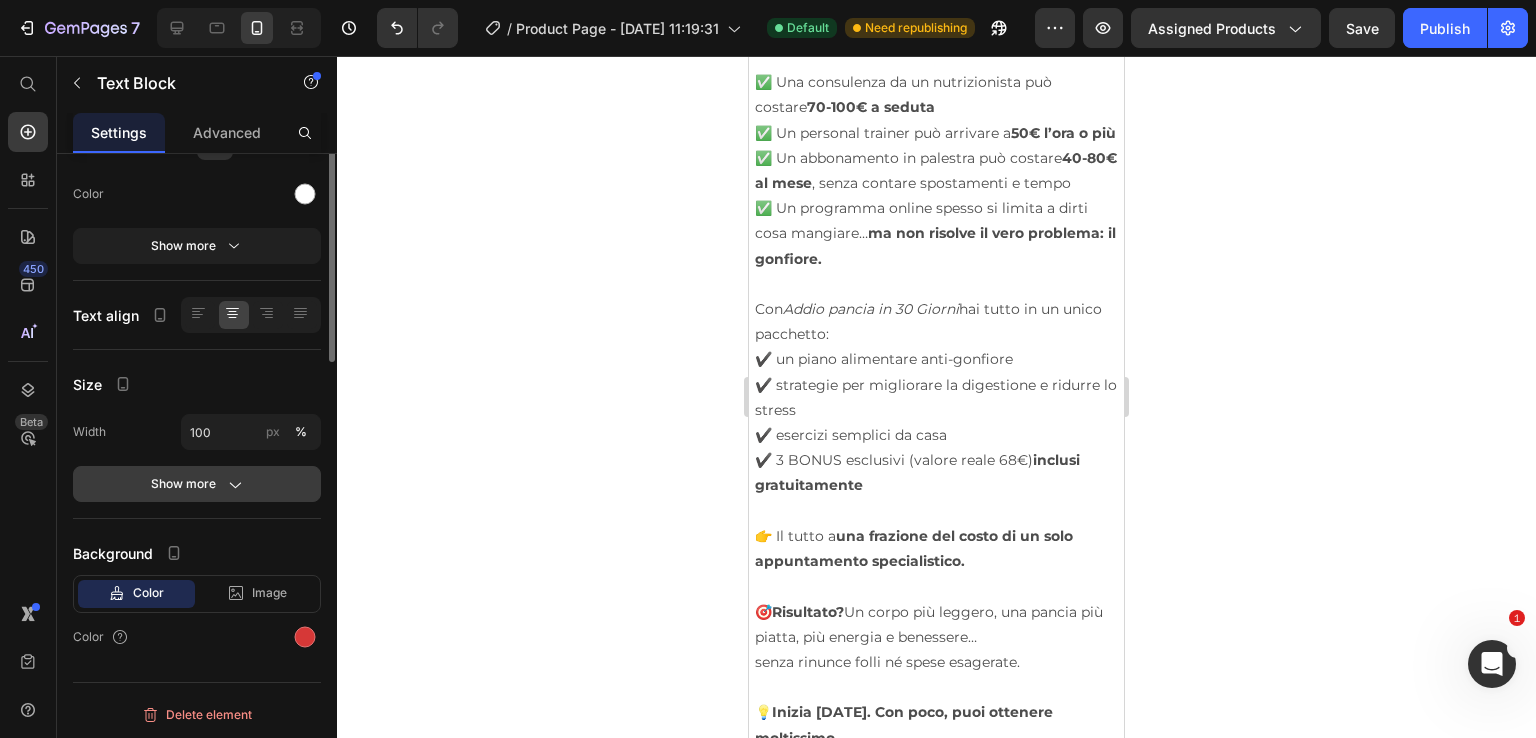 scroll, scrollTop: 0, scrollLeft: 0, axis: both 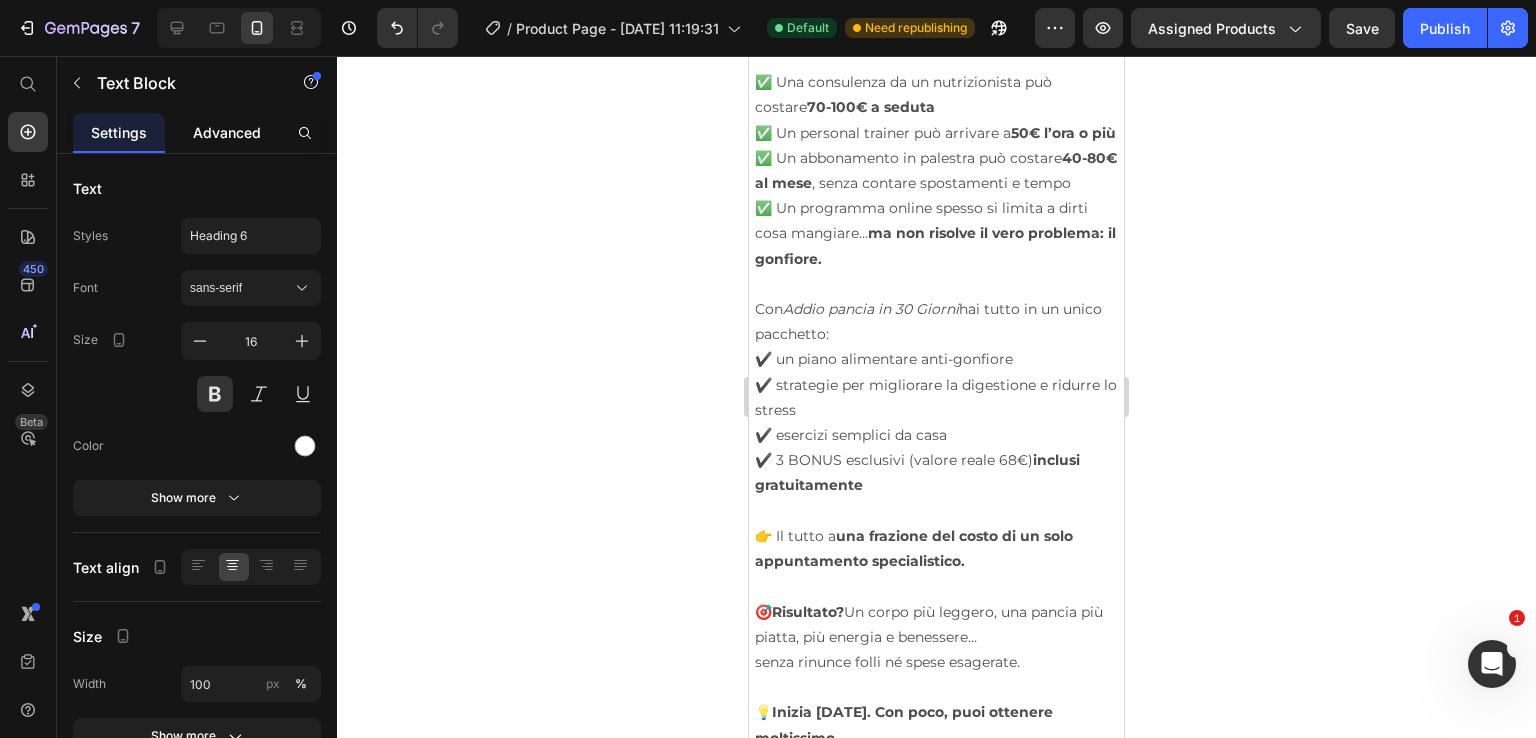 click on "Advanced" at bounding box center [227, 132] 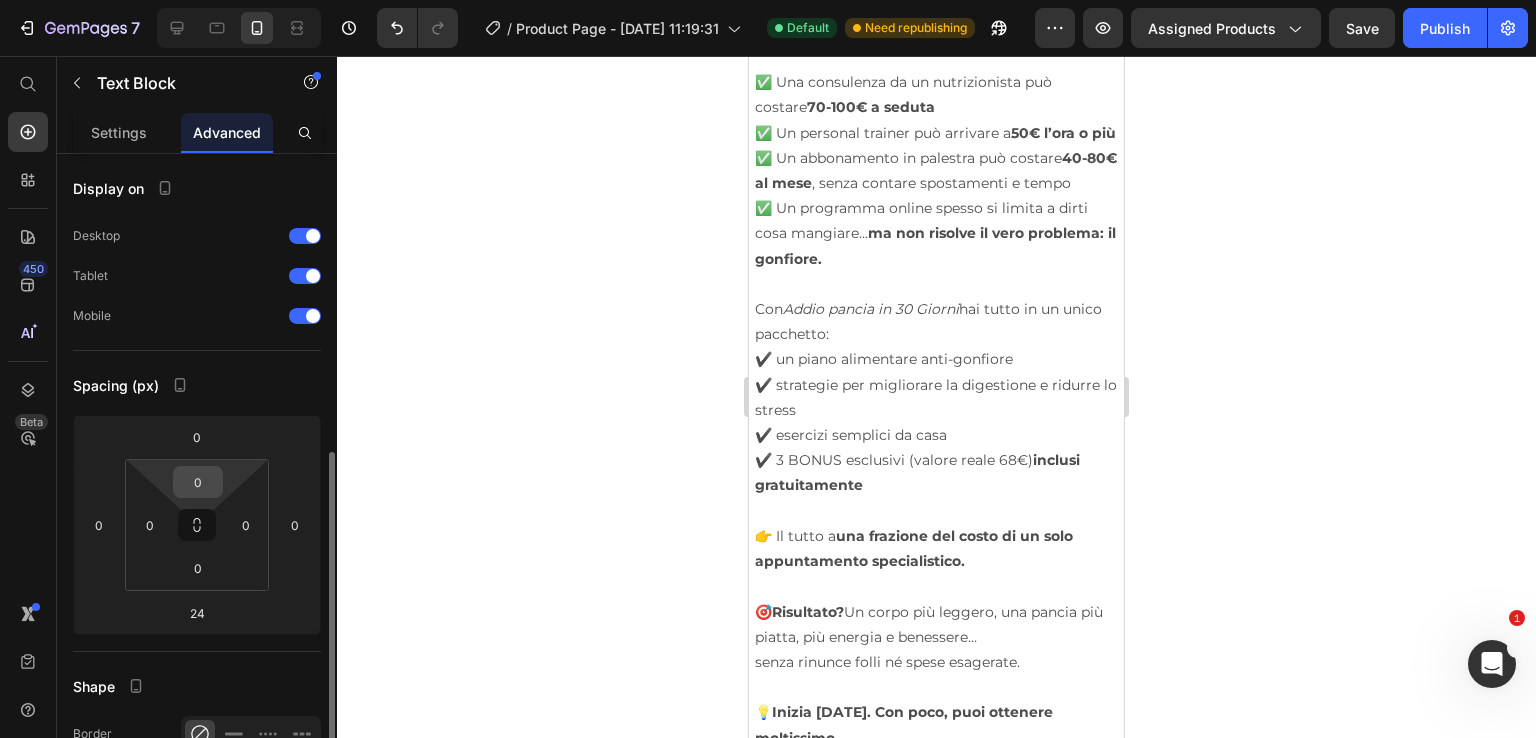 scroll, scrollTop: 500, scrollLeft: 0, axis: vertical 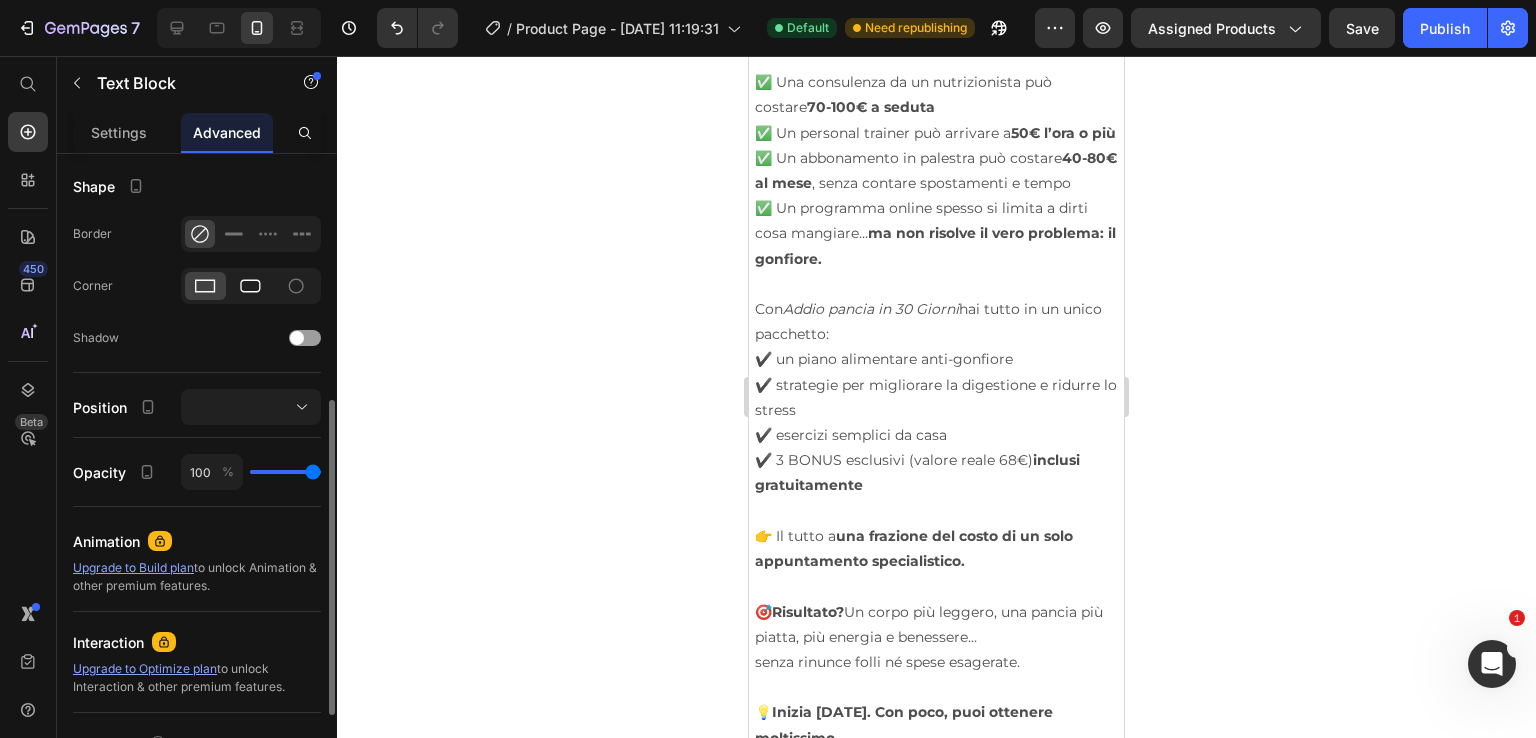 click 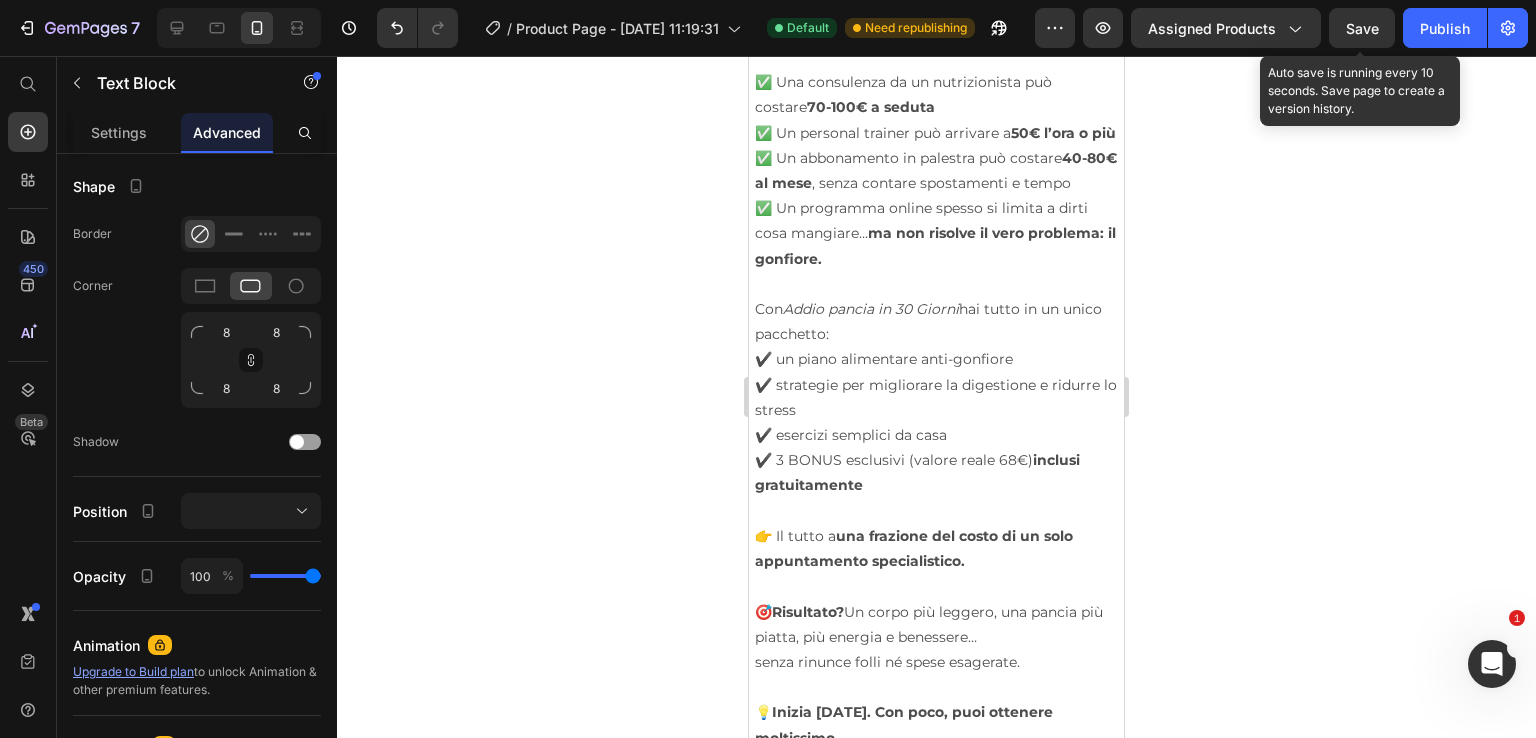 click on "Save" at bounding box center [1362, 28] 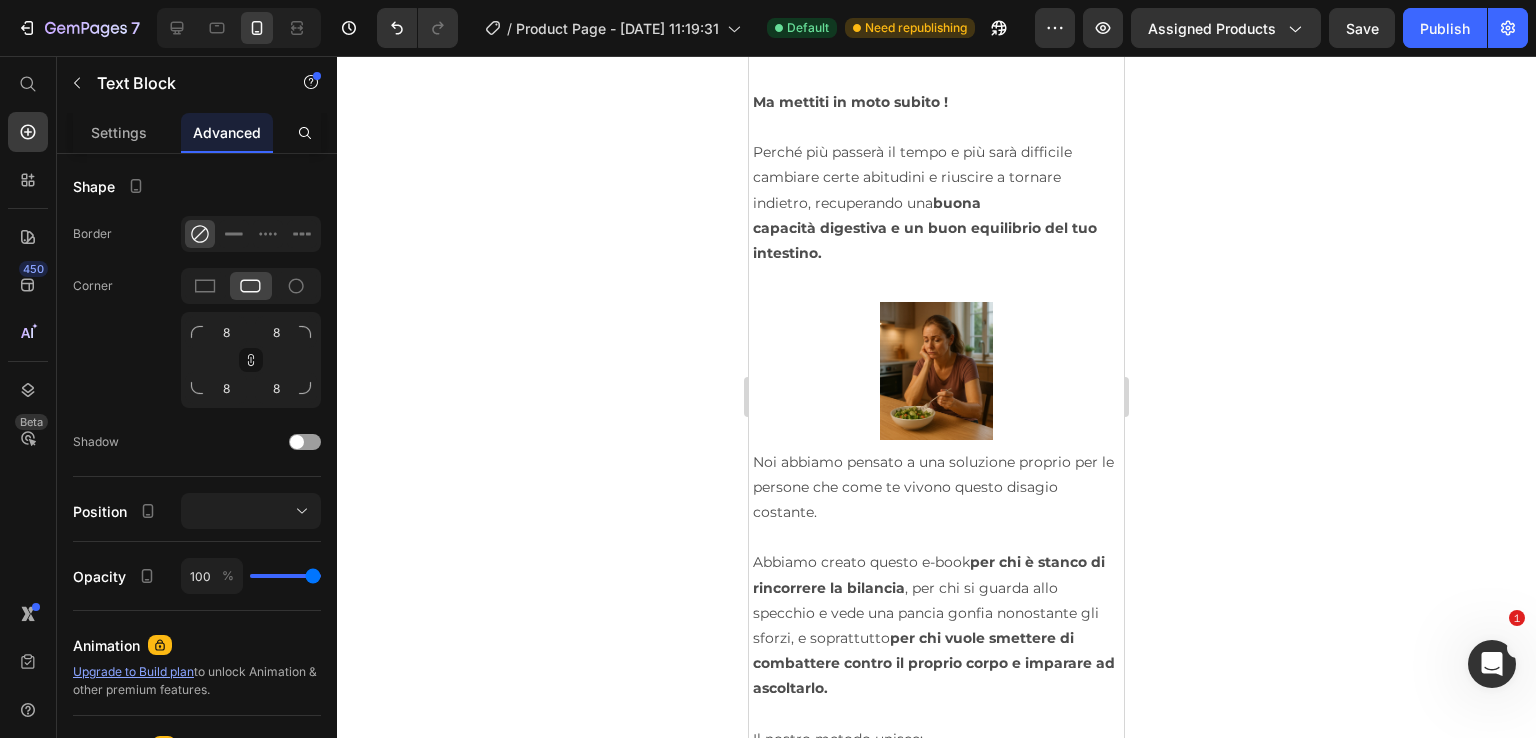 scroll, scrollTop: 3600, scrollLeft: 0, axis: vertical 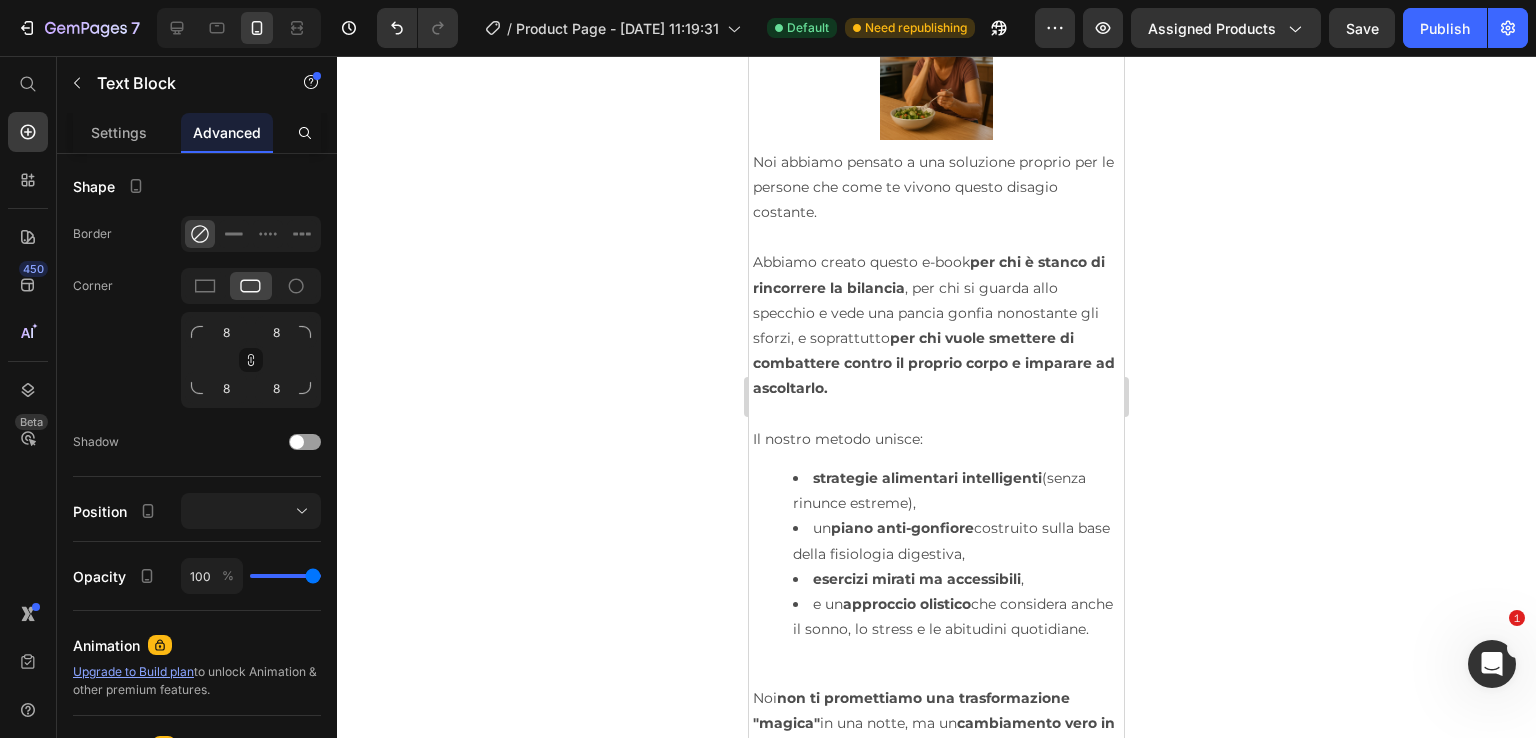 click at bounding box center (936, -571) 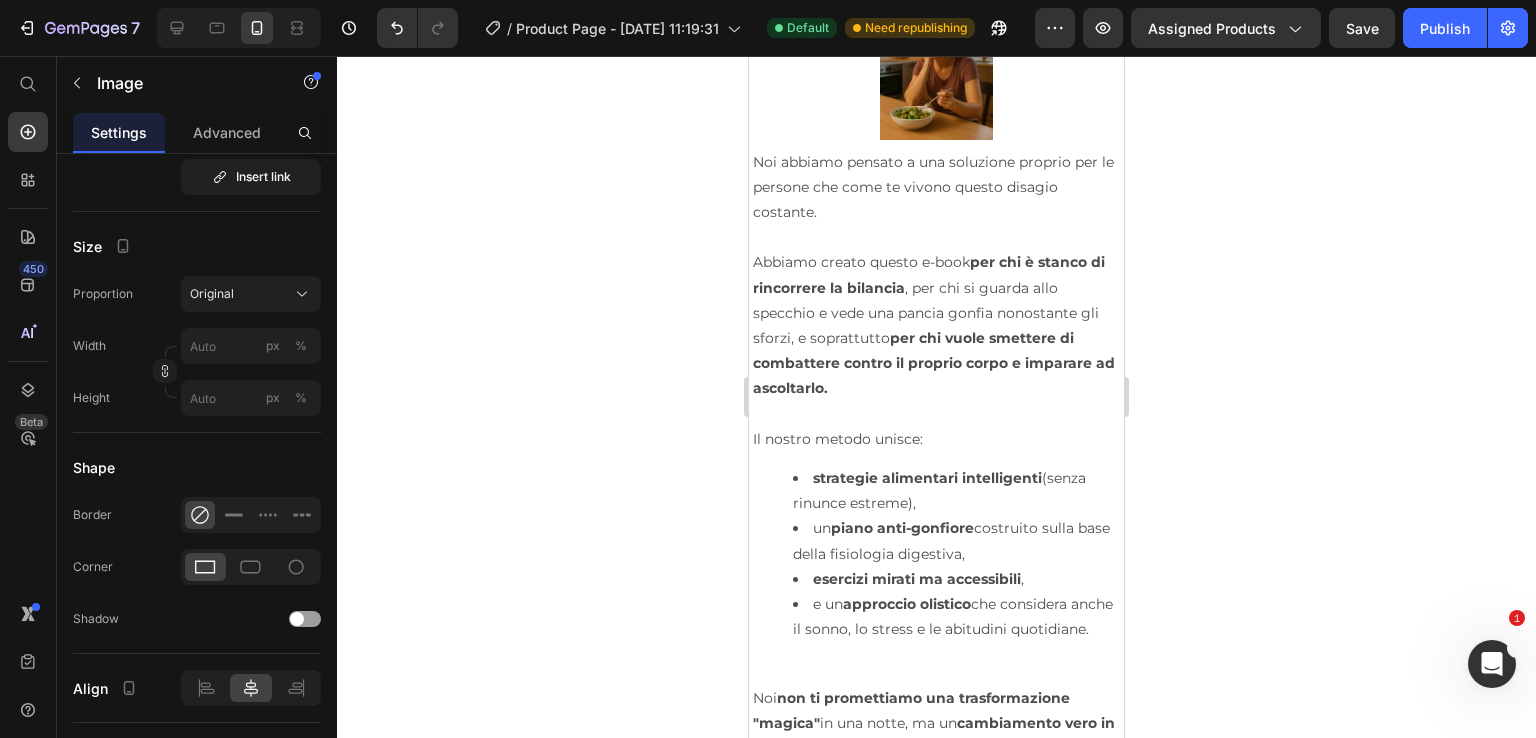 scroll, scrollTop: 0, scrollLeft: 0, axis: both 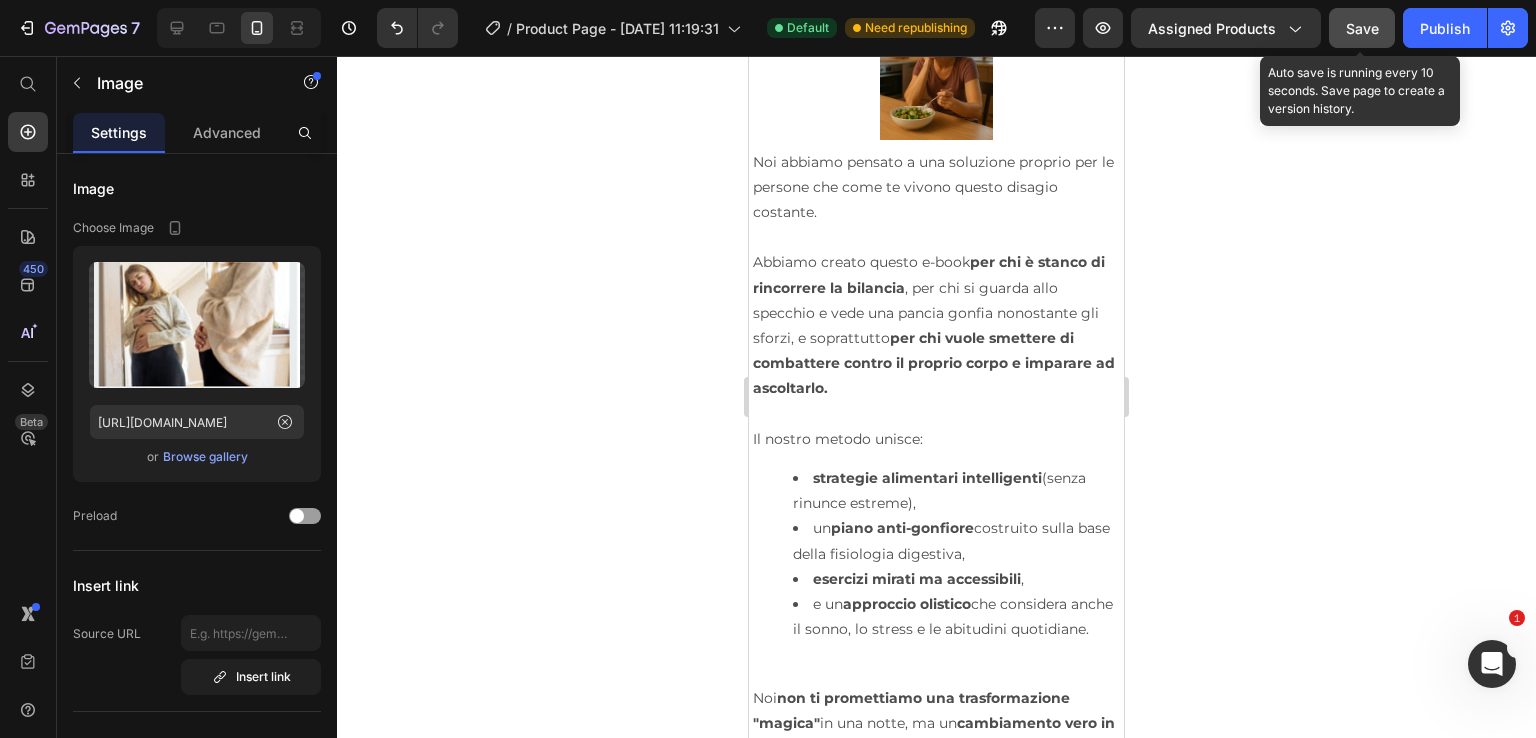 click on "Save" 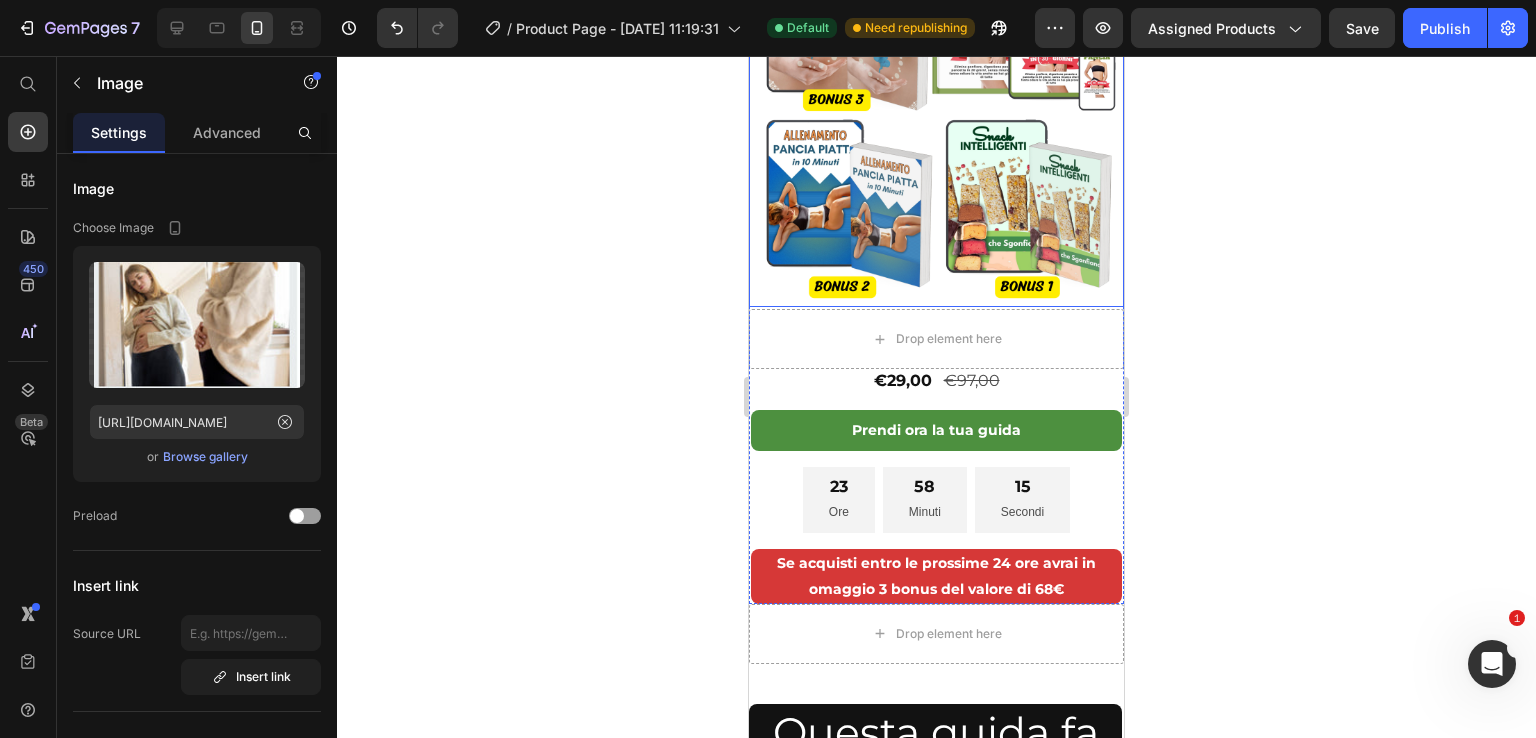 scroll, scrollTop: 600, scrollLeft: 0, axis: vertical 